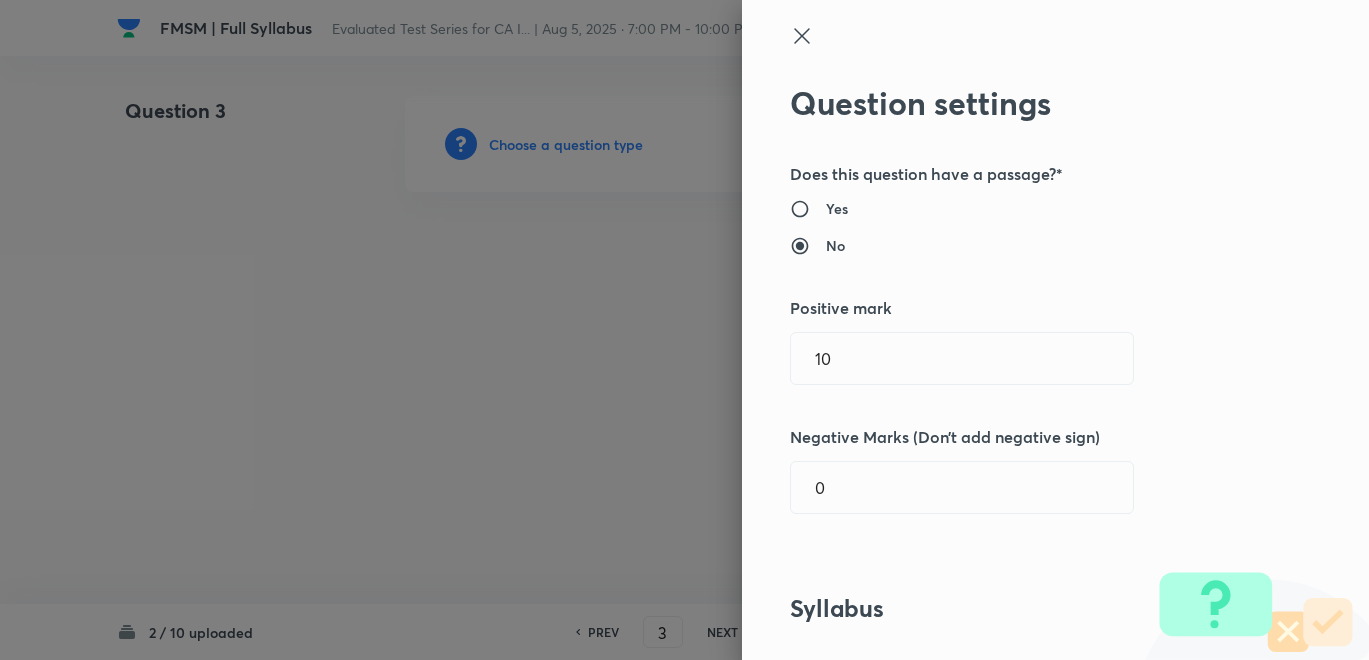scroll, scrollTop: 0, scrollLeft: 0, axis: both 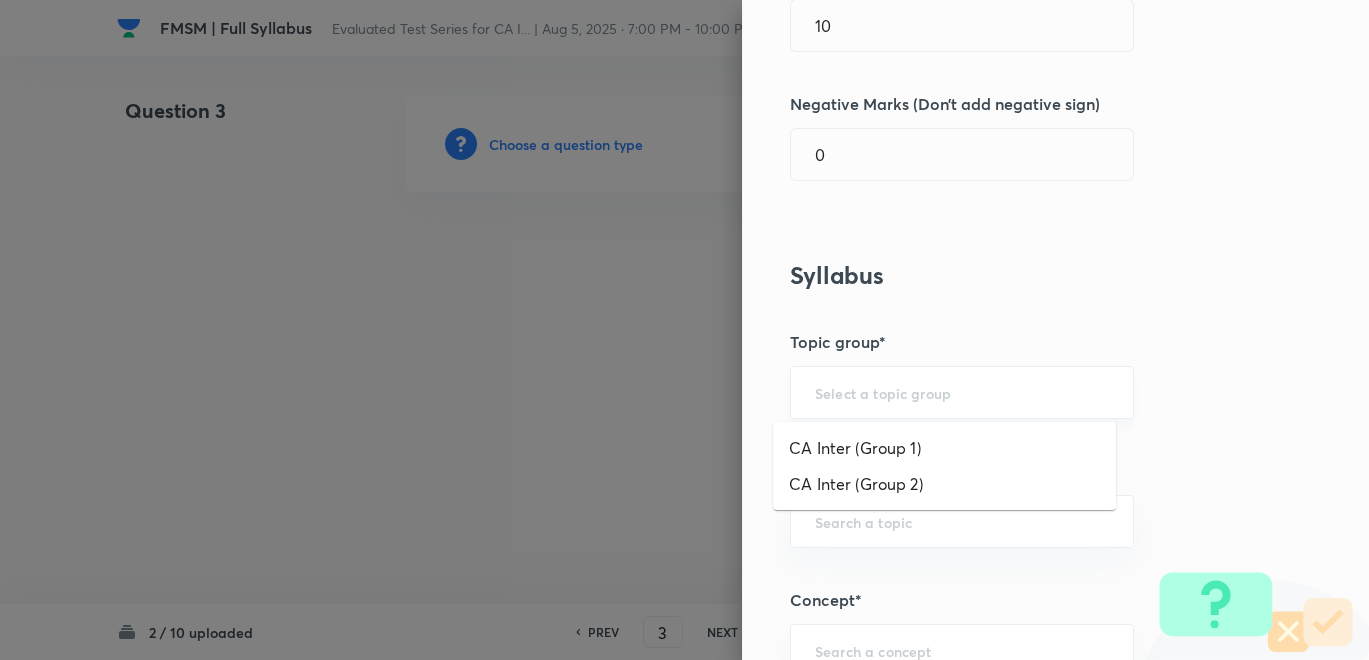 click at bounding box center (962, 392) 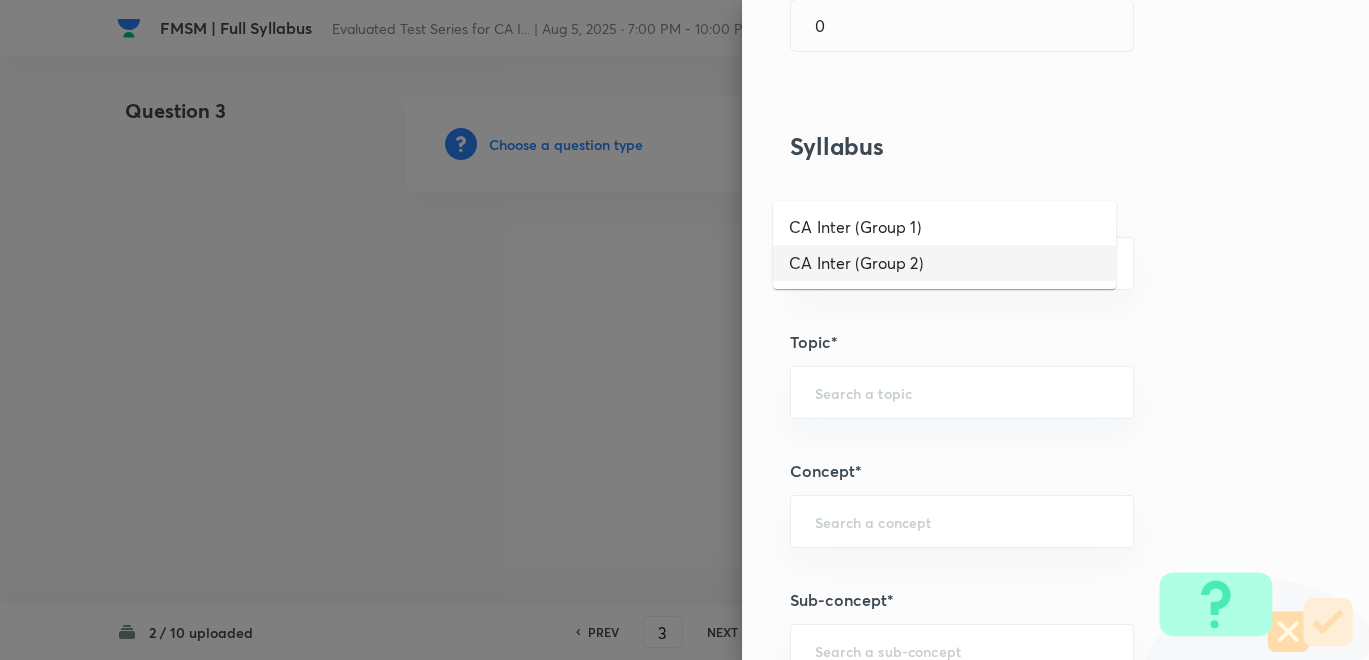 scroll, scrollTop: 555, scrollLeft: 0, axis: vertical 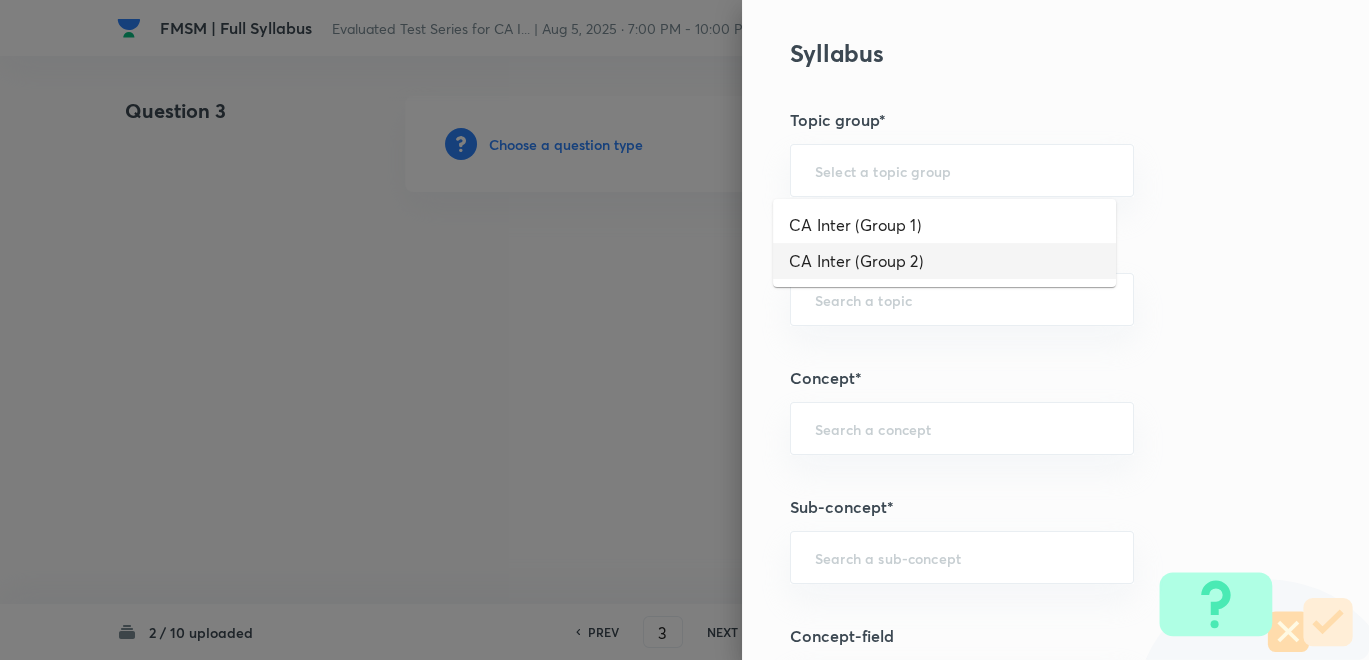 click on "CA Inter (Group 2)" at bounding box center (944, 261) 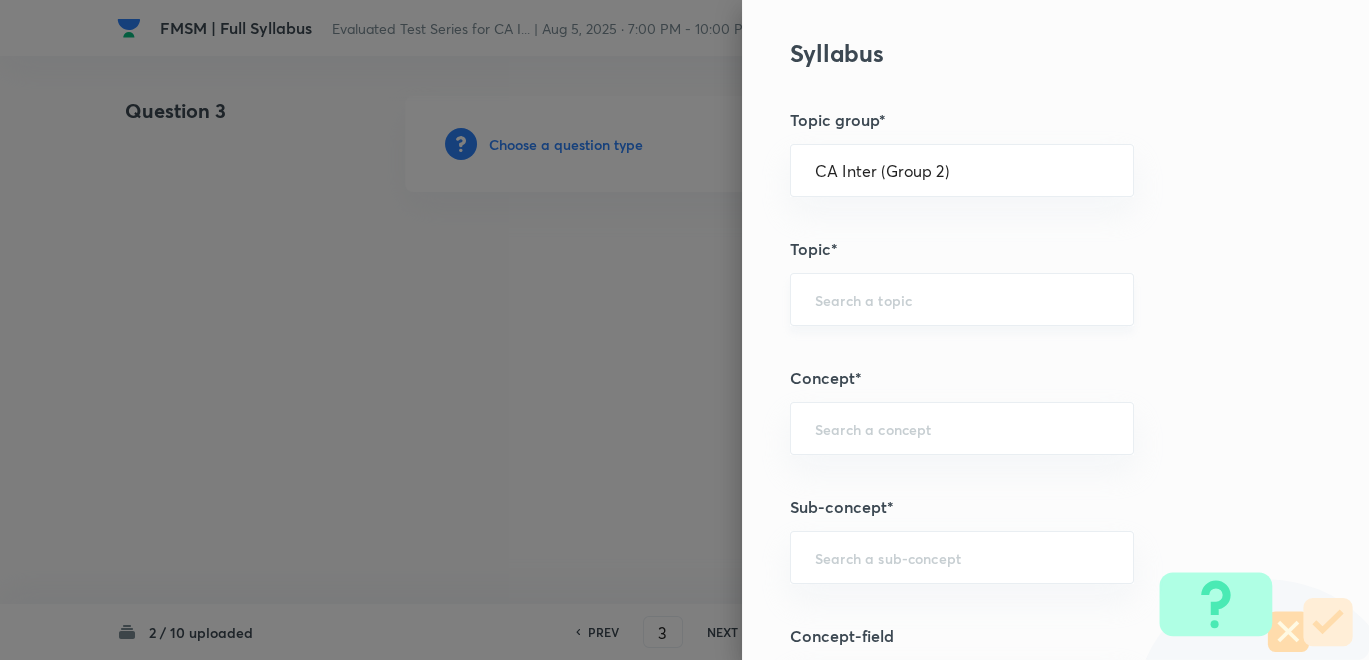 click on "​" at bounding box center [962, 299] 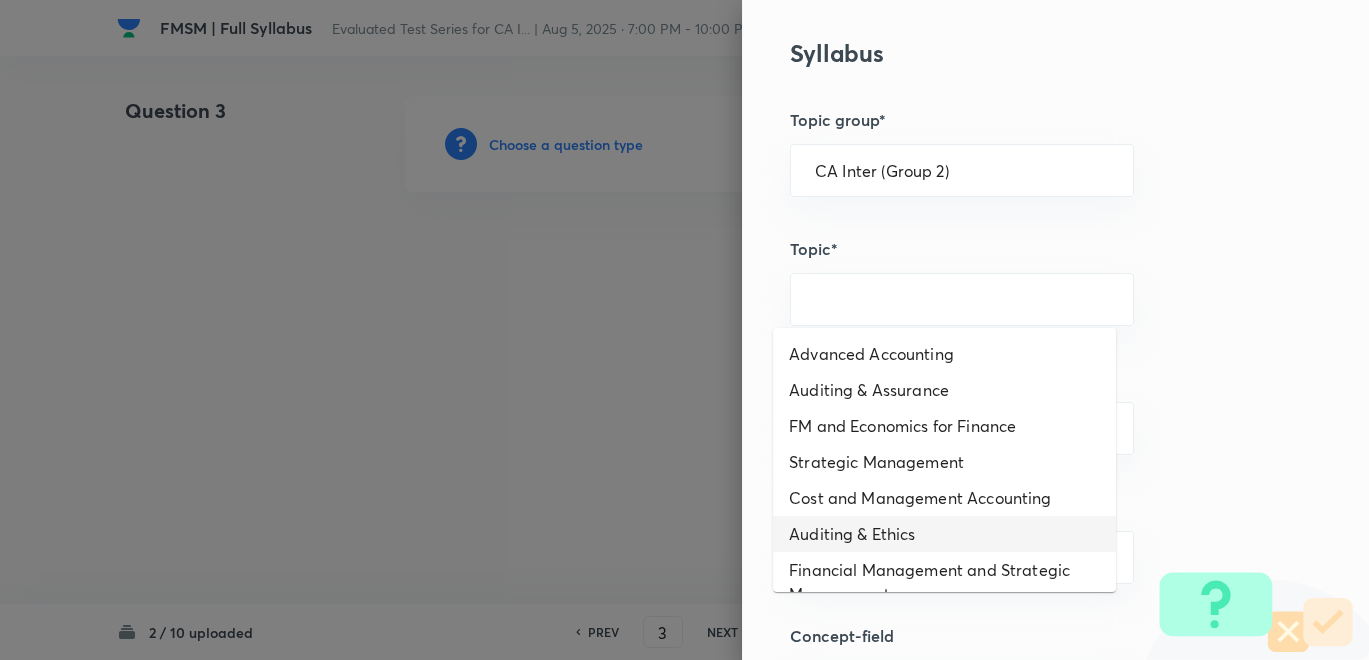 click on "Financial Management and Strategic Management" at bounding box center [944, 582] 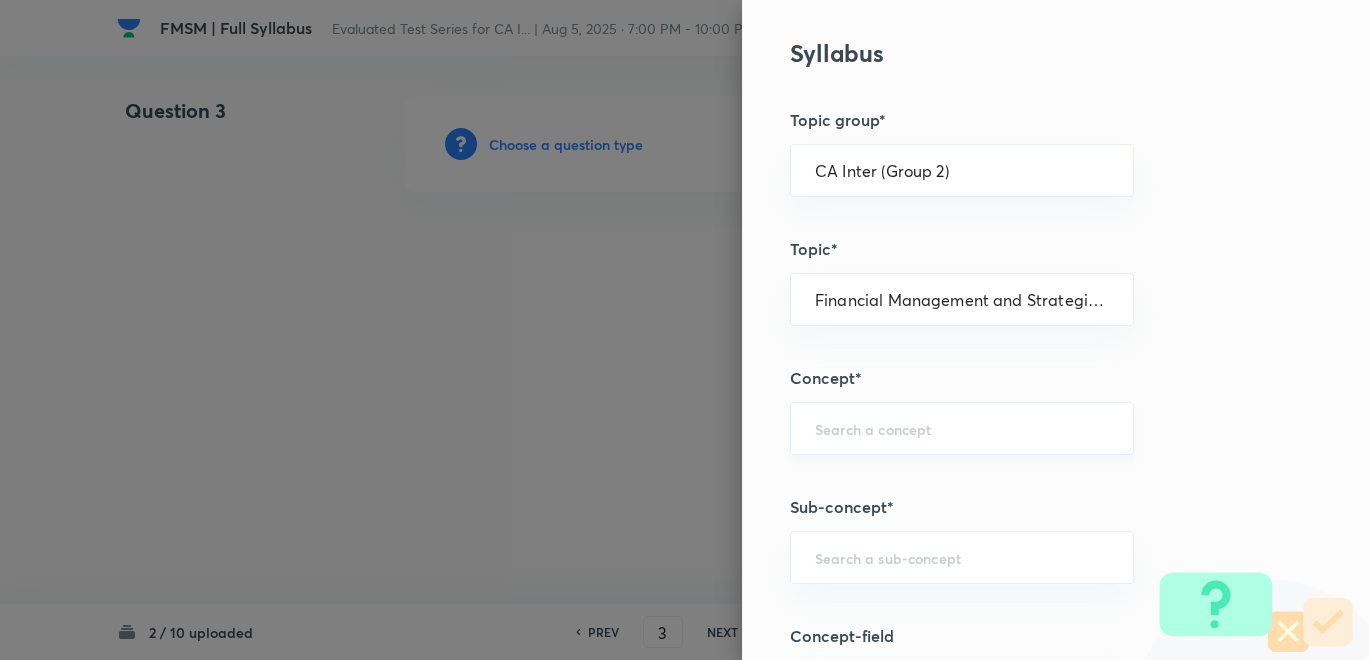 click at bounding box center [962, 428] 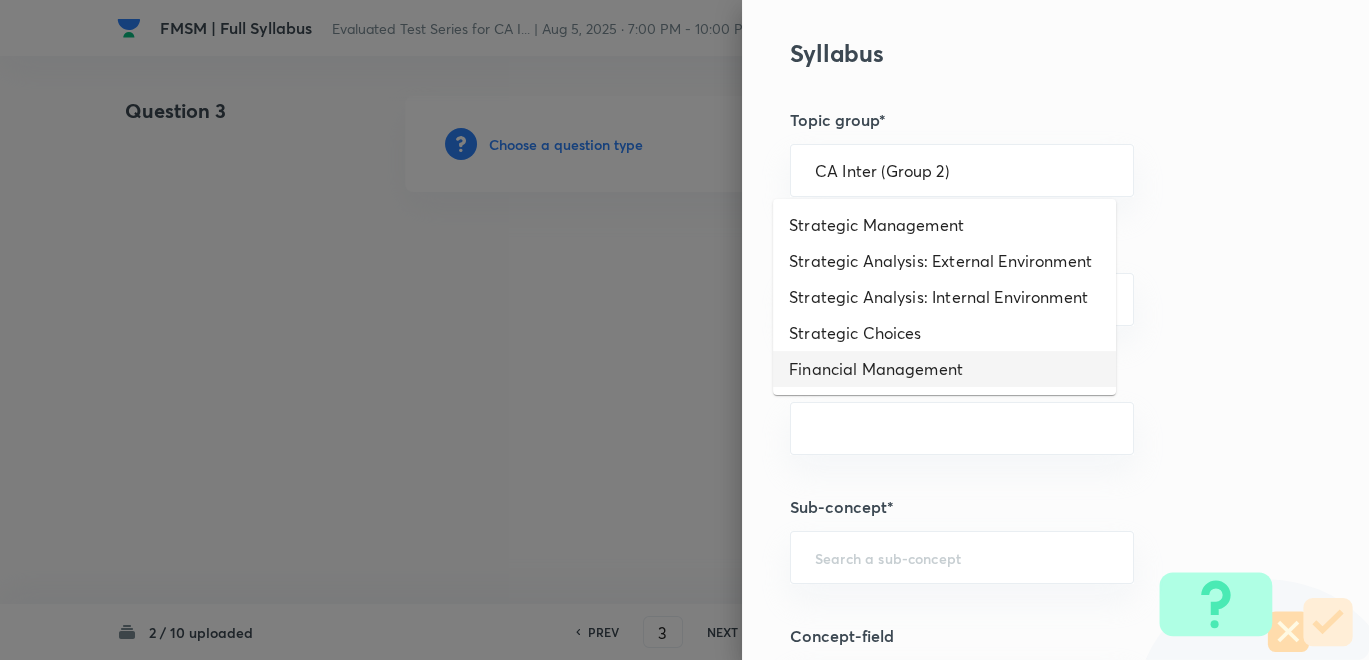 click on "Financial Management" at bounding box center [944, 369] 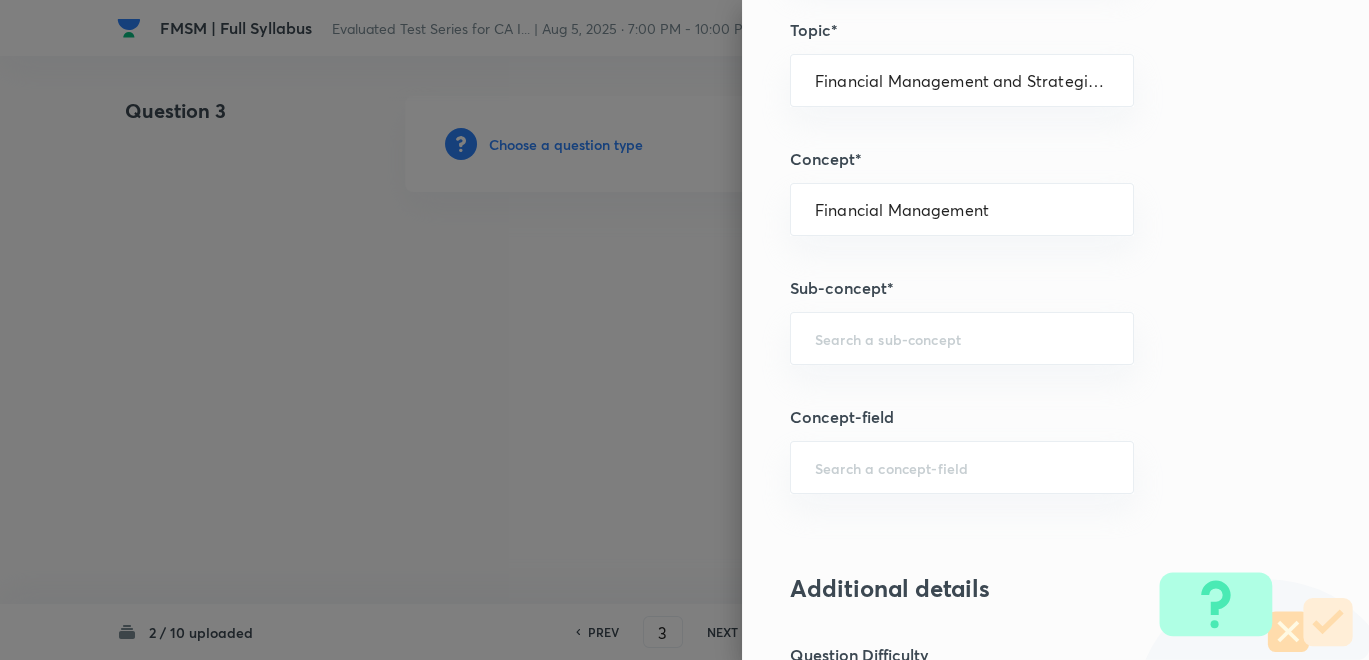 scroll, scrollTop: 777, scrollLeft: 0, axis: vertical 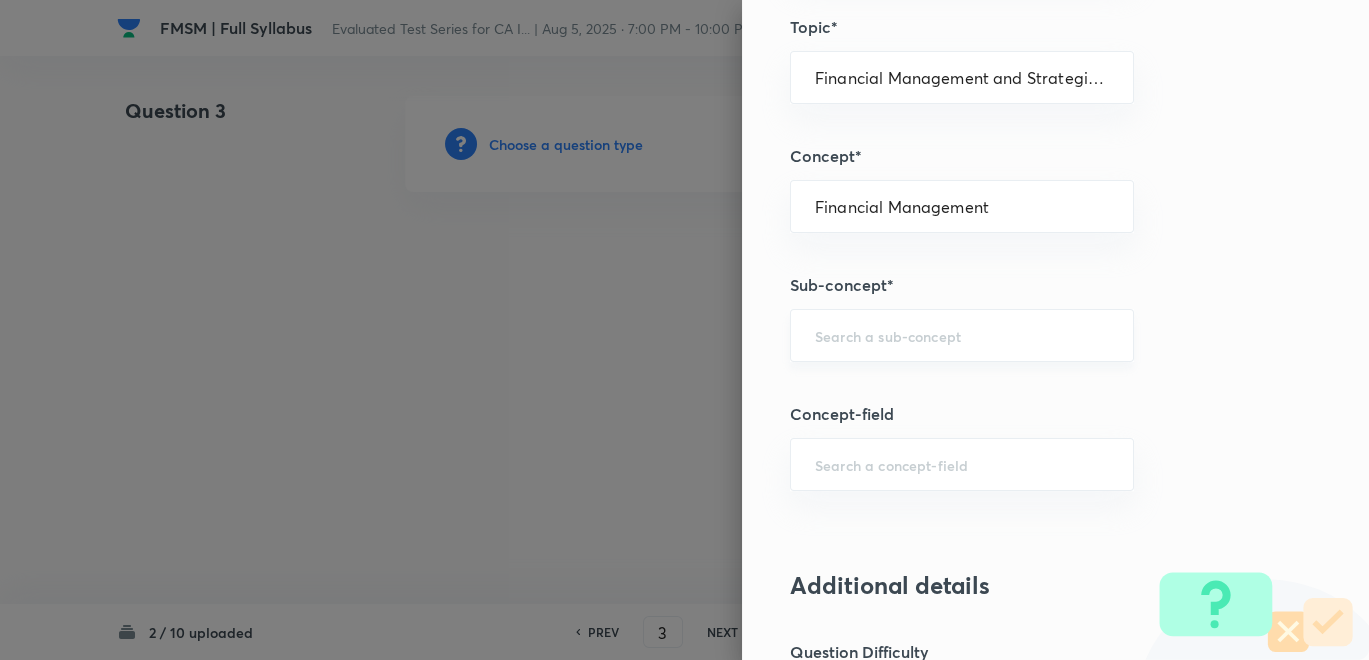 click at bounding box center [962, 335] 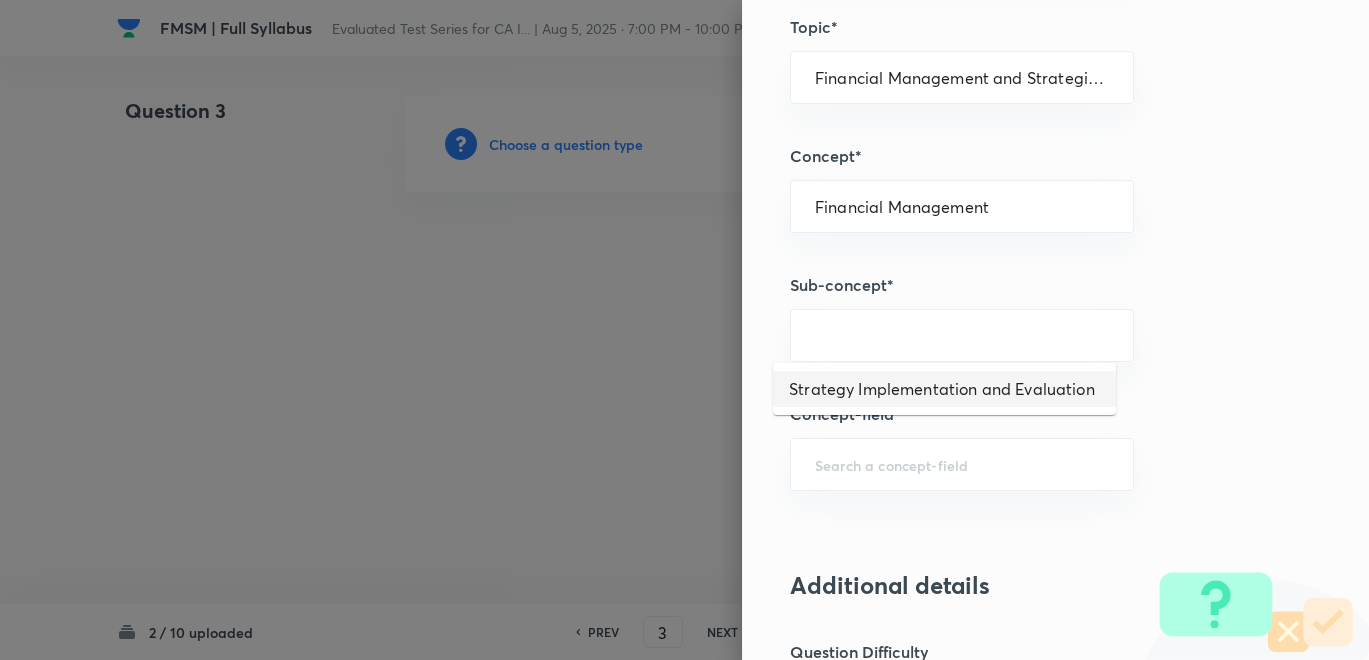 click on "Strategy Implementation and Evaluation" at bounding box center (944, 389) 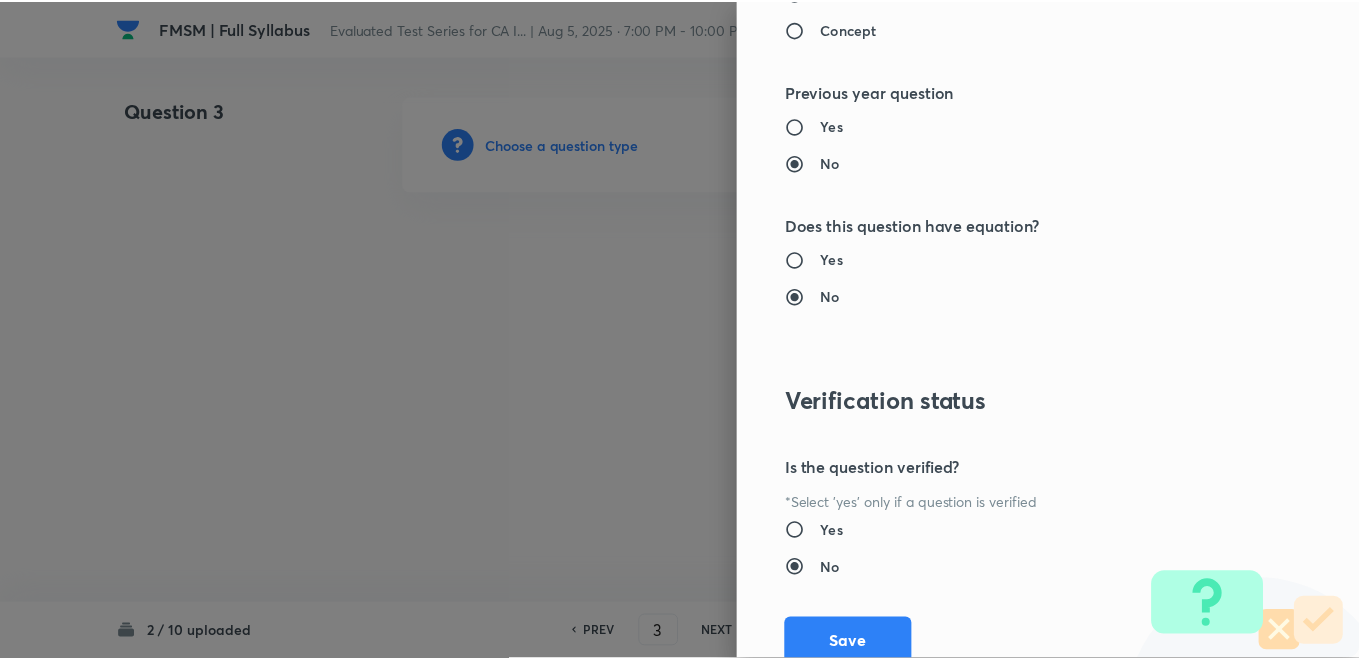 scroll, scrollTop: 1820, scrollLeft: 0, axis: vertical 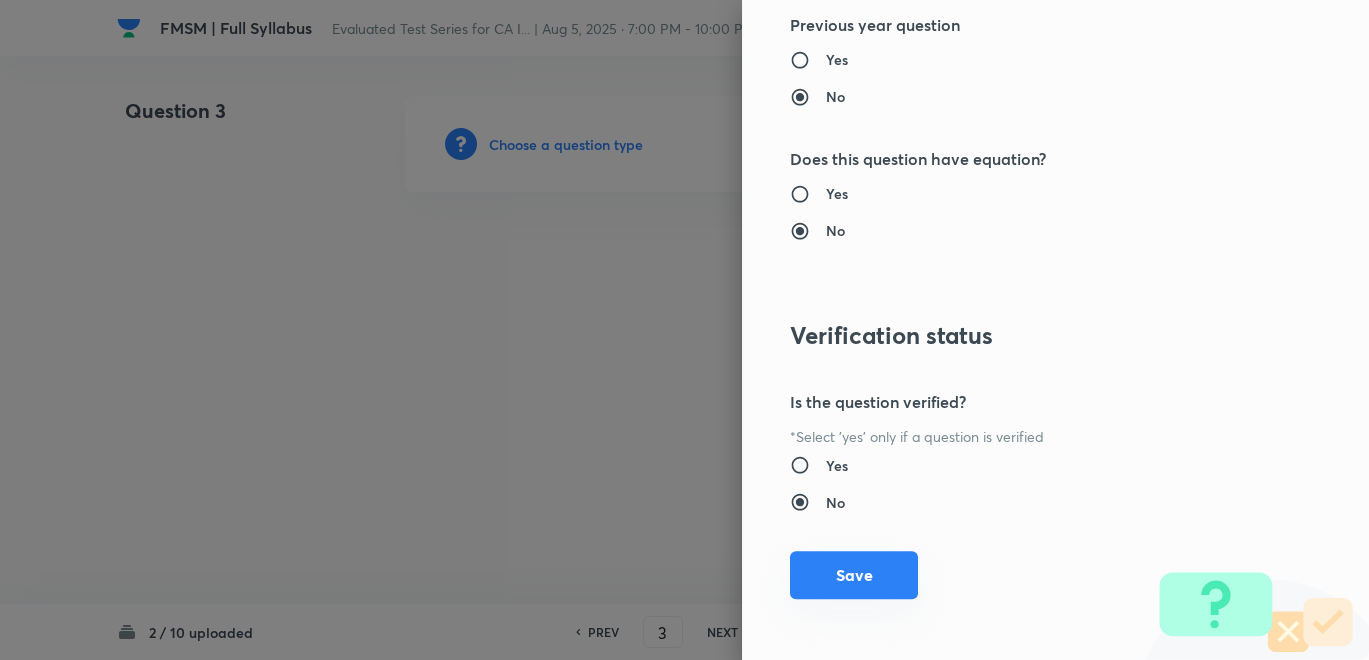 click on "Save" at bounding box center [854, 575] 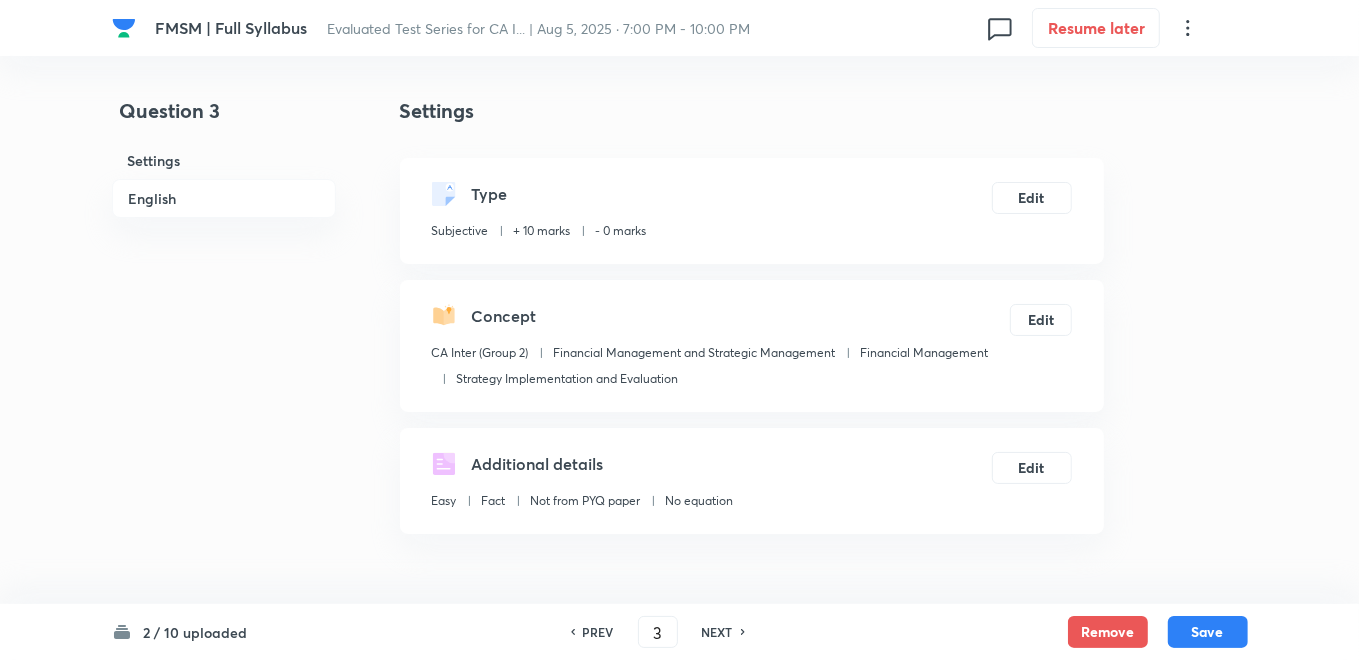 scroll, scrollTop: 444, scrollLeft: 0, axis: vertical 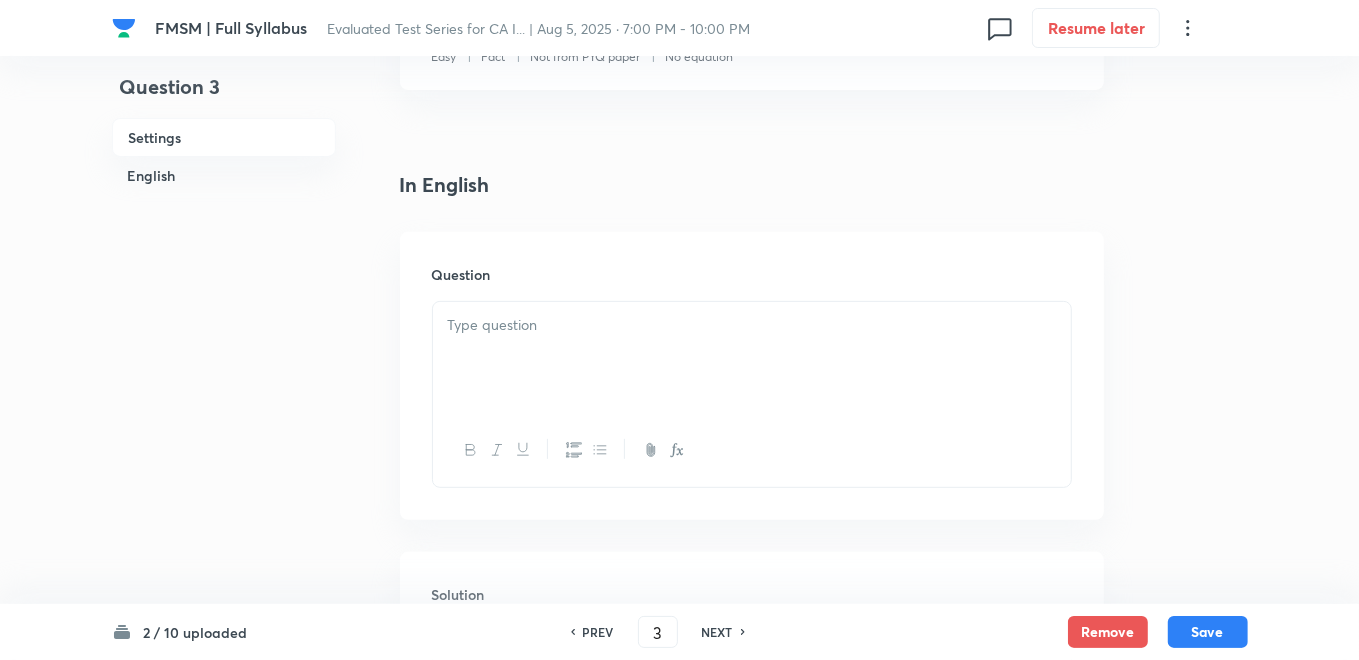 click at bounding box center [752, 325] 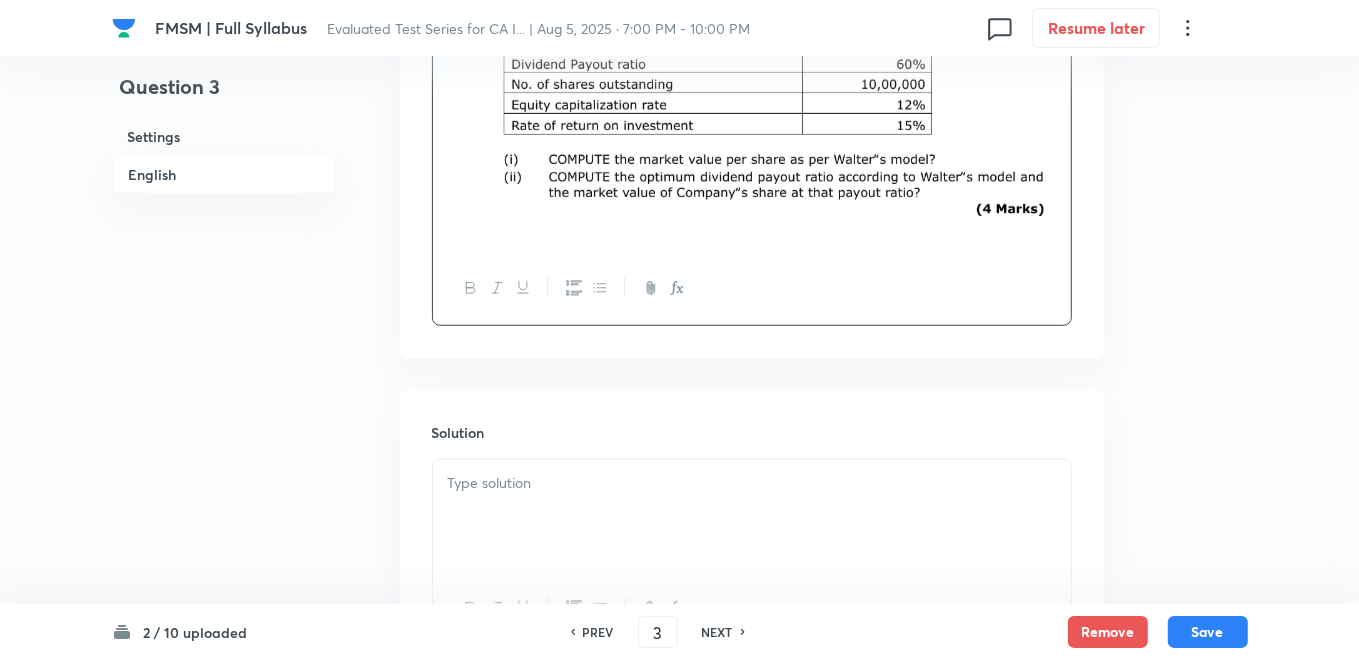 scroll, scrollTop: 1000, scrollLeft: 0, axis: vertical 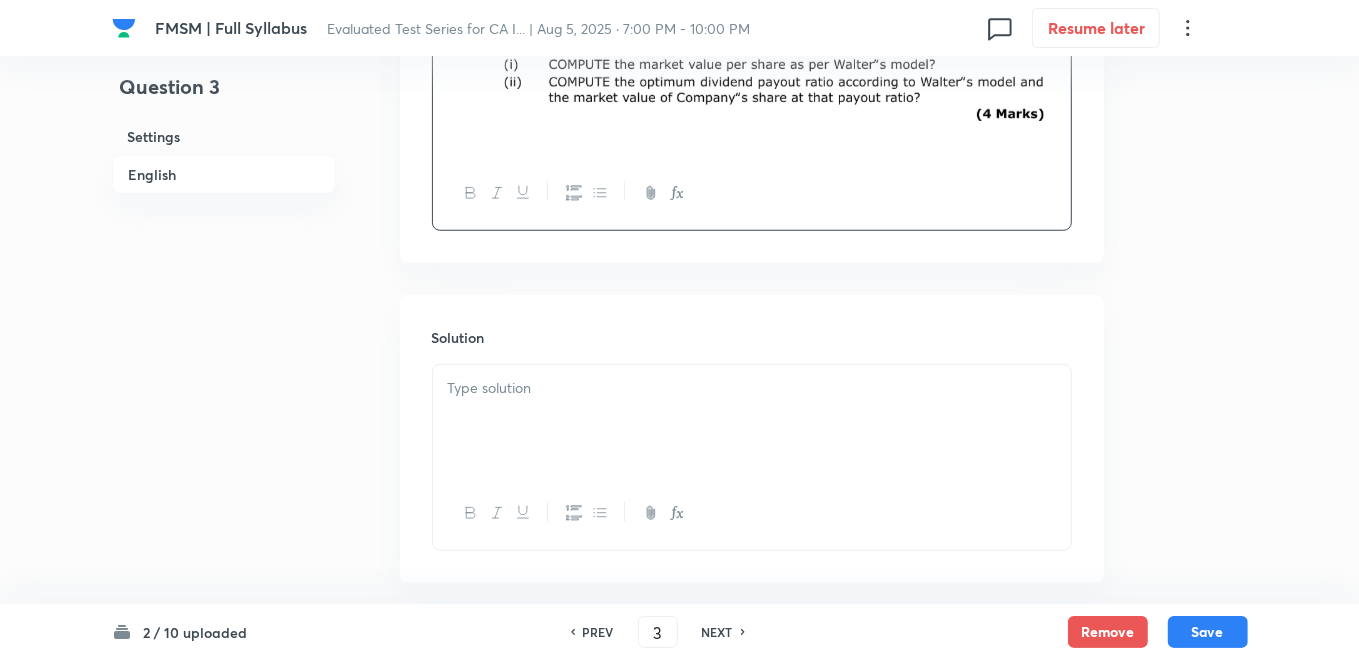 click at bounding box center (752, 421) 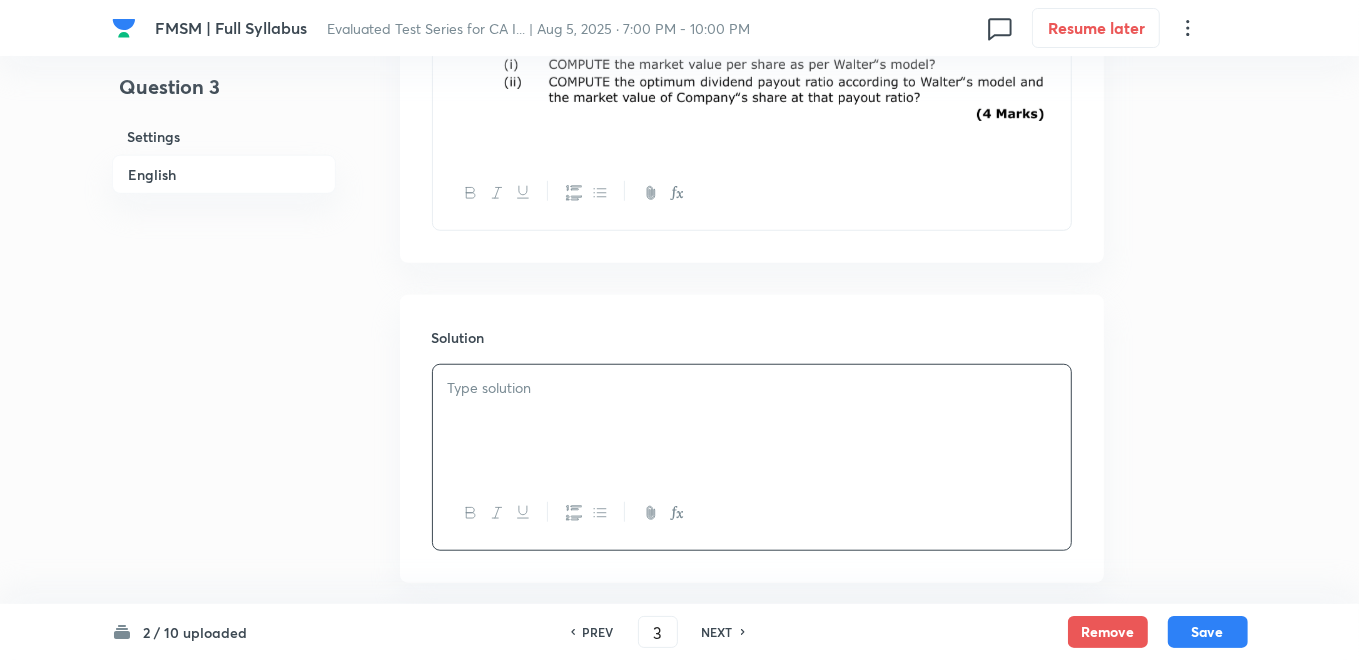 click at bounding box center [752, 388] 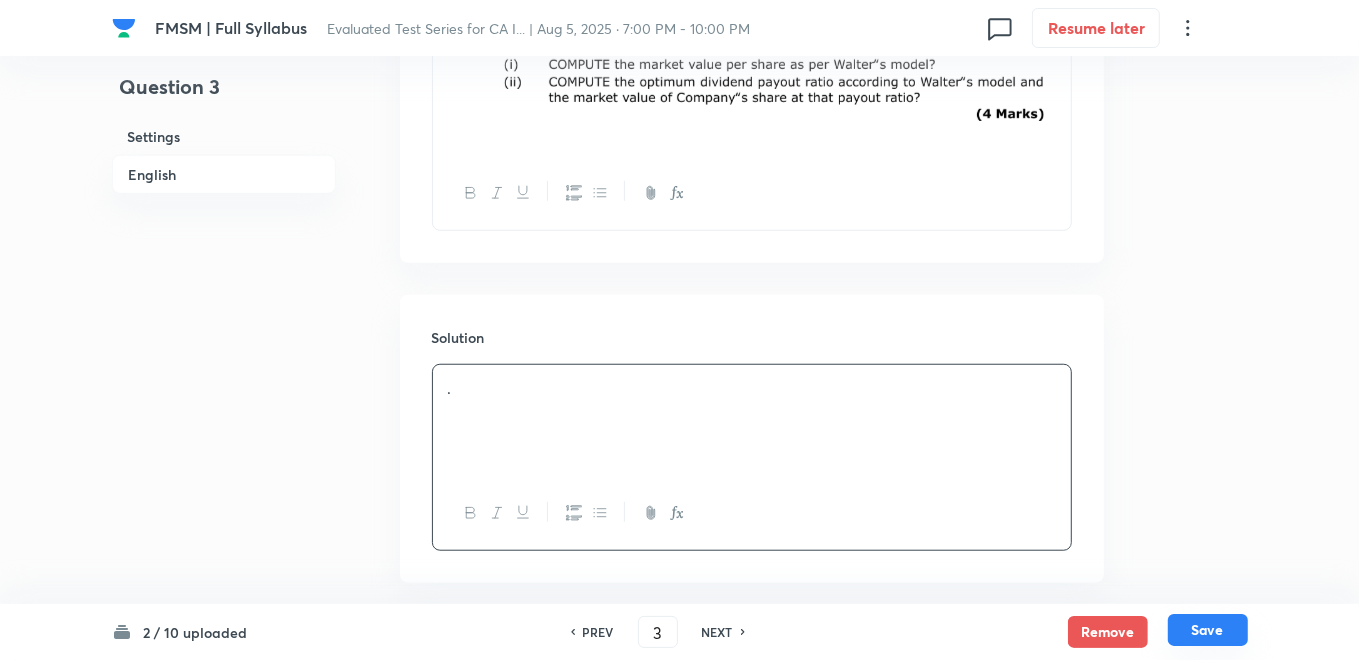 click on "Save" at bounding box center [1208, 630] 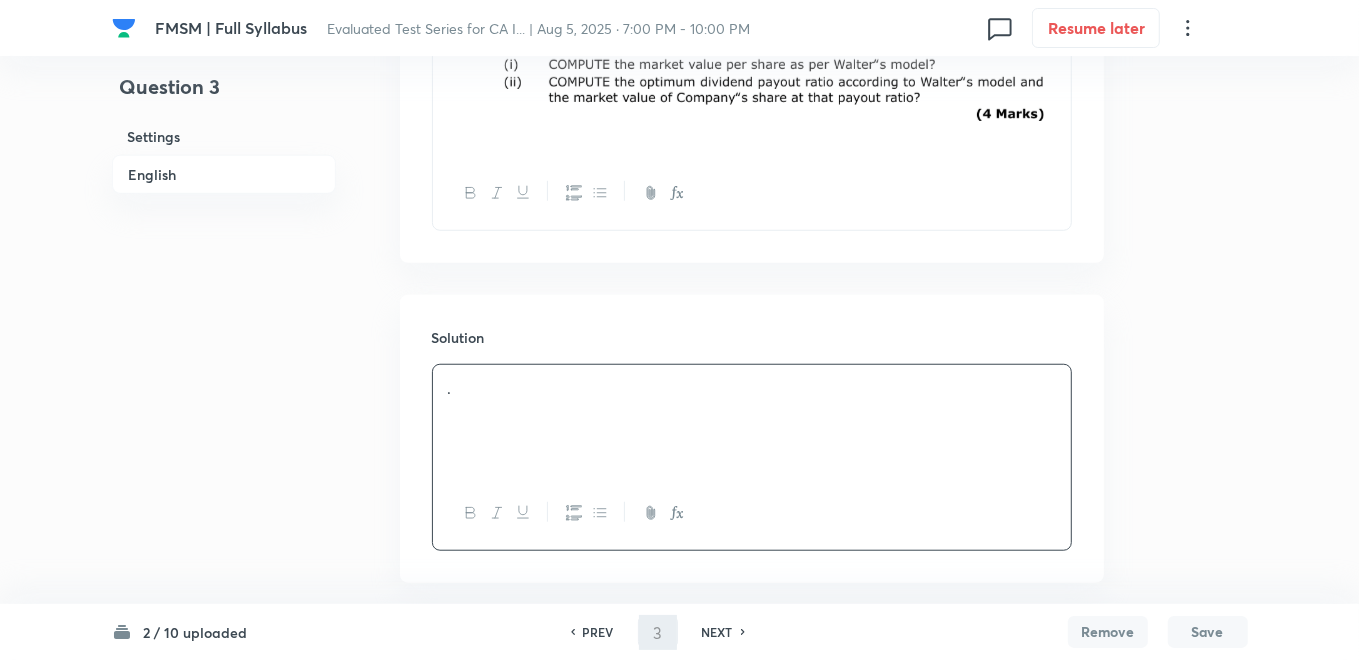 type on "4" 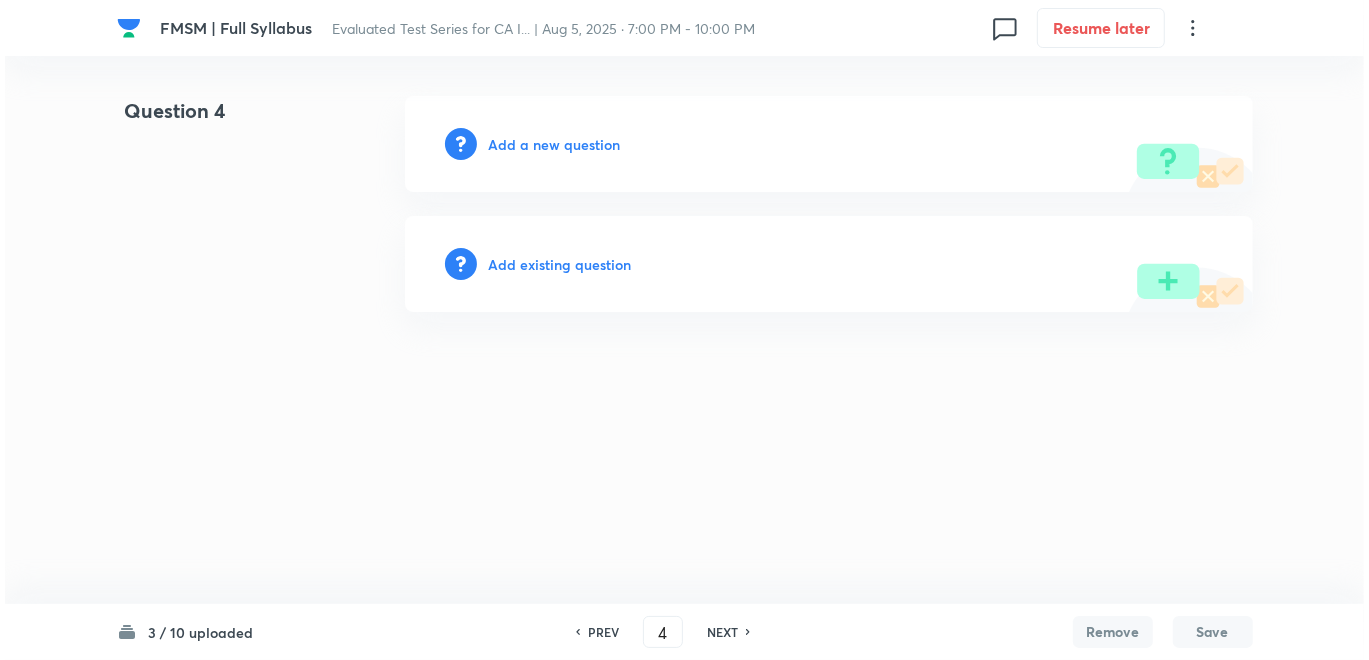 scroll, scrollTop: 0, scrollLeft: 0, axis: both 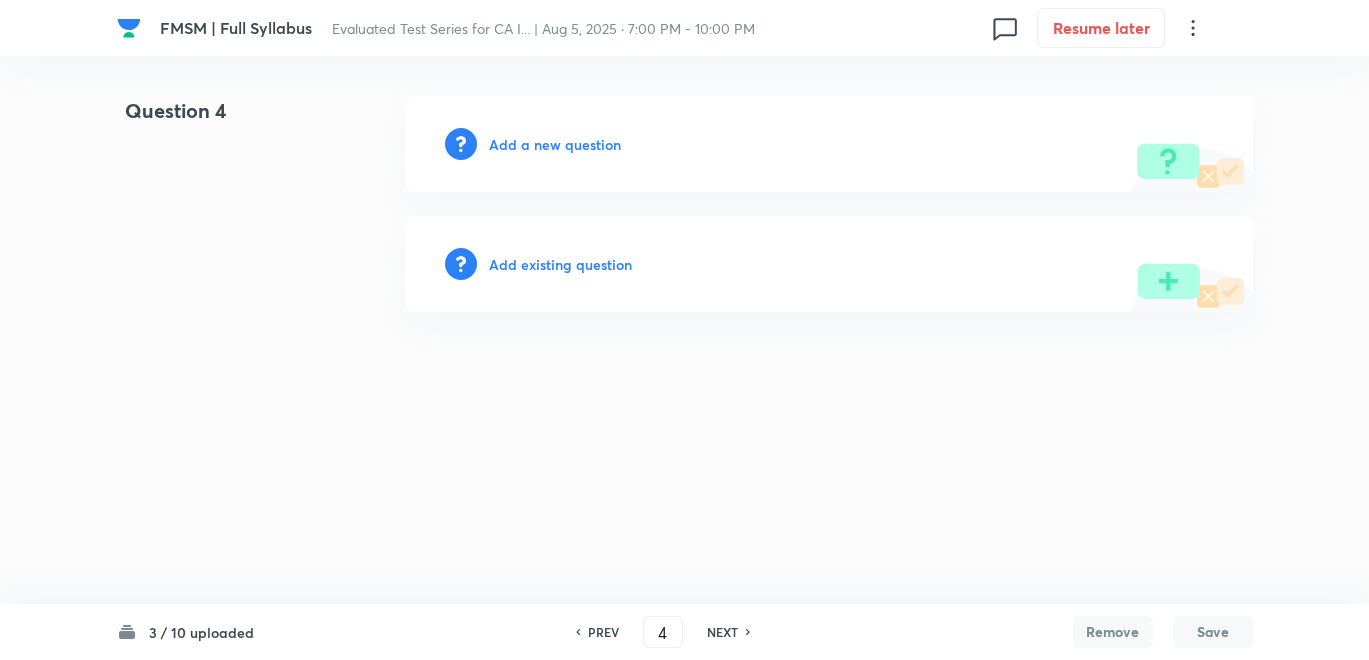 click on "Add a new question" at bounding box center [555, 144] 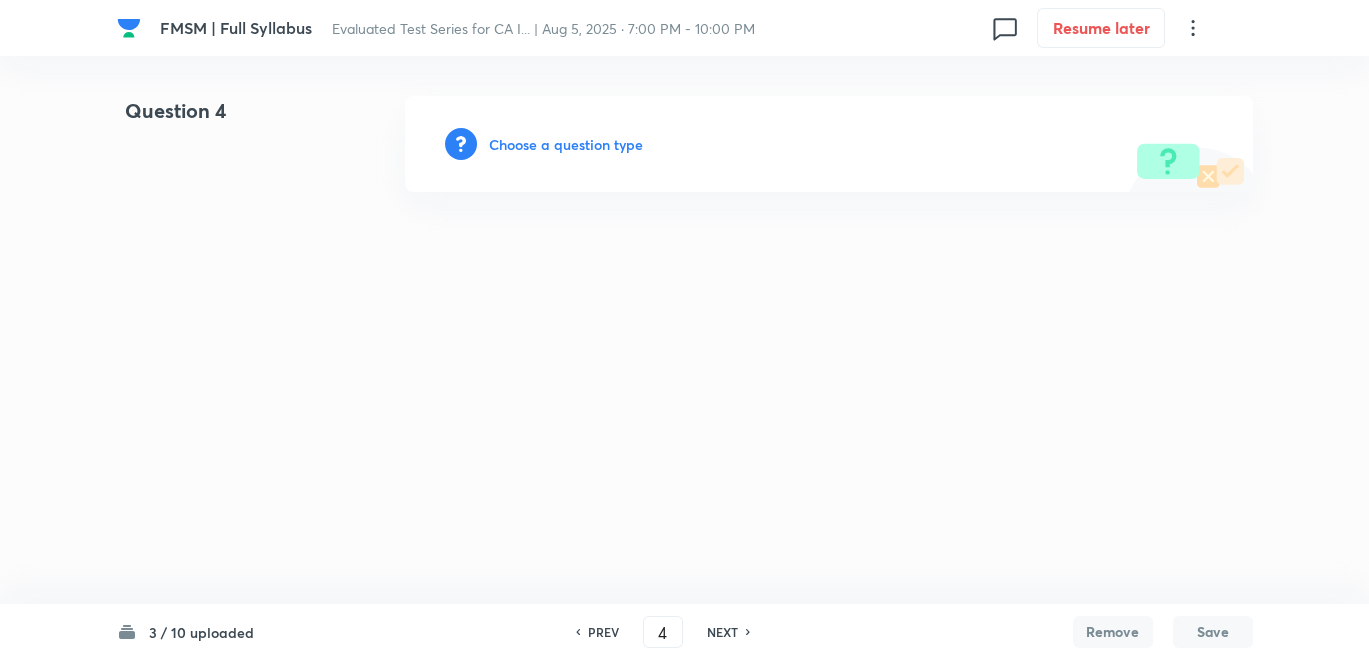 click on "Choose a question type" at bounding box center (566, 144) 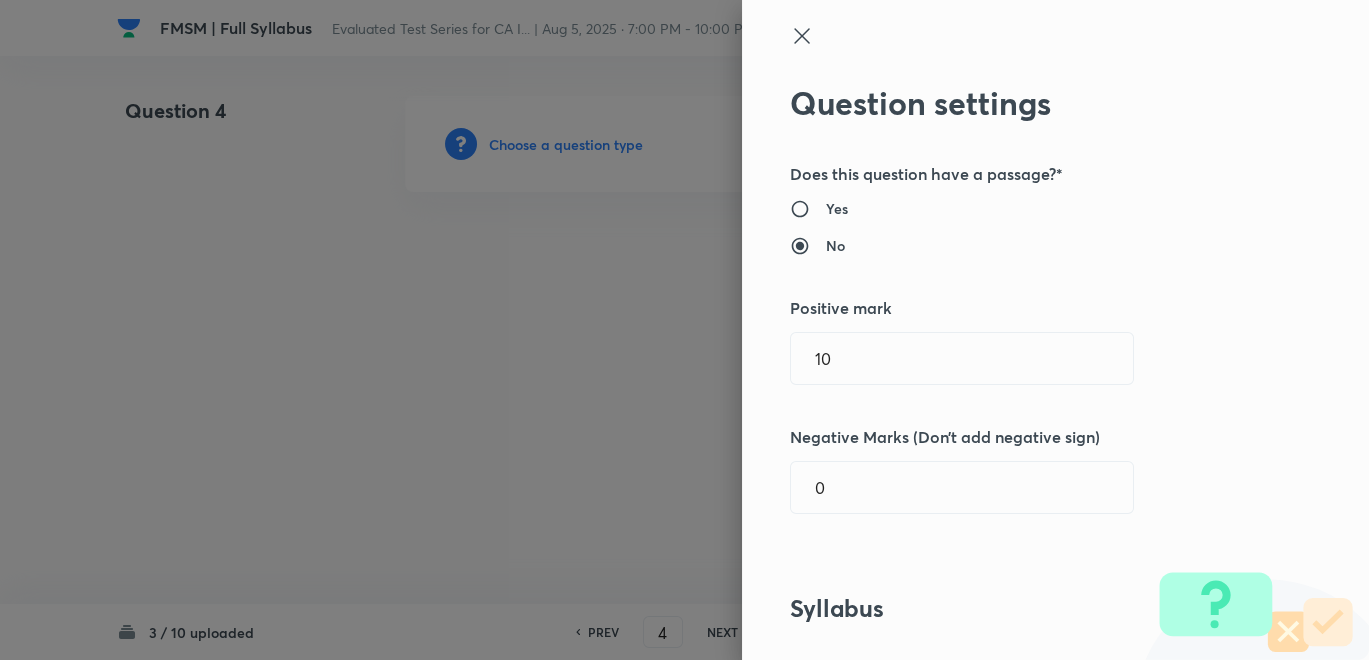 click at bounding box center (684, 330) 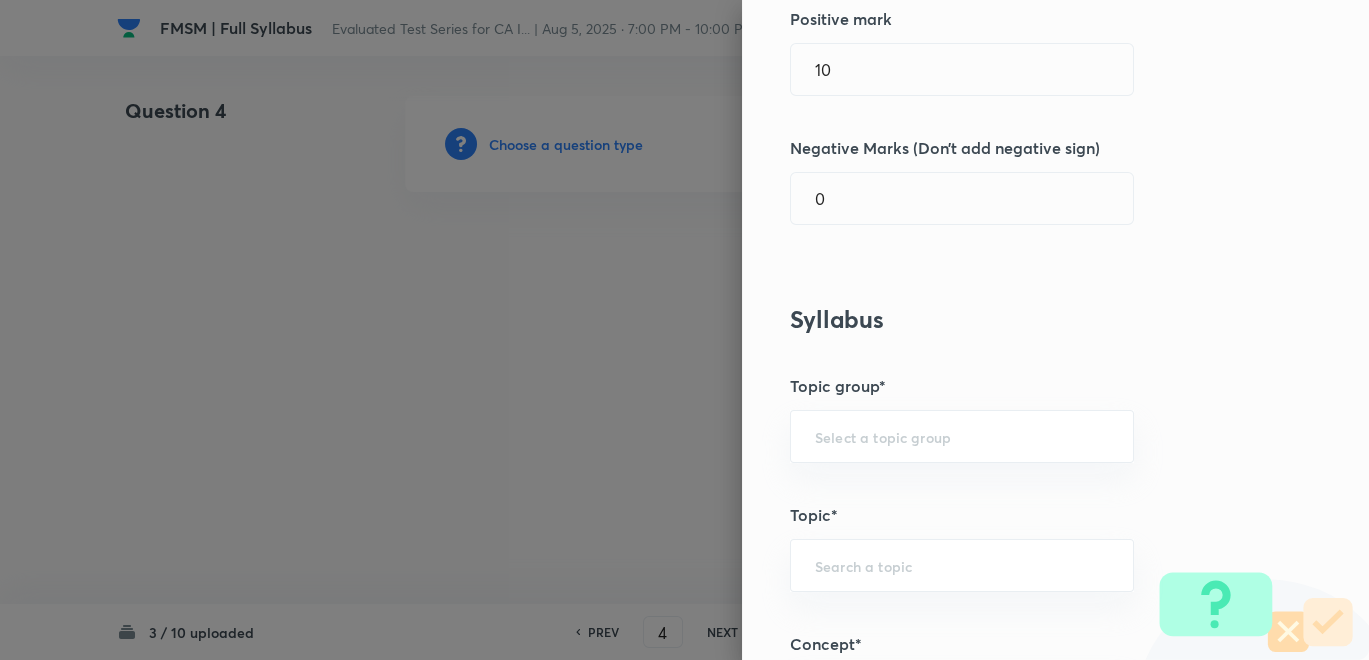 scroll, scrollTop: 333, scrollLeft: 0, axis: vertical 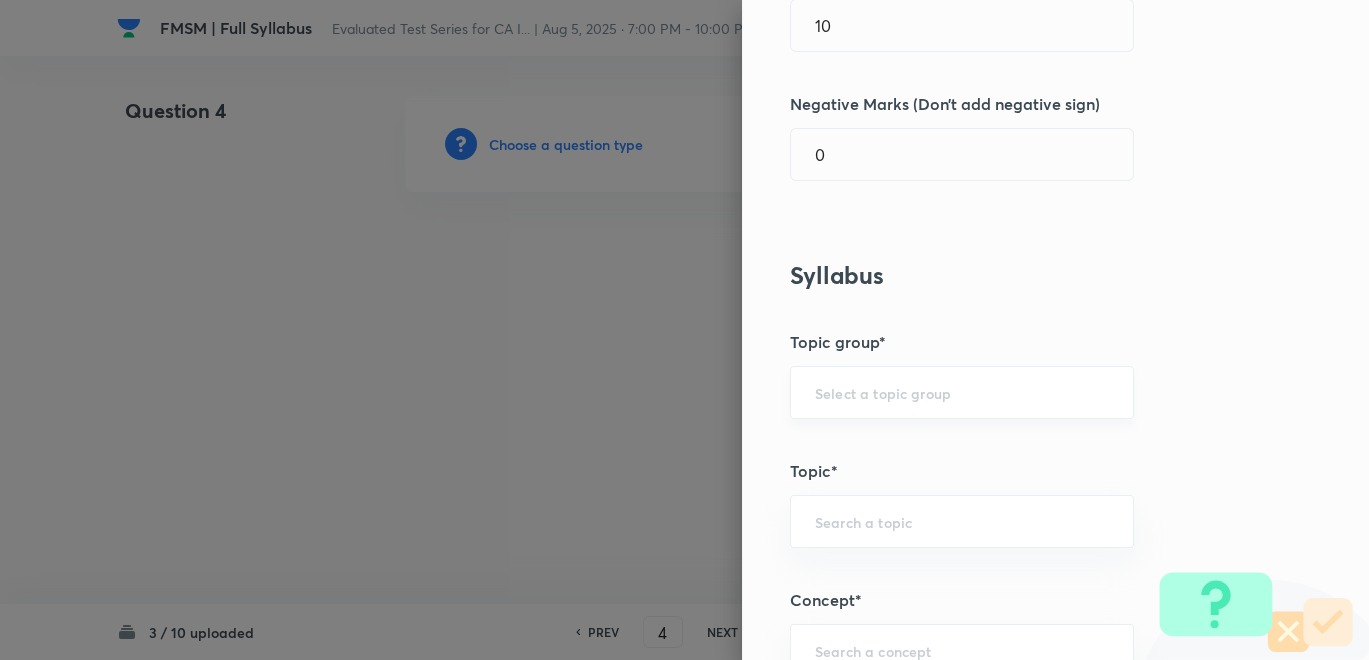 click on "​" at bounding box center (962, 392) 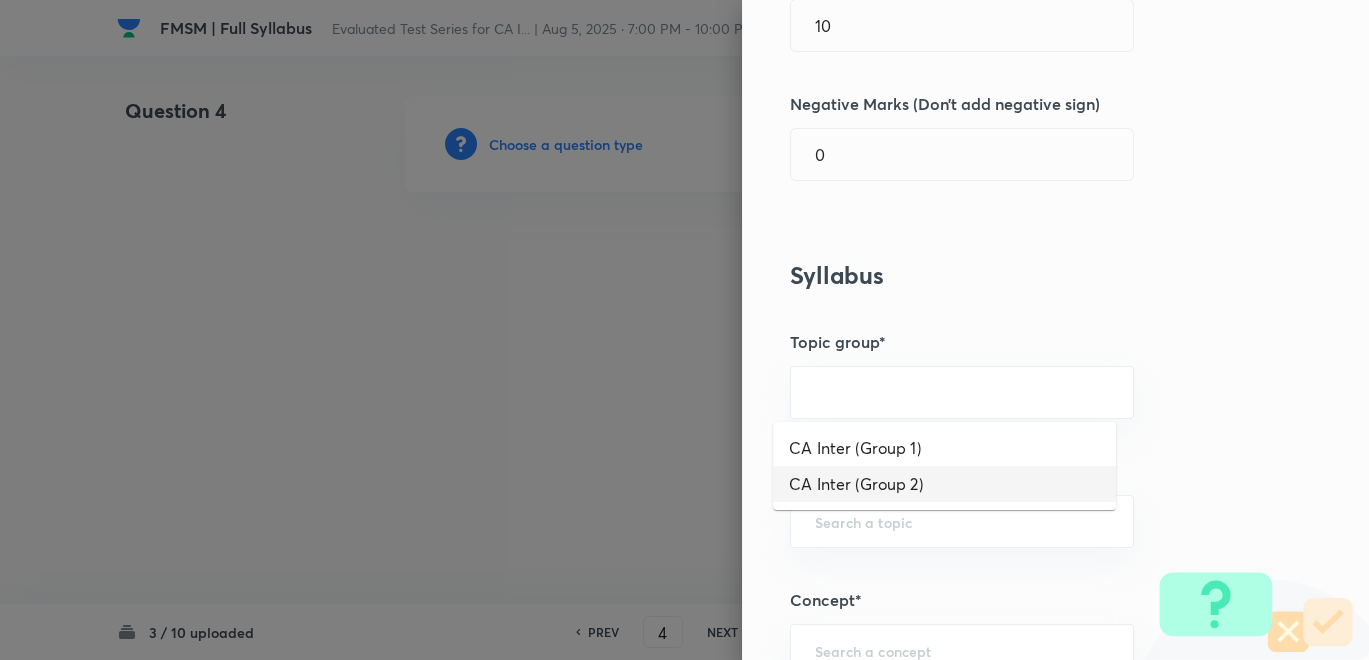 click on "CA Inter (Group 2)" at bounding box center (944, 484) 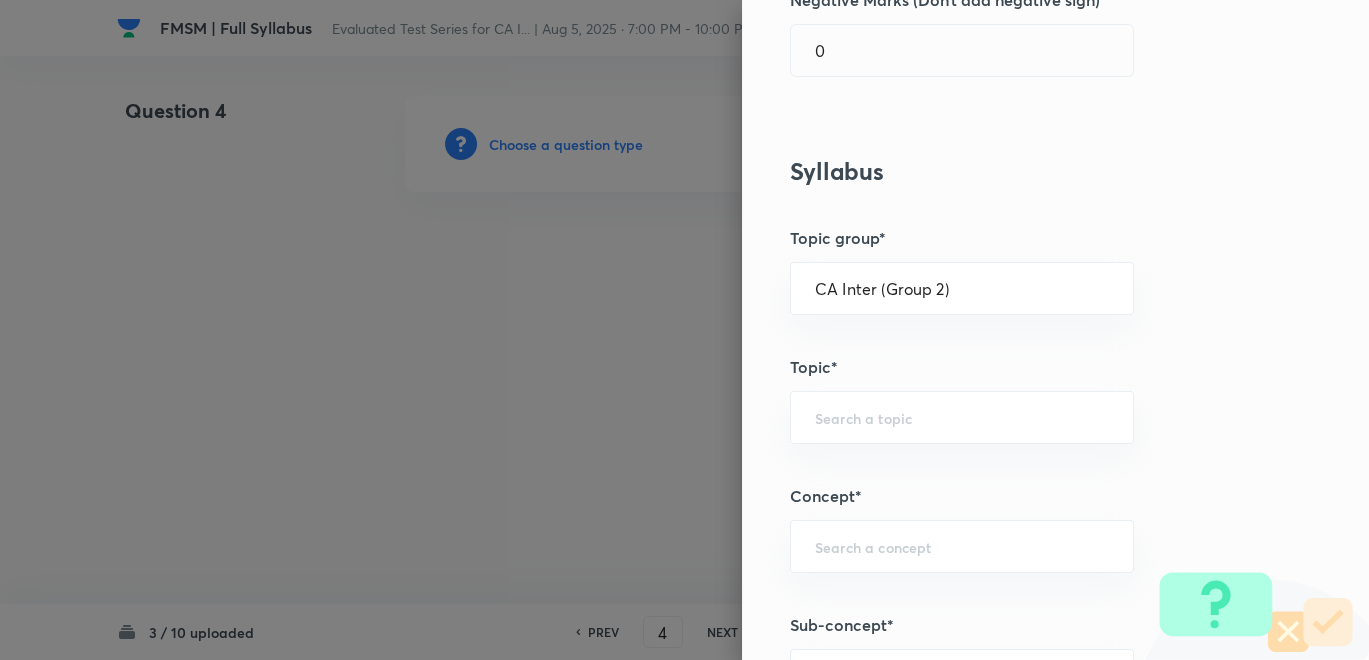 scroll, scrollTop: 555, scrollLeft: 0, axis: vertical 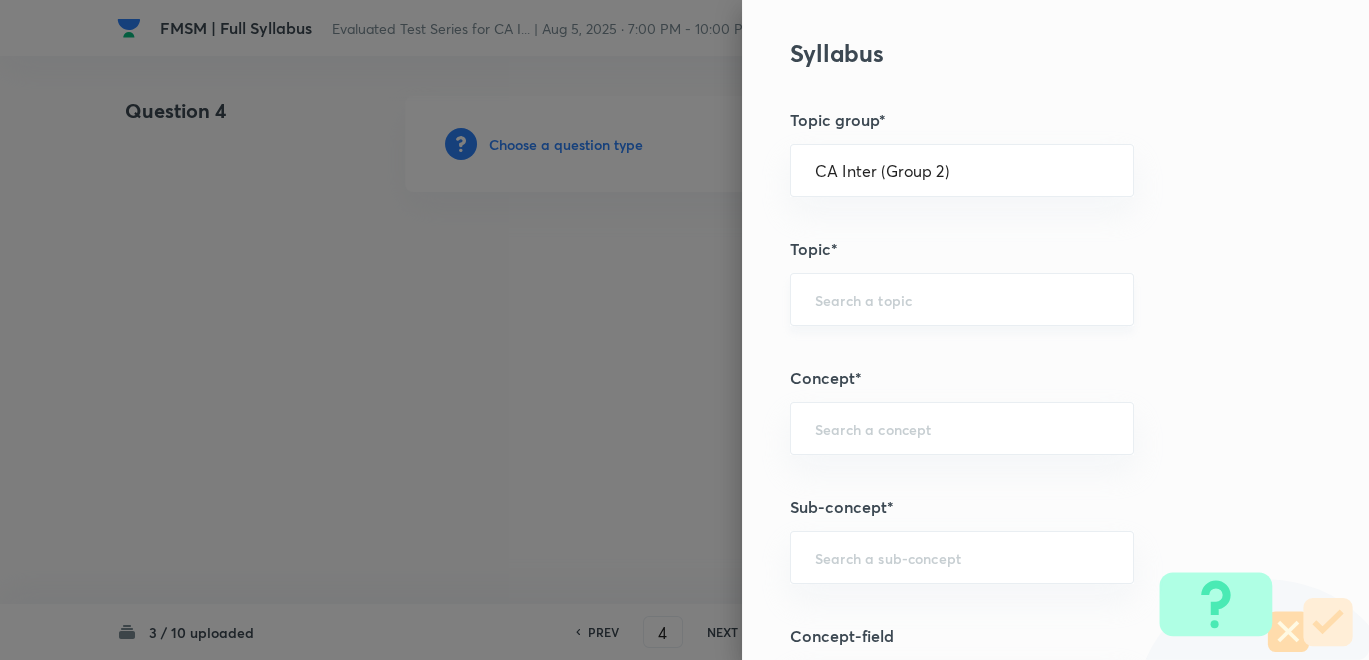 click on "​" at bounding box center (962, 299) 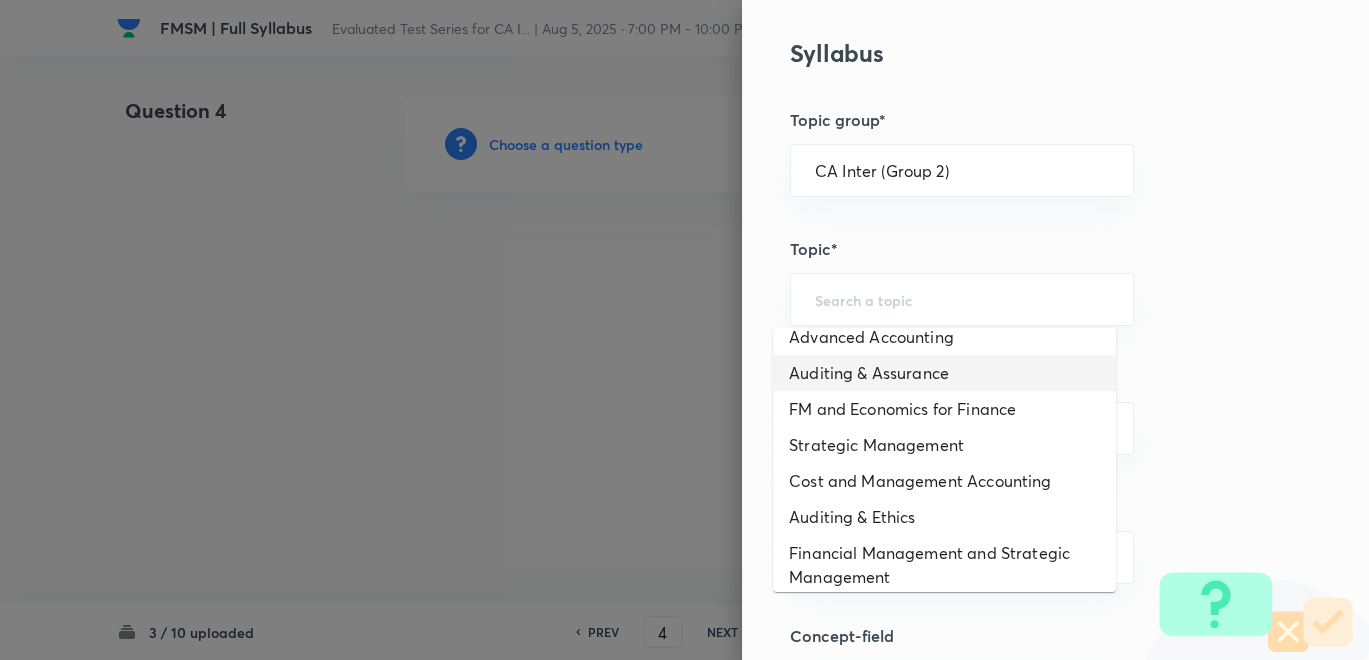 scroll, scrollTop: 27, scrollLeft: 0, axis: vertical 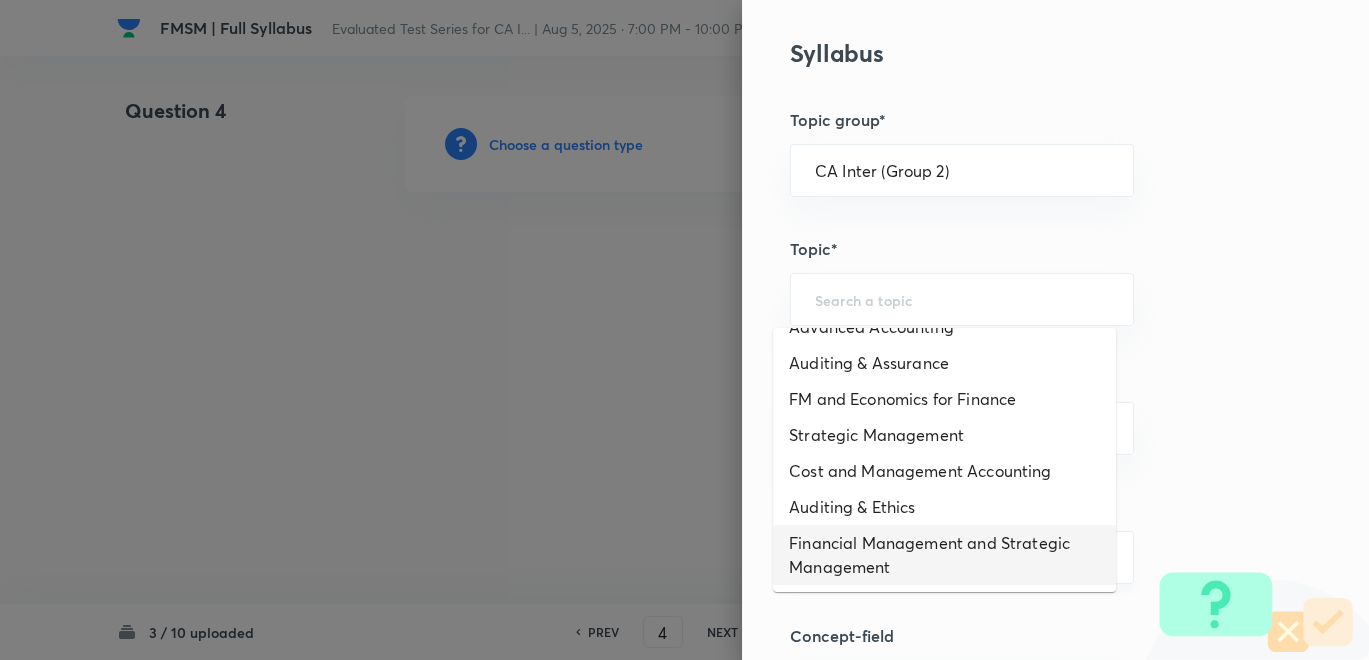 click on "Financial Management and Strategic Management" at bounding box center (944, 555) 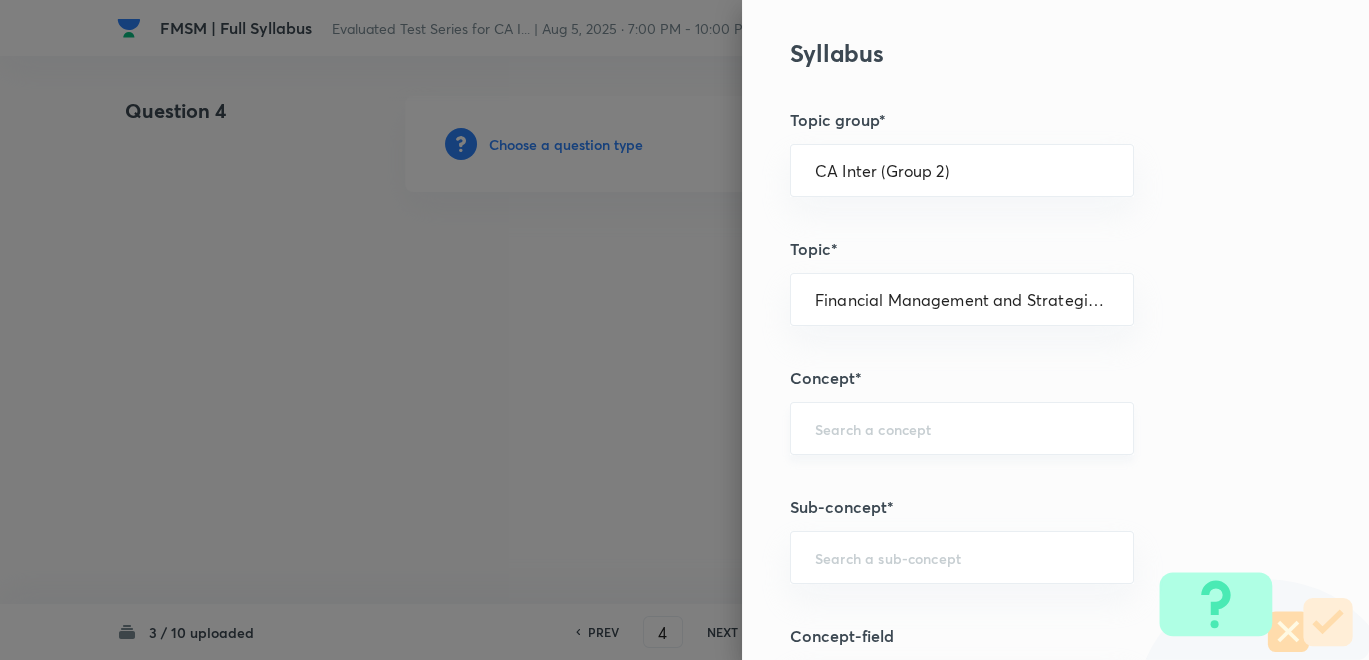 click at bounding box center [962, 428] 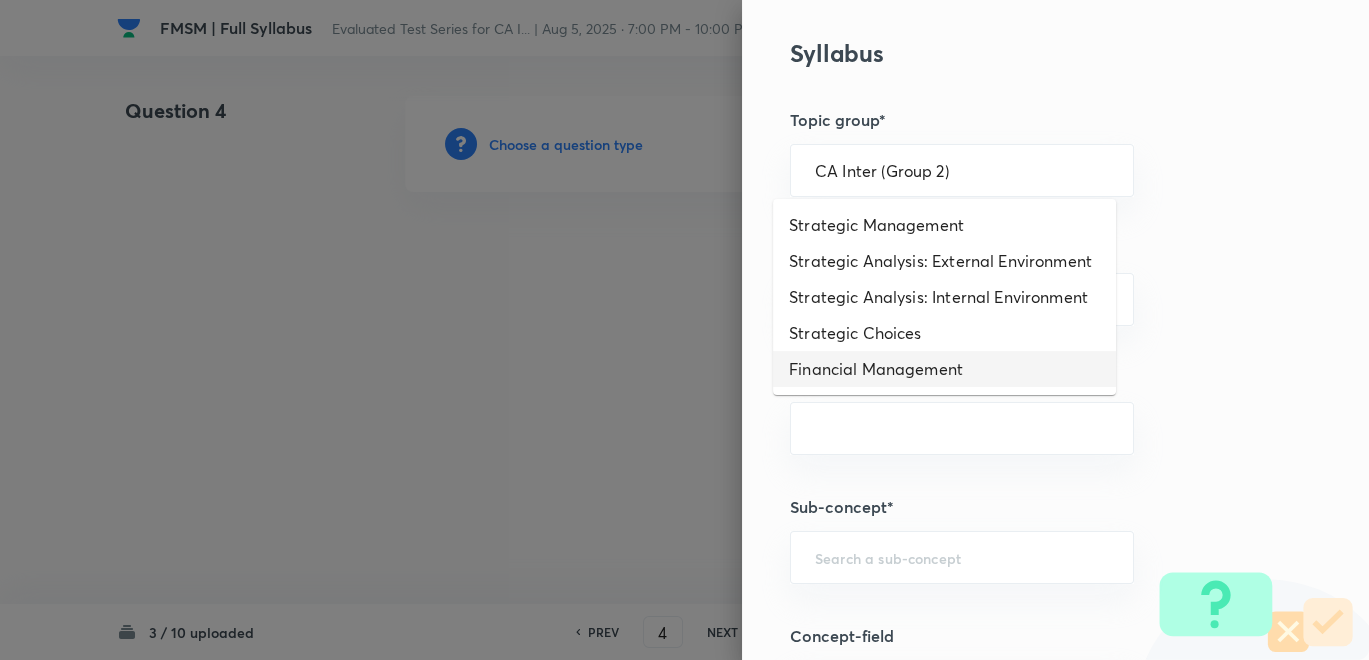 click on "Financial Management" at bounding box center (944, 369) 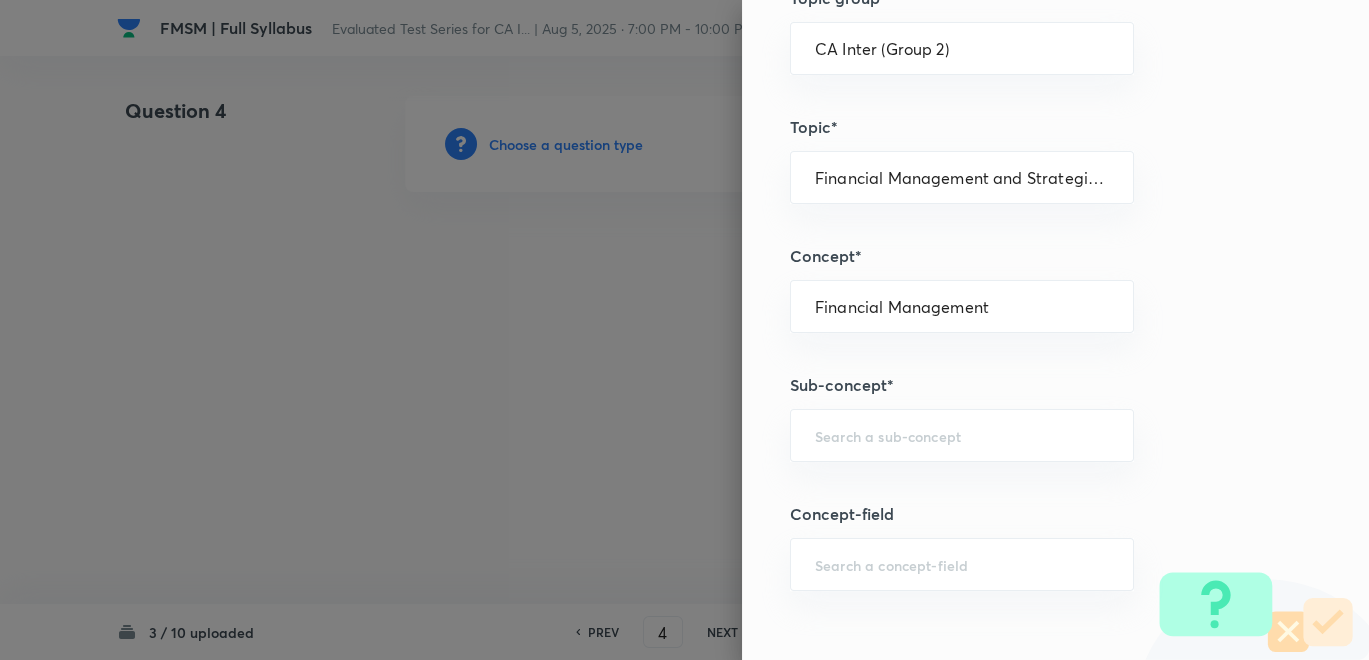 scroll, scrollTop: 777, scrollLeft: 0, axis: vertical 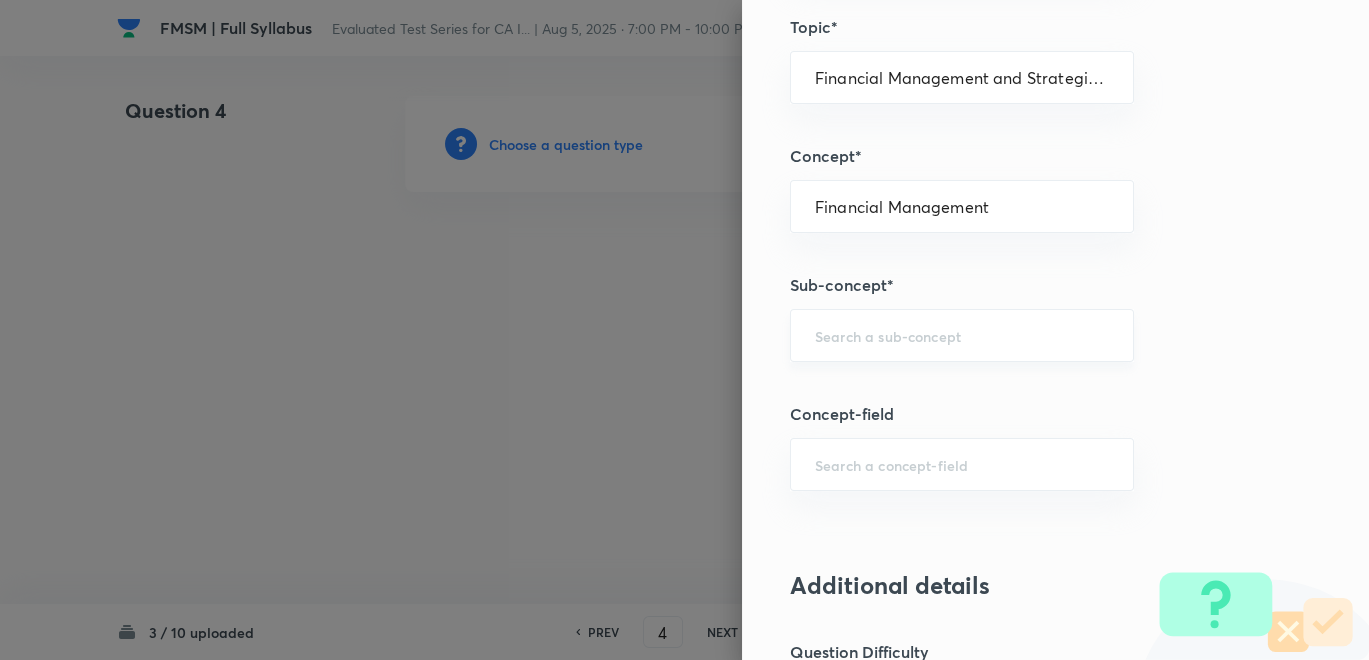 click on "​" at bounding box center (962, 335) 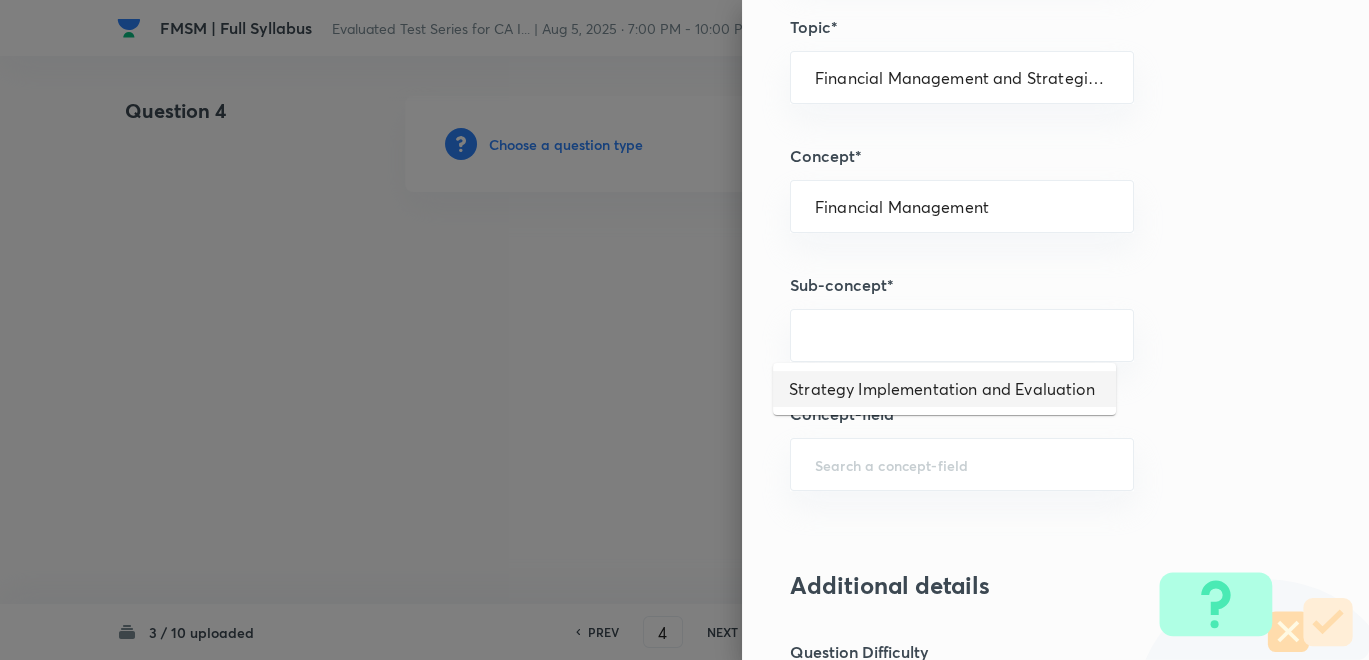 click on "Strategy Implementation and Evaluation" at bounding box center [944, 389] 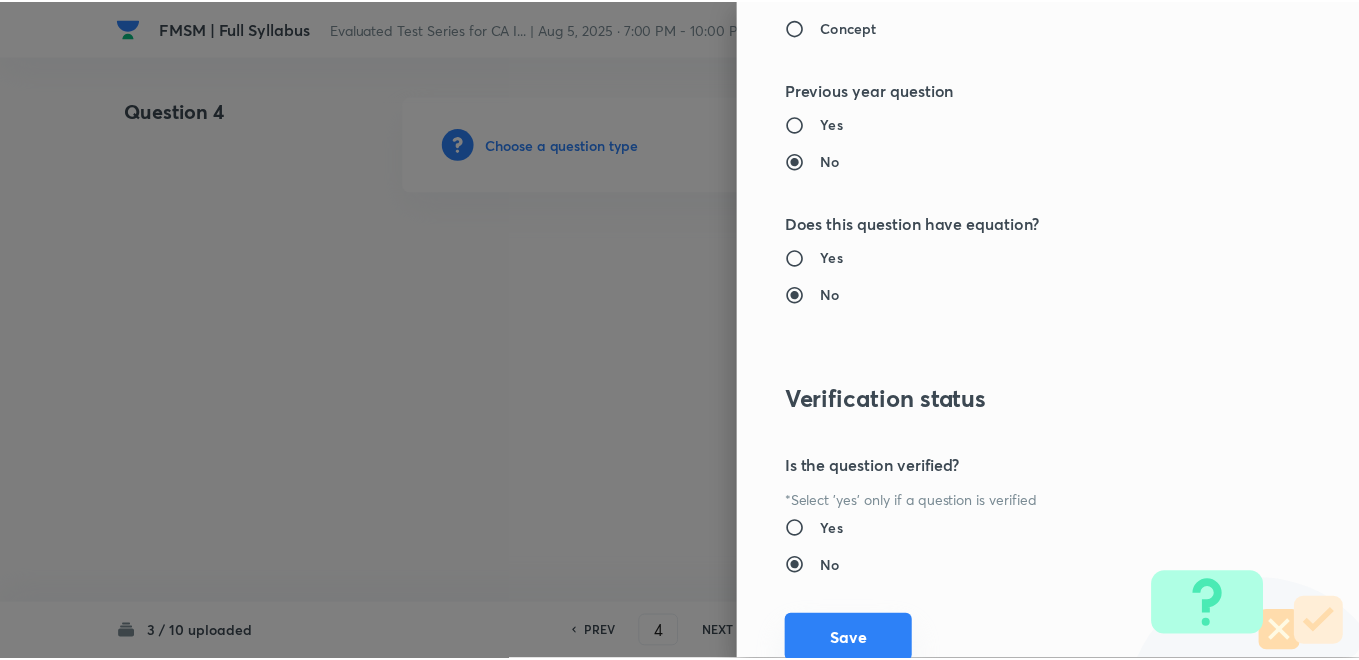 scroll, scrollTop: 1820, scrollLeft: 0, axis: vertical 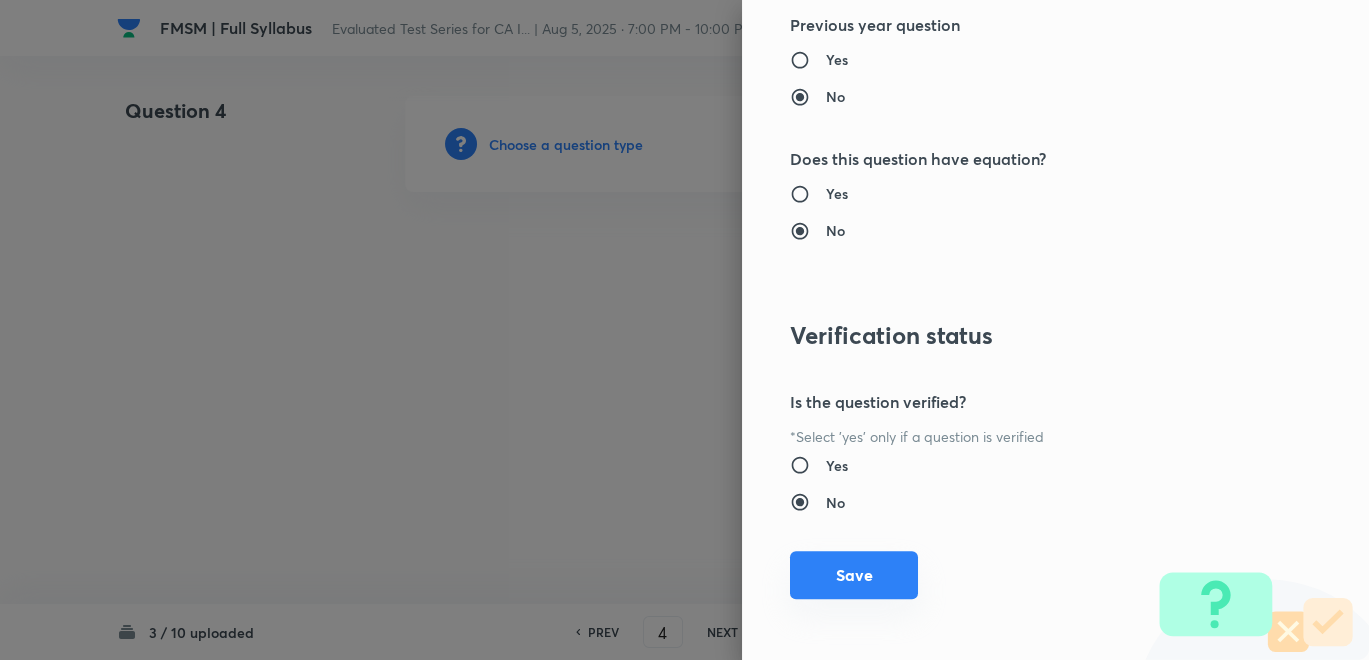 click on "Save" at bounding box center (854, 575) 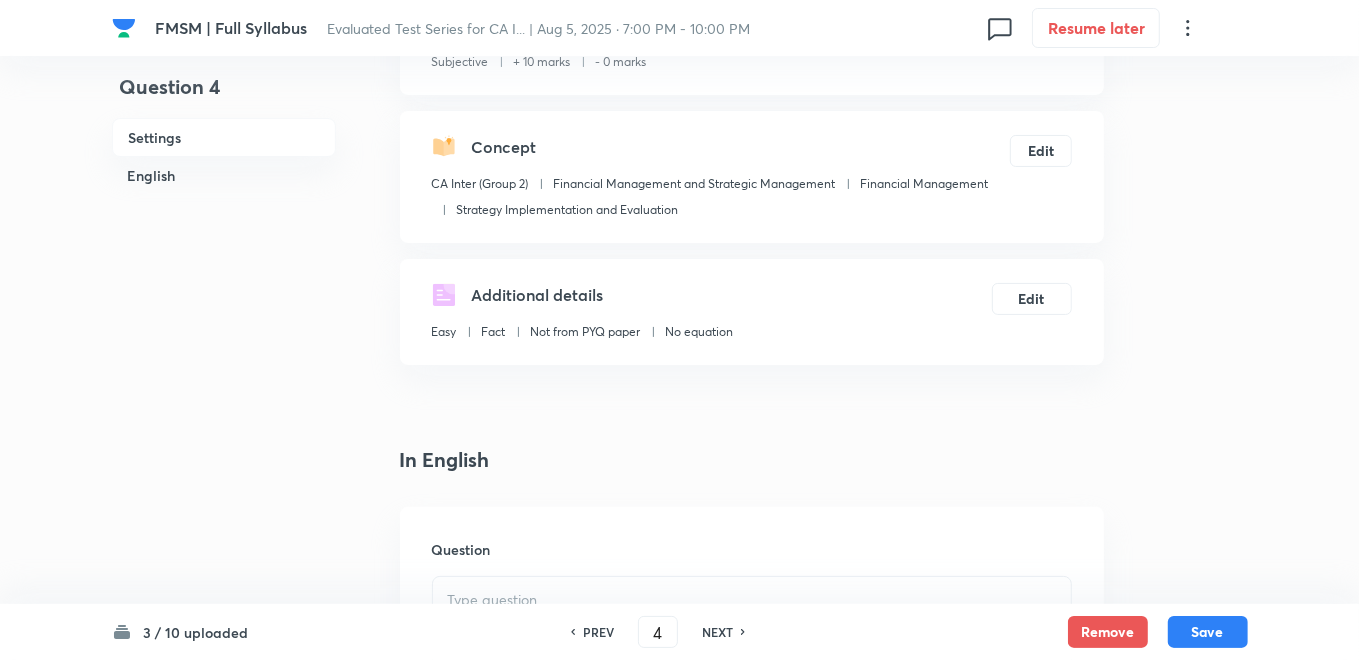scroll, scrollTop: 333, scrollLeft: 0, axis: vertical 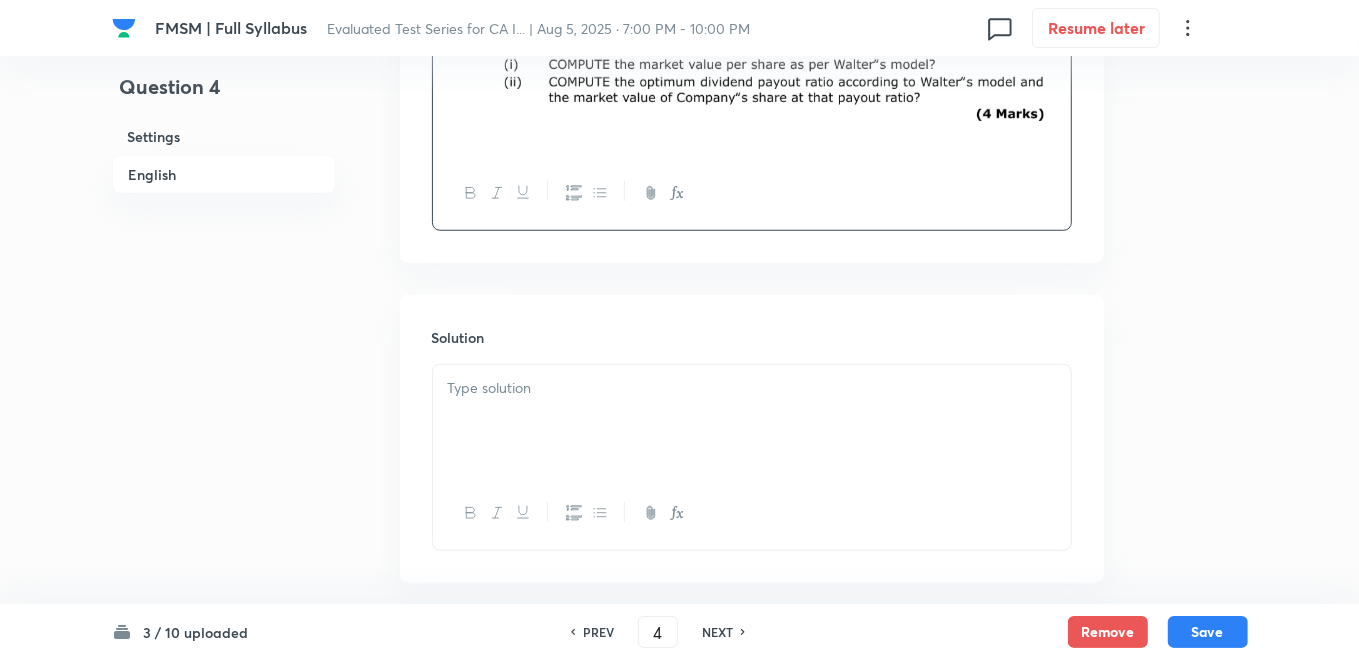 click at bounding box center [752, 421] 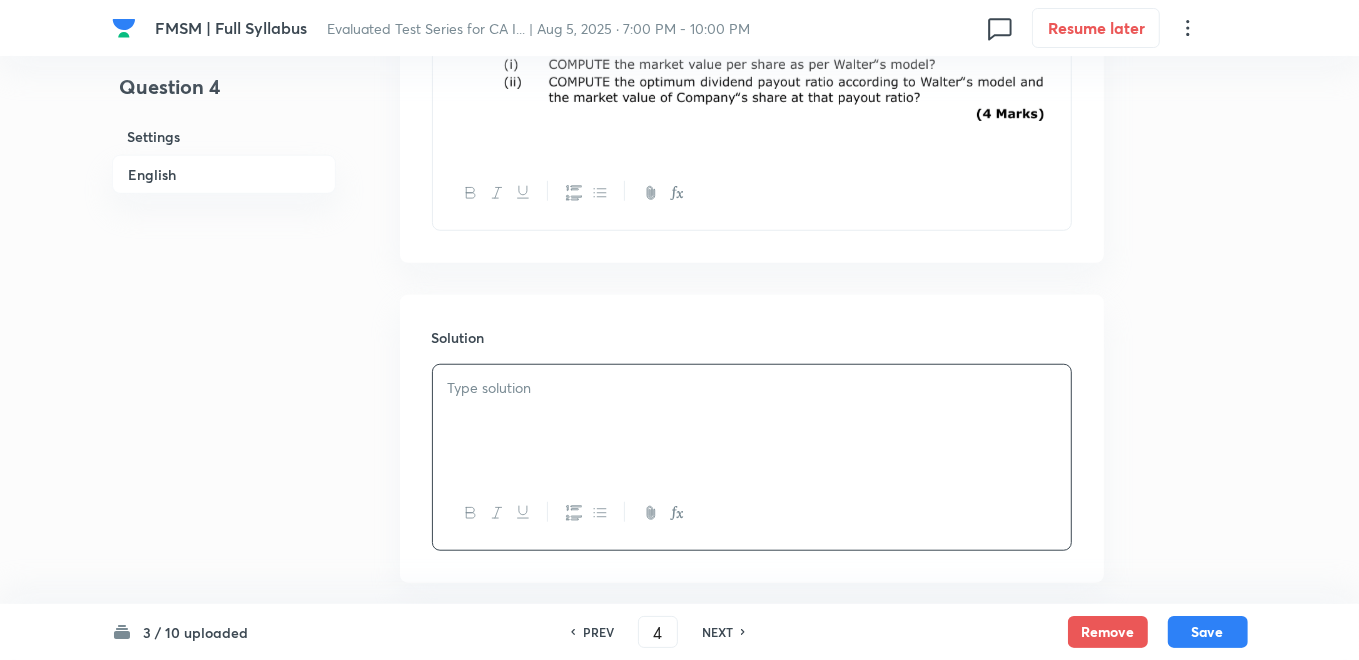 type 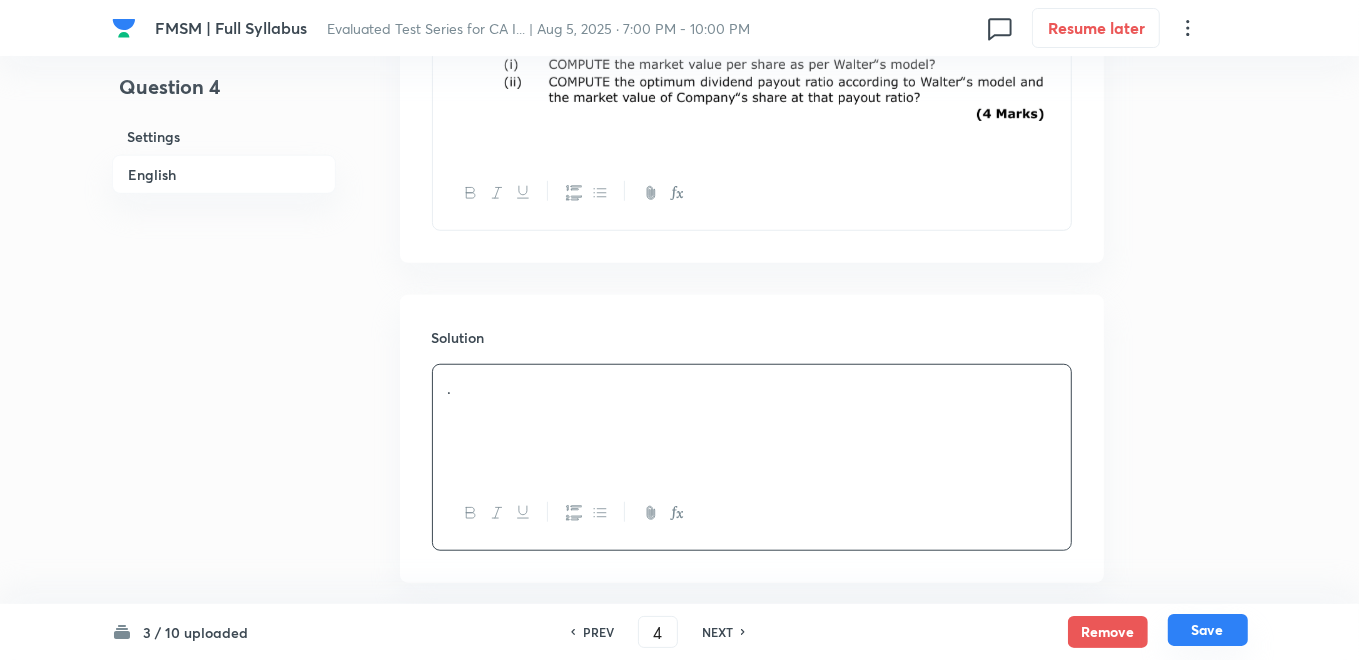 click on "Save" at bounding box center [1208, 630] 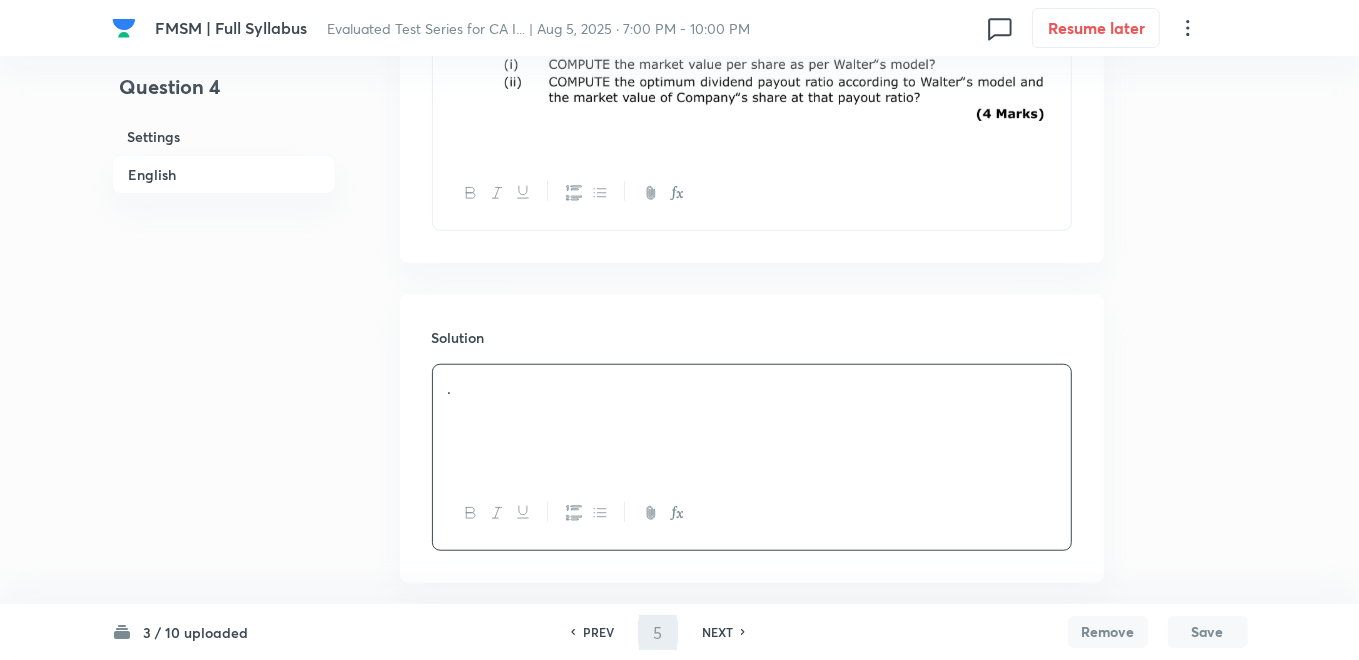 scroll, scrollTop: 0, scrollLeft: 0, axis: both 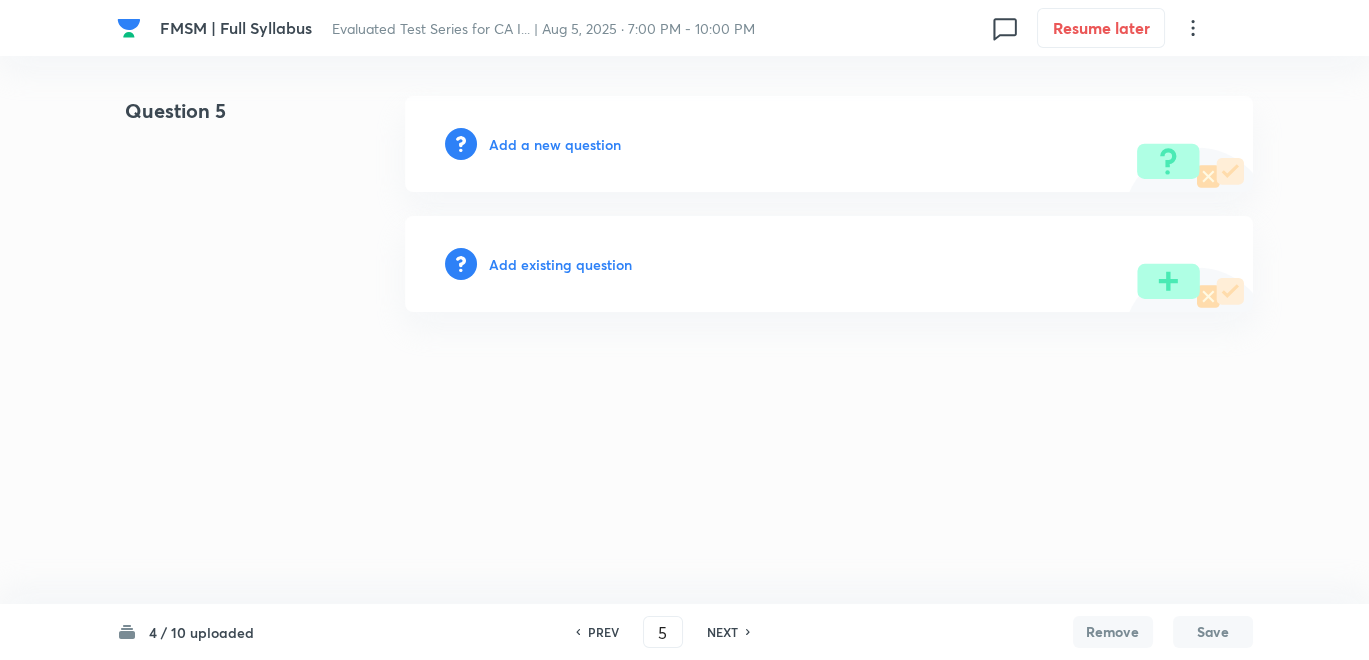 click on "PREV" at bounding box center (603, 632) 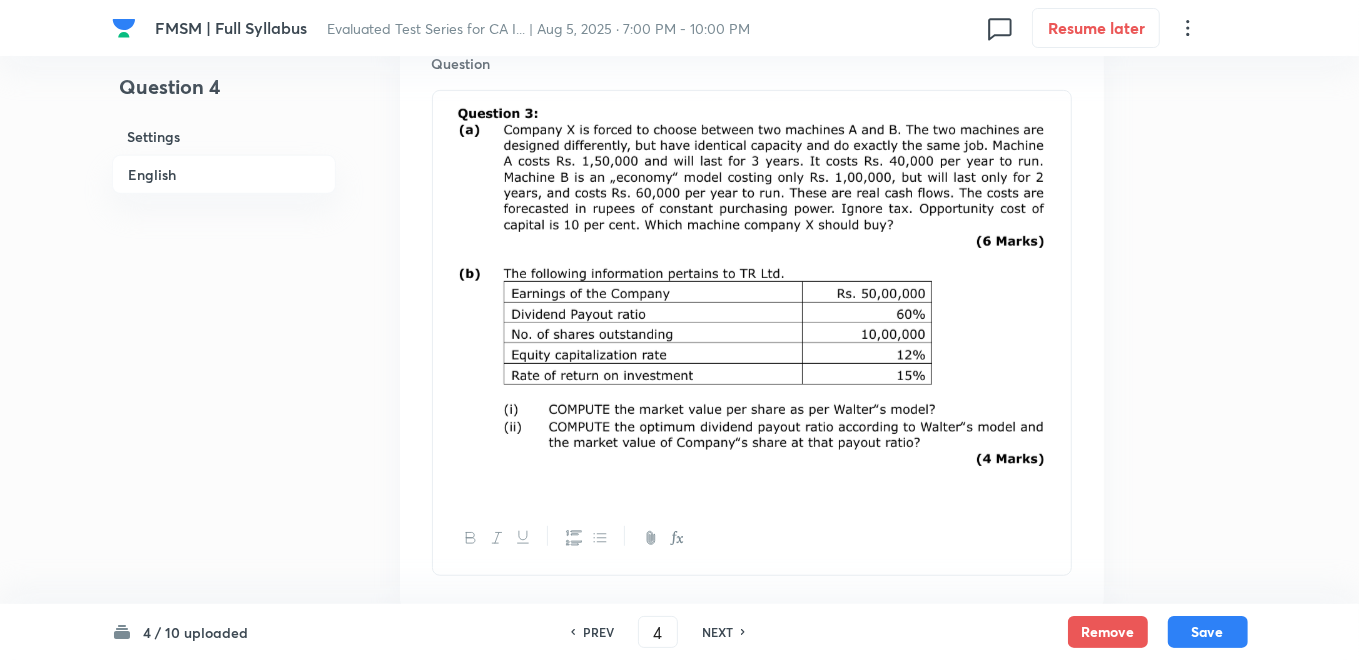 scroll, scrollTop: 777, scrollLeft: 0, axis: vertical 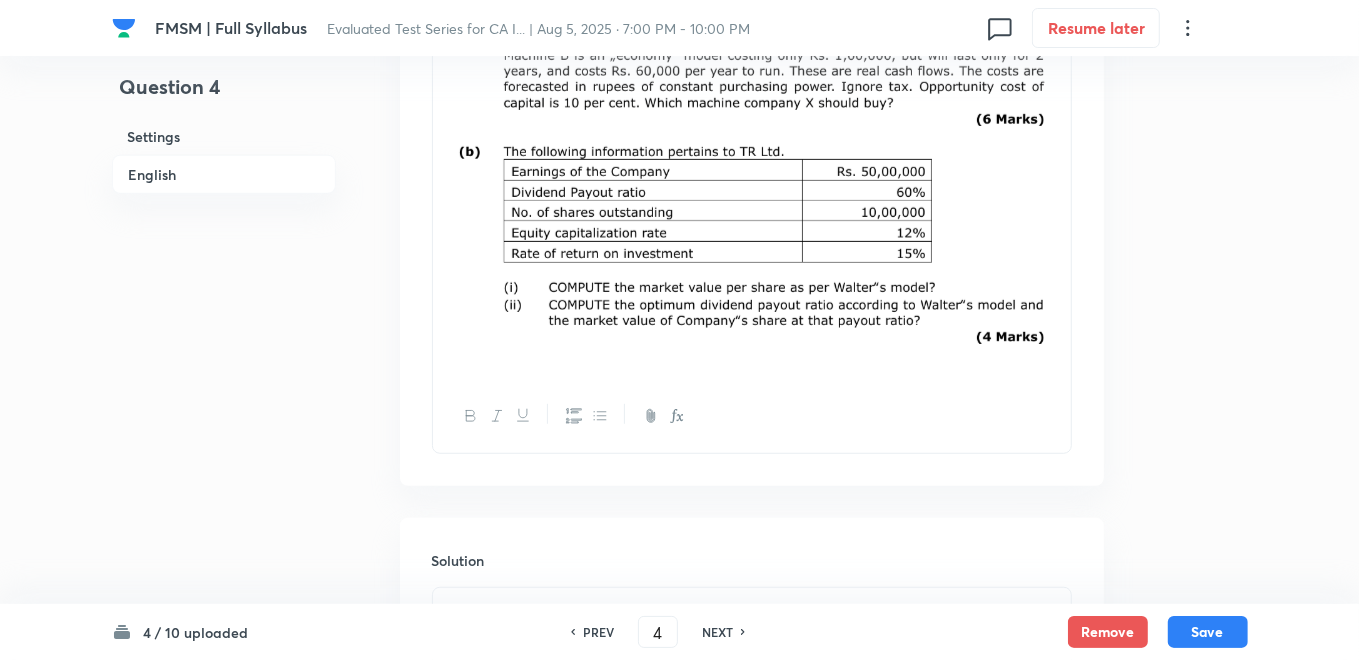 click on "PREV" at bounding box center (595, 632) 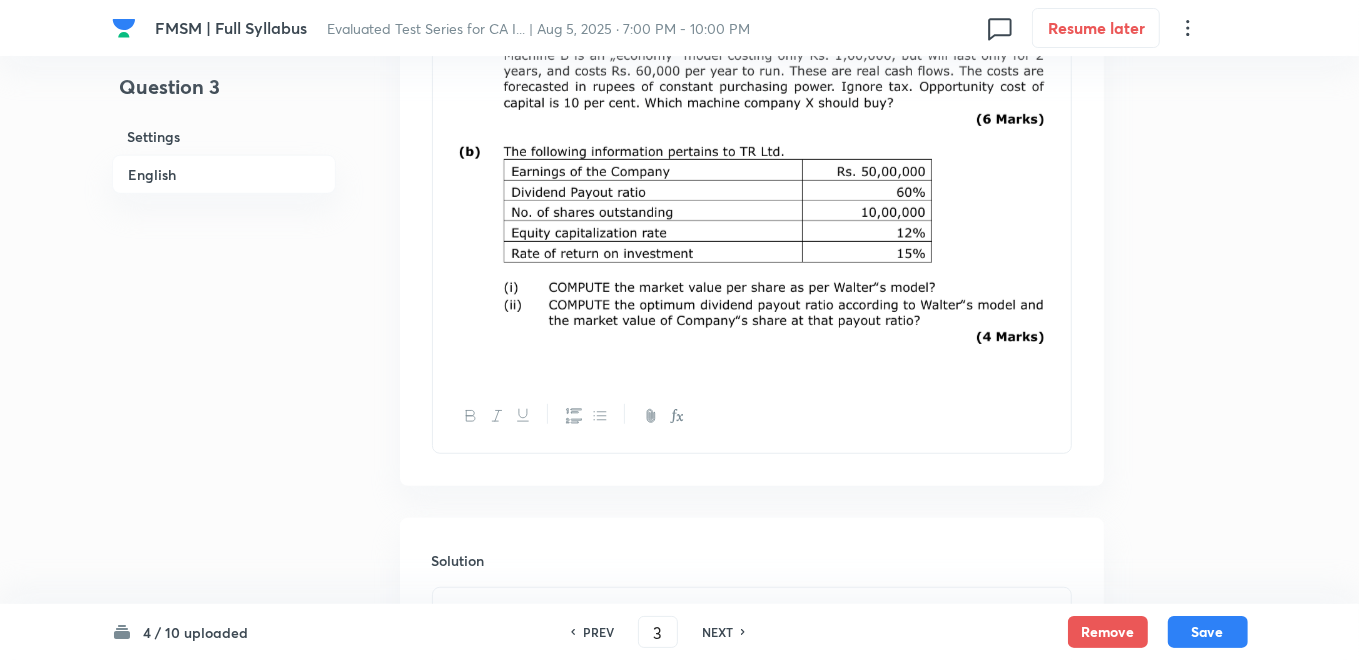 click on "PREV" at bounding box center (598, 632) 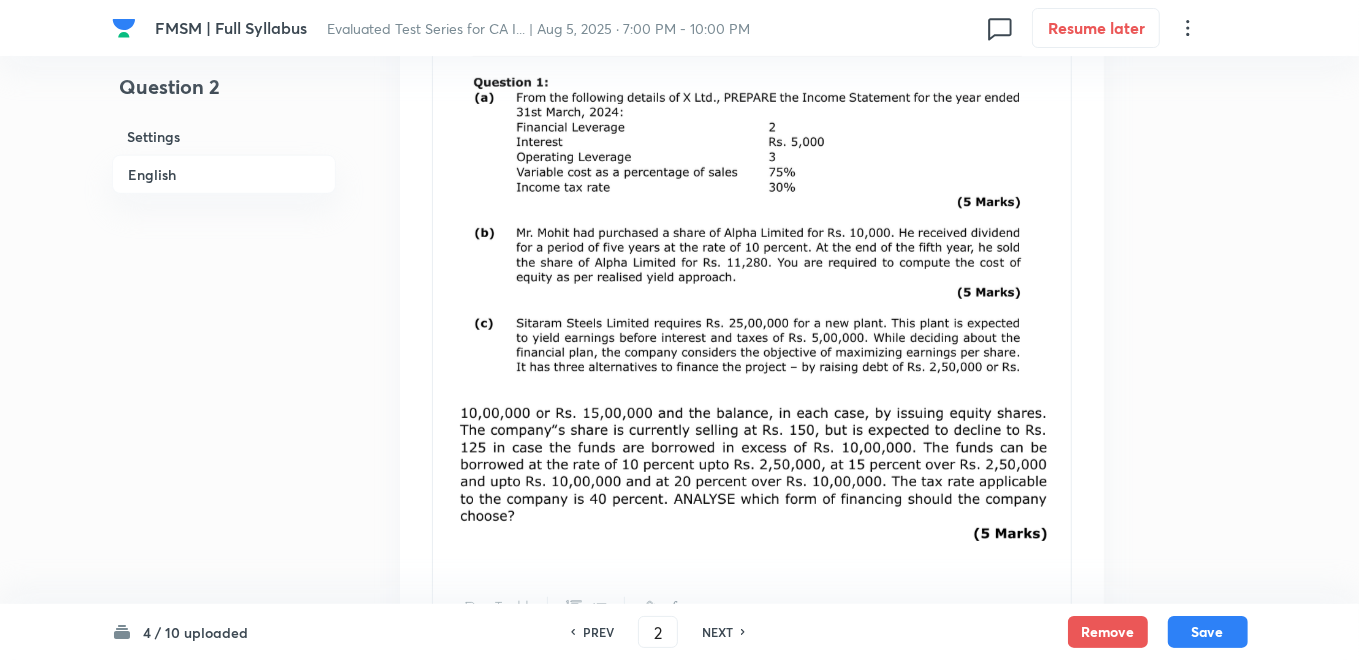 click on "NEXT" at bounding box center [717, 632] 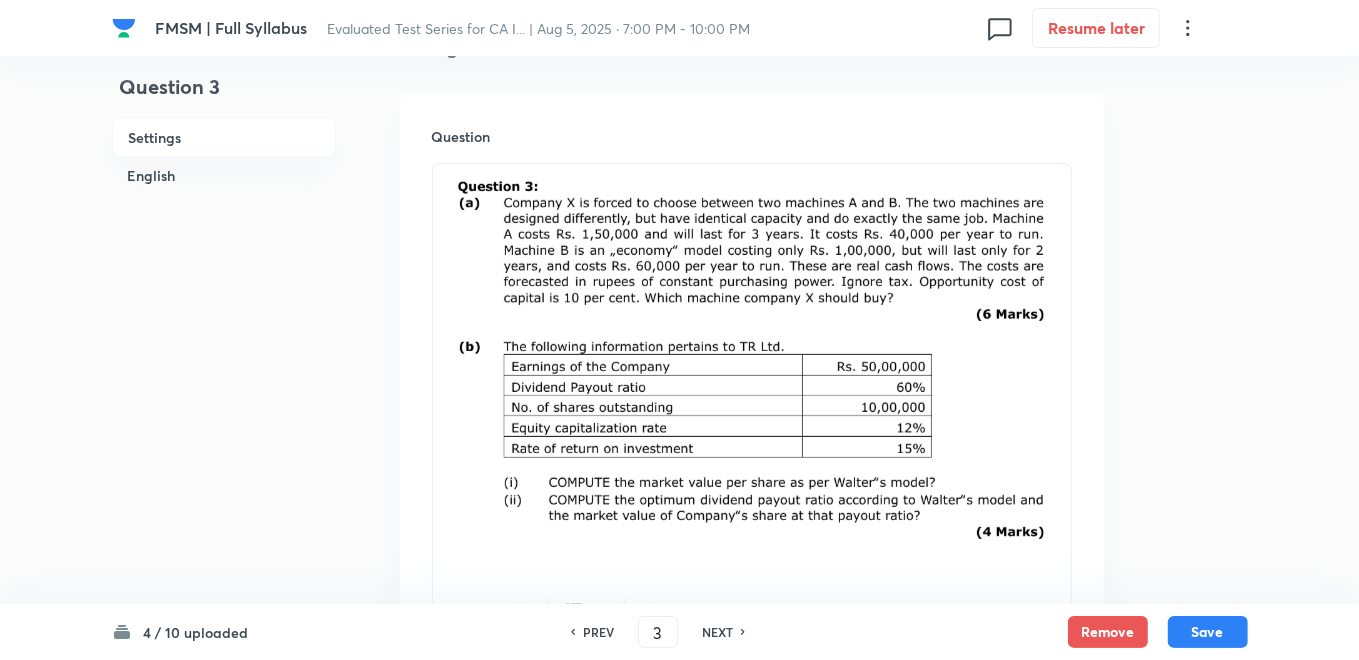 scroll, scrollTop: 444, scrollLeft: 0, axis: vertical 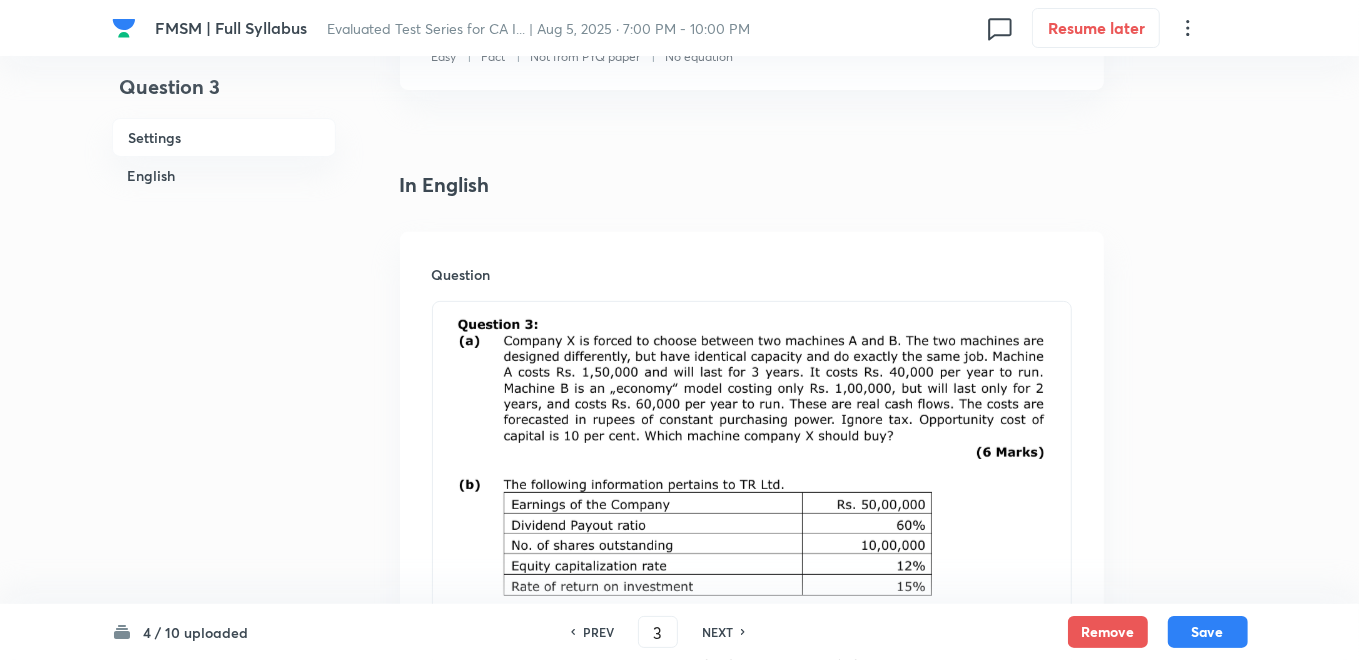 click on "PREV" at bounding box center [598, 632] 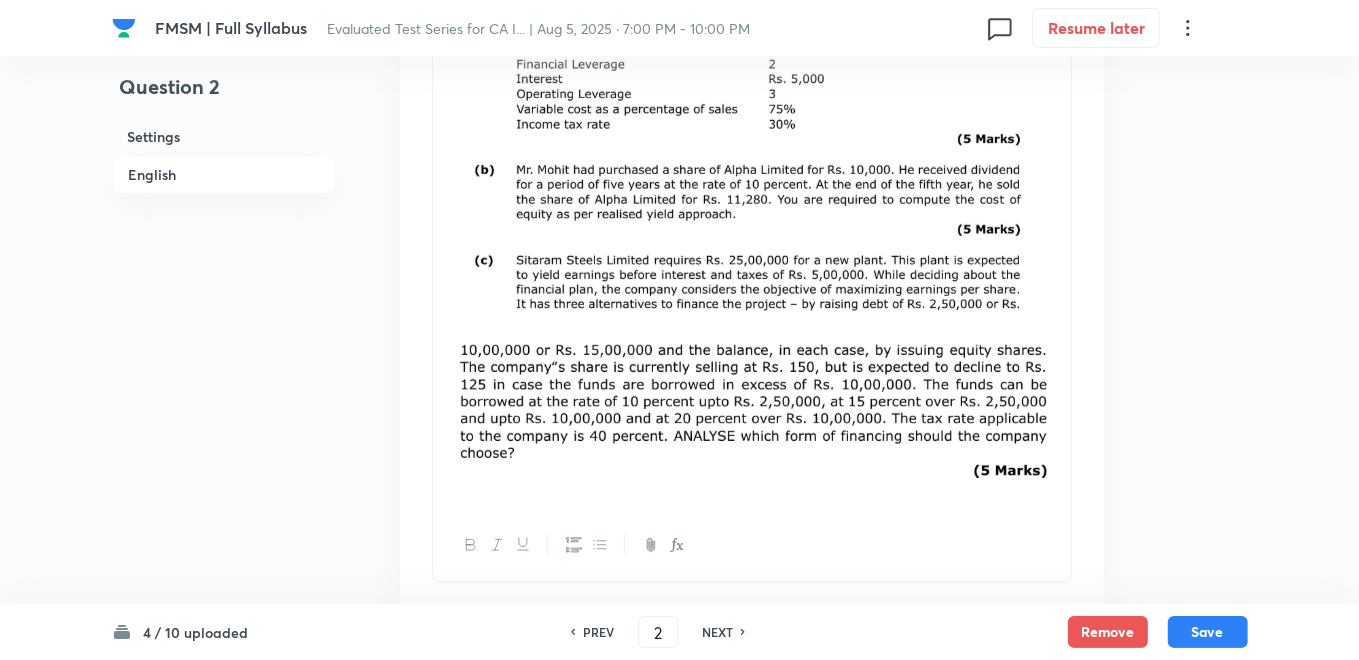 scroll, scrollTop: 888, scrollLeft: 0, axis: vertical 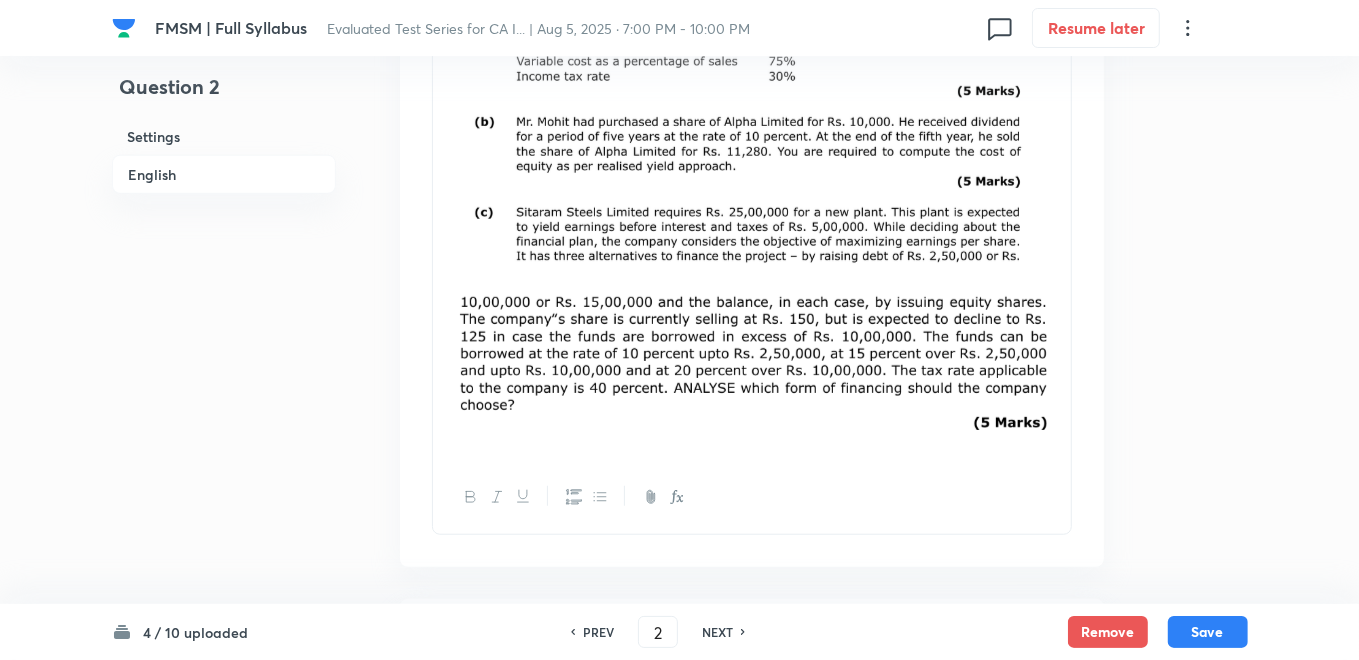 click on "NEXT" at bounding box center [717, 632] 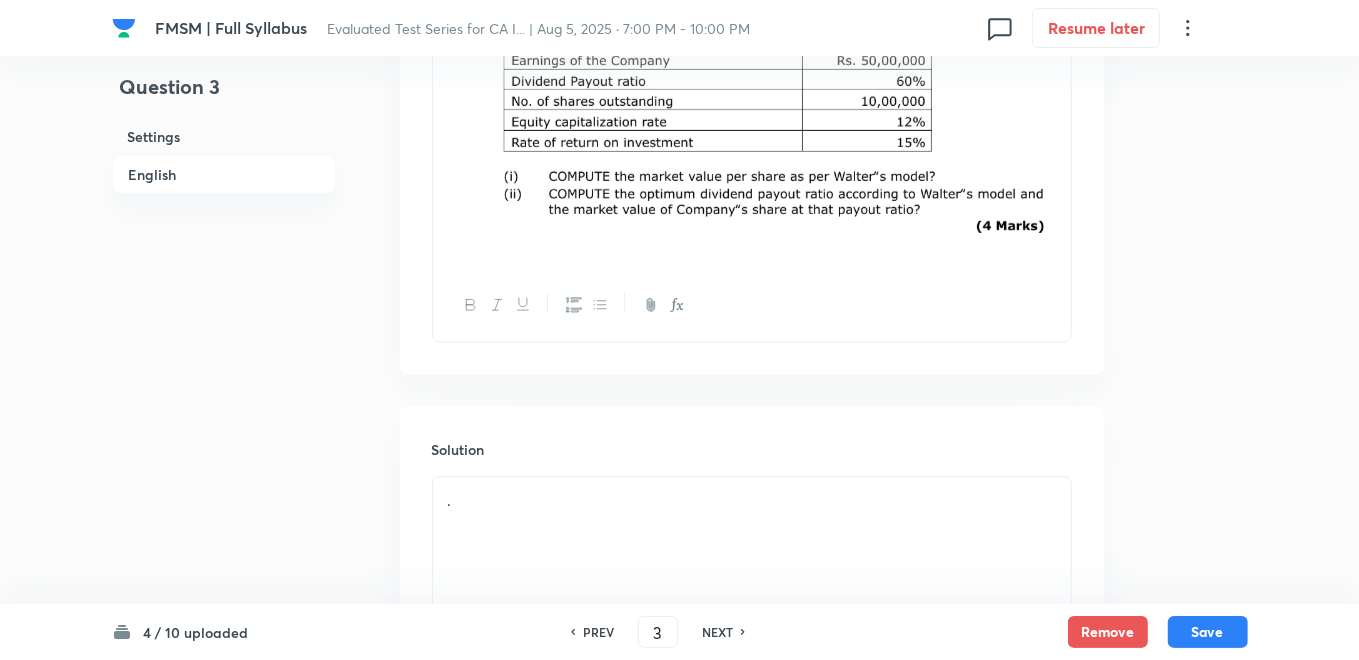 scroll, scrollTop: 666, scrollLeft: 0, axis: vertical 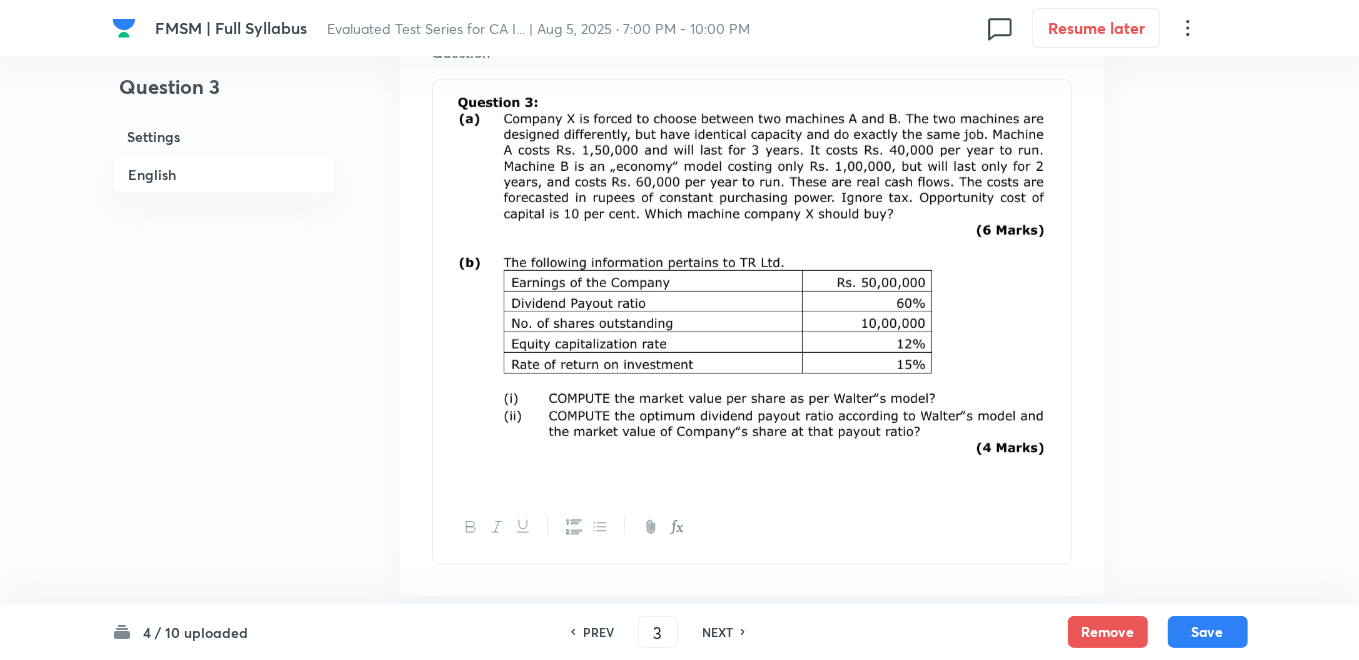 click at bounding box center [752, 282] 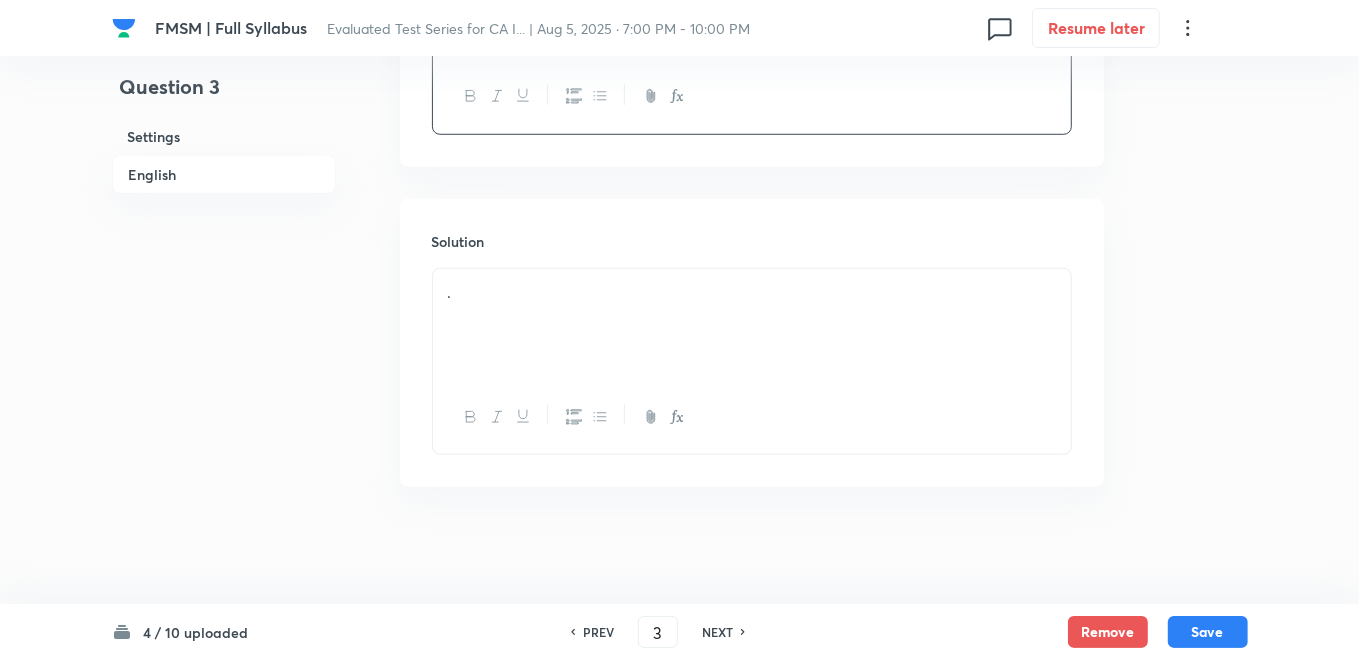 scroll, scrollTop: 1006, scrollLeft: 0, axis: vertical 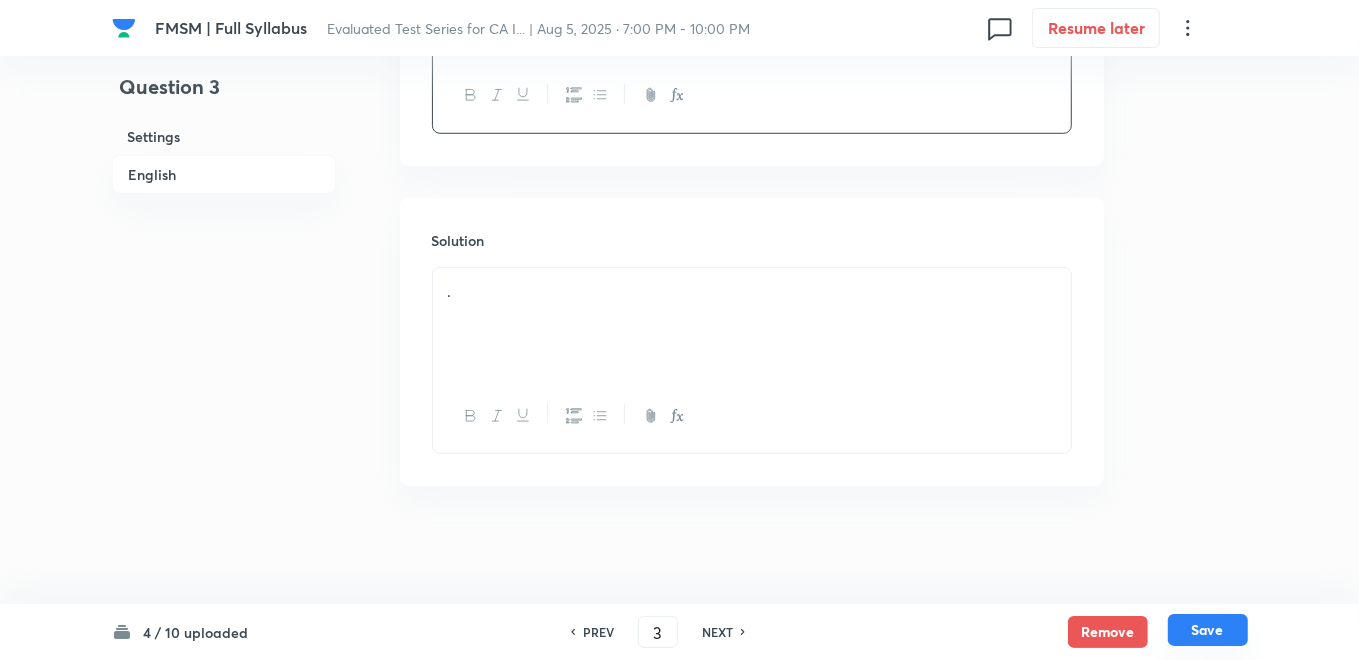 click on "Save" at bounding box center (1208, 630) 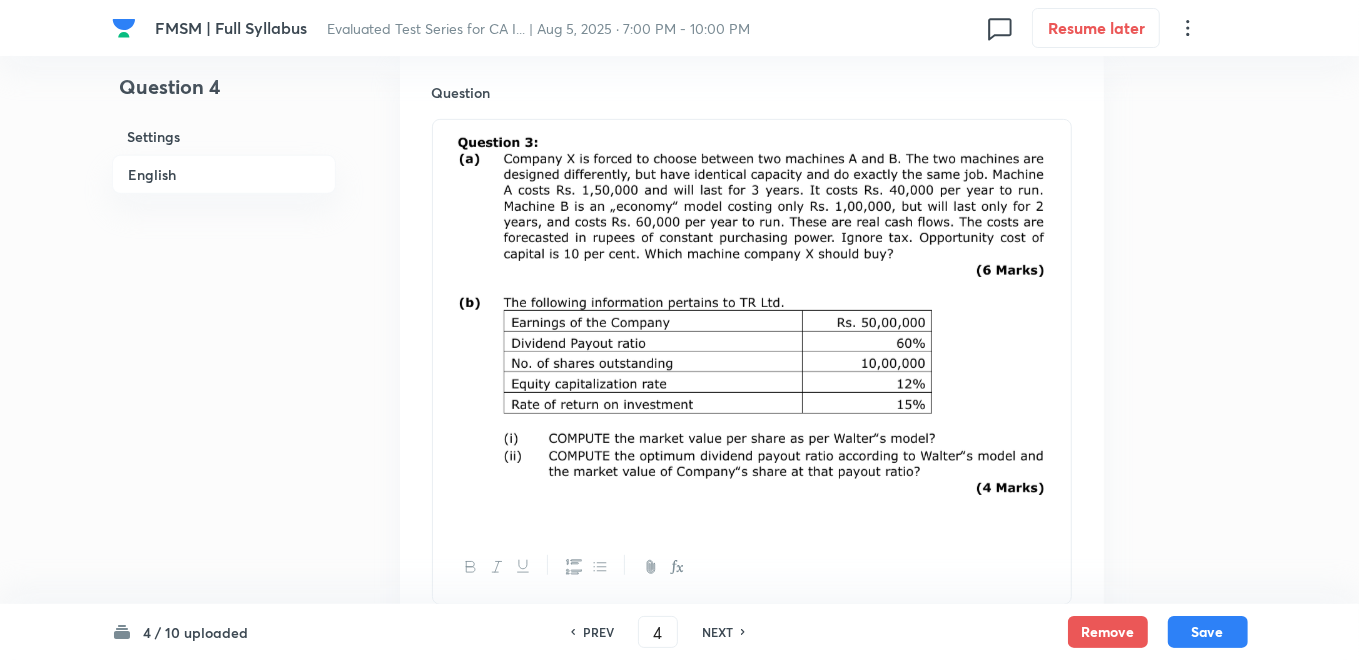 scroll, scrollTop: 577, scrollLeft: 0, axis: vertical 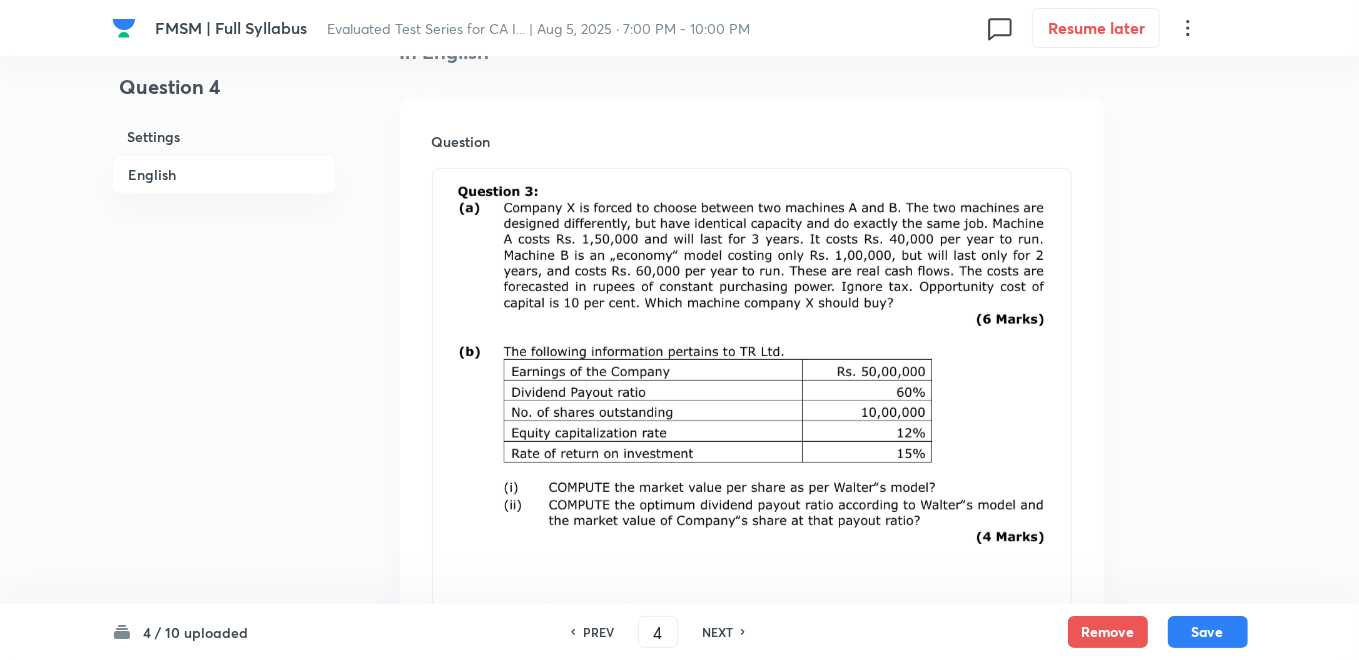 click on "PREV" at bounding box center (598, 632) 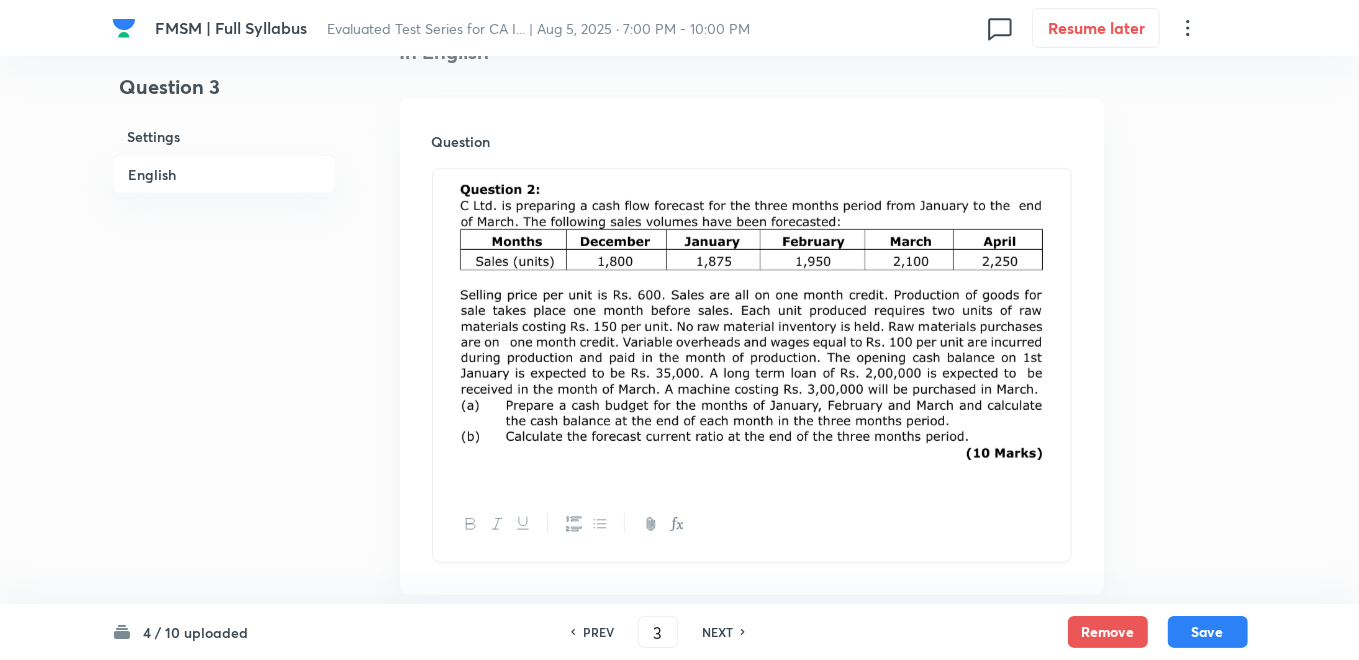 click on "PREV" at bounding box center (598, 632) 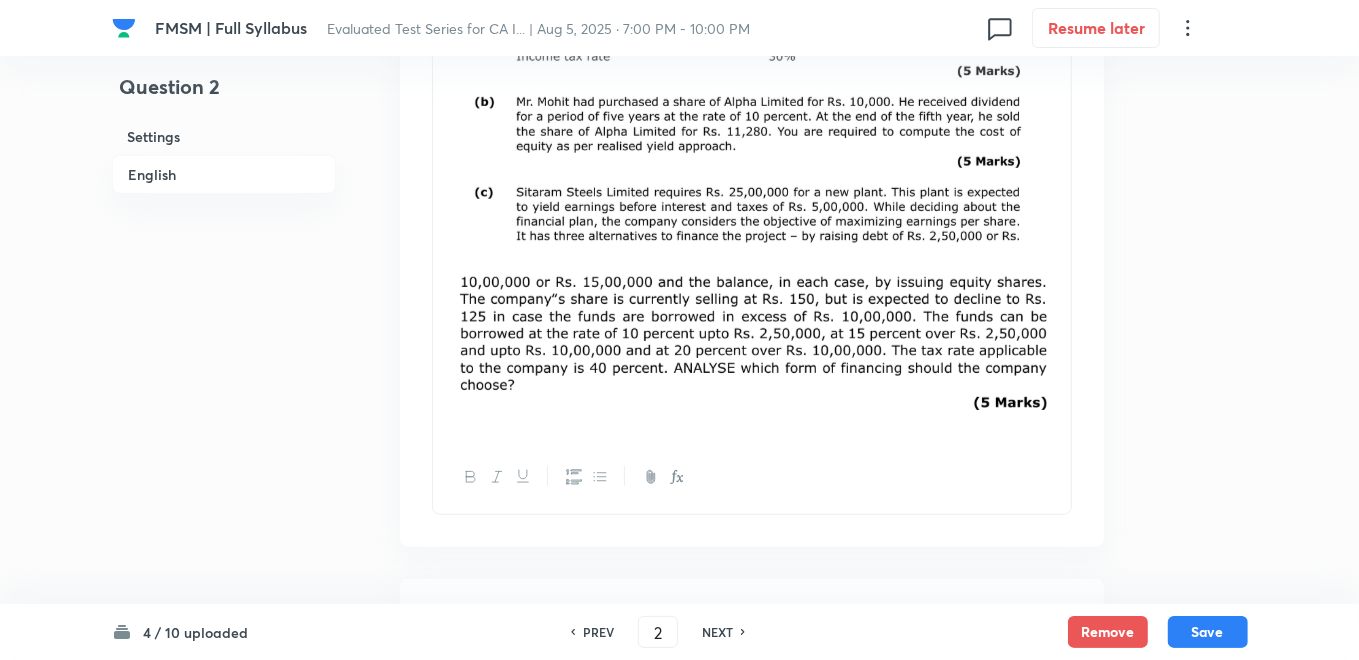 scroll, scrollTop: 911, scrollLeft: 0, axis: vertical 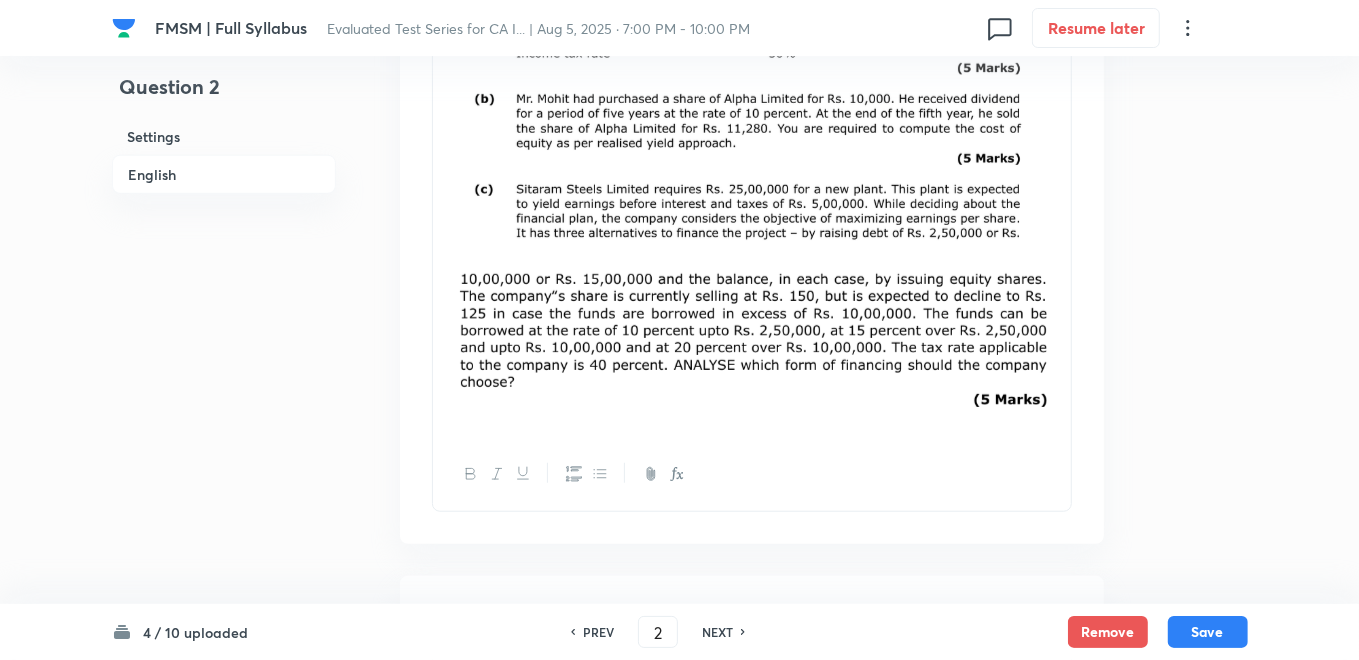 click on "NEXT" at bounding box center (717, 632) 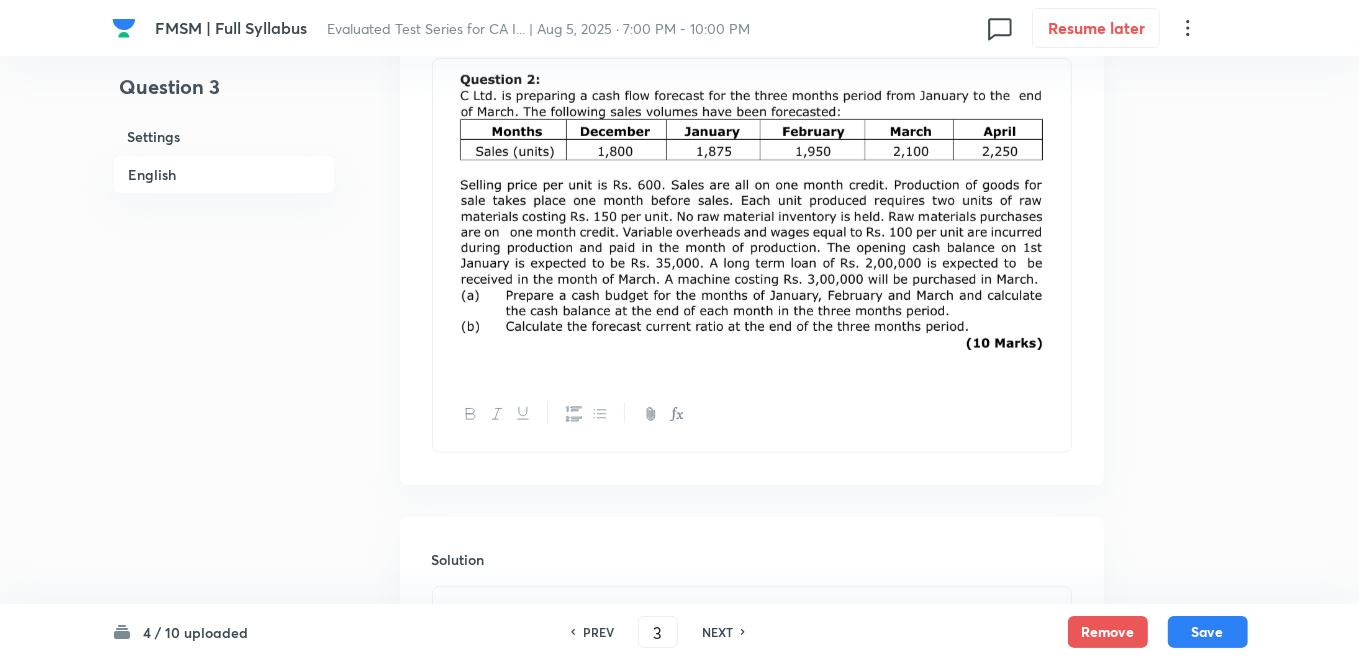 scroll, scrollTop: 688, scrollLeft: 0, axis: vertical 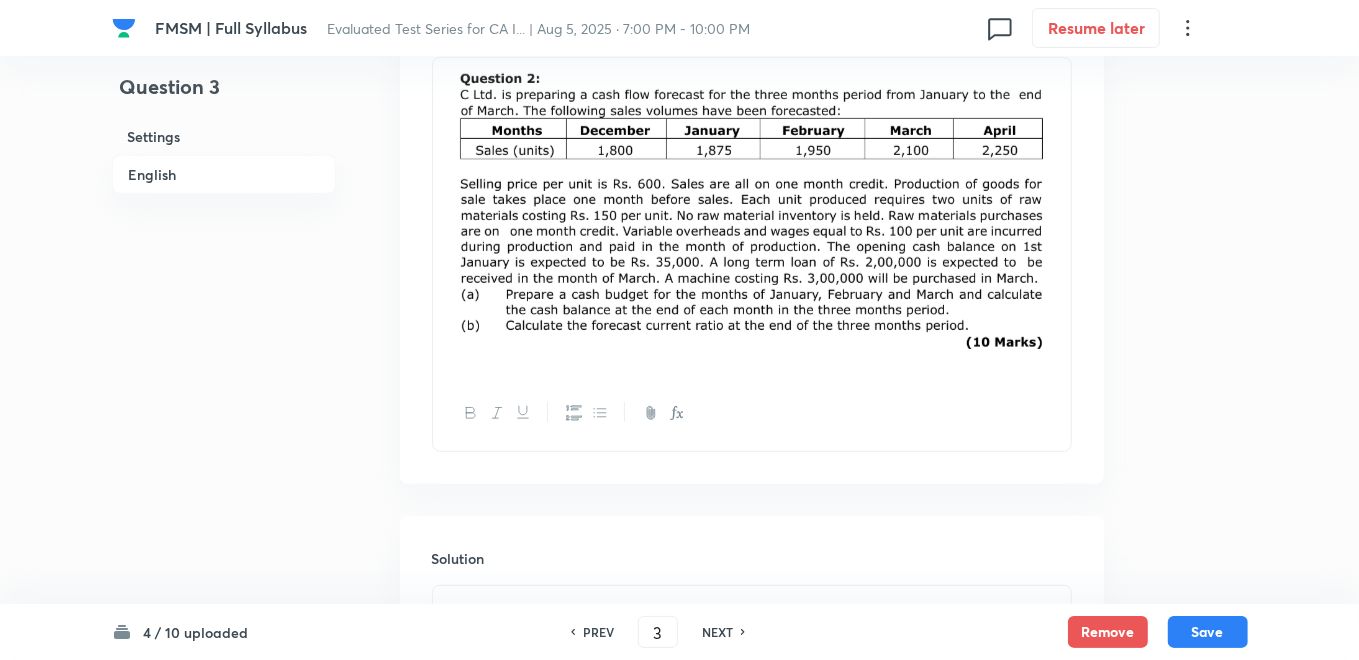 click on "NEXT" at bounding box center (717, 632) 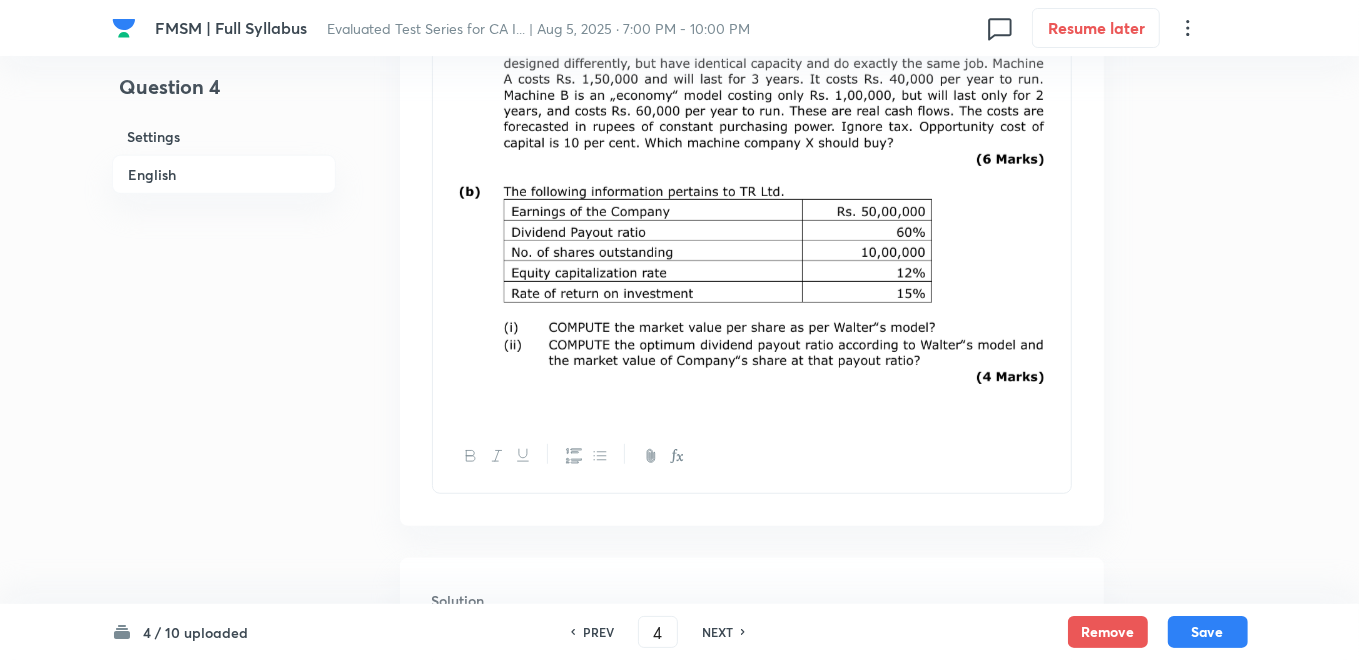 scroll, scrollTop: 800, scrollLeft: 0, axis: vertical 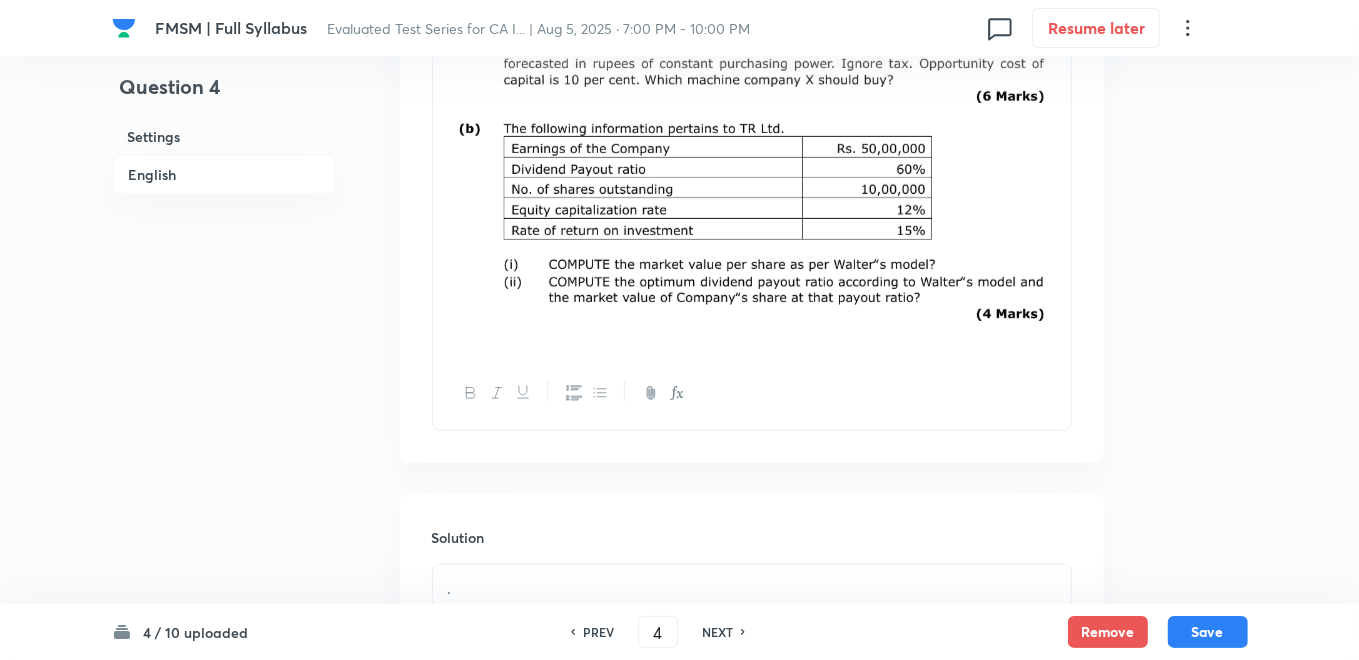 click on "NEXT" at bounding box center [717, 632] 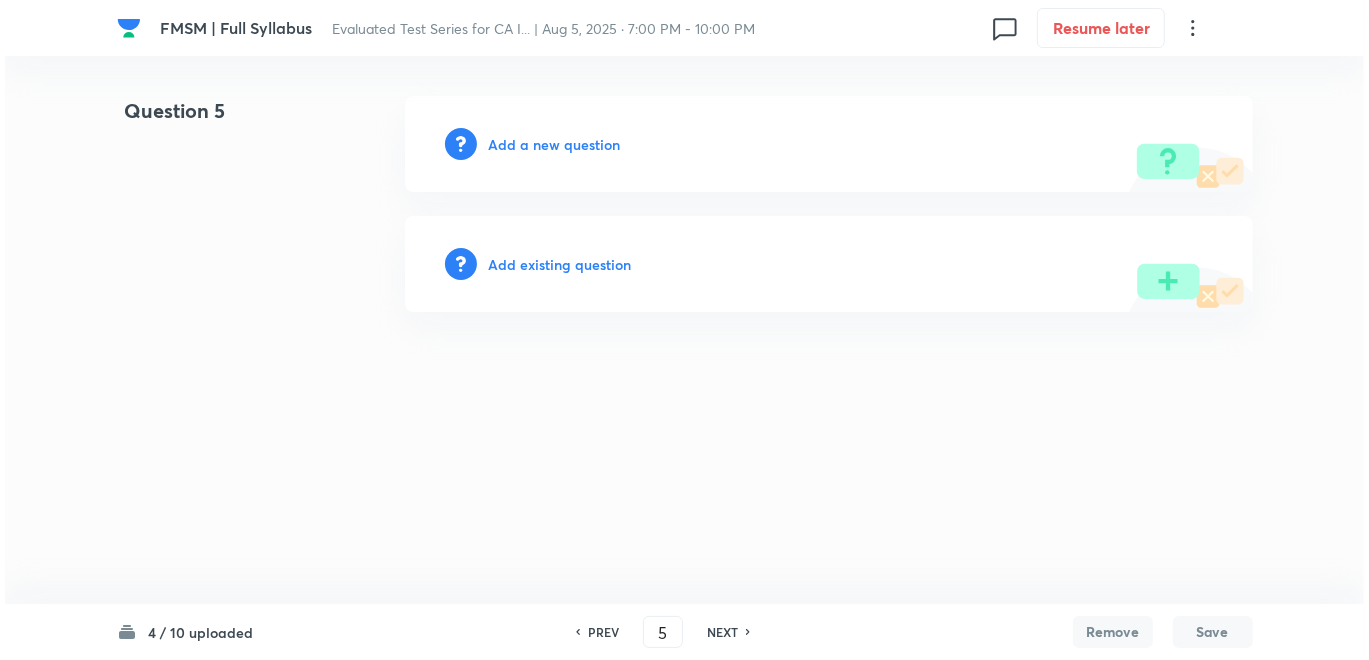 scroll, scrollTop: 0, scrollLeft: 0, axis: both 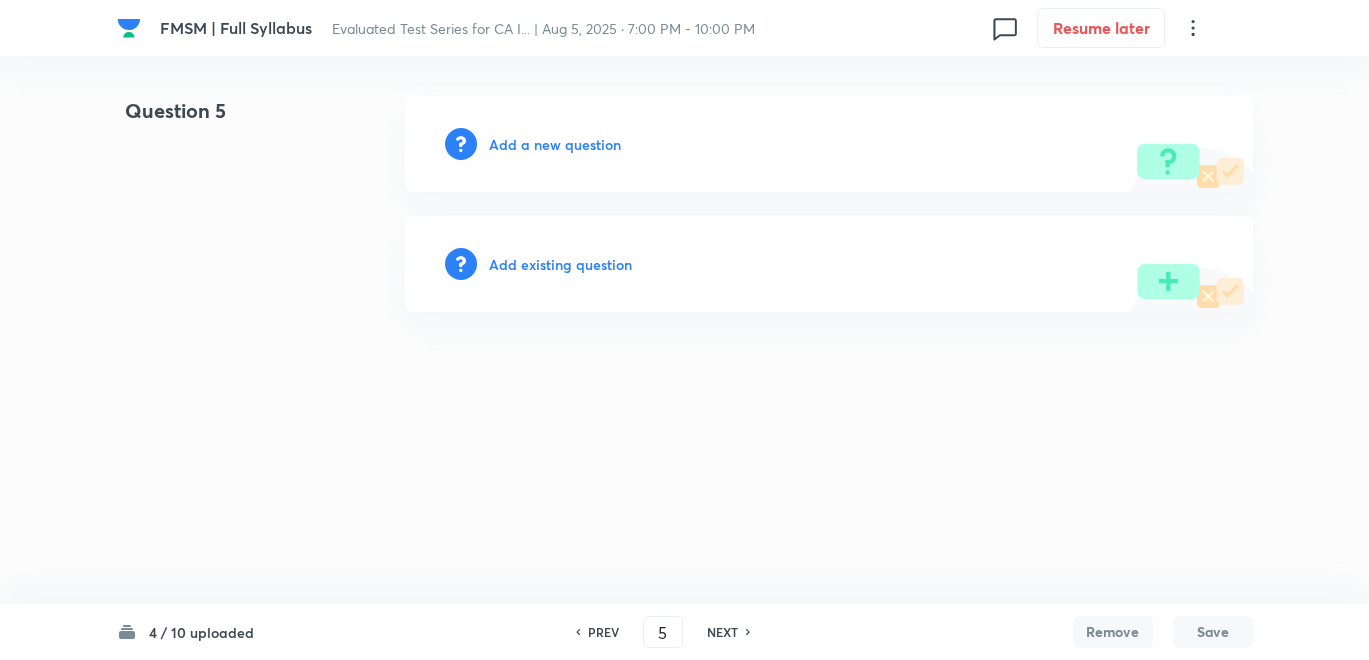 click on "Add a new question" at bounding box center (555, 144) 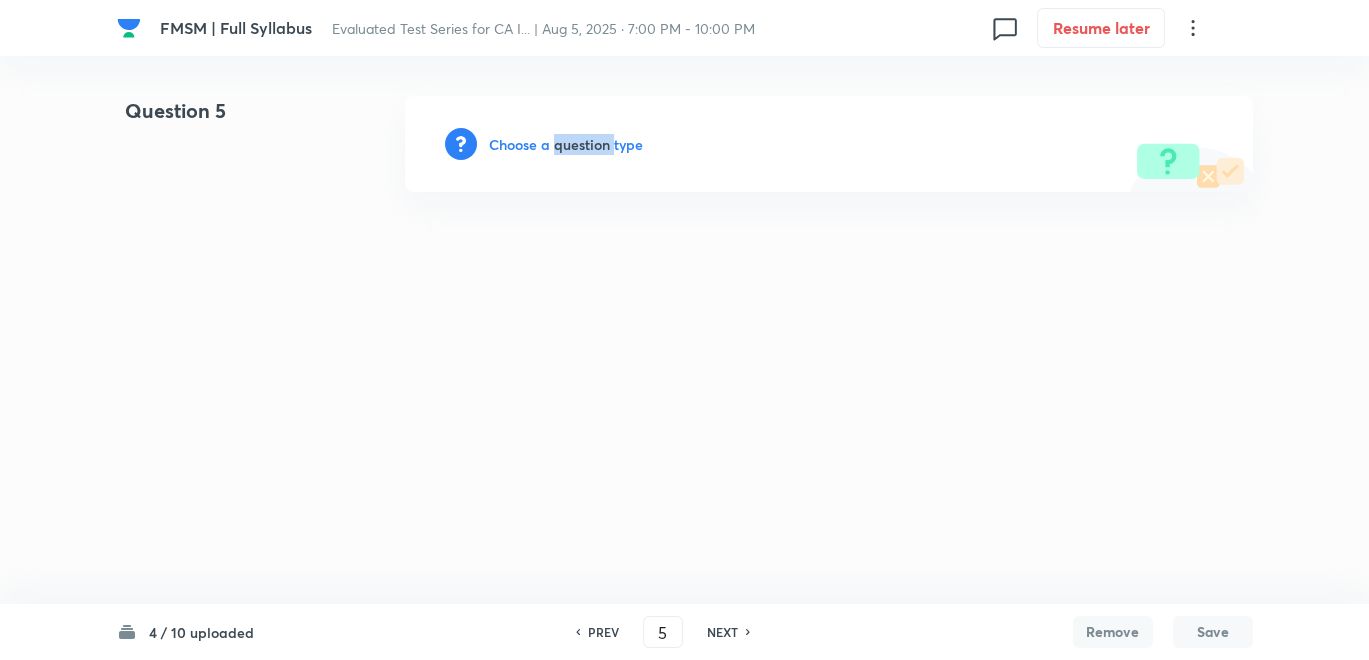 click on "Choose a question type" at bounding box center [566, 144] 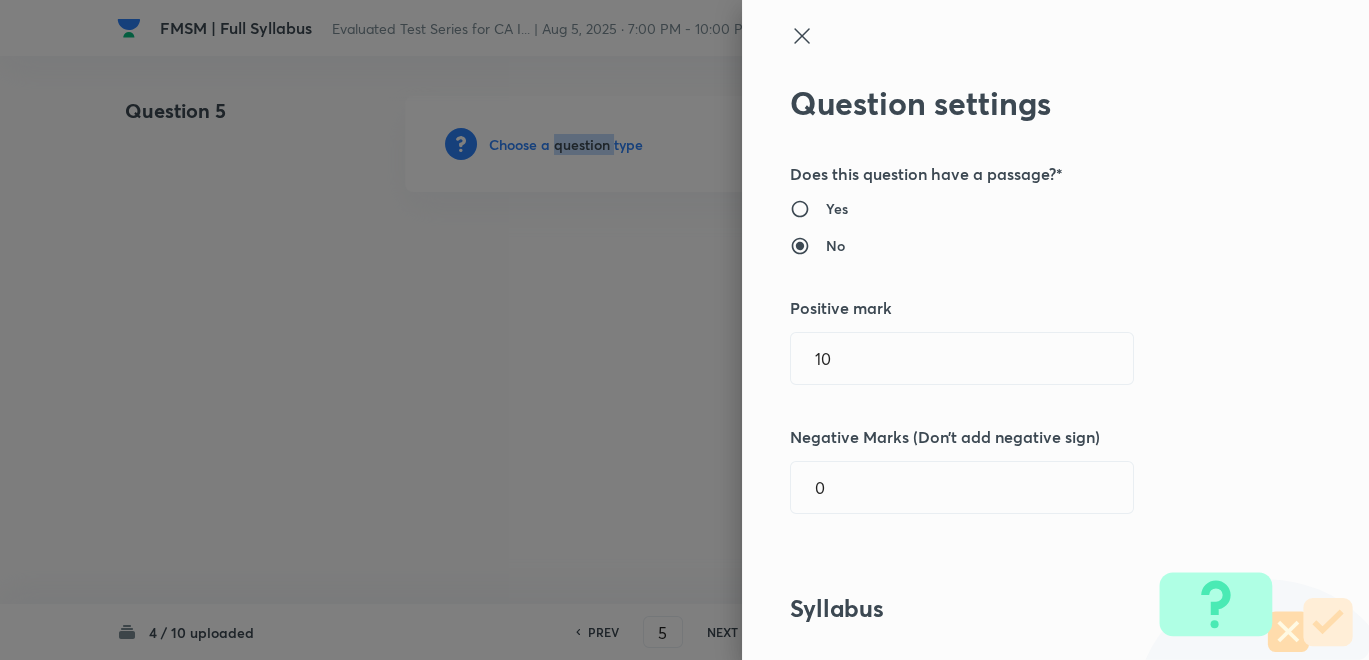 type 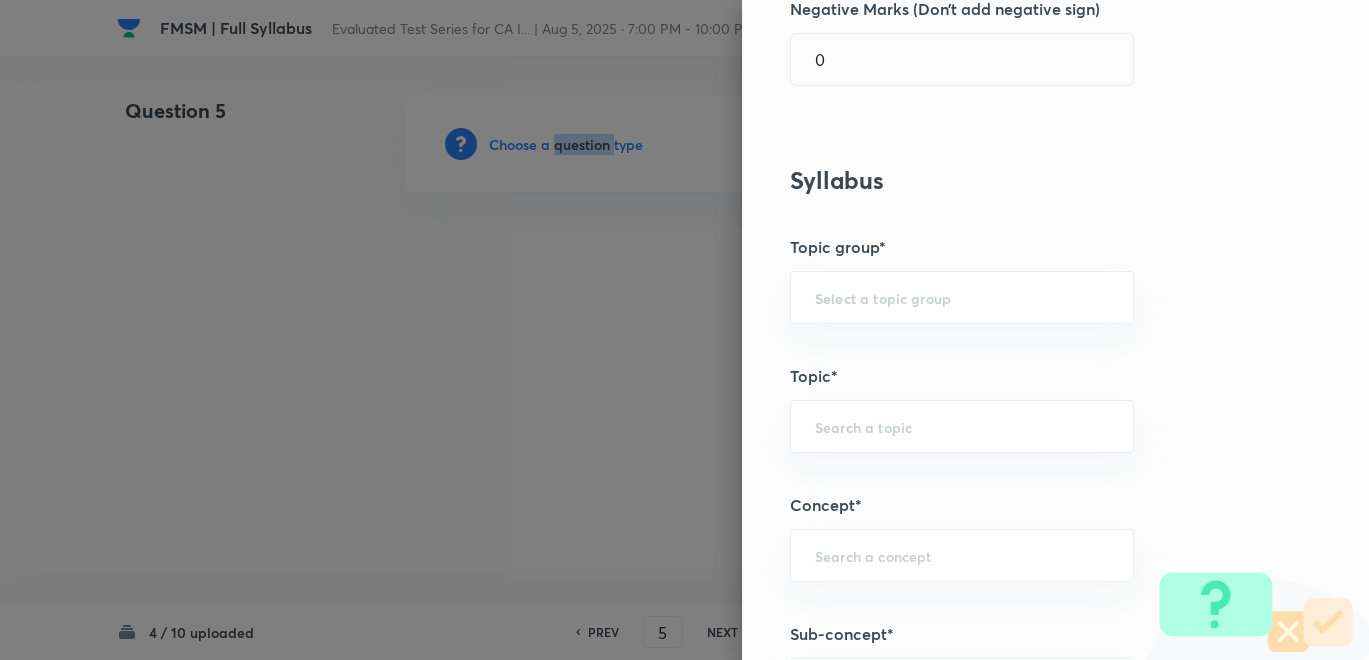 scroll, scrollTop: 555, scrollLeft: 0, axis: vertical 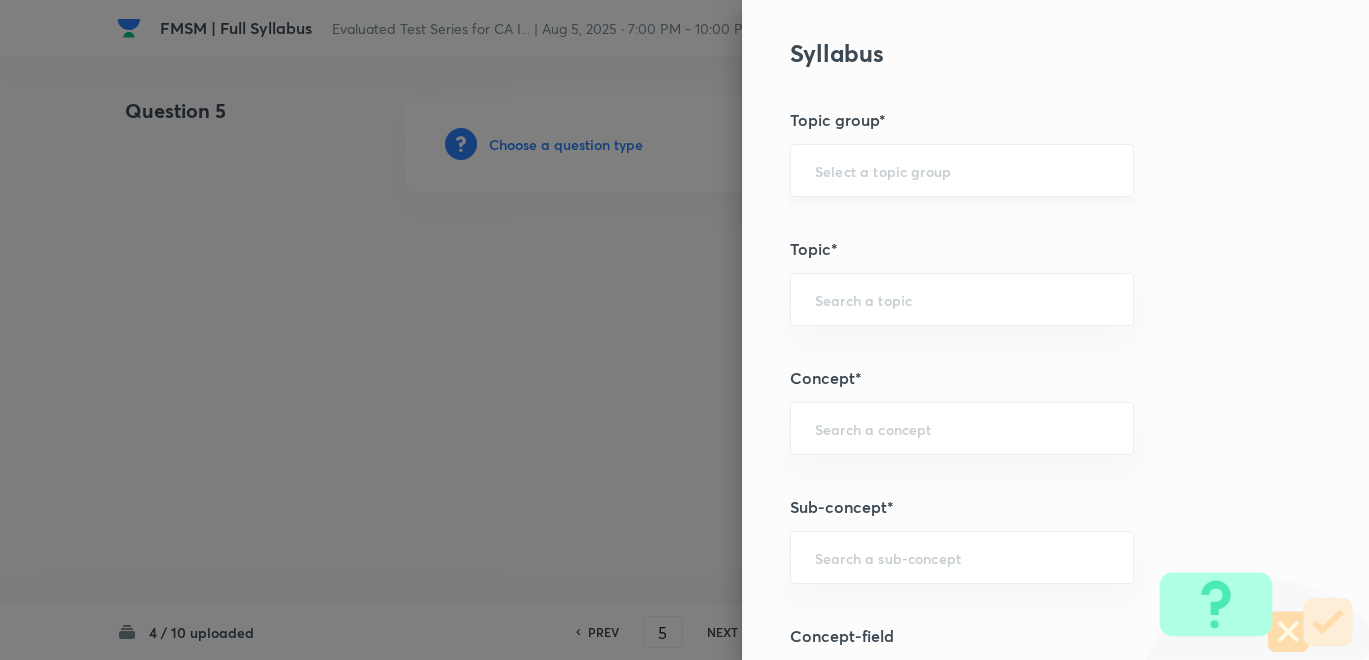 click at bounding box center (962, 170) 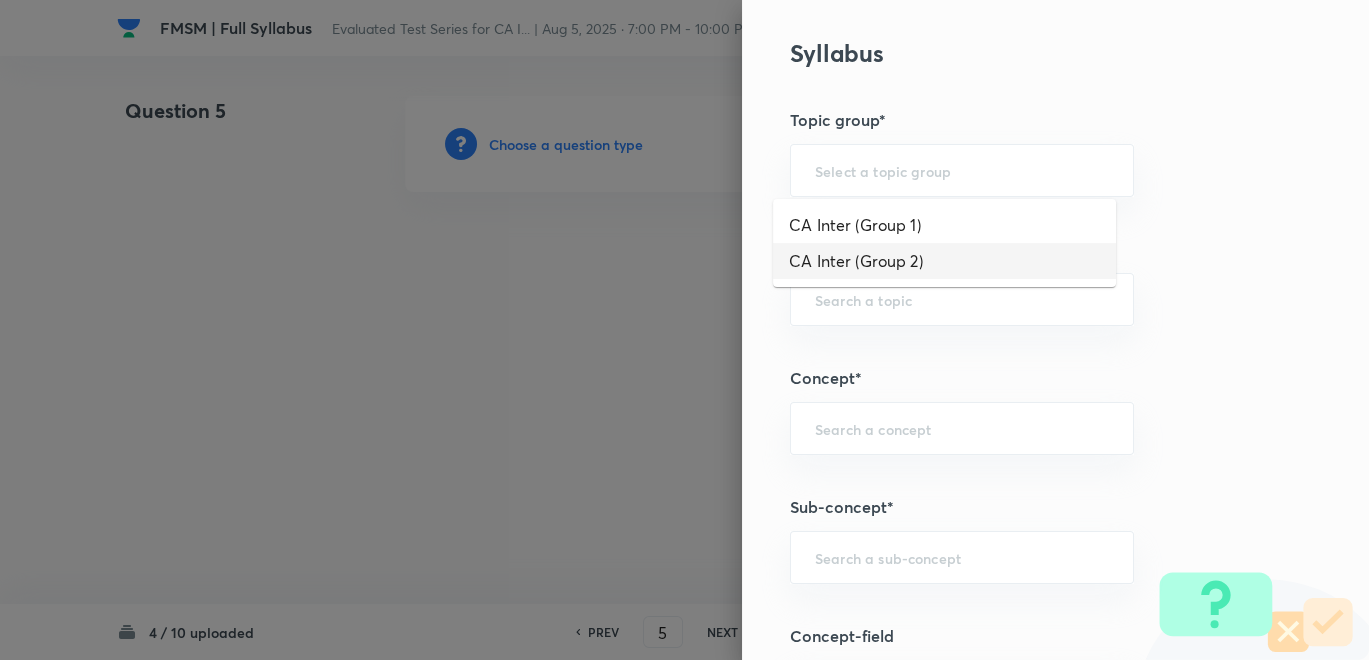 click on "CA Inter (Group 1) CA Inter (Group 2)" at bounding box center (944, 243) 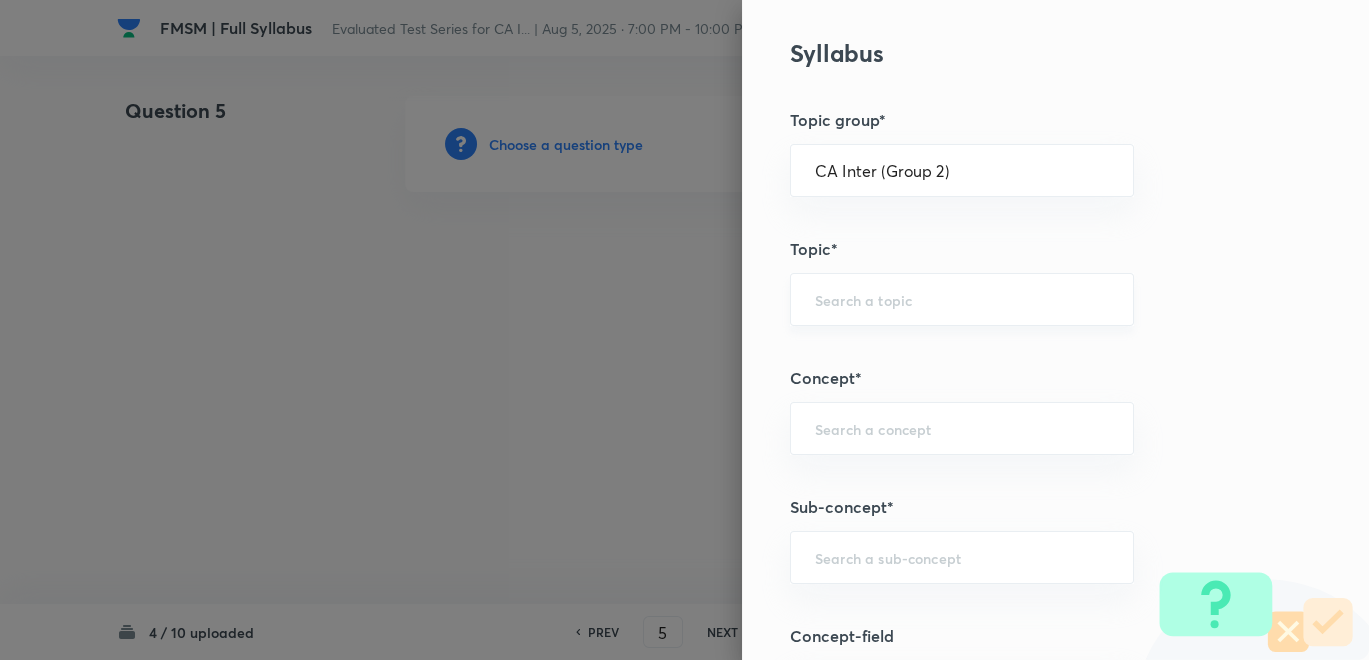 click at bounding box center (962, 299) 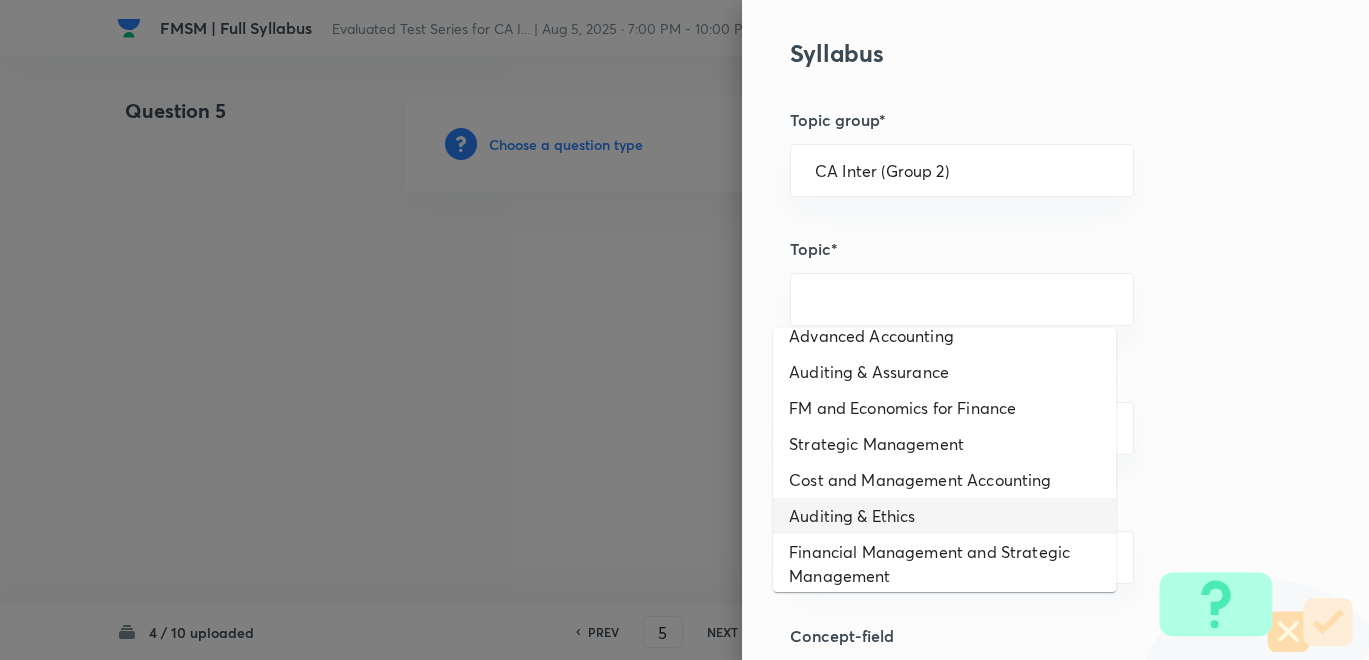 scroll, scrollTop: 27, scrollLeft: 0, axis: vertical 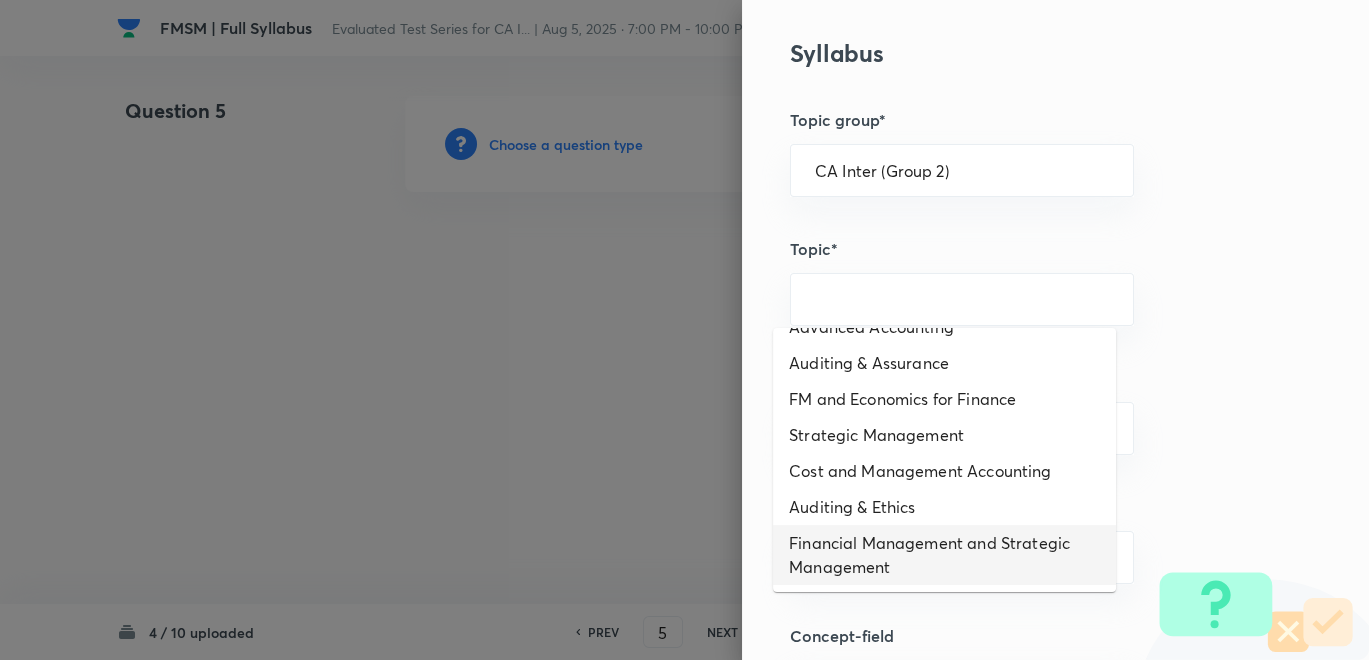 click on "Financial Management and Strategic Management" at bounding box center [944, 555] 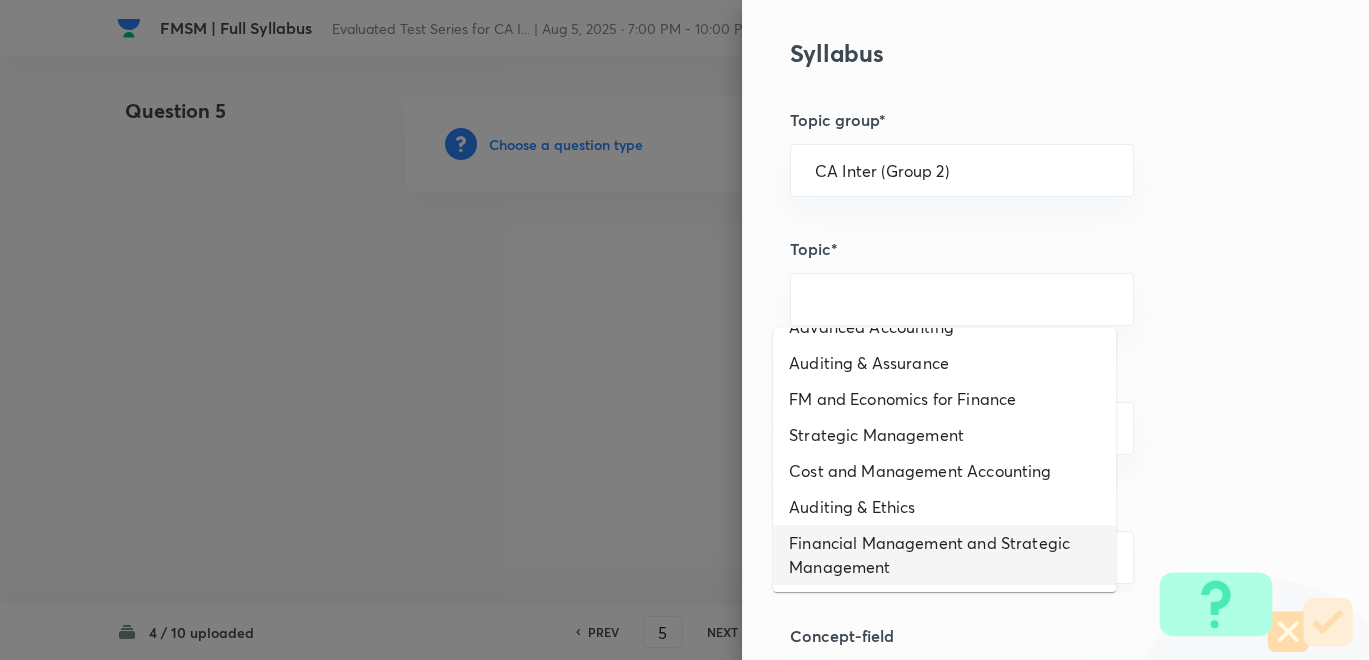 type on "Financial Management and Strategic Management" 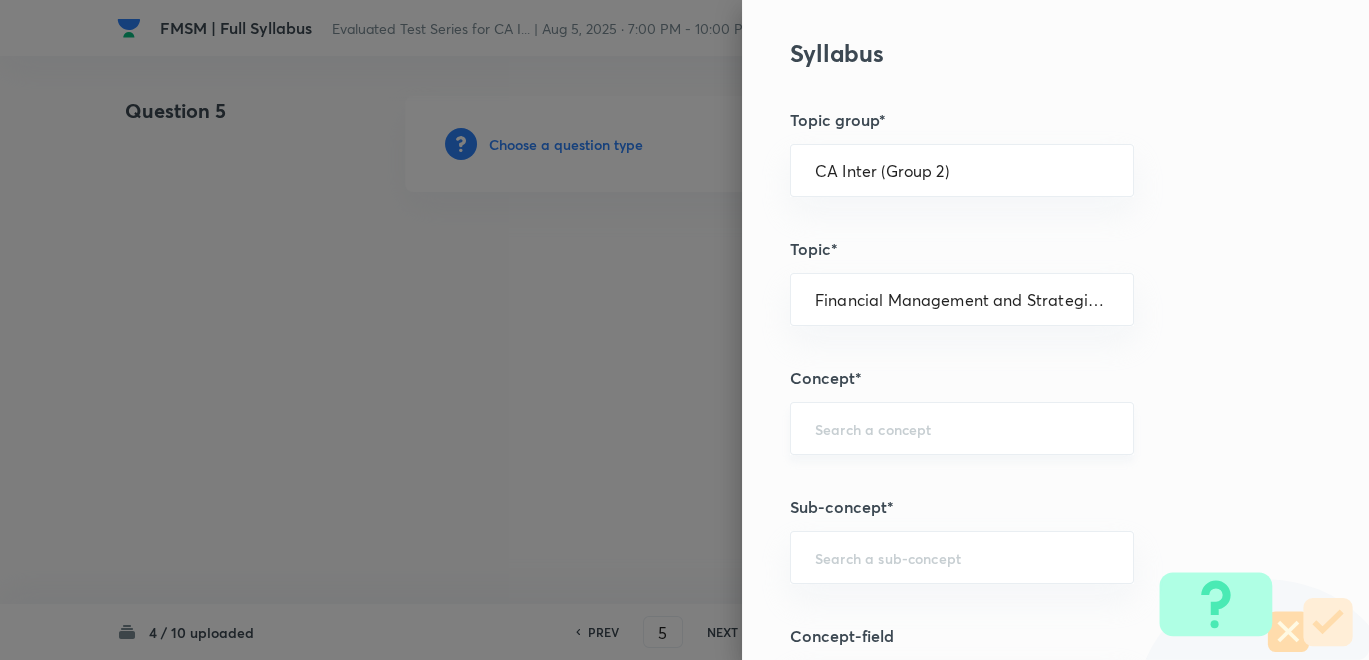 click at bounding box center (962, 428) 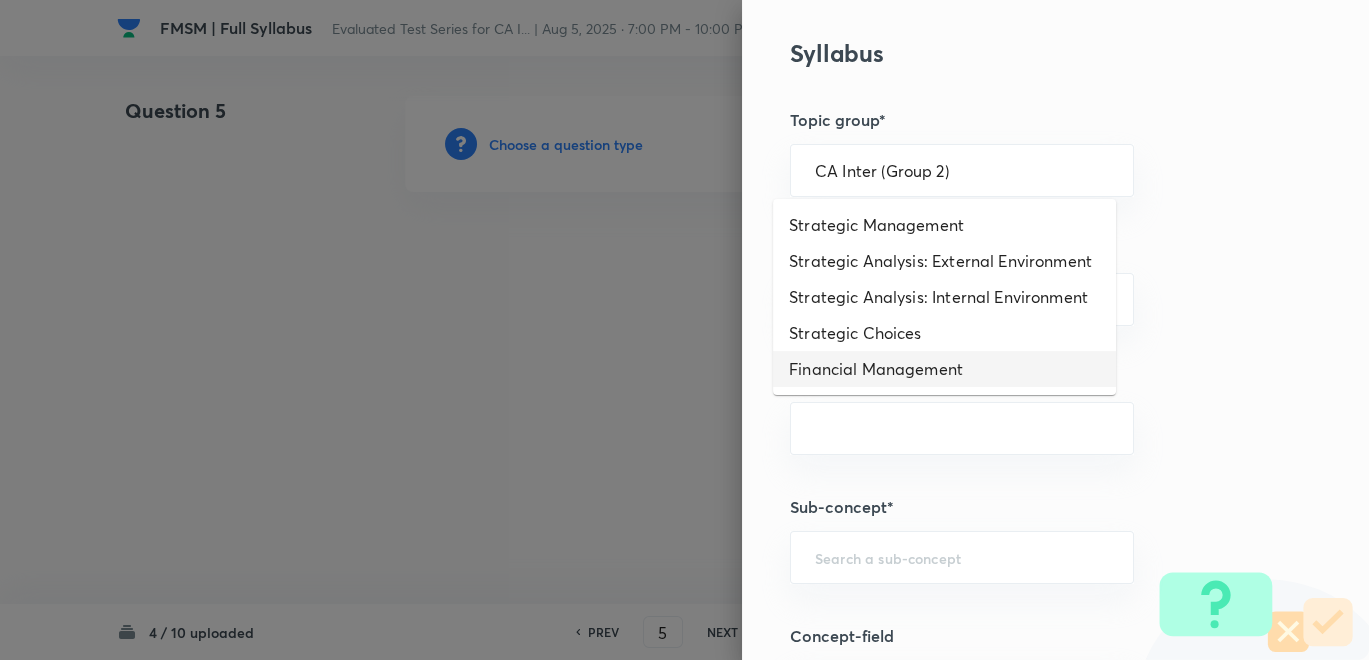 click on "Financial Management" at bounding box center [944, 369] 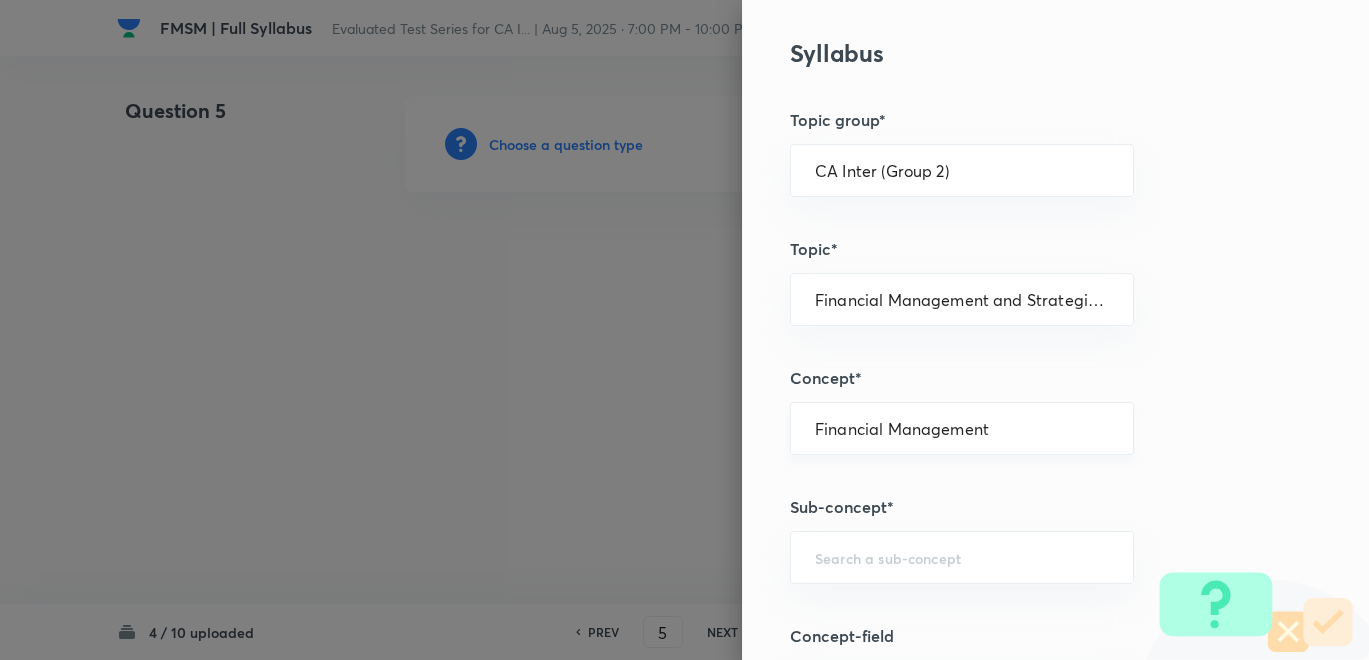 scroll, scrollTop: 777, scrollLeft: 0, axis: vertical 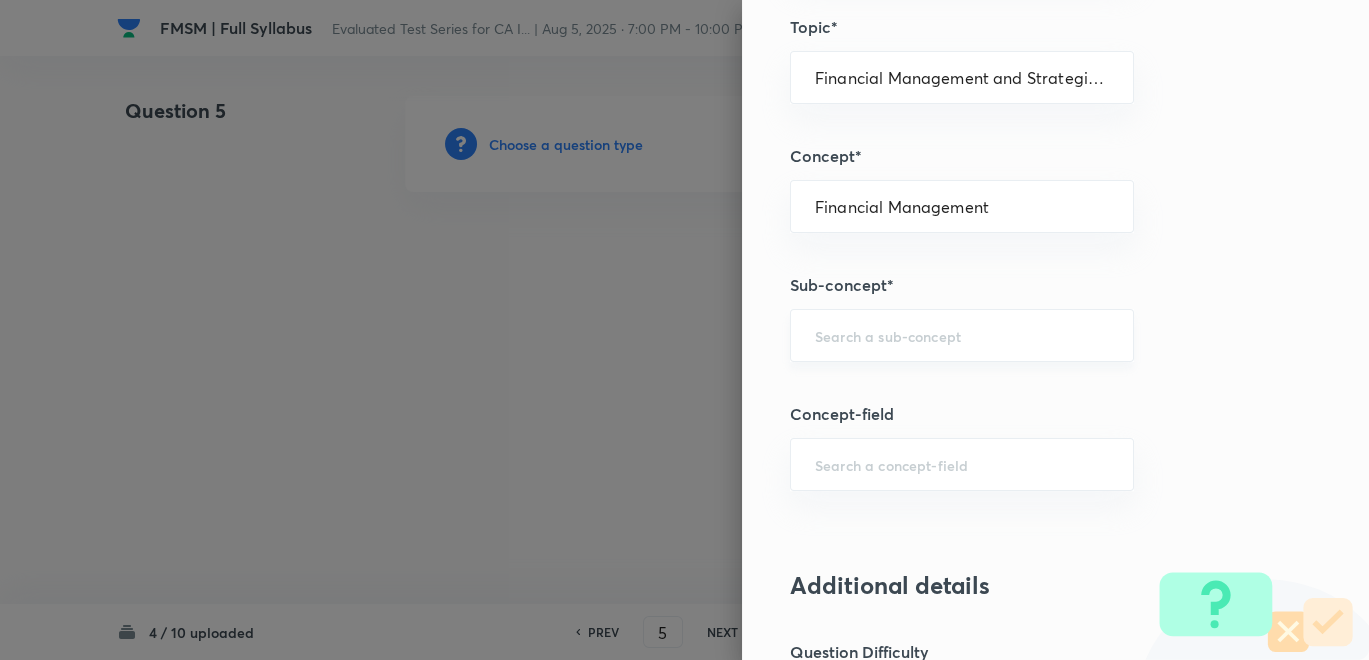 click at bounding box center (962, 335) 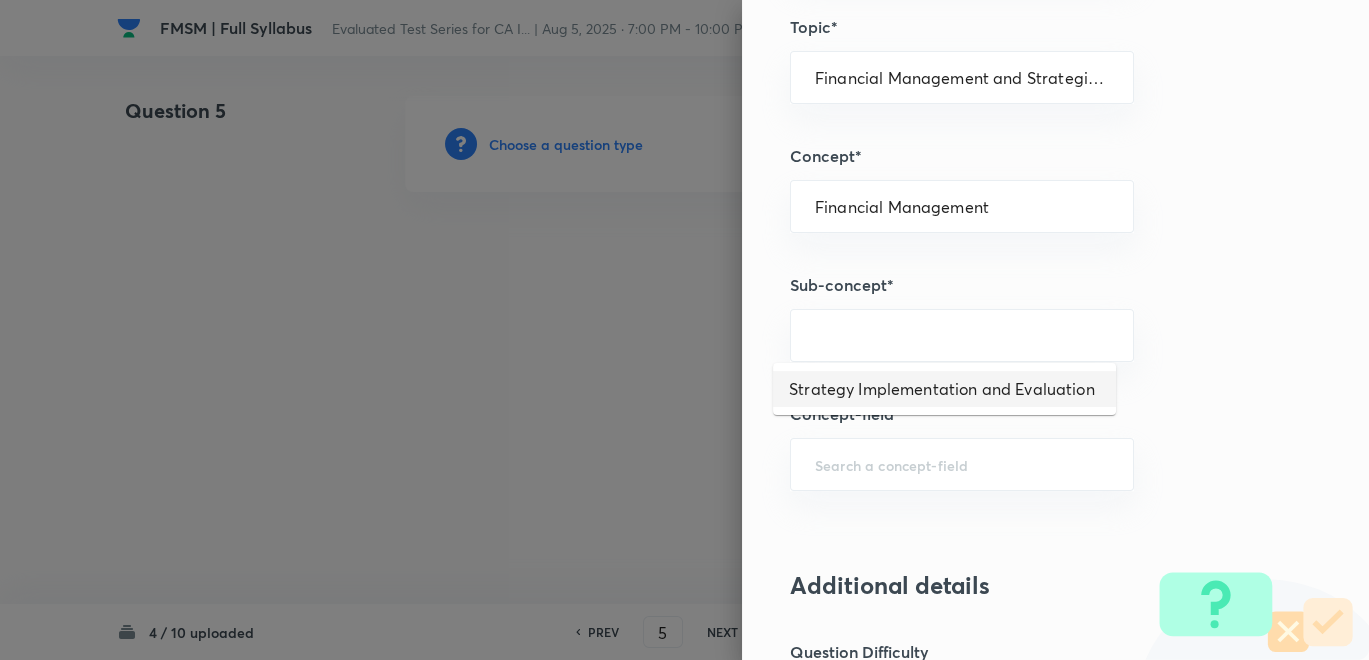 click on "Strategy Implementation and Evaluation" at bounding box center (944, 389) 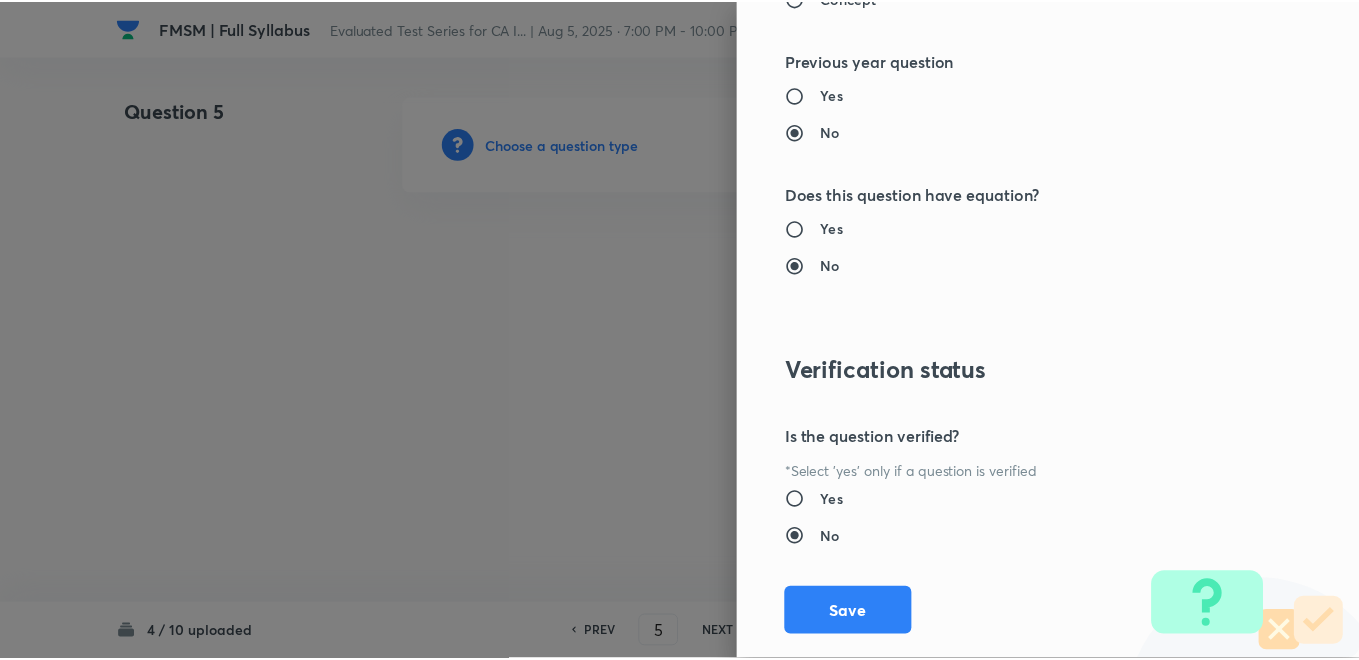 scroll, scrollTop: 1820, scrollLeft: 0, axis: vertical 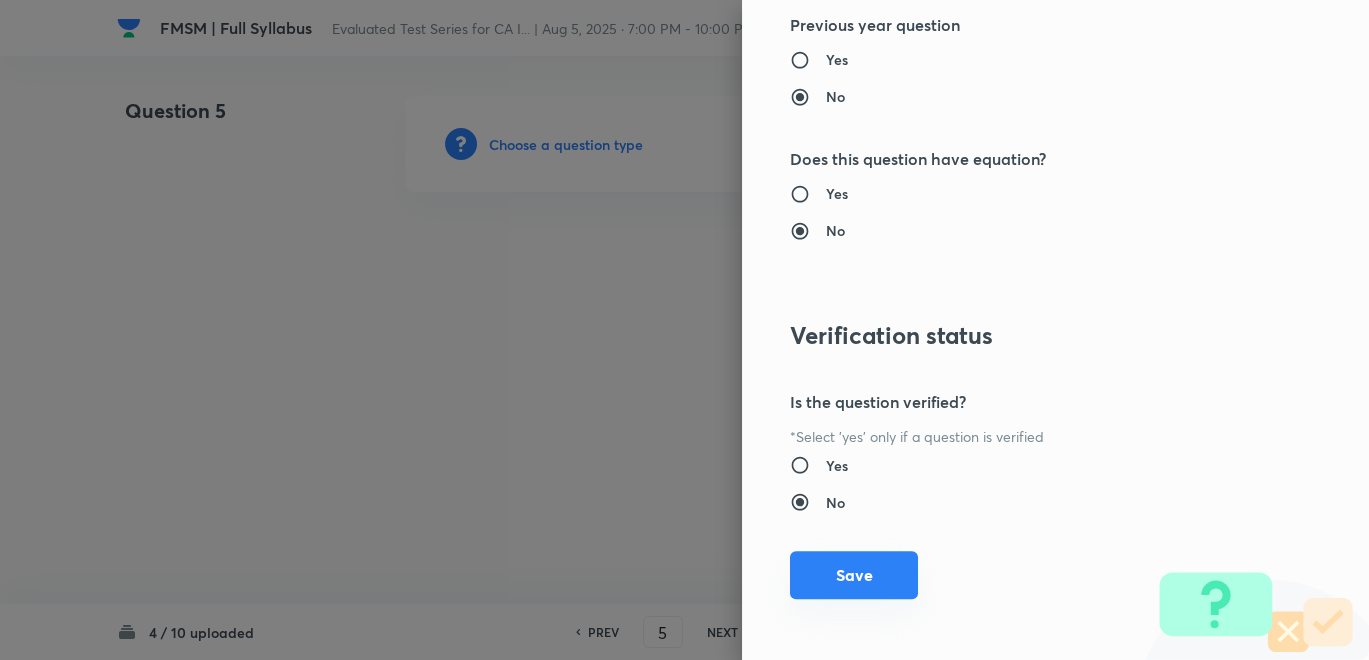 click on "Save" at bounding box center [854, 575] 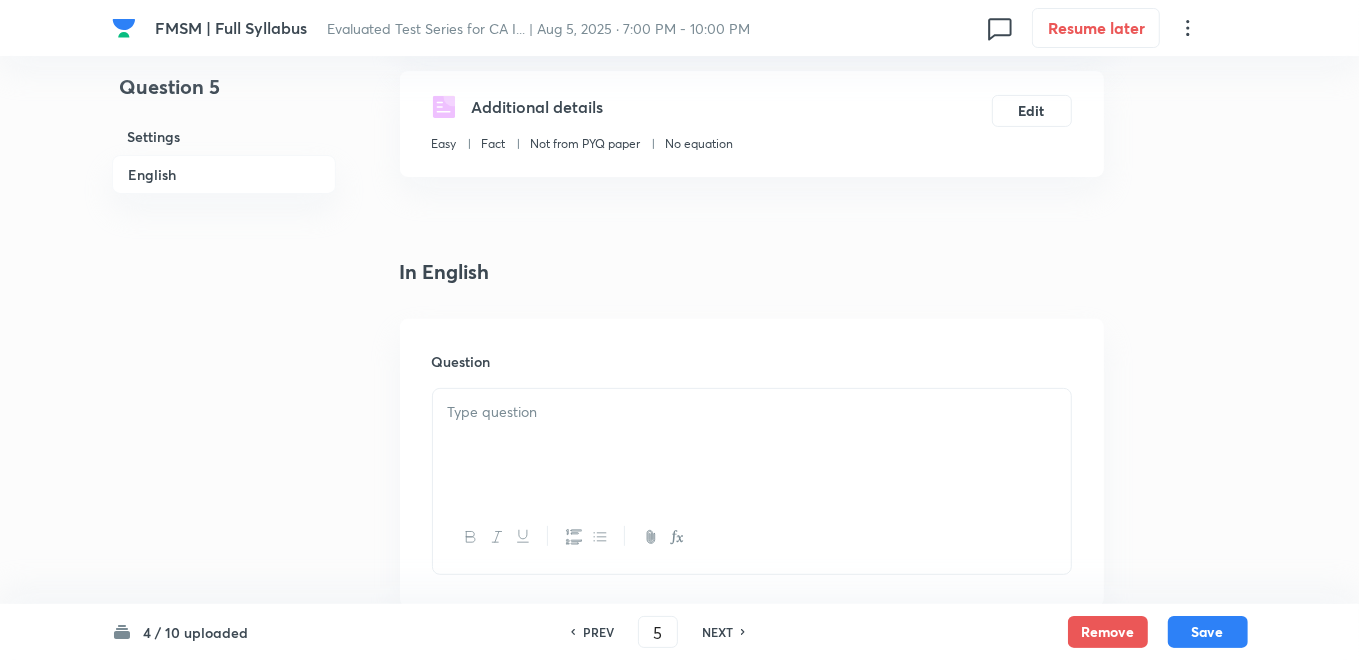 scroll, scrollTop: 555, scrollLeft: 0, axis: vertical 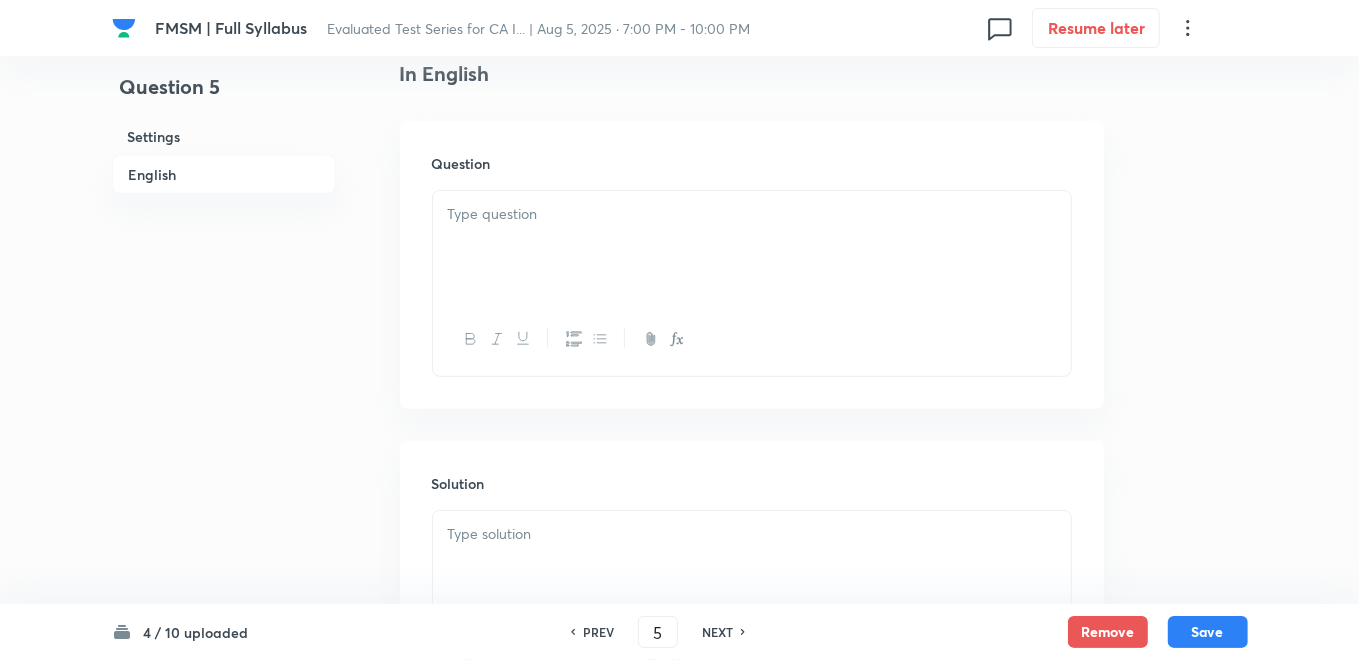 click at bounding box center (752, 247) 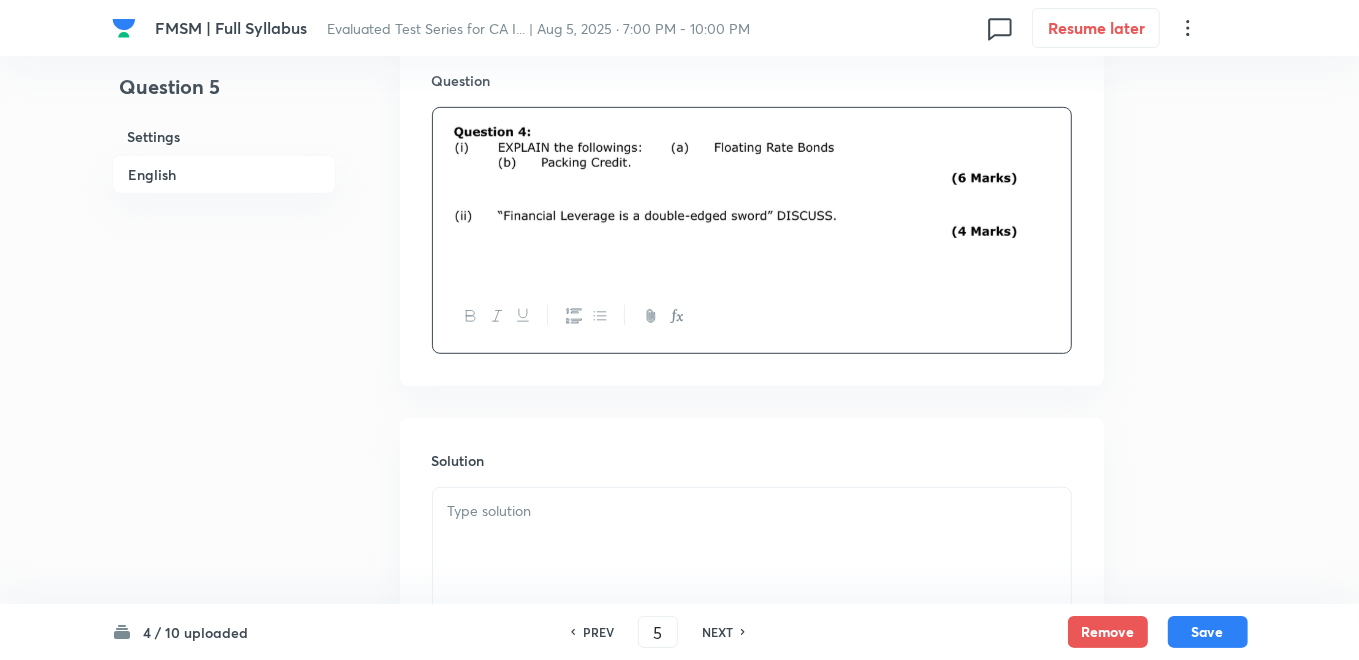 scroll, scrollTop: 666, scrollLeft: 0, axis: vertical 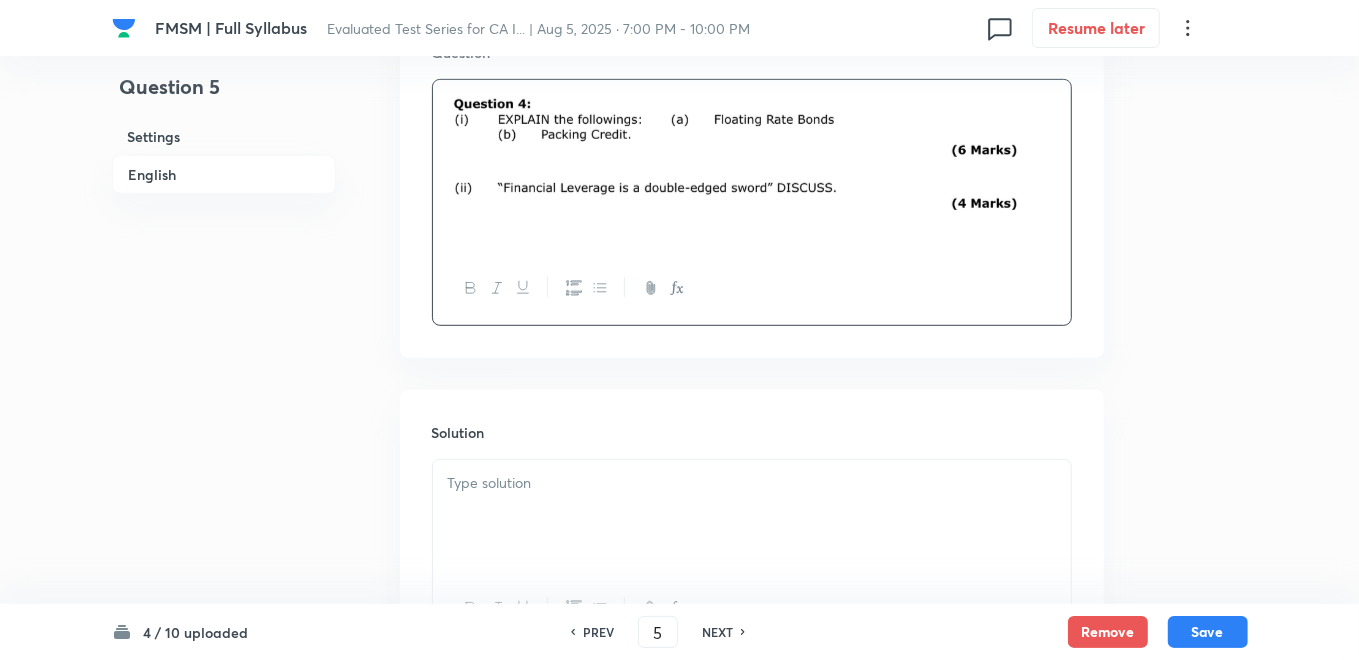 click at bounding box center (752, 483) 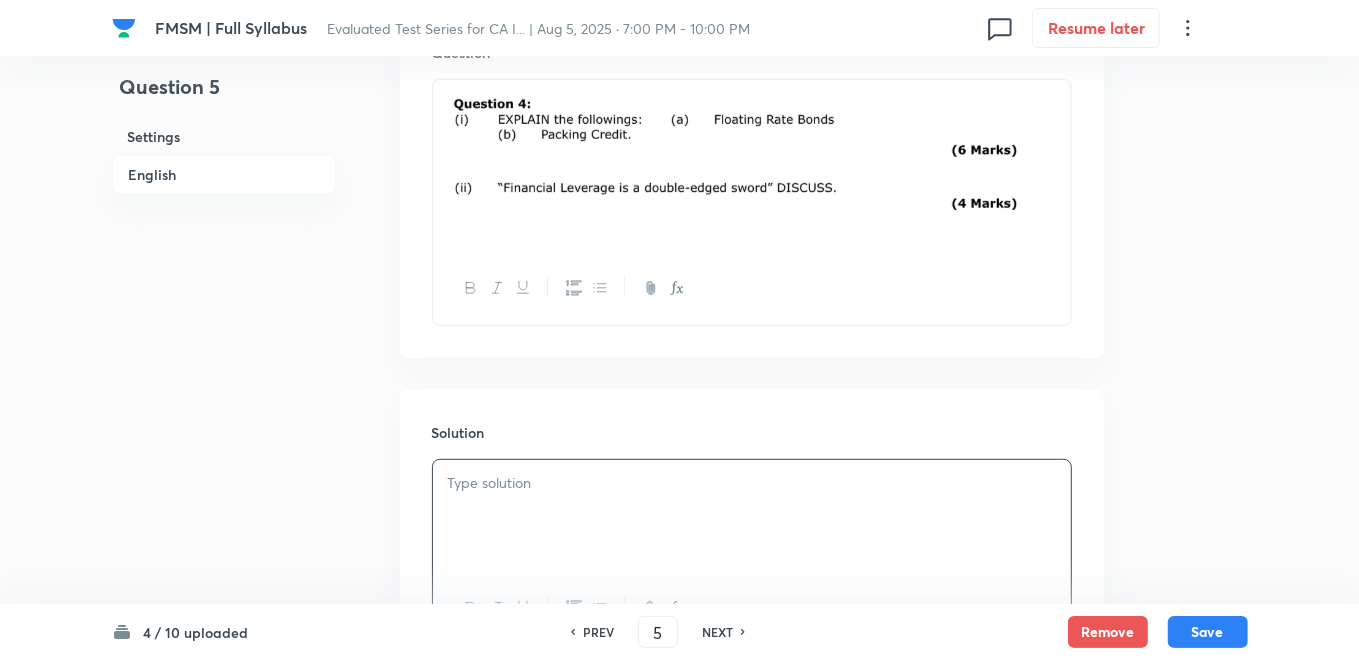 type 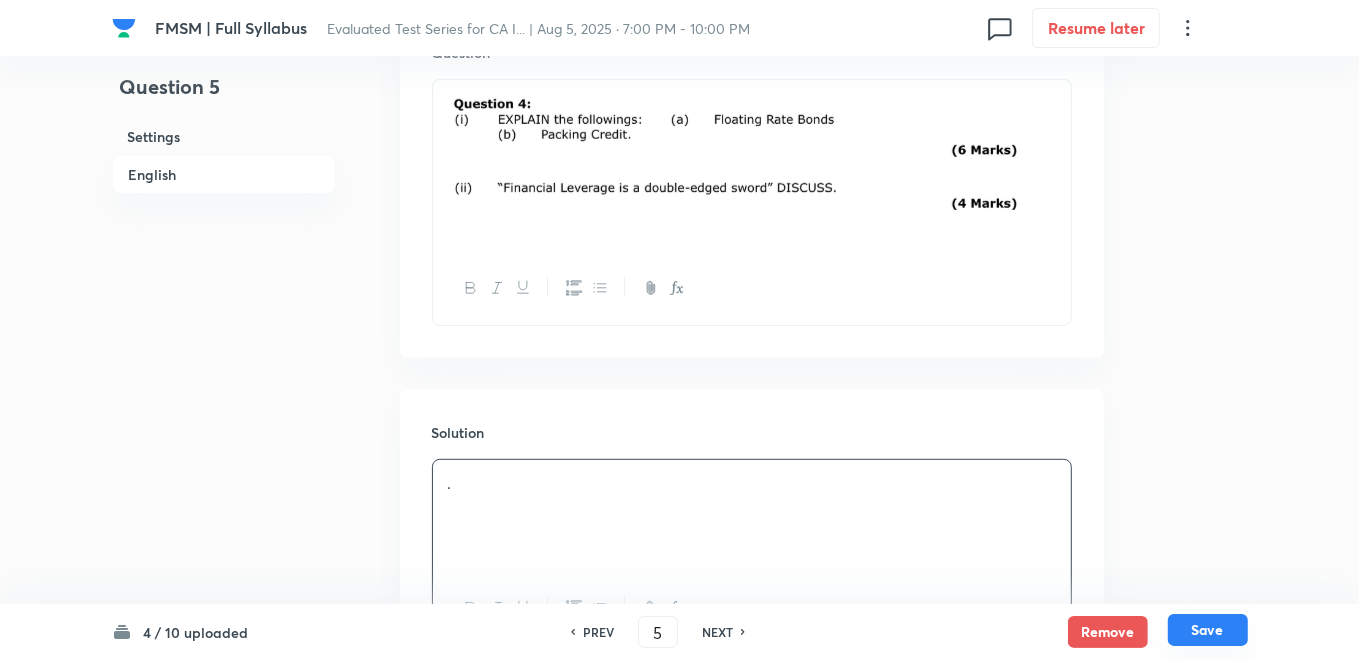 click on "Save" at bounding box center [1208, 630] 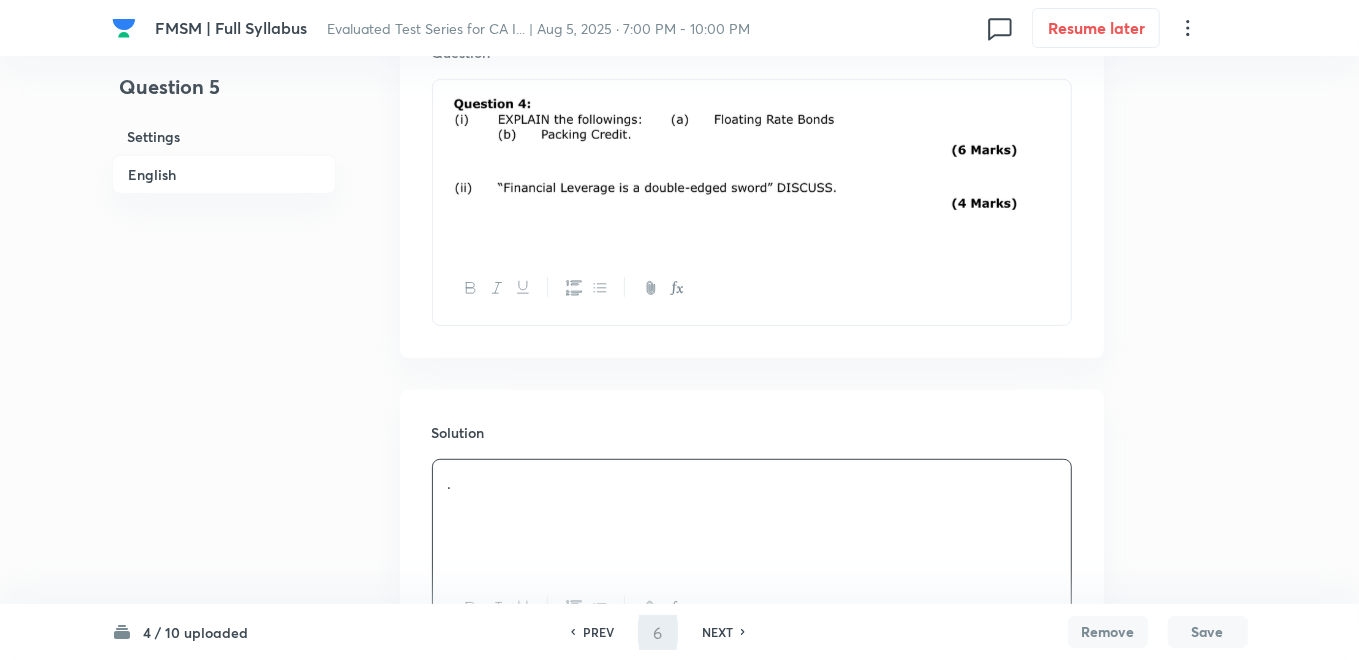 scroll, scrollTop: 0, scrollLeft: 0, axis: both 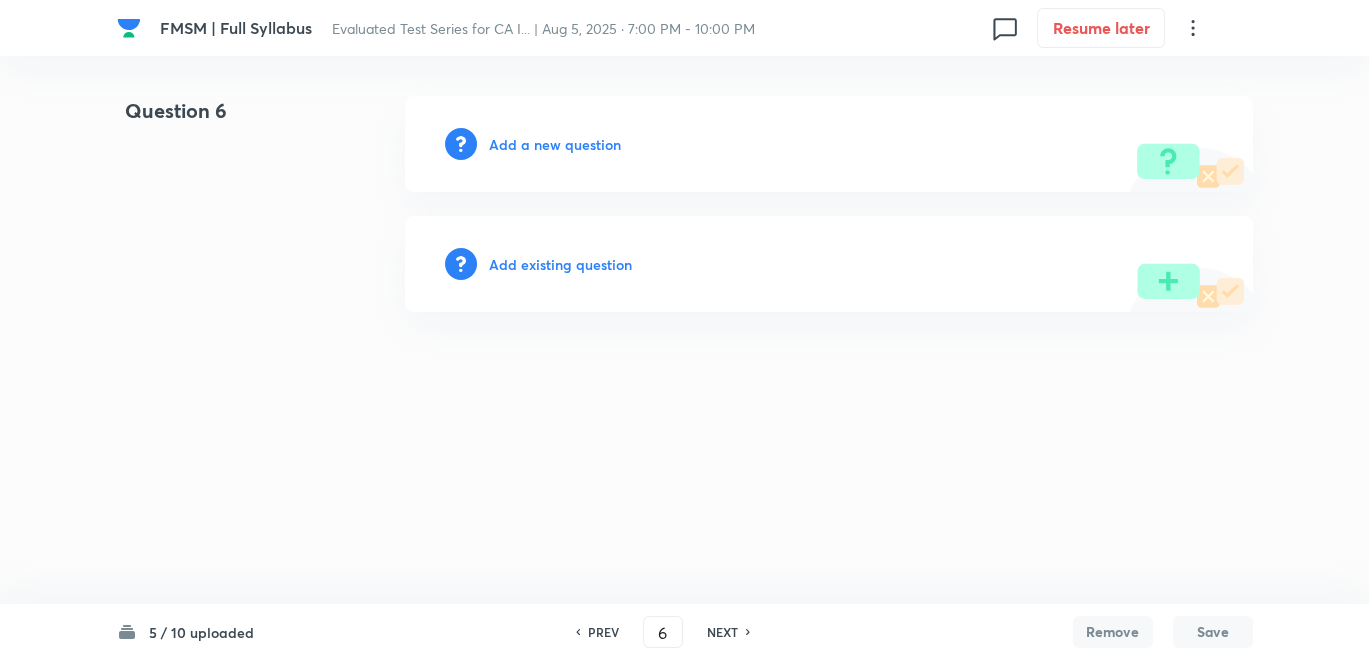 click on "PREV" at bounding box center [603, 632] 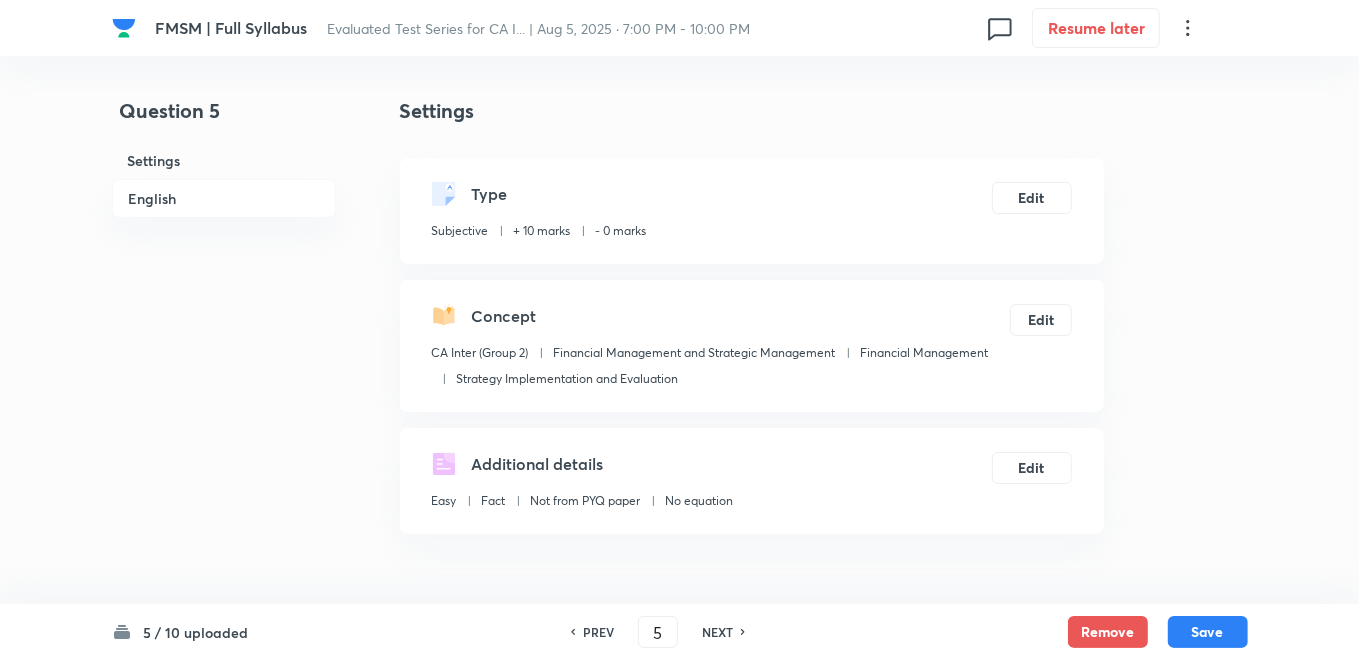 click on "PREV" at bounding box center (598, 632) 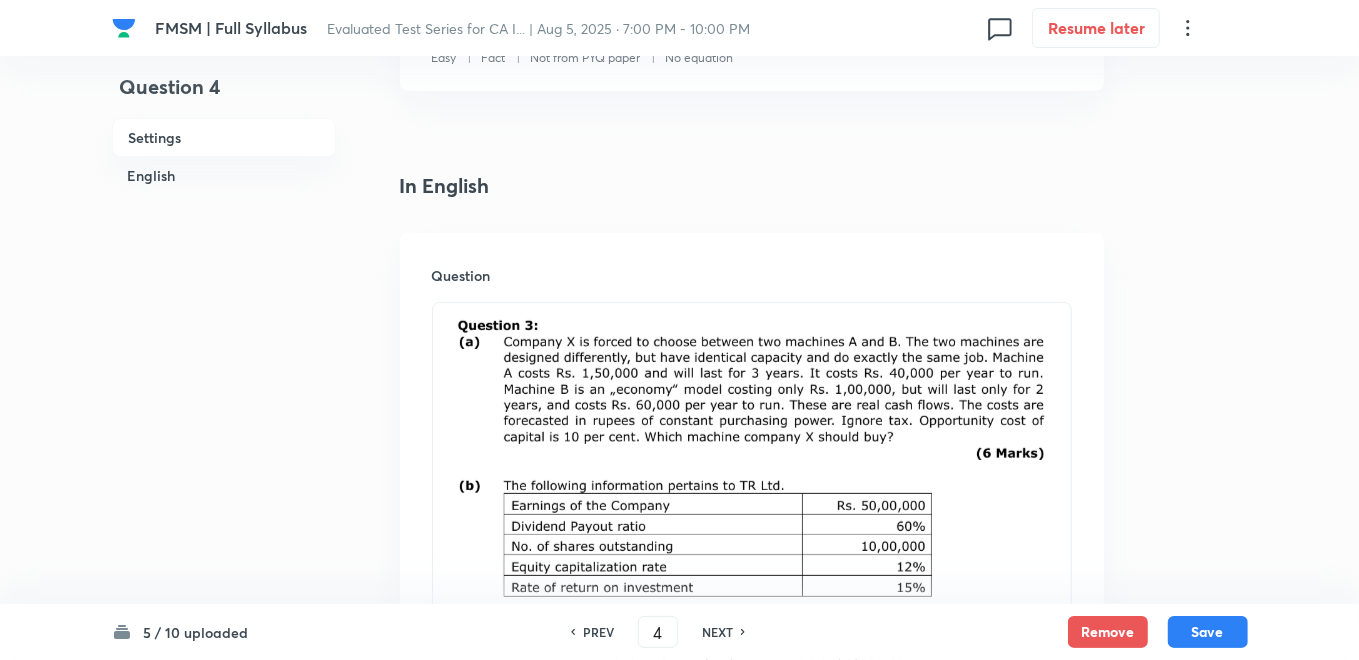 scroll, scrollTop: 444, scrollLeft: 0, axis: vertical 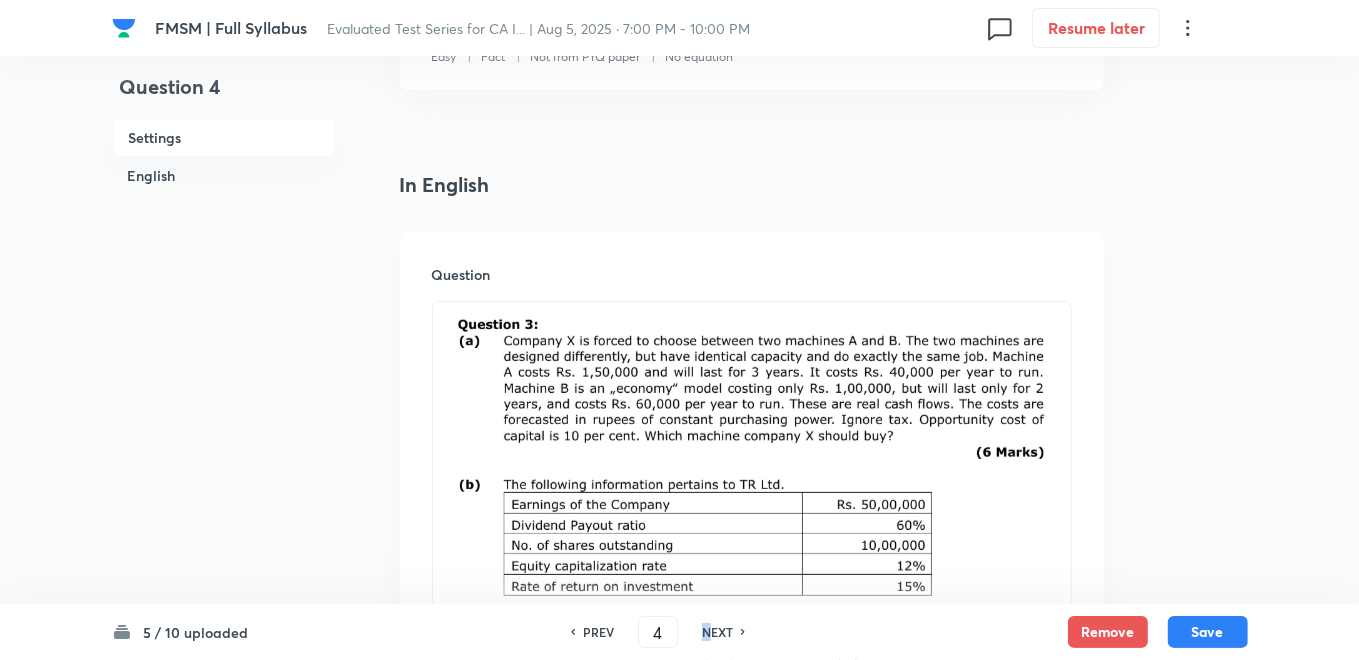 click on "PREV 4 ​ NEXT" at bounding box center [658, 632] 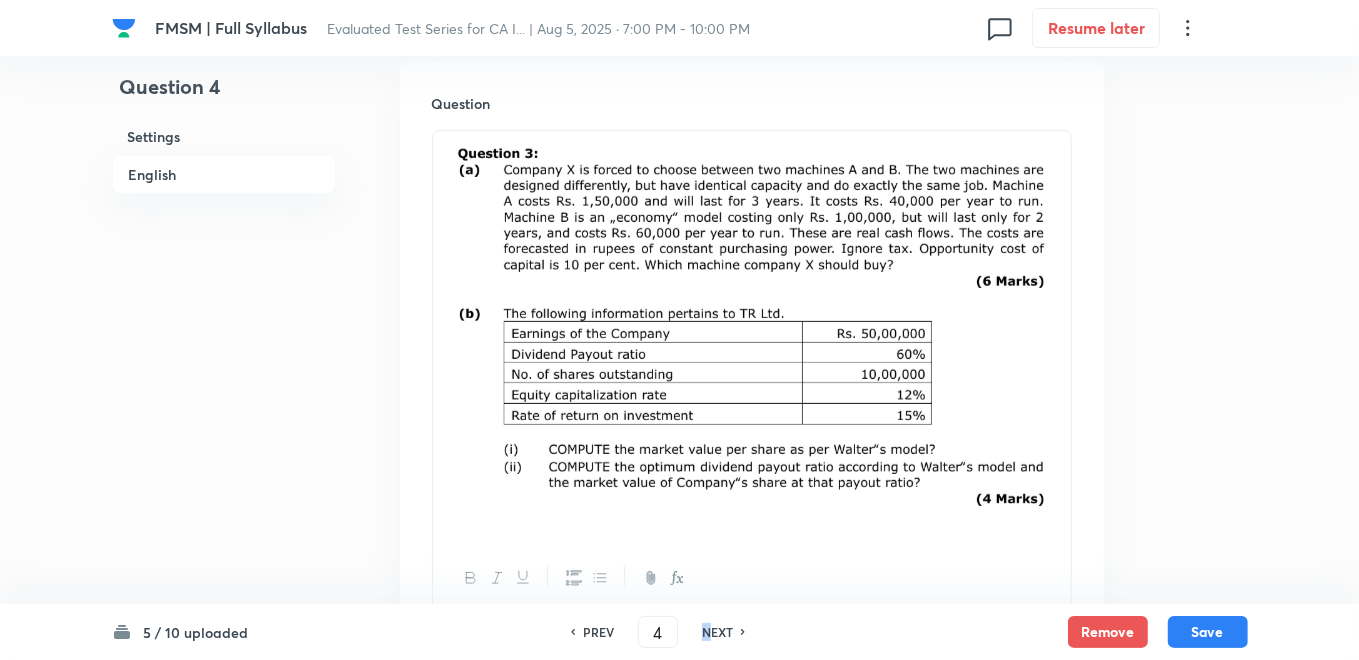 scroll, scrollTop: 666, scrollLeft: 0, axis: vertical 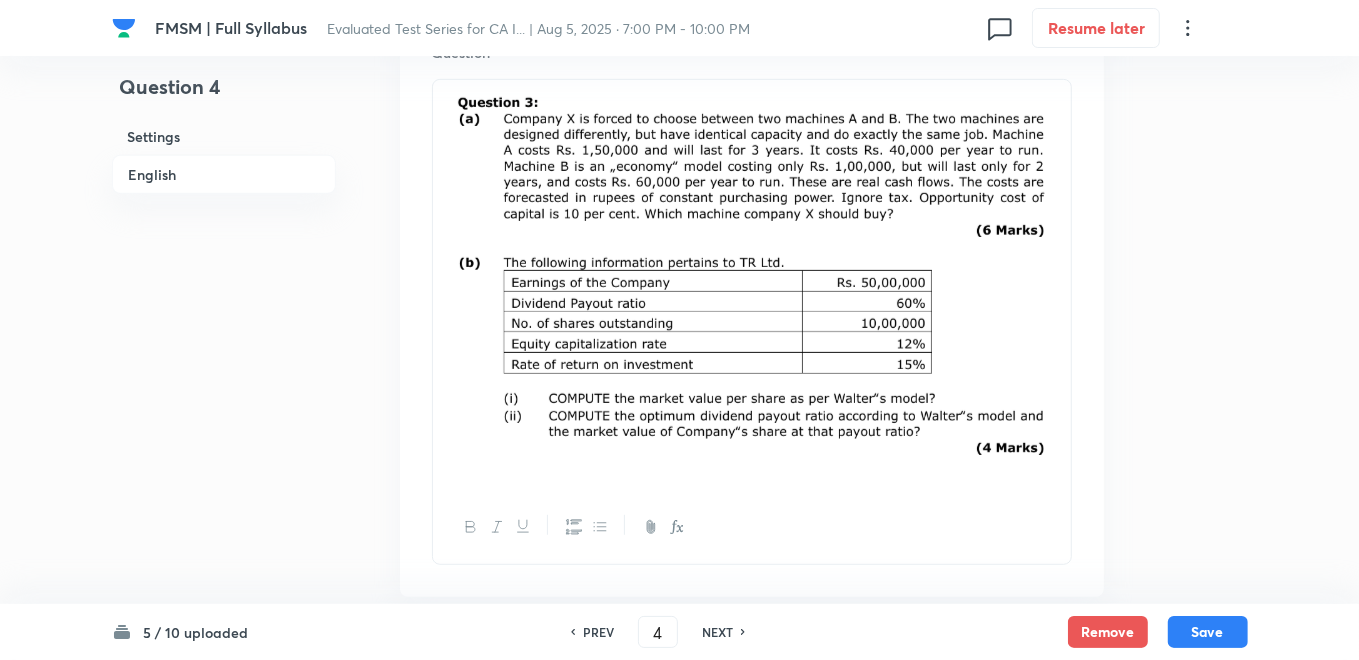 drag, startPoint x: 741, startPoint y: 634, endPoint x: 773, endPoint y: 654, distance: 37.735924 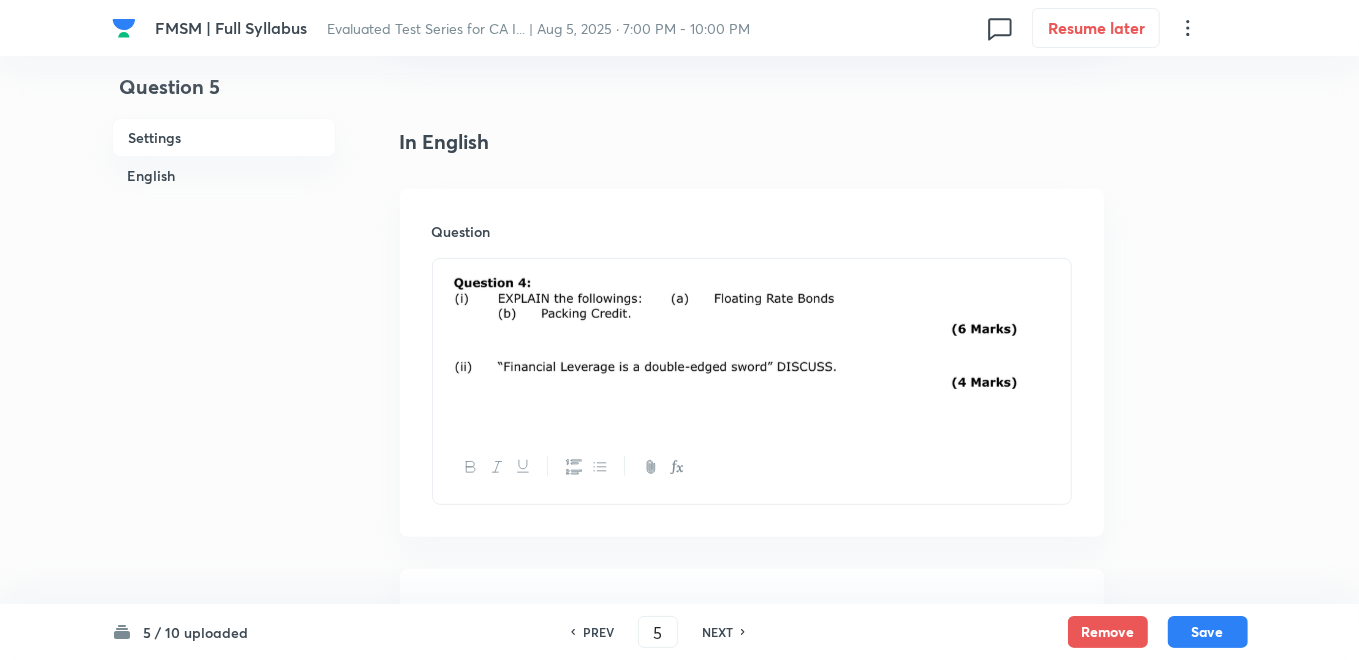 scroll, scrollTop: 555, scrollLeft: 0, axis: vertical 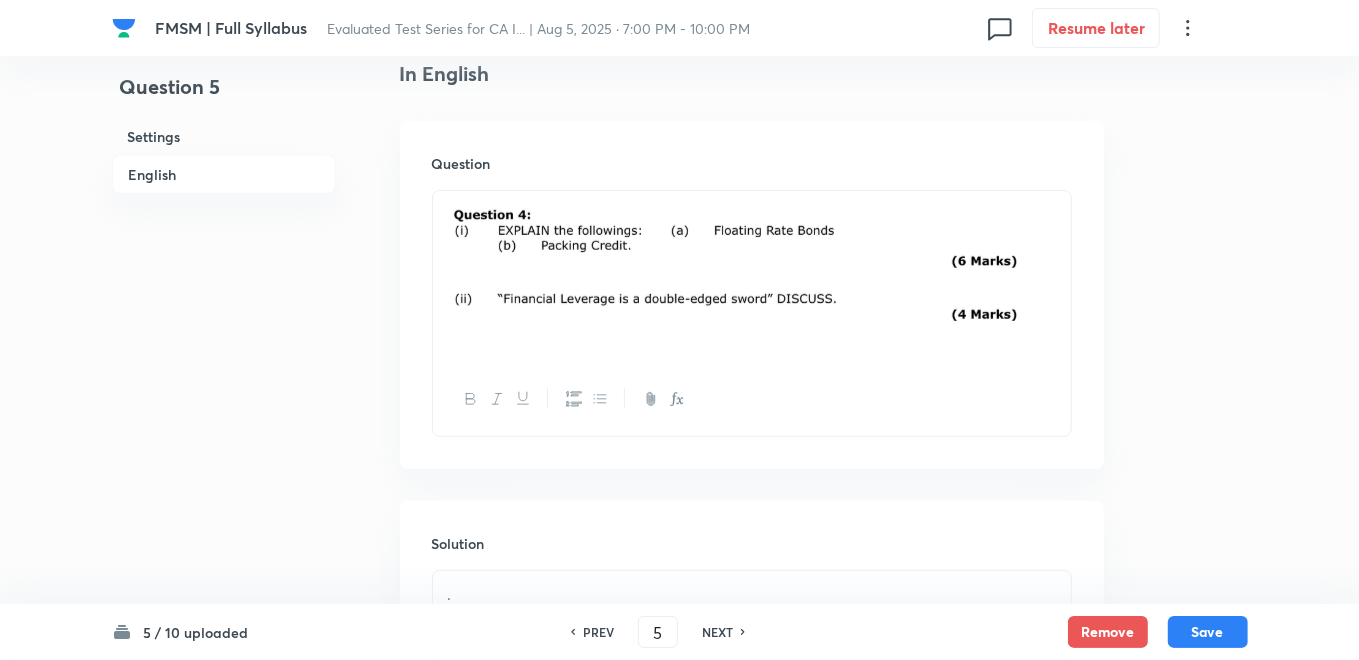 click on "PREV" at bounding box center (598, 632) 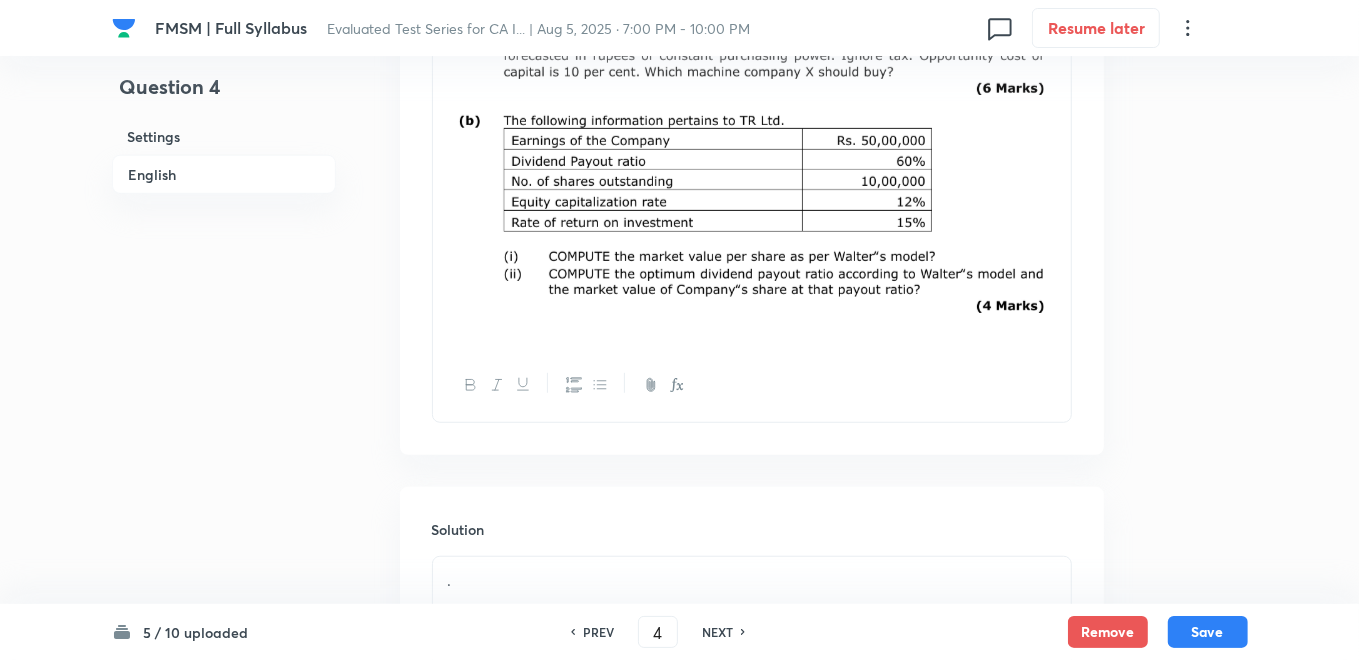 scroll, scrollTop: 666, scrollLeft: 0, axis: vertical 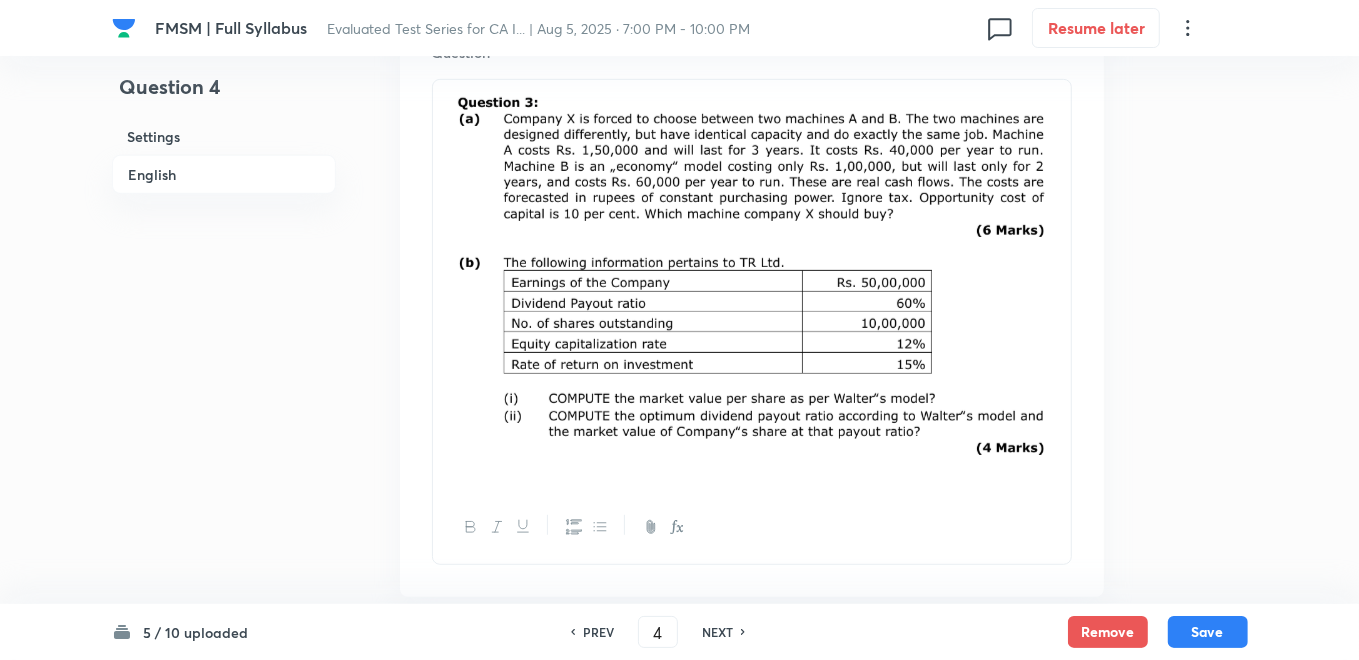 click on "NEXT" at bounding box center (717, 632) 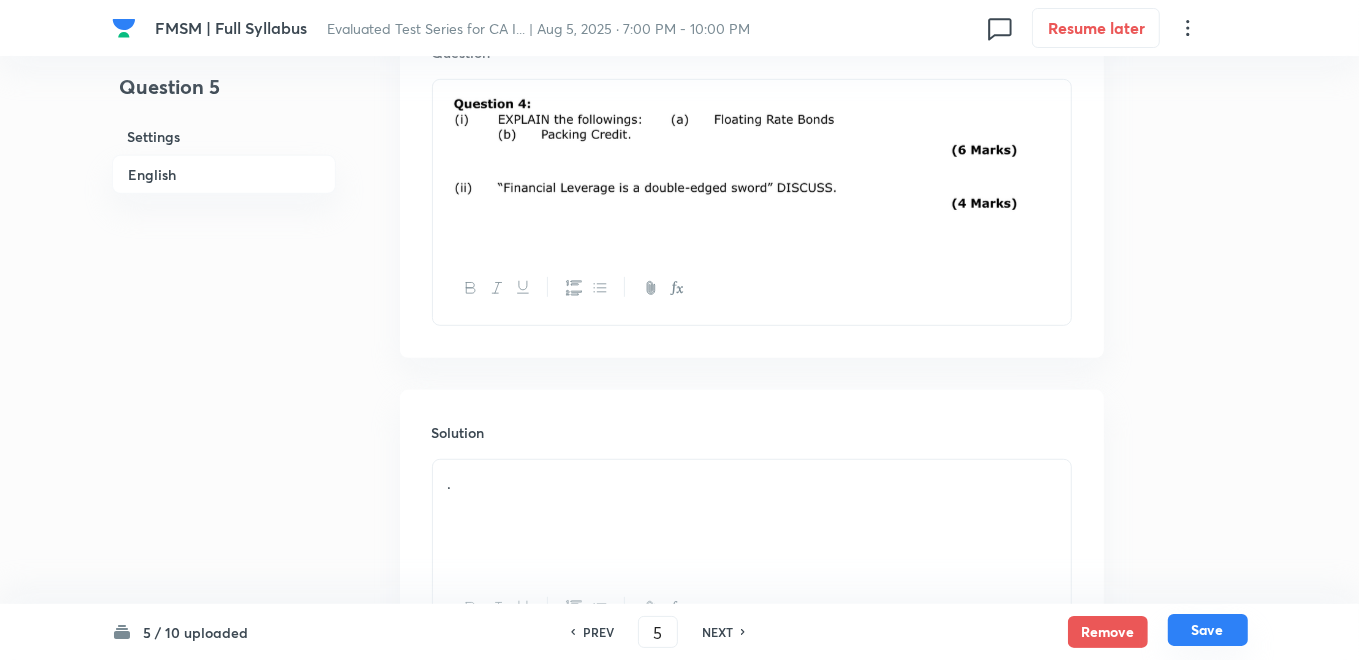 click on "Save" at bounding box center [1208, 630] 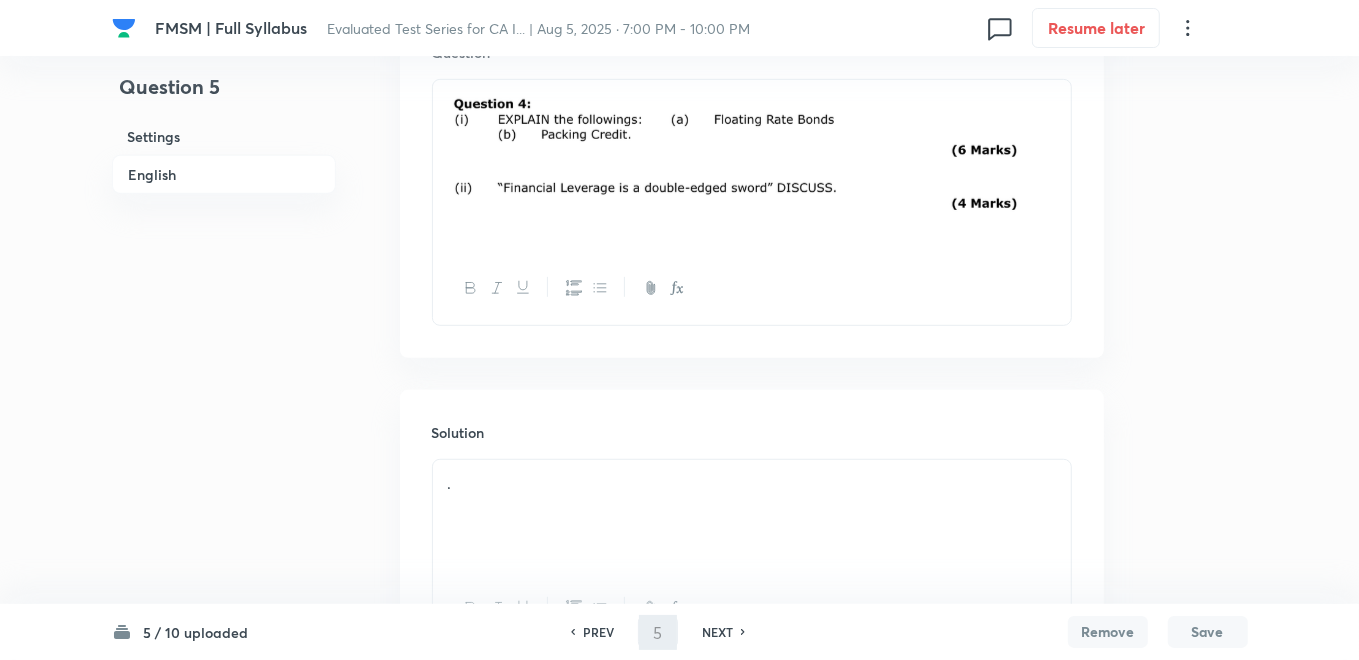 type on "6" 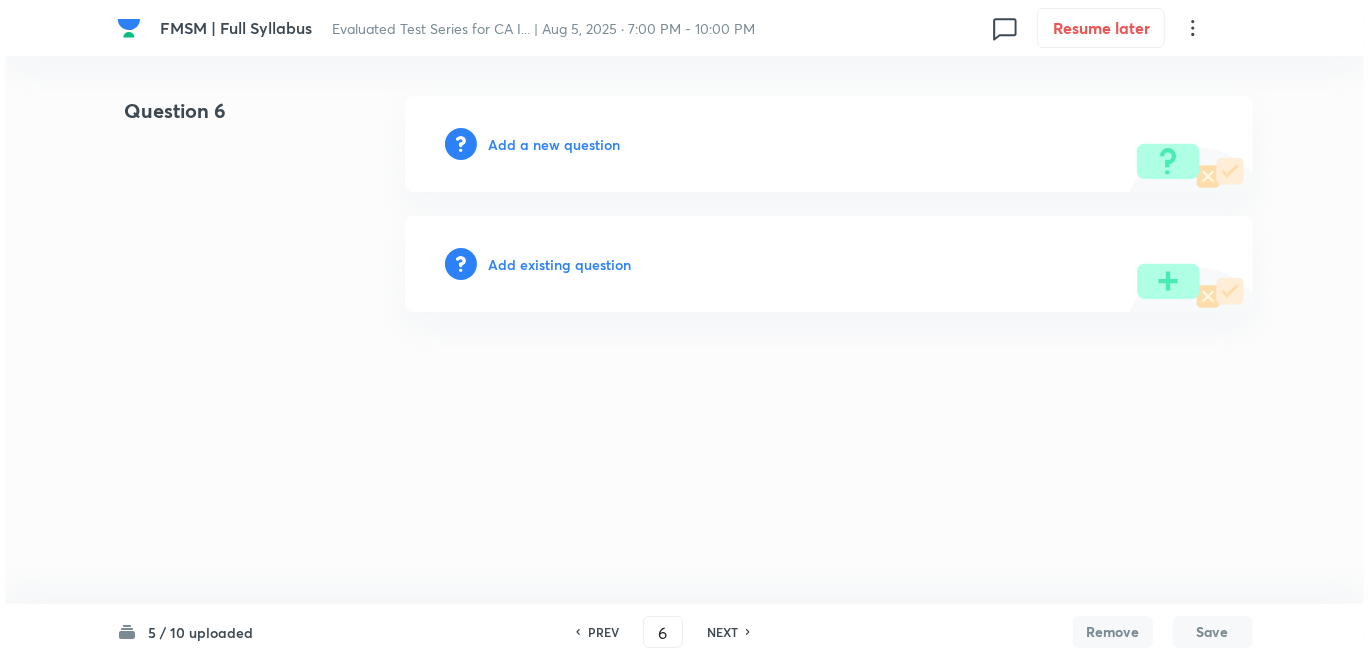 scroll, scrollTop: 0, scrollLeft: 0, axis: both 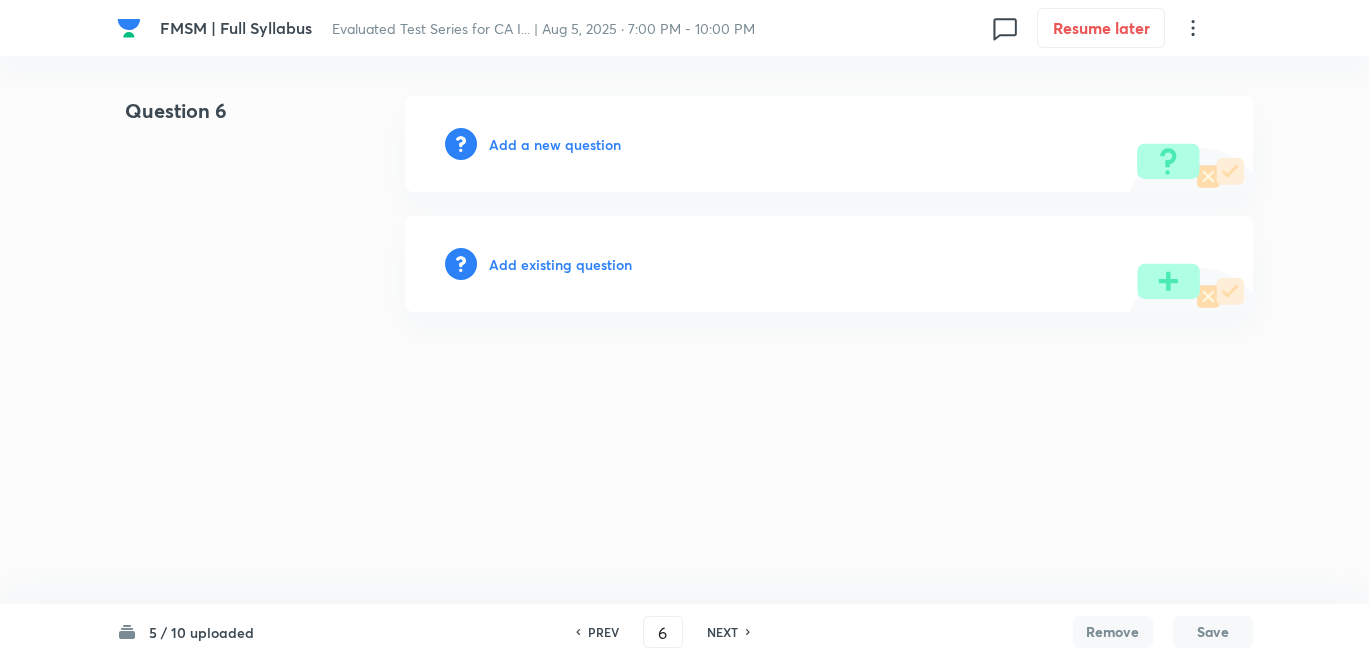 click on "Add a new question" at bounding box center (555, 144) 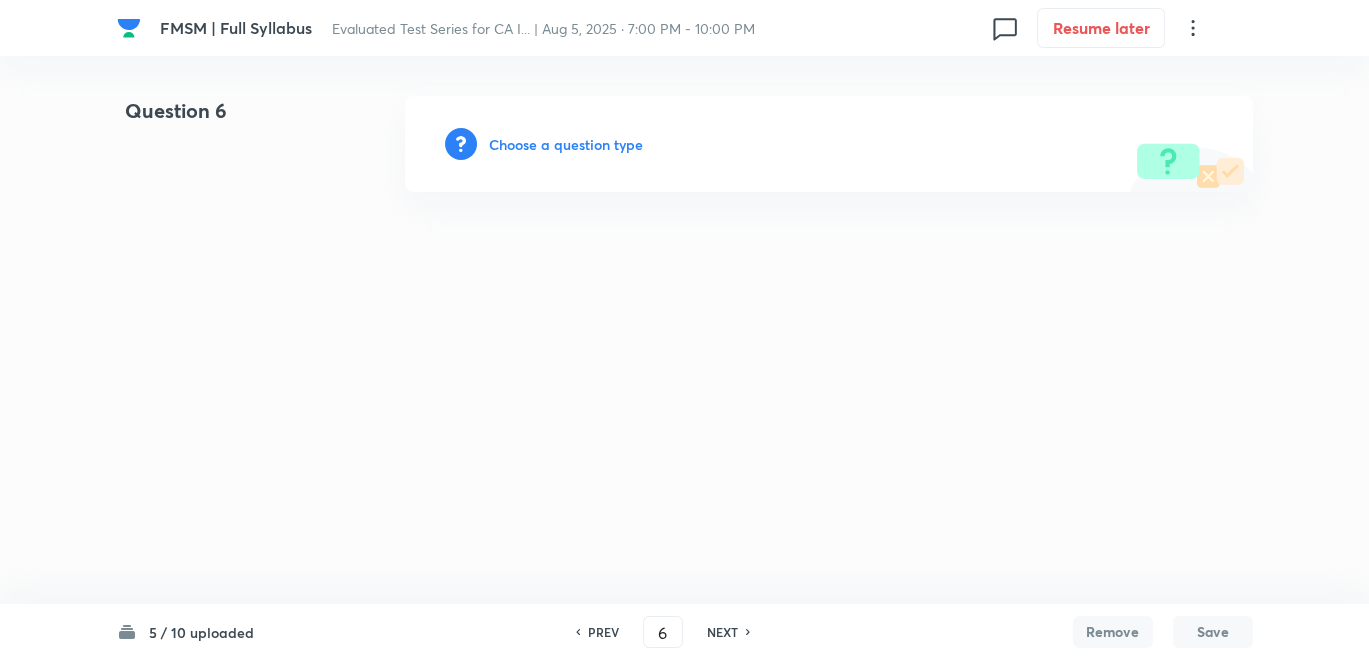 click on "Choose a question type" at bounding box center [566, 144] 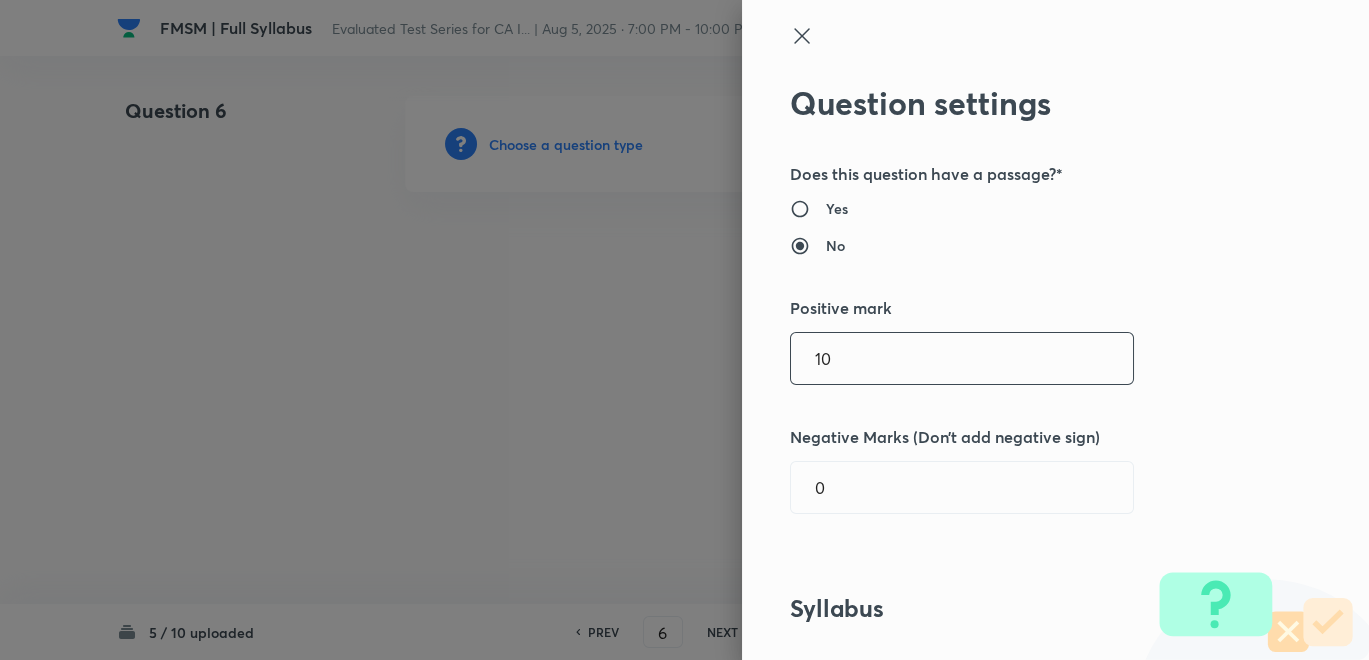 click on "10" at bounding box center (962, 358) 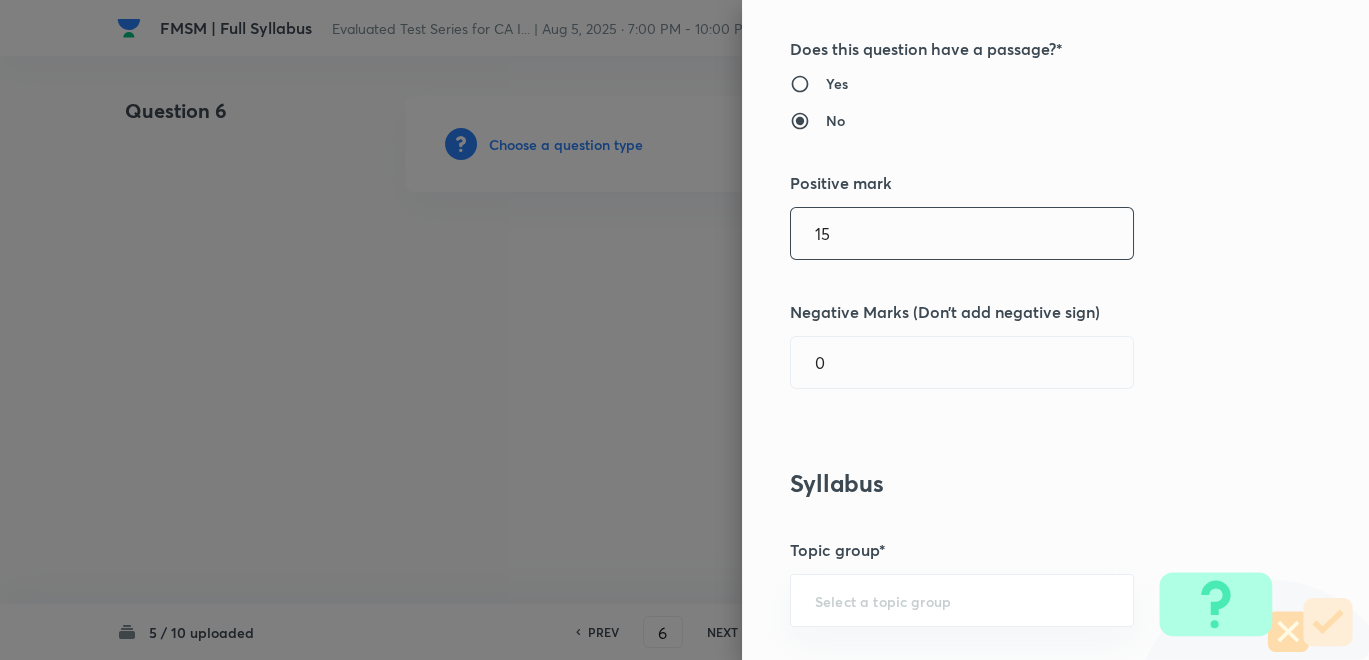 scroll, scrollTop: 222, scrollLeft: 0, axis: vertical 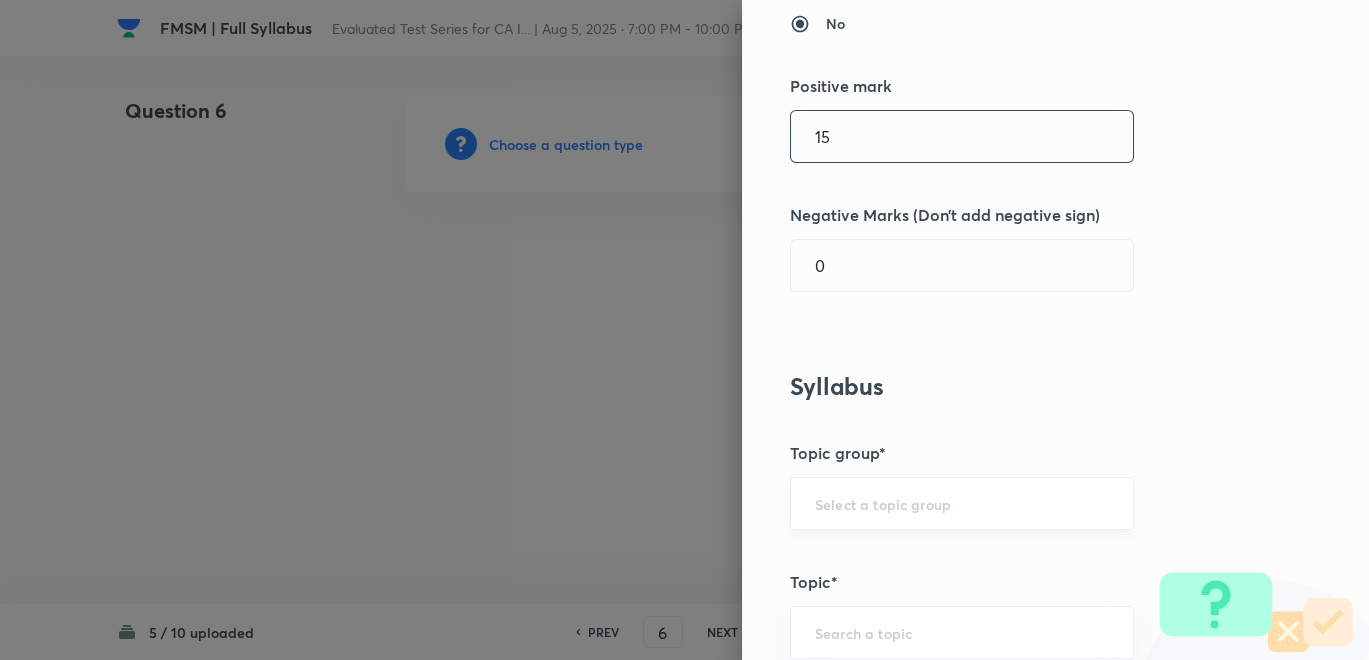 type on "15" 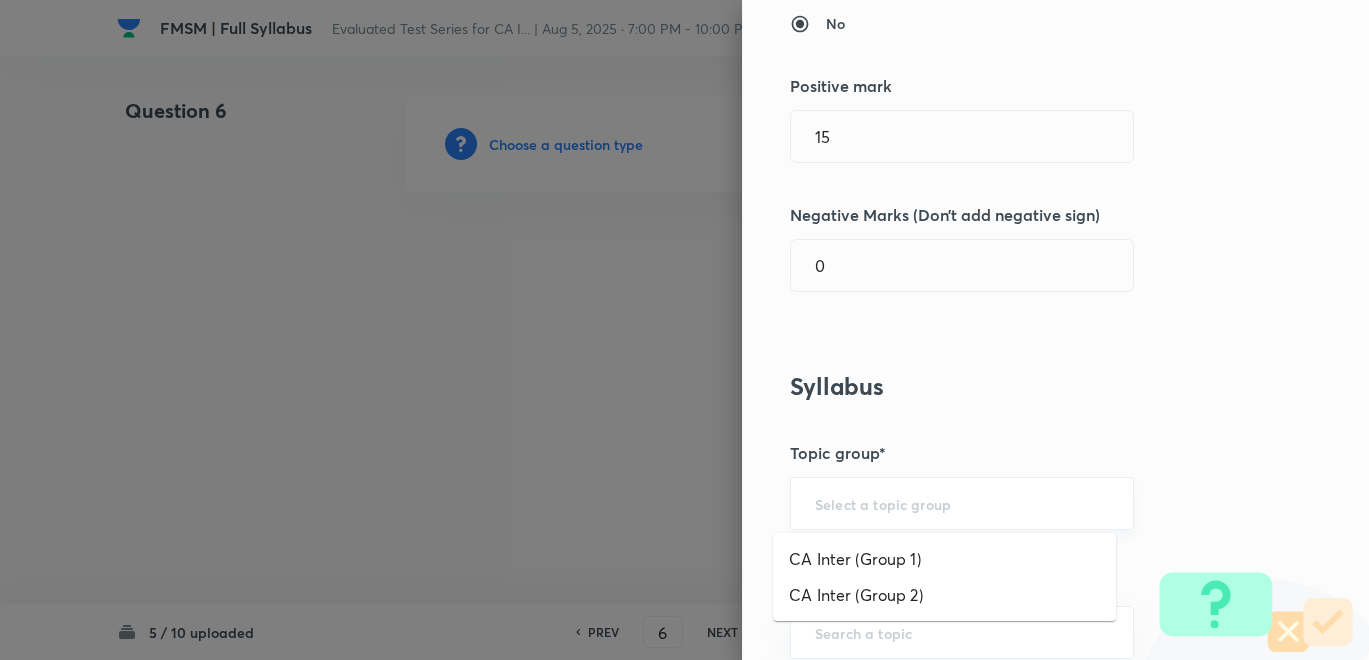 click at bounding box center [962, 503] 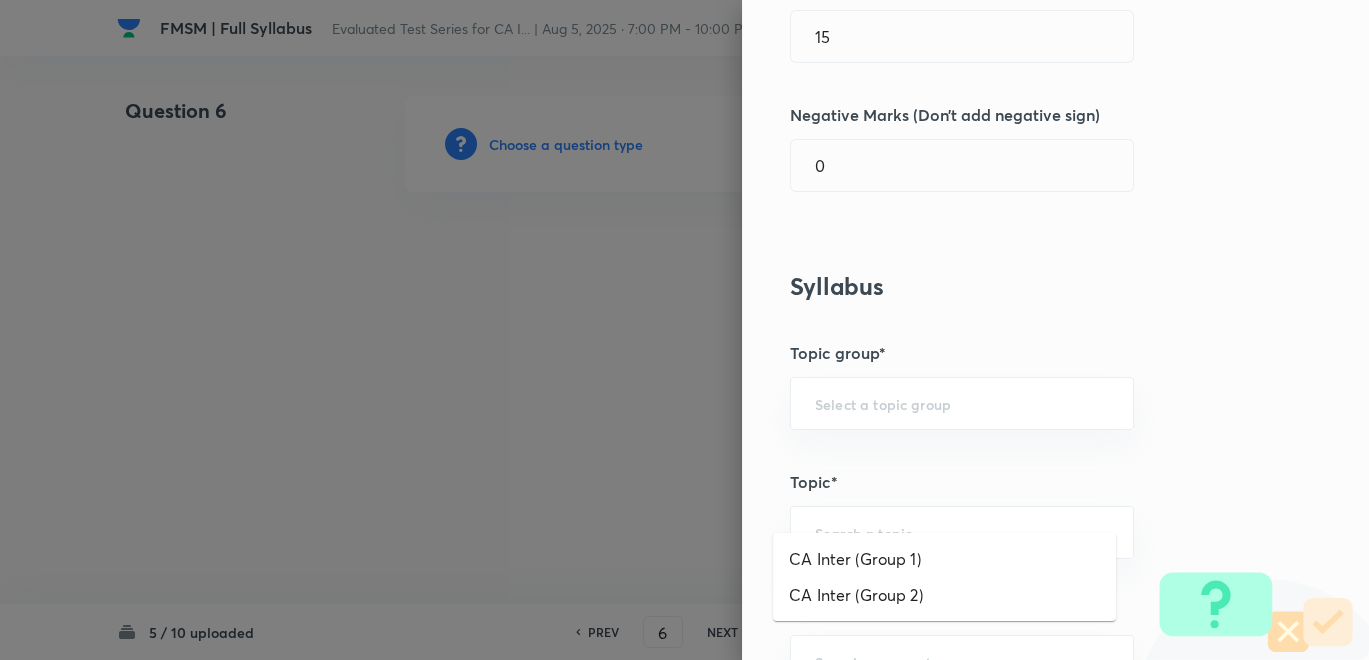 scroll, scrollTop: 444, scrollLeft: 0, axis: vertical 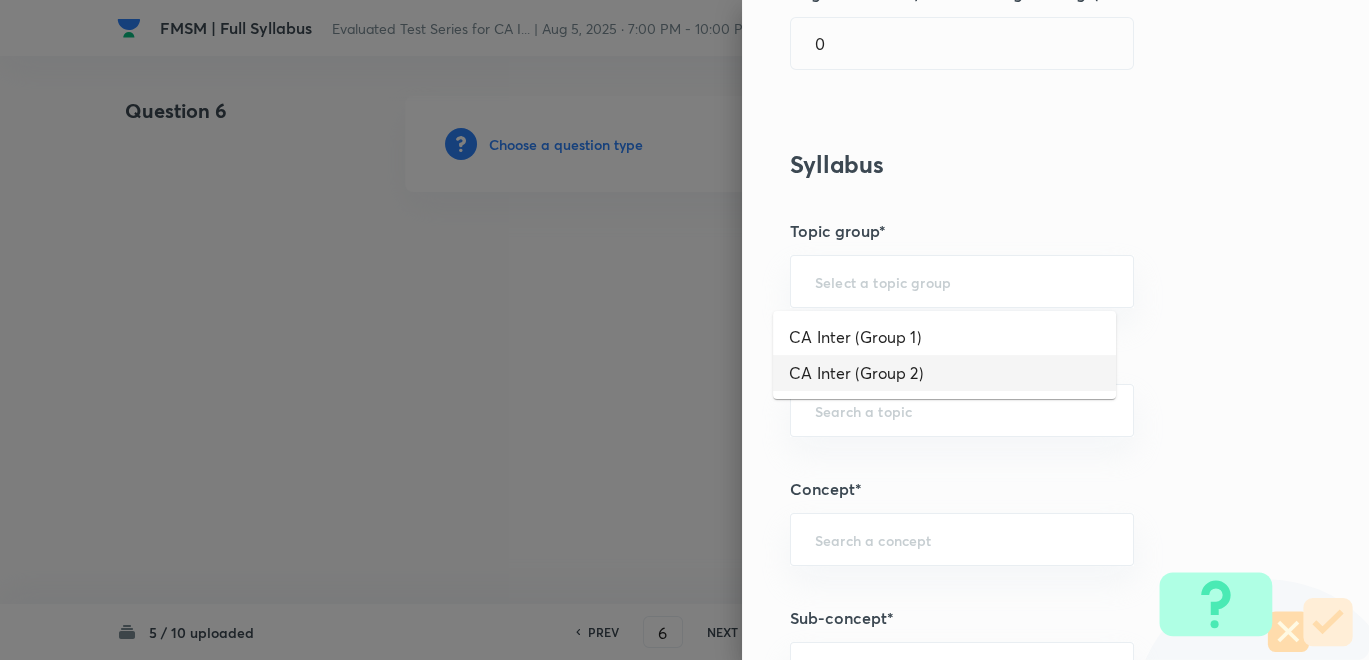 click on "CA Inter (Group 2)" at bounding box center (944, 373) 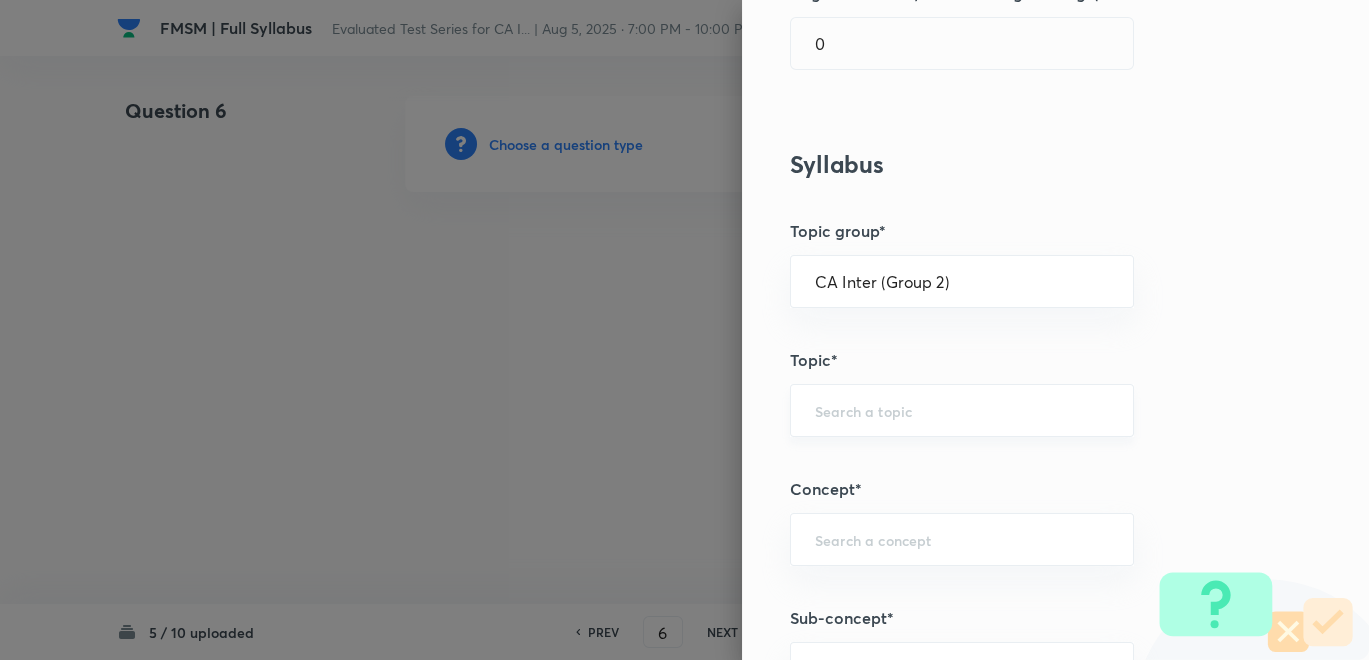 click on "​" at bounding box center [962, 410] 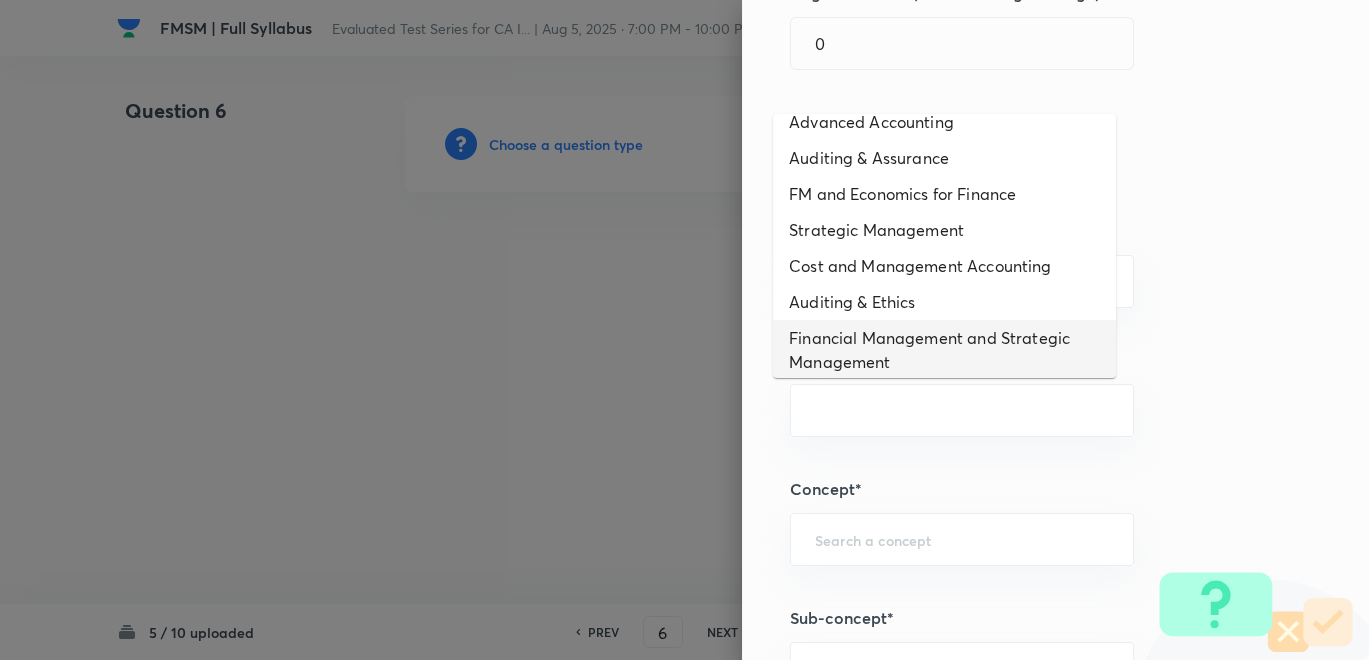 scroll, scrollTop: 27, scrollLeft: 0, axis: vertical 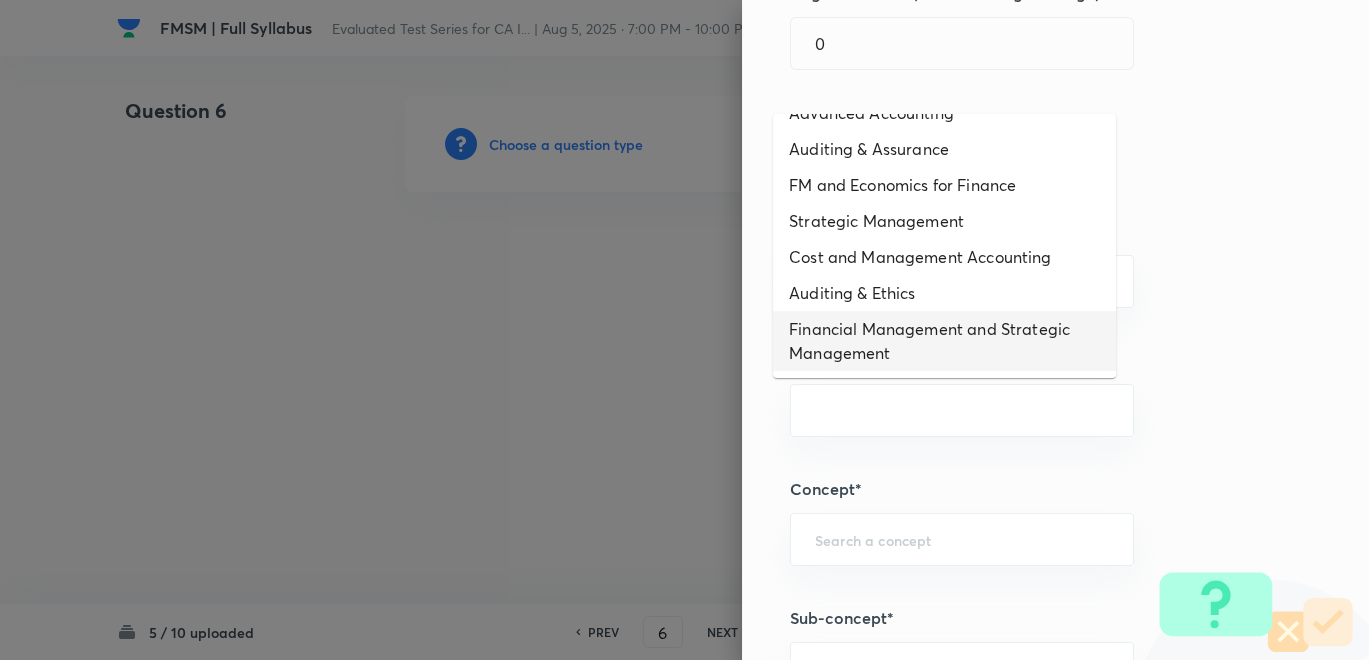 click on "Financial Management and Strategic Management" at bounding box center [944, 341] 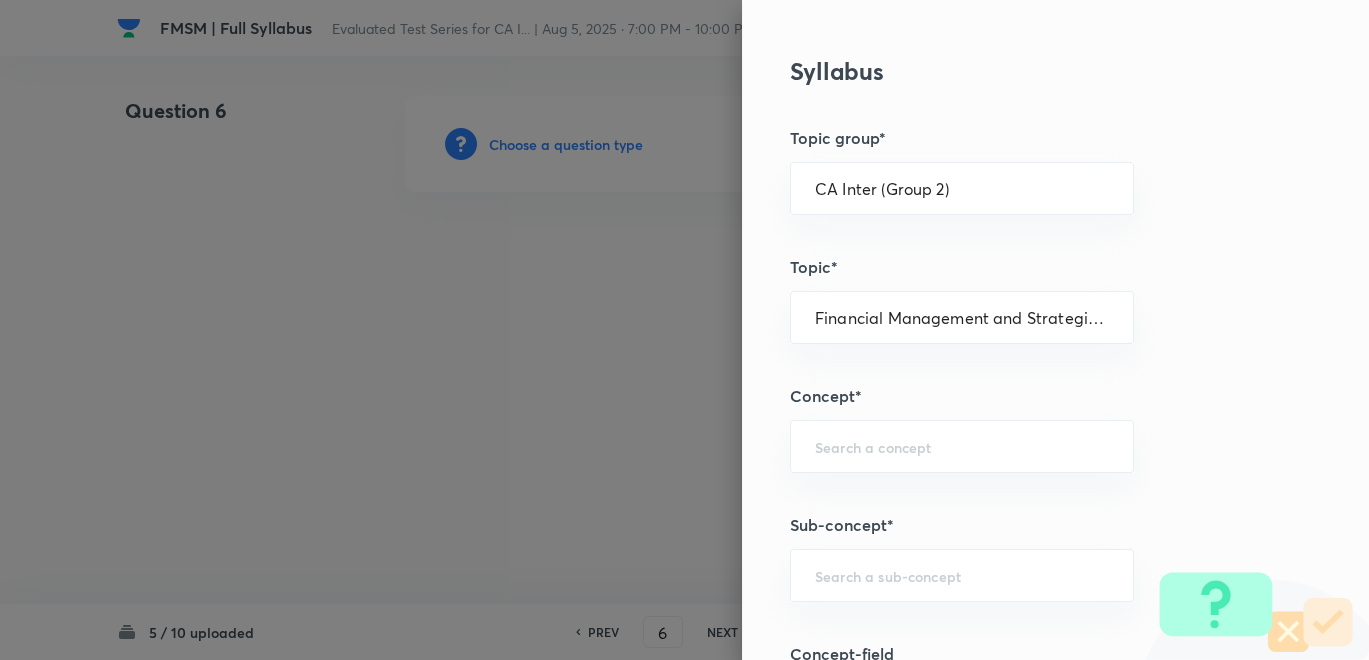 scroll, scrollTop: 666, scrollLeft: 0, axis: vertical 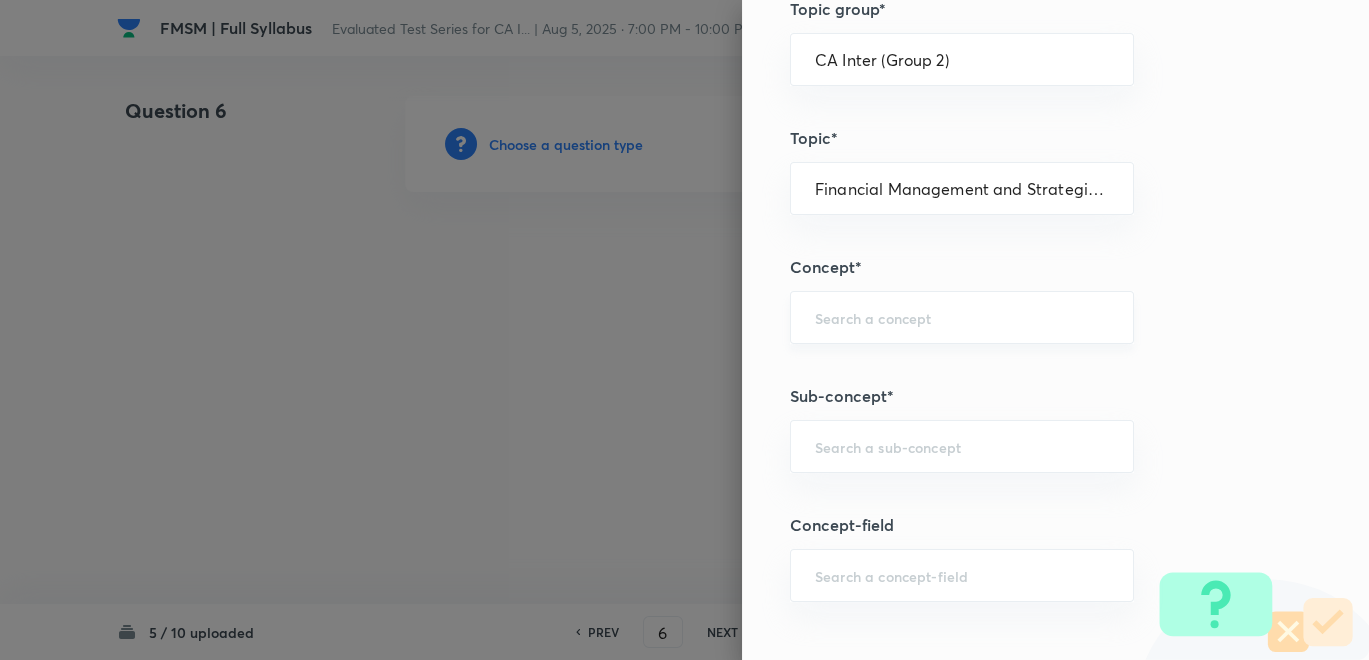 click at bounding box center [962, 317] 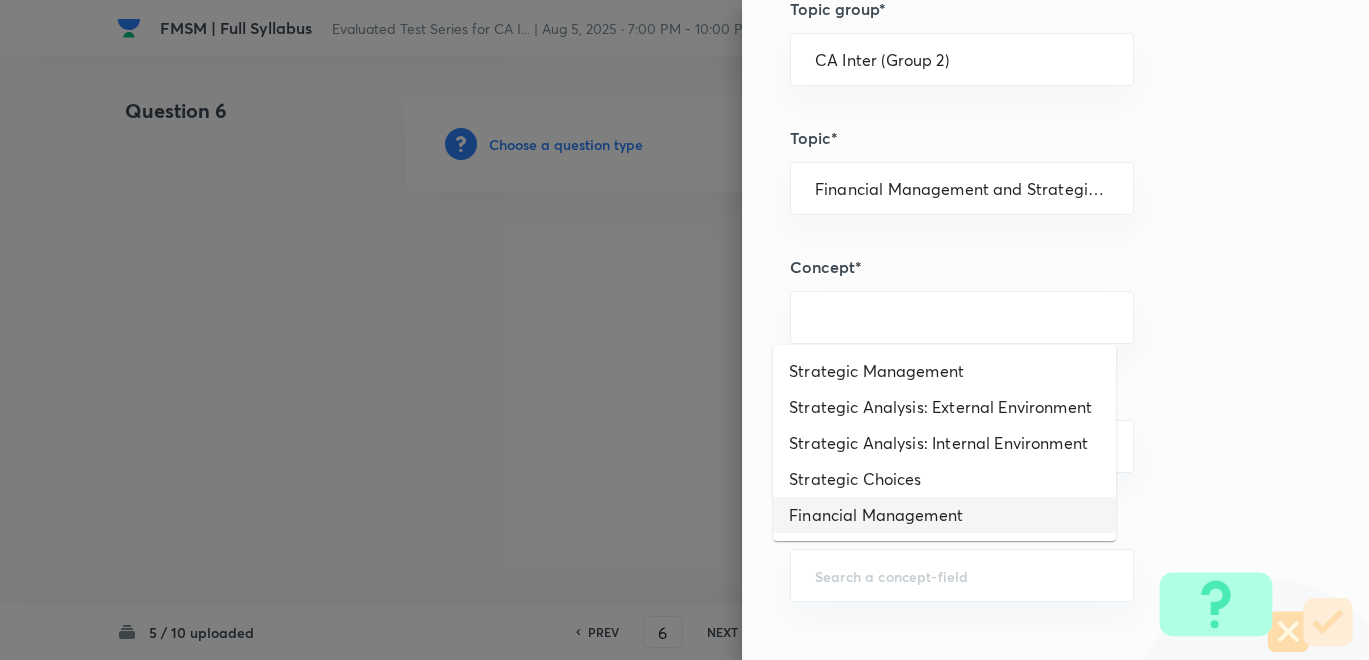 click on "Financial Management" at bounding box center (944, 515) 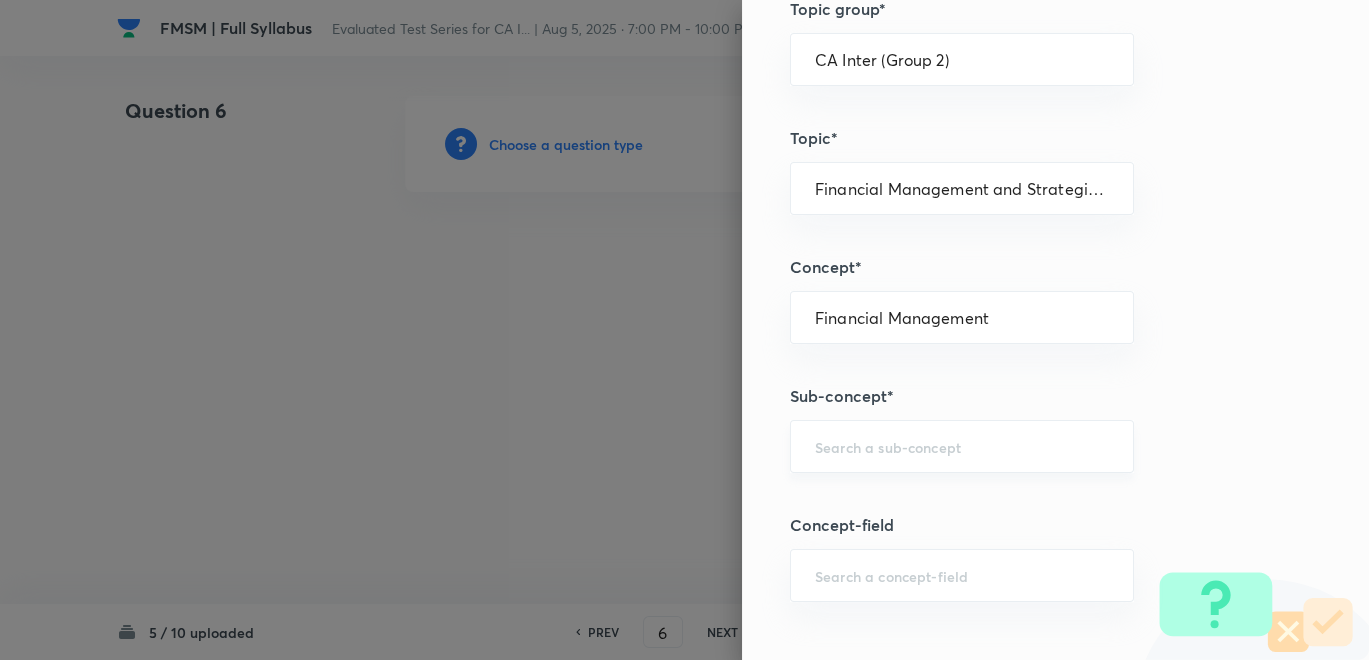 click at bounding box center [962, 446] 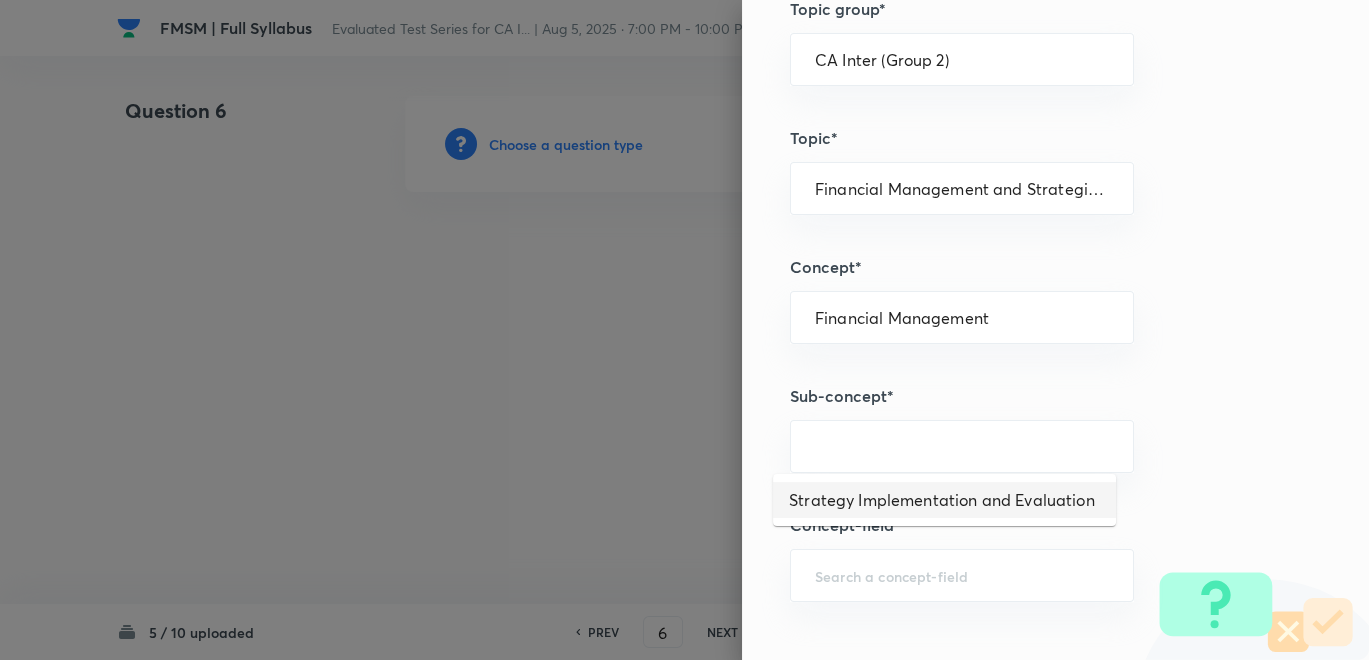 click on "Strategy Implementation and Evaluation" at bounding box center [944, 500] 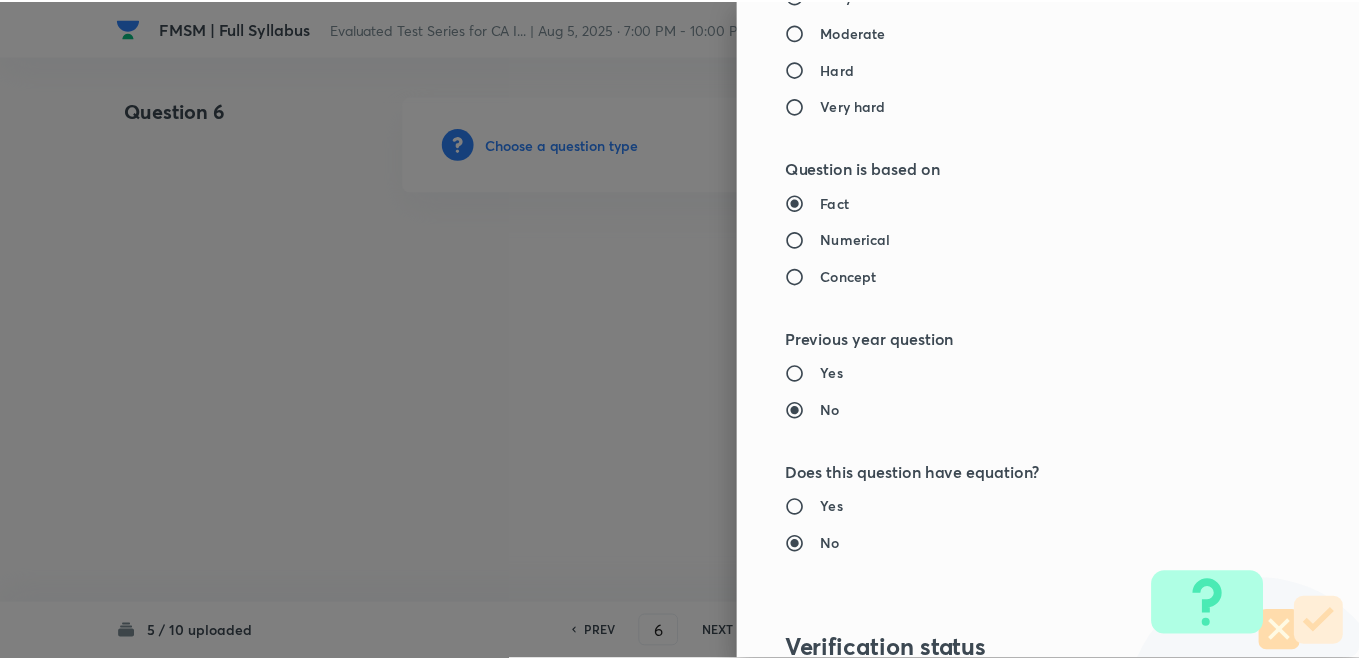 scroll, scrollTop: 1820, scrollLeft: 0, axis: vertical 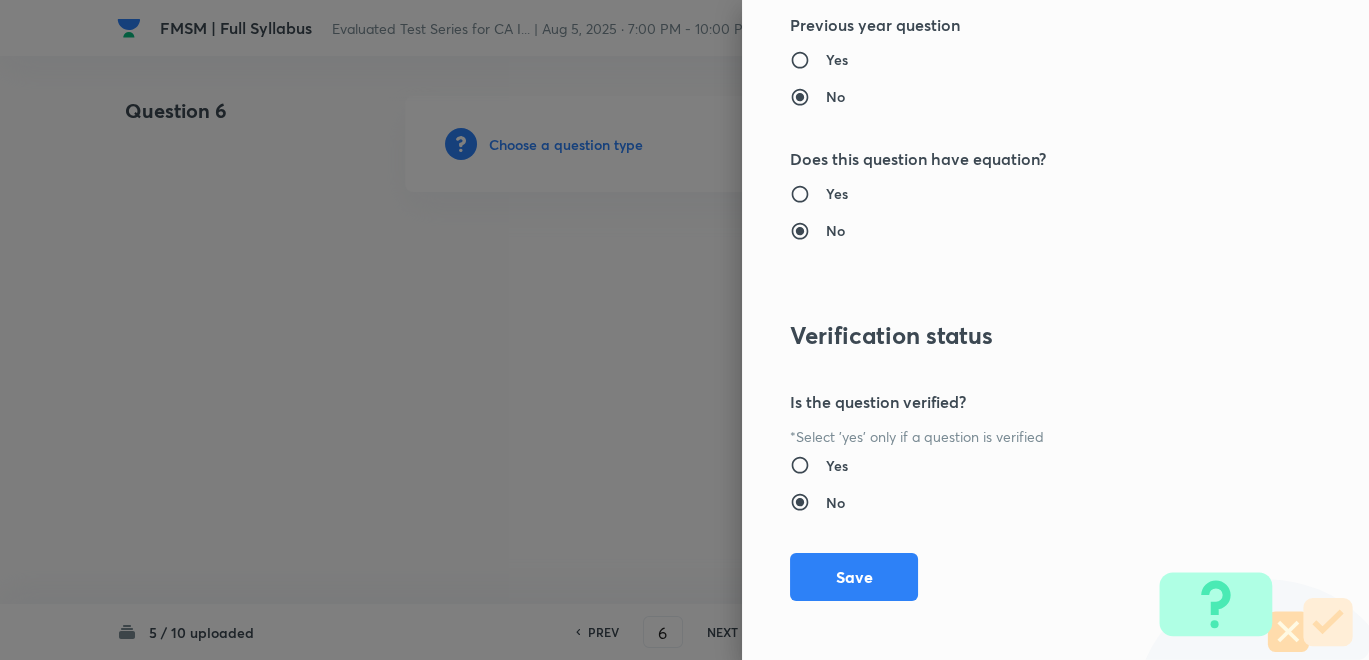 drag, startPoint x: 885, startPoint y: 584, endPoint x: 897, endPoint y: 592, distance: 14.422205 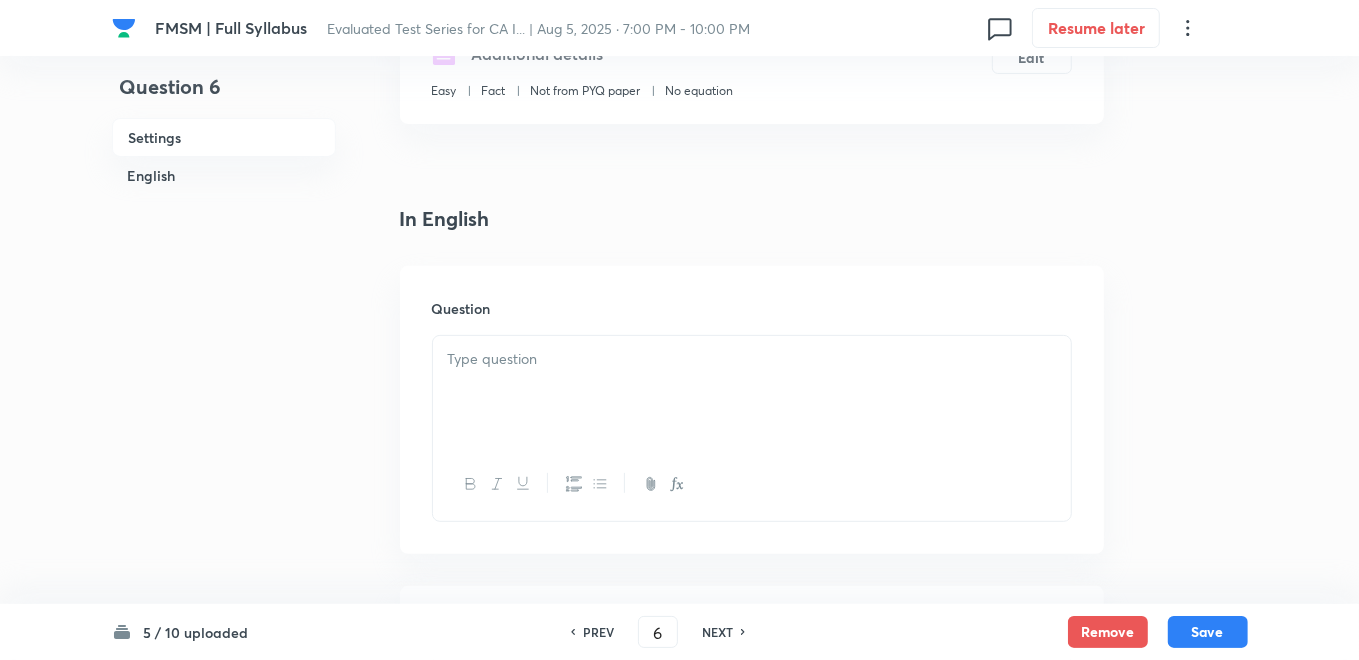 scroll, scrollTop: 444, scrollLeft: 0, axis: vertical 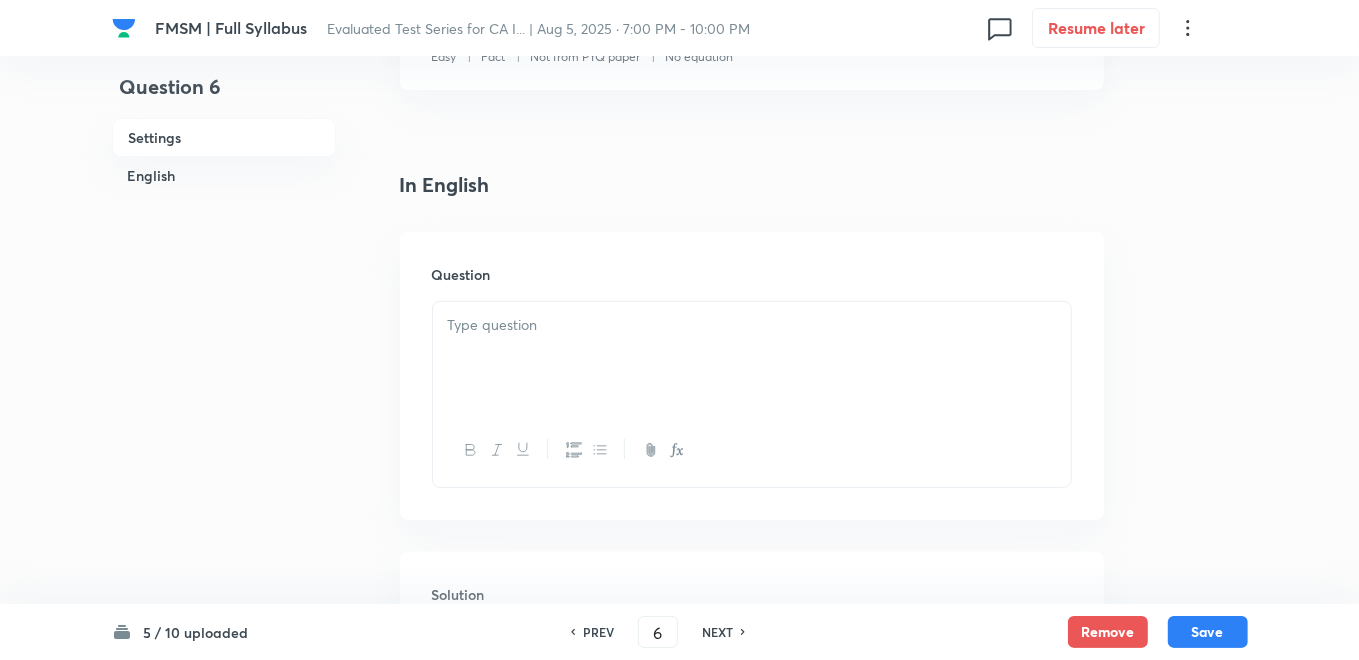 click at bounding box center (752, 325) 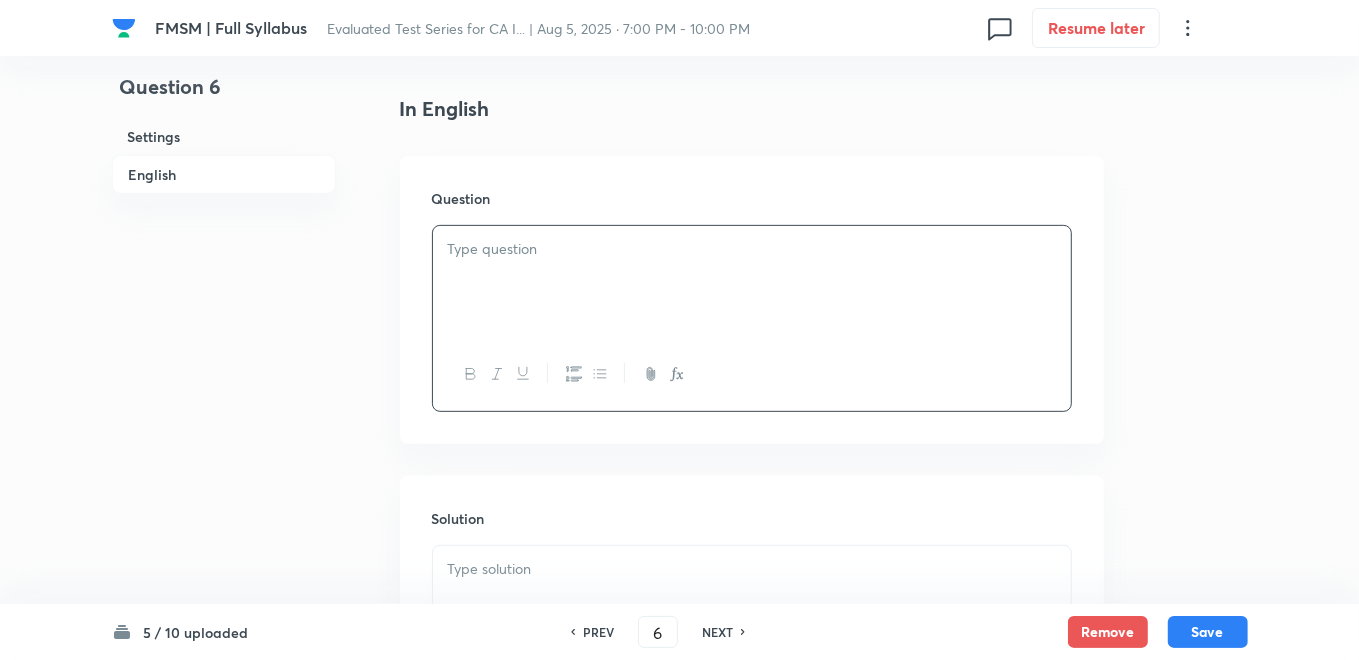 scroll, scrollTop: 555, scrollLeft: 0, axis: vertical 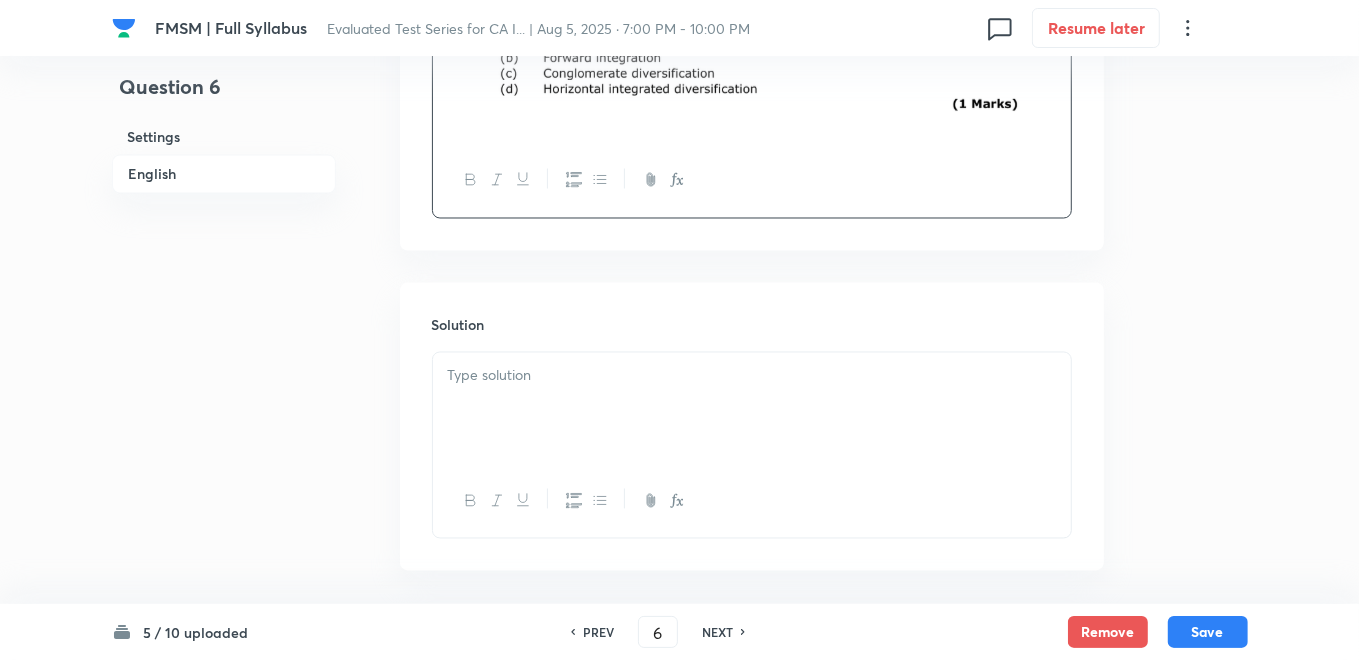 click at bounding box center (752, 409) 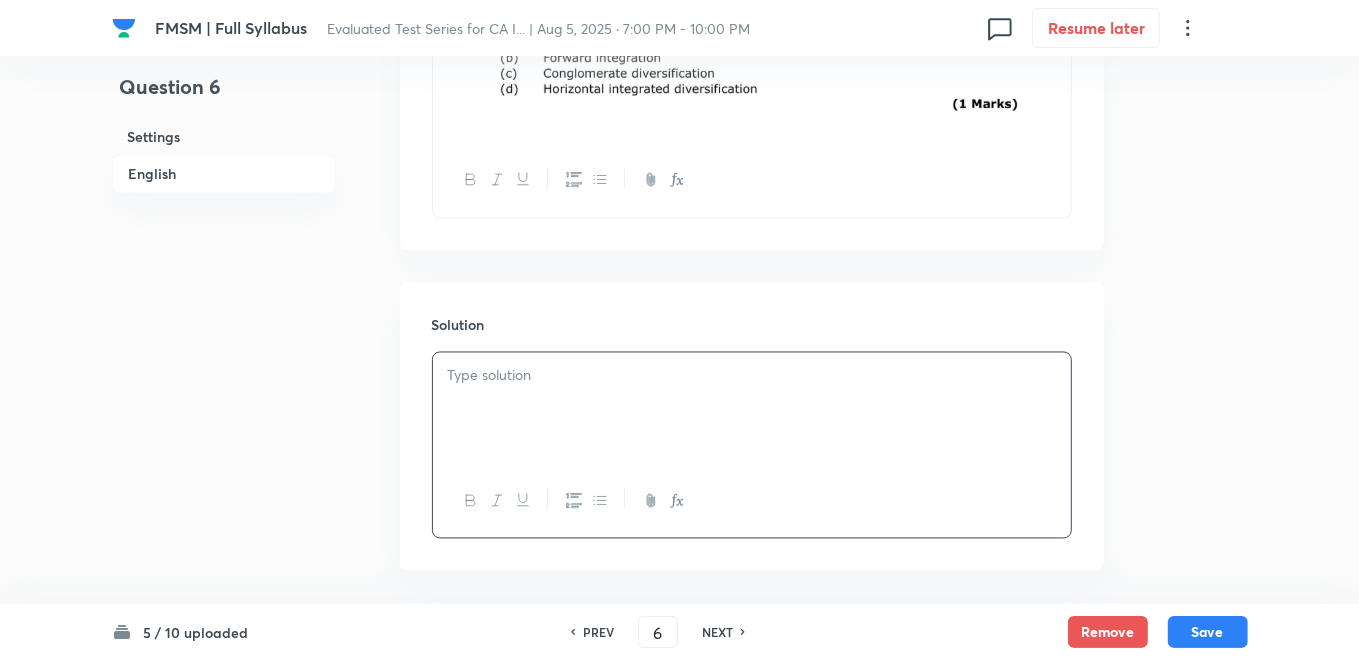 type 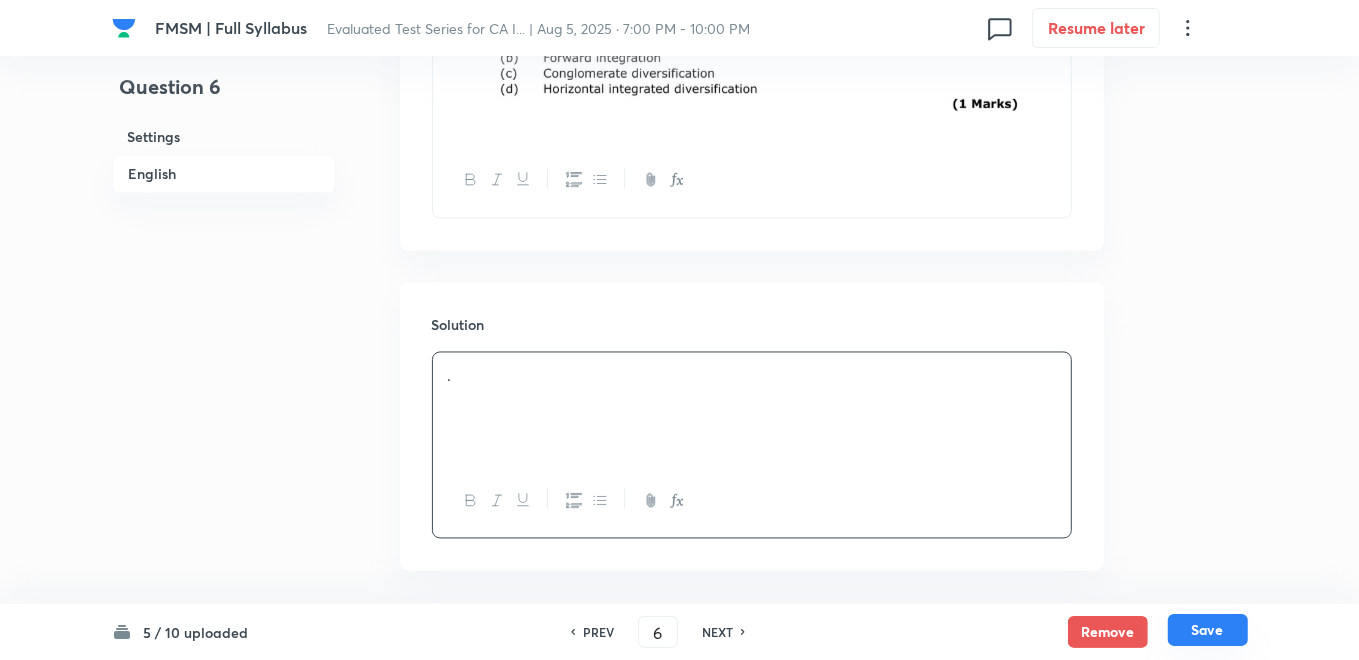 click on "Save" at bounding box center [1208, 630] 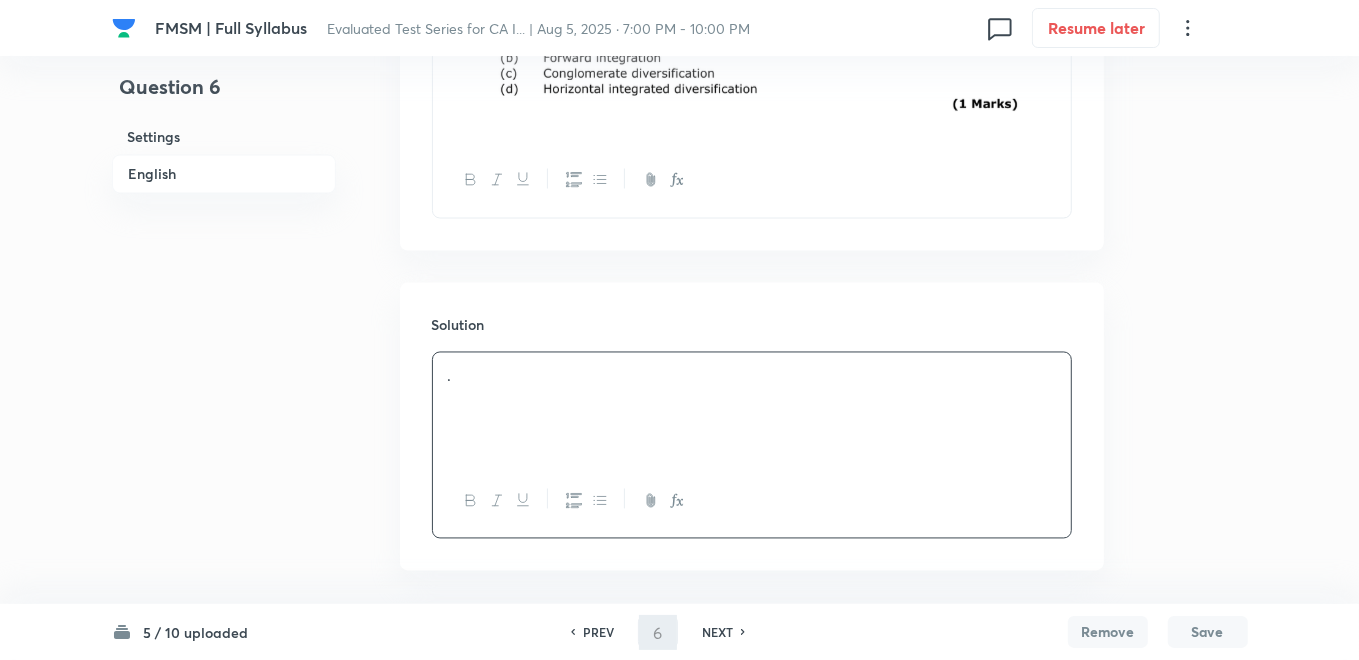 type on "7" 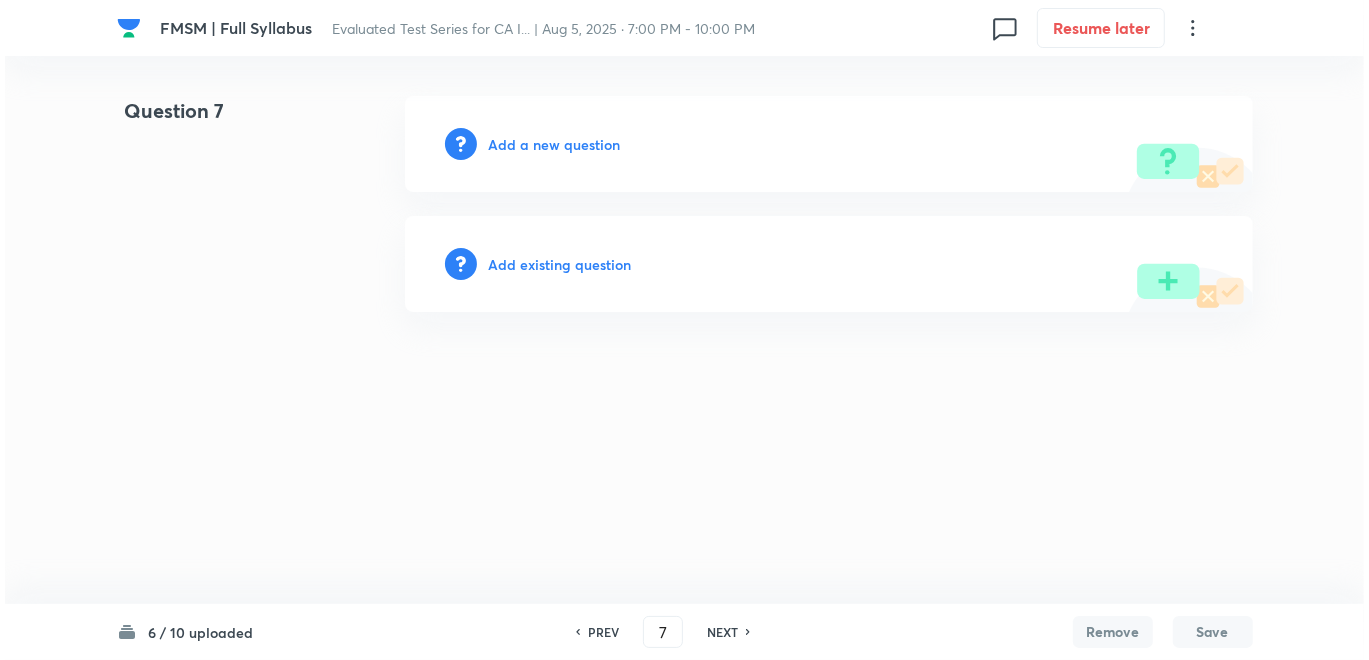 scroll, scrollTop: 0, scrollLeft: 0, axis: both 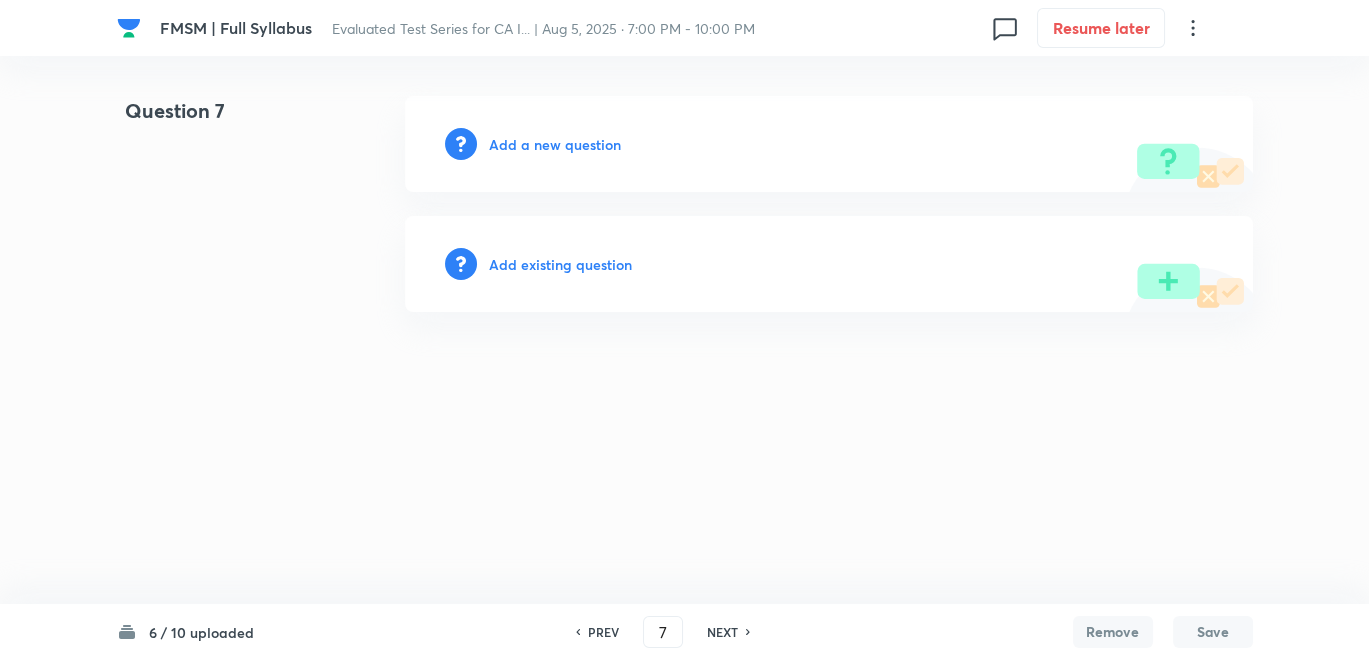 click on "Add a new question" at bounding box center [555, 144] 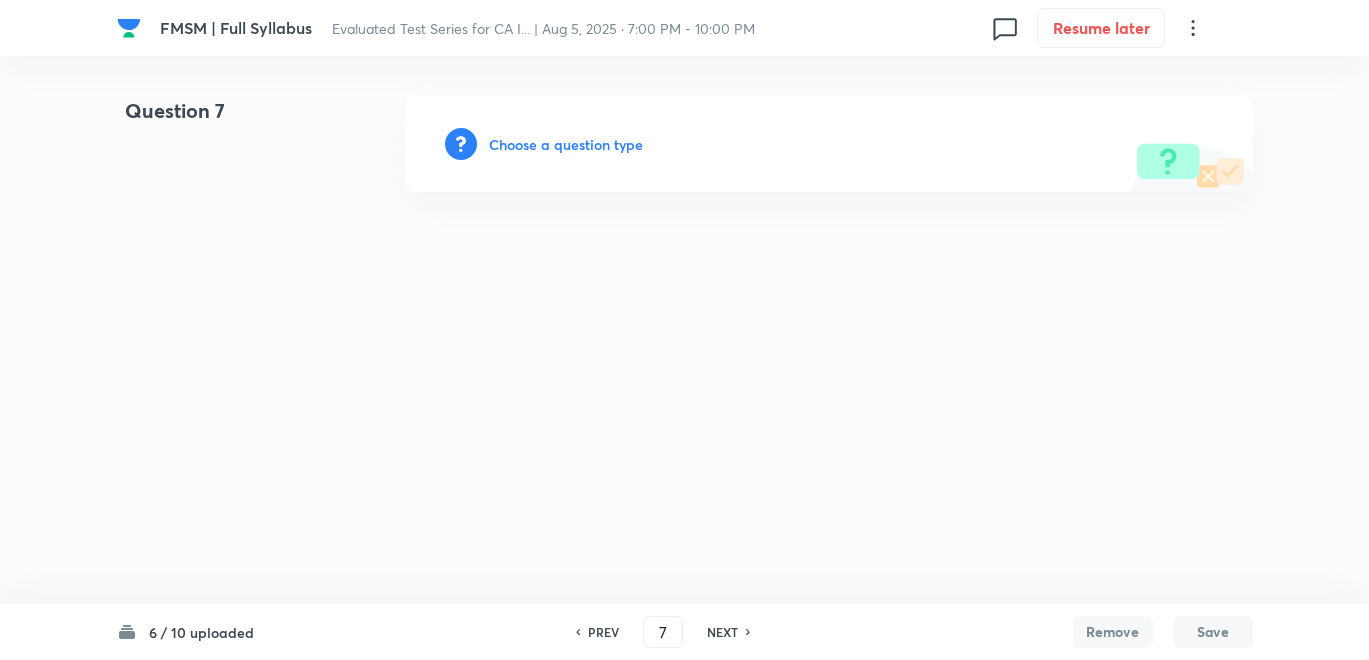 click on "Choose a question type" at bounding box center (566, 144) 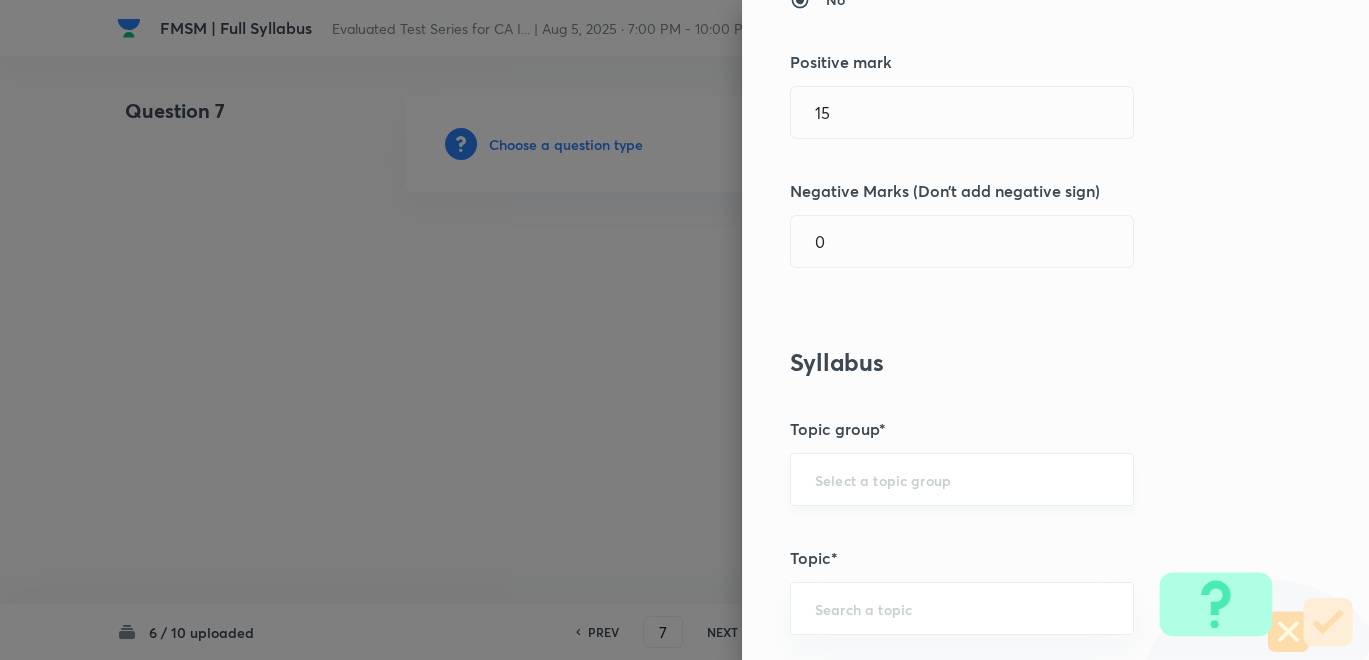 scroll, scrollTop: 333, scrollLeft: 0, axis: vertical 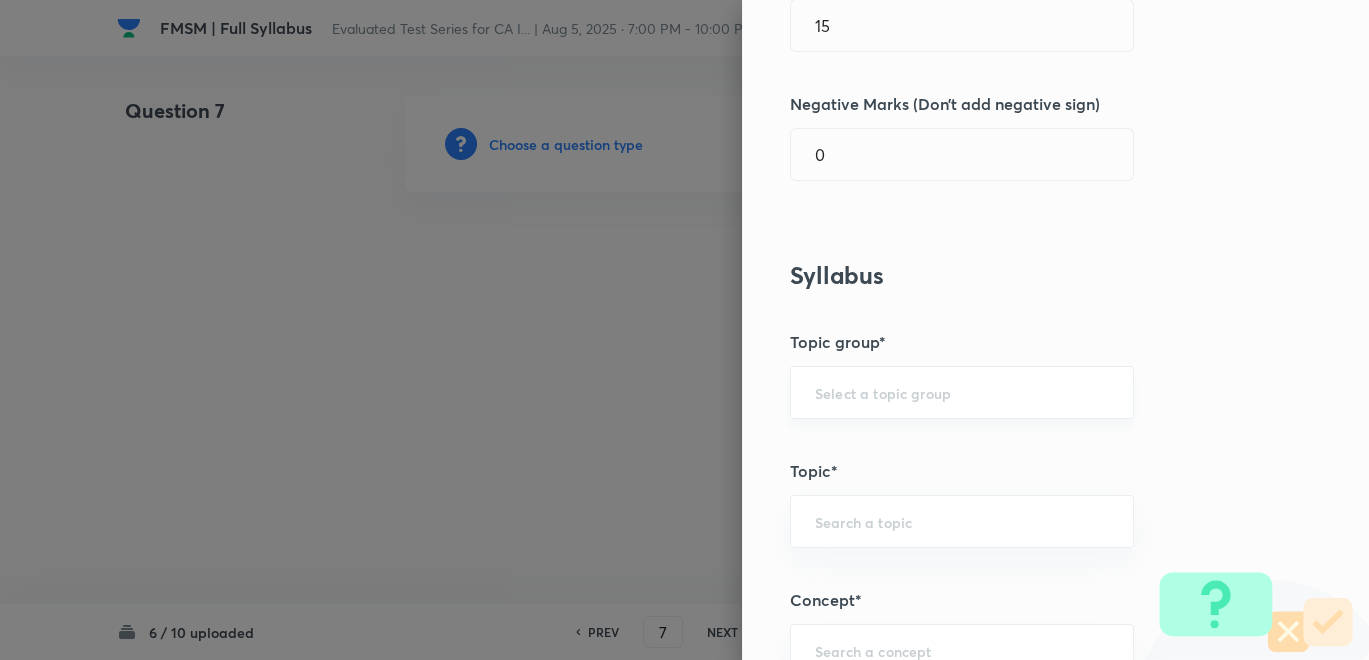 click on "​" at bounding box center (962, 392) 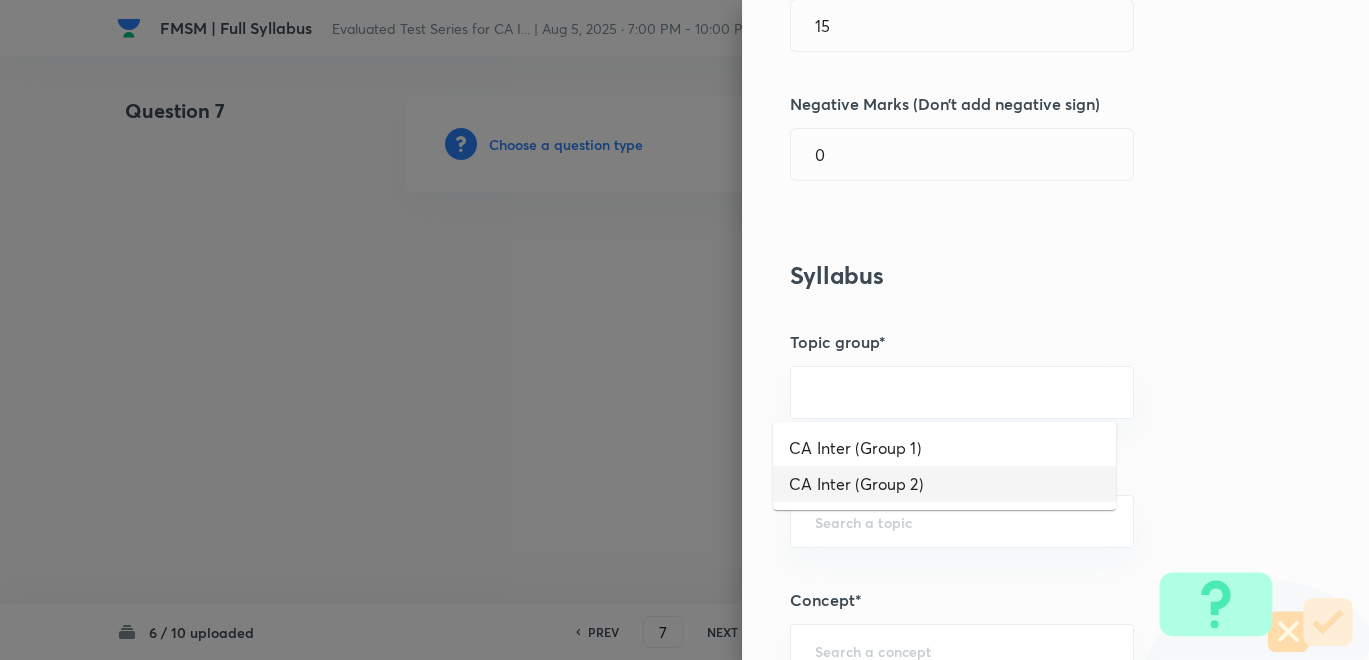 click on "CA Inter (Group 2)" at bounding box center (944, 484) 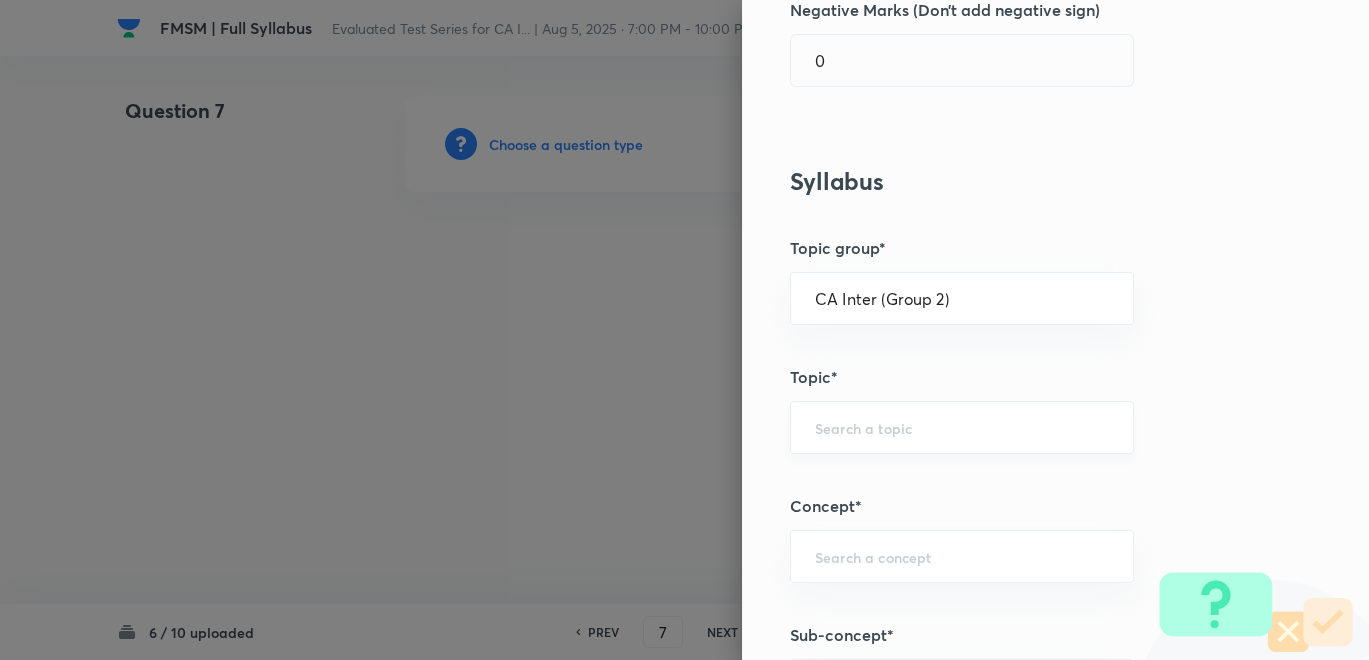 scroll, scrollTop: 555, scrollLeft: 0, axis: vertical 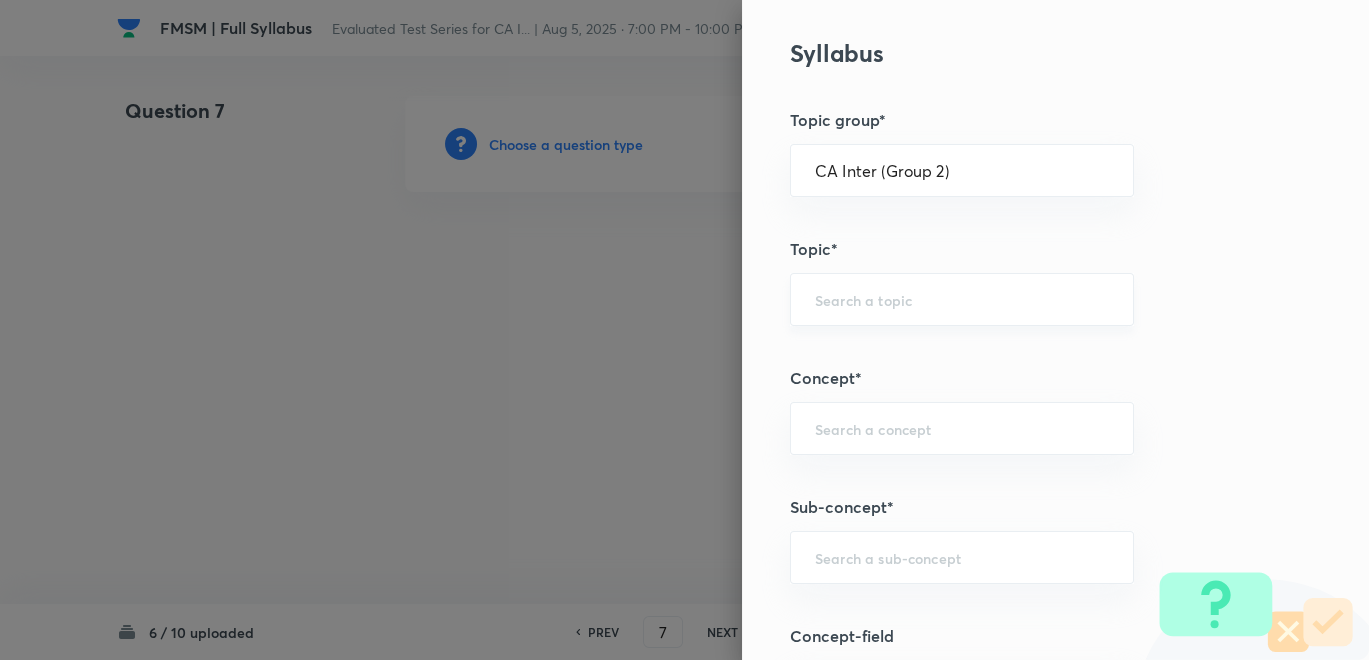 click at bounding box center (962, 299) 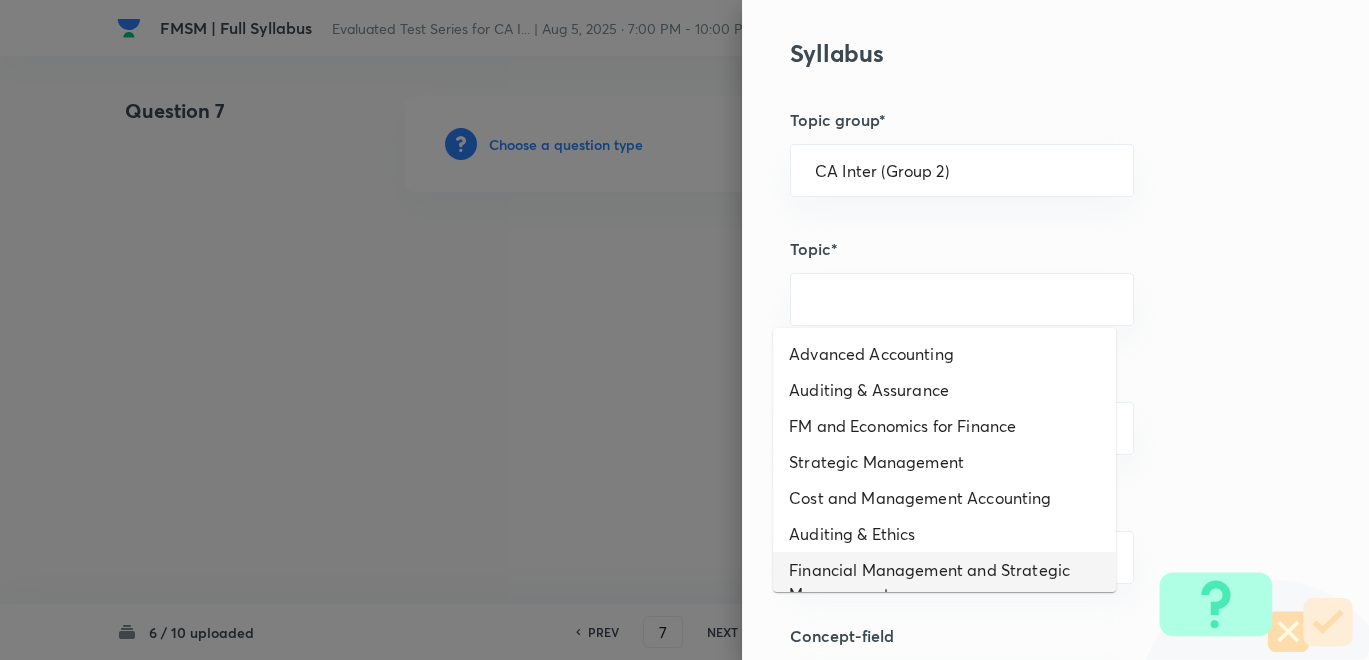 click on "Financial Management and Strategic Management" at bounding box center (944, 582) 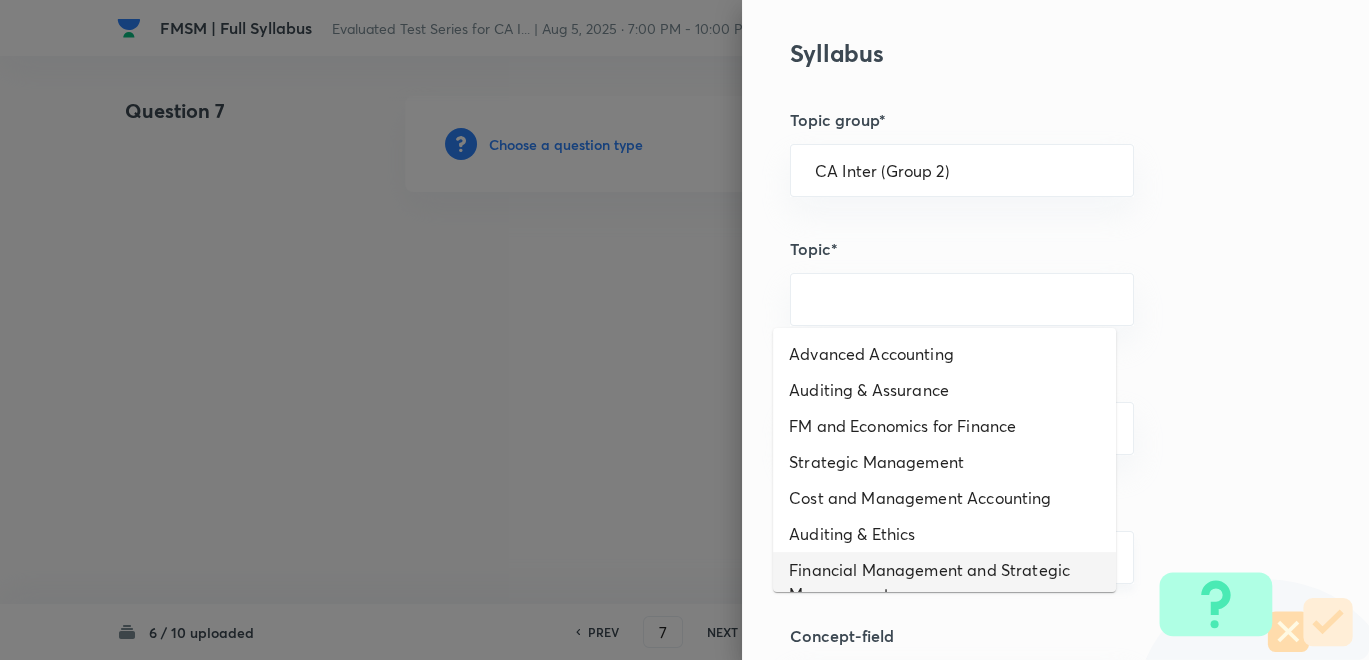 type on "Financial Management and Strategic Management" 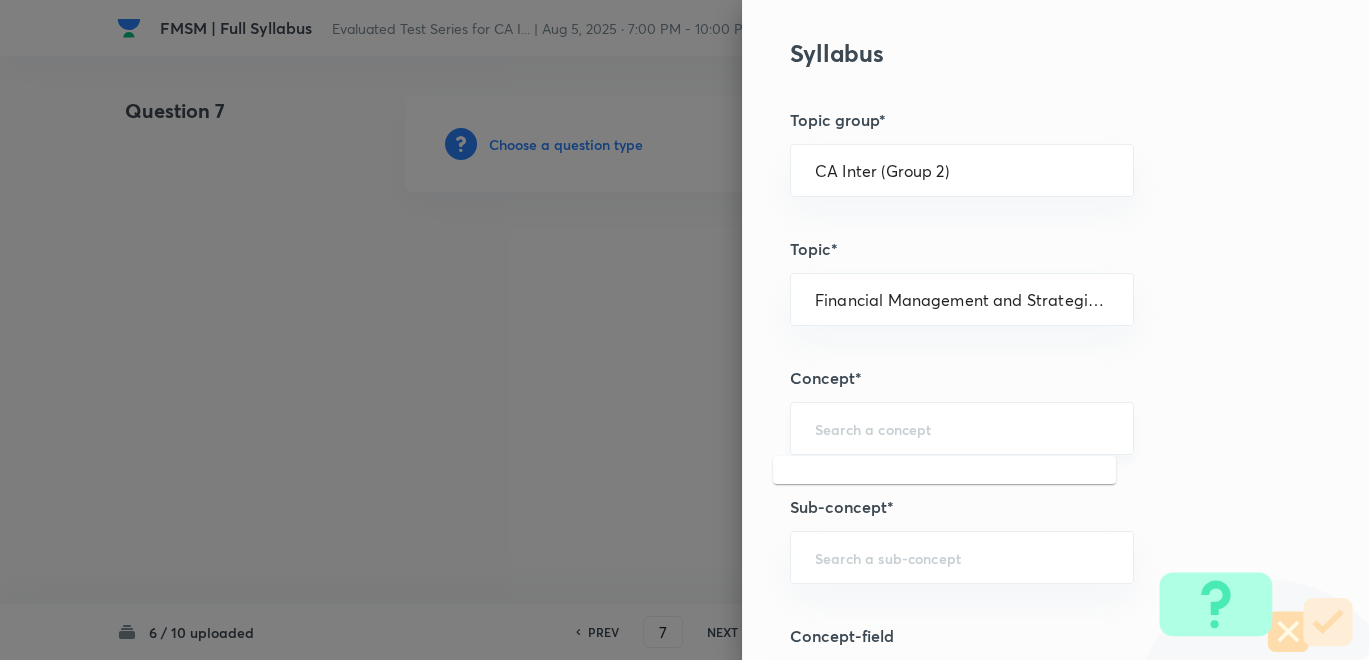 click at bounding box center (962, 428) 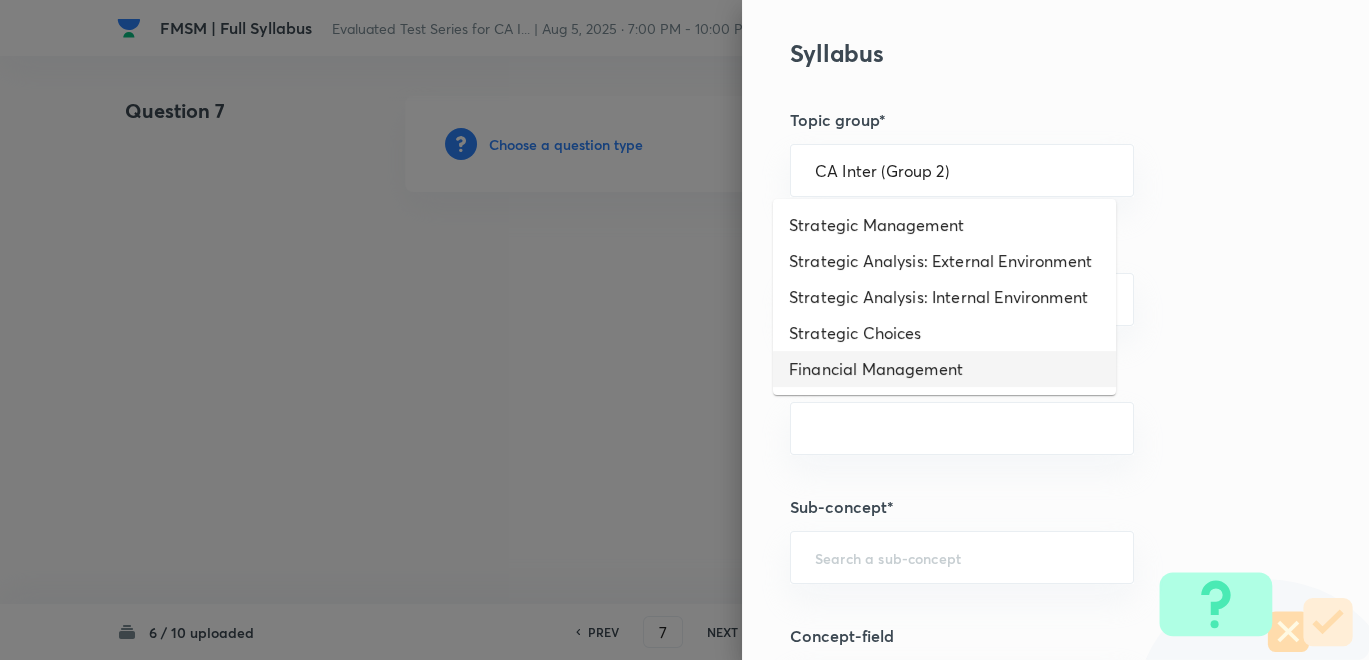 click on "Financial Management" at bounding box center [944, 369] 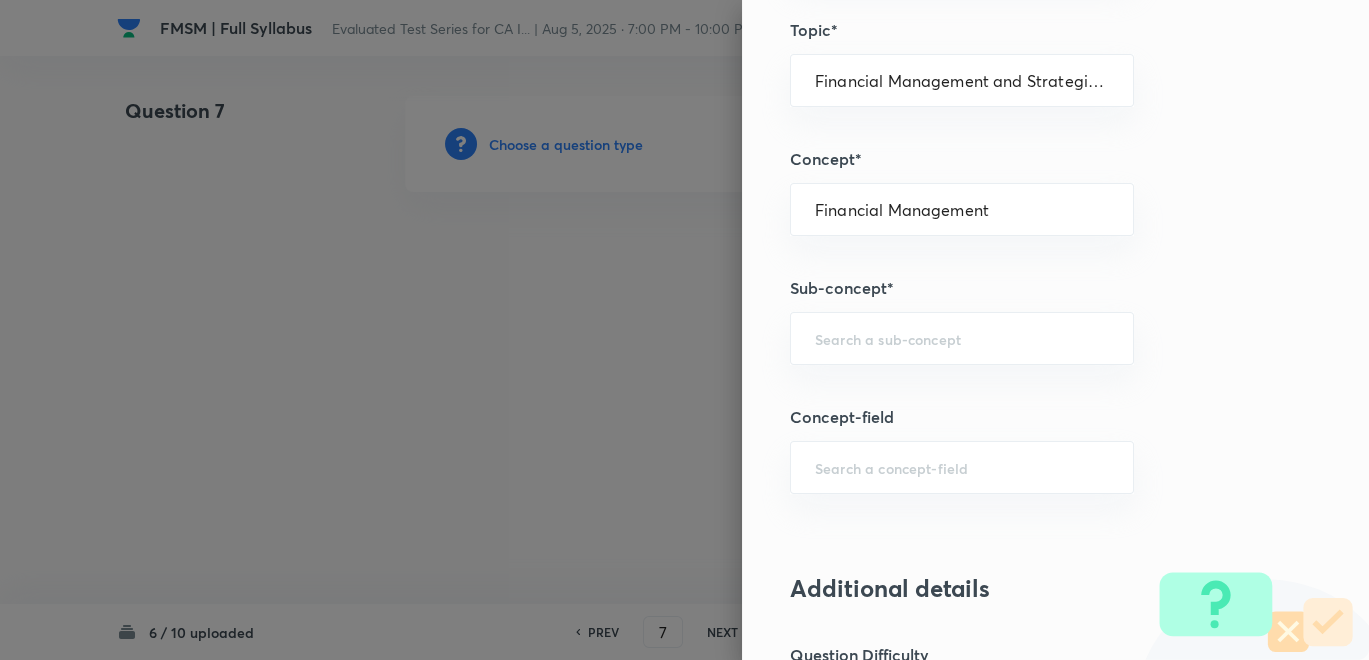 scroll, scrollTop: 777, scrollLeft: 0, axis: vertical 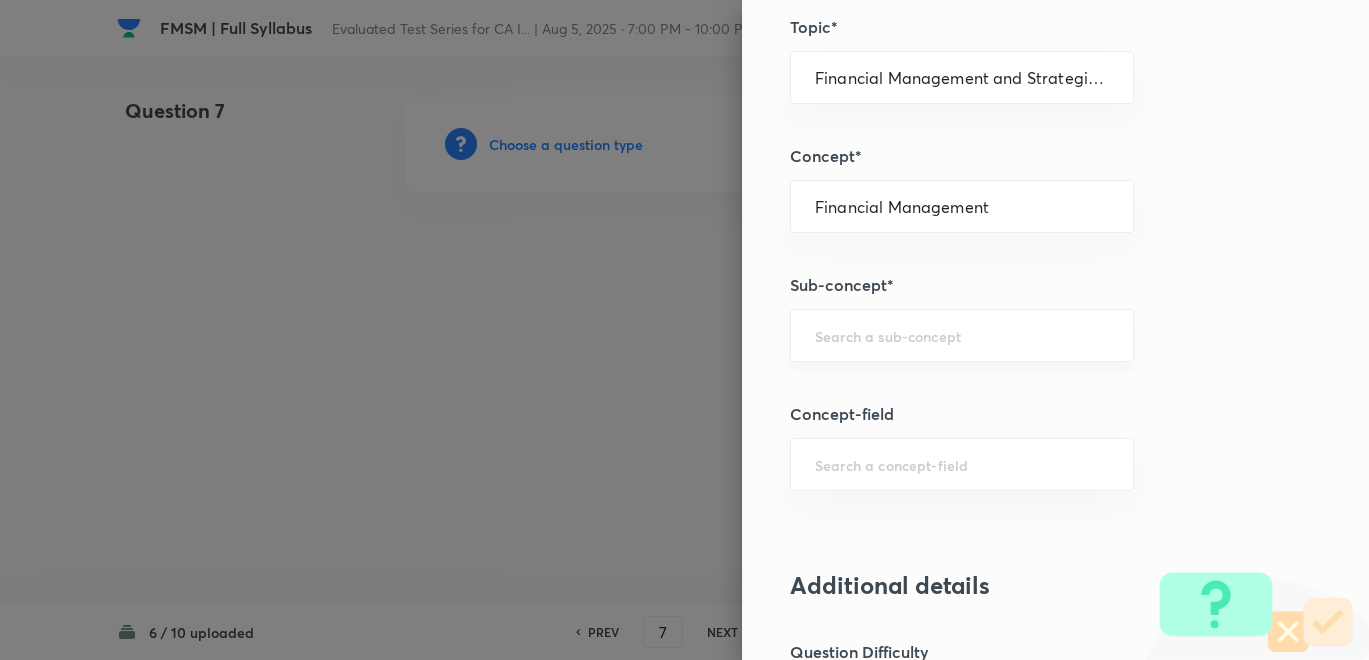 click on "​" at bounding box center [962, 335] 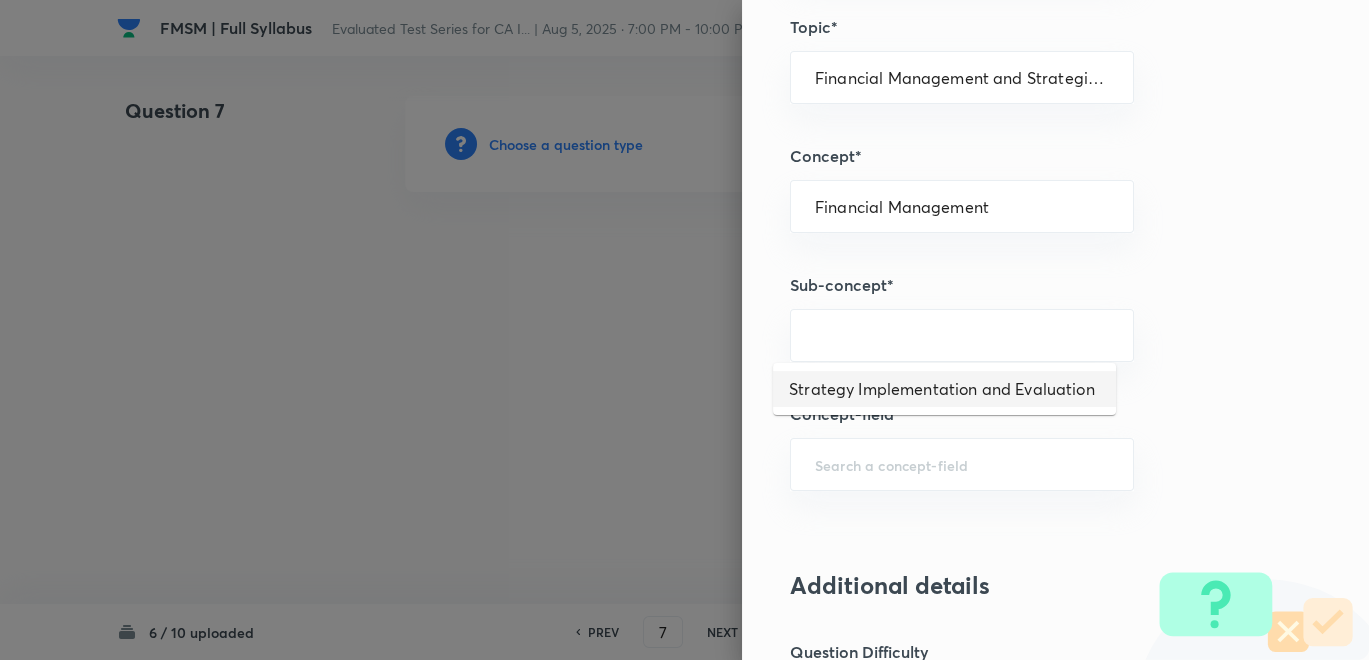 click on "Strategy Implementation and Evaluation" at bounding box center [944, 389] 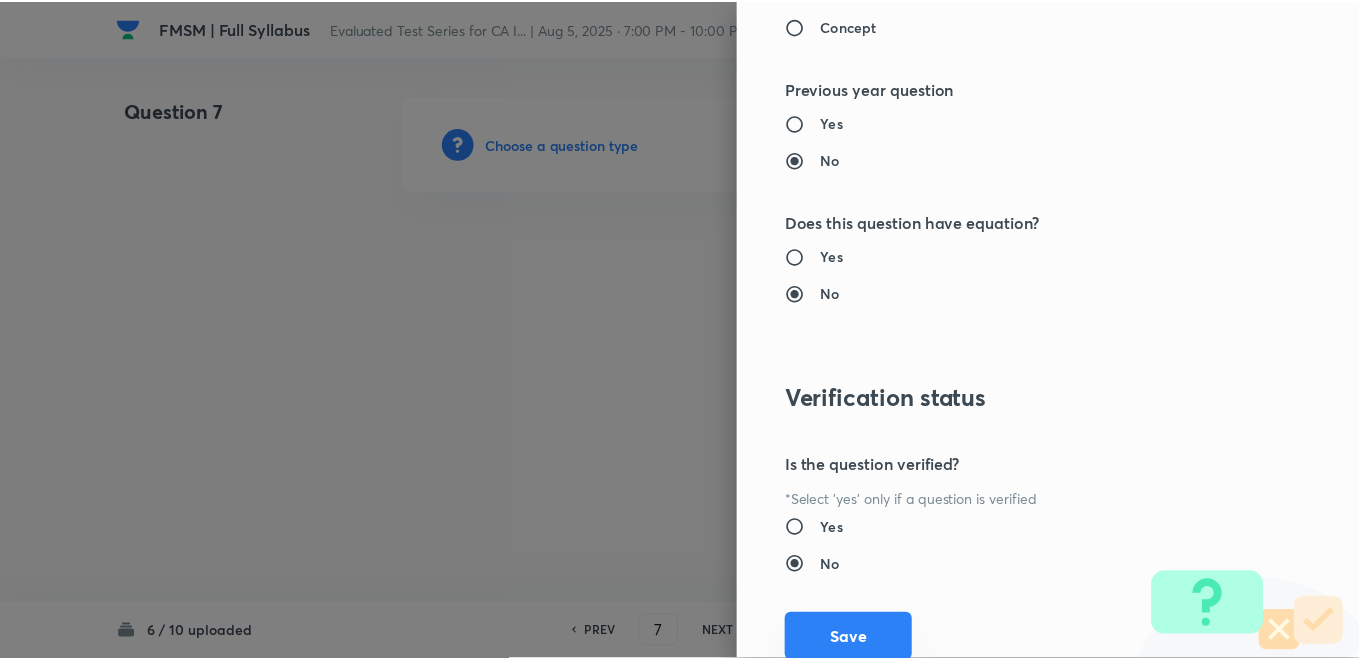 scroll, scrollTop: 1820, scrollLeft: 0, axis: vertical 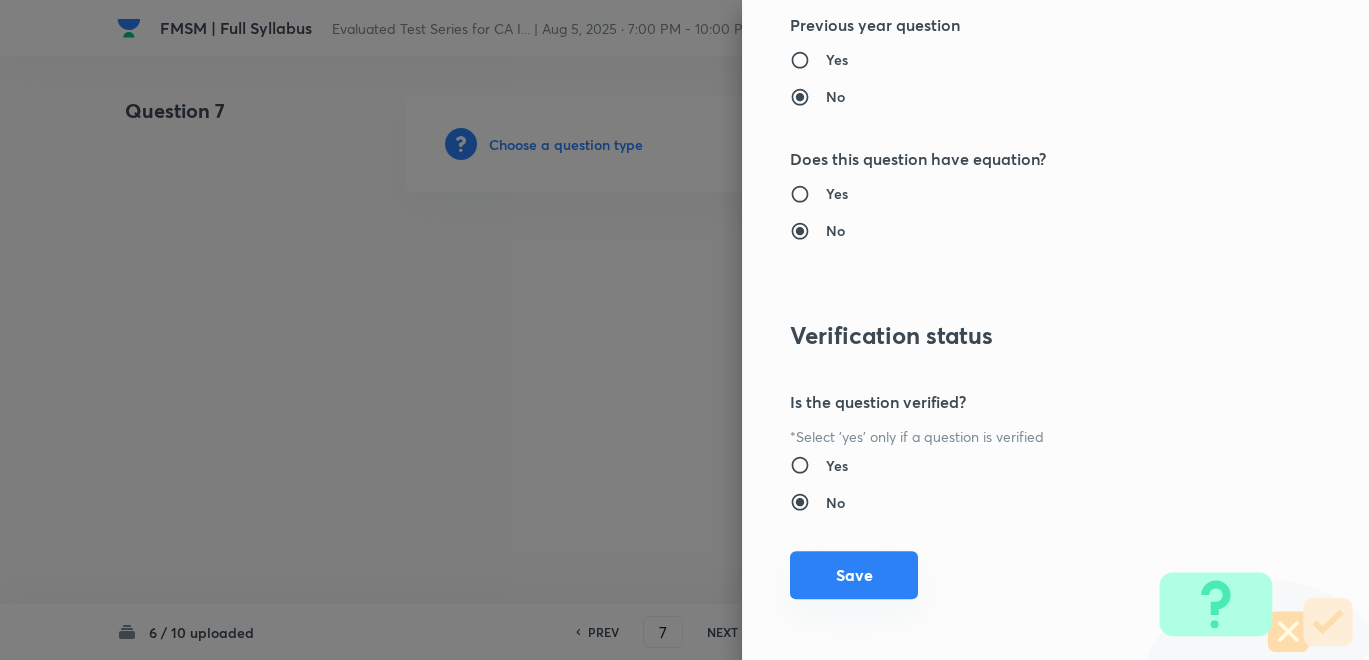 click on "Save" at bounding box center (854, 575) 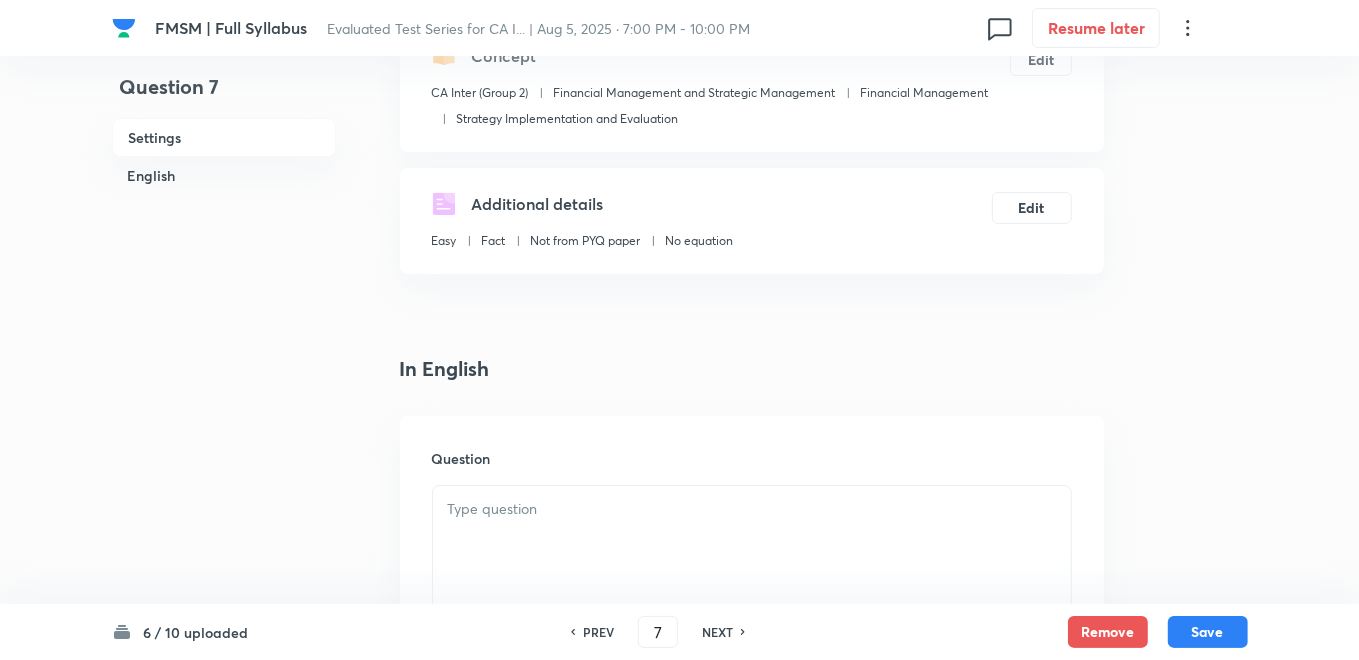 scroll, scrollTop: 666, scrollLeft: 0, axis: vertical 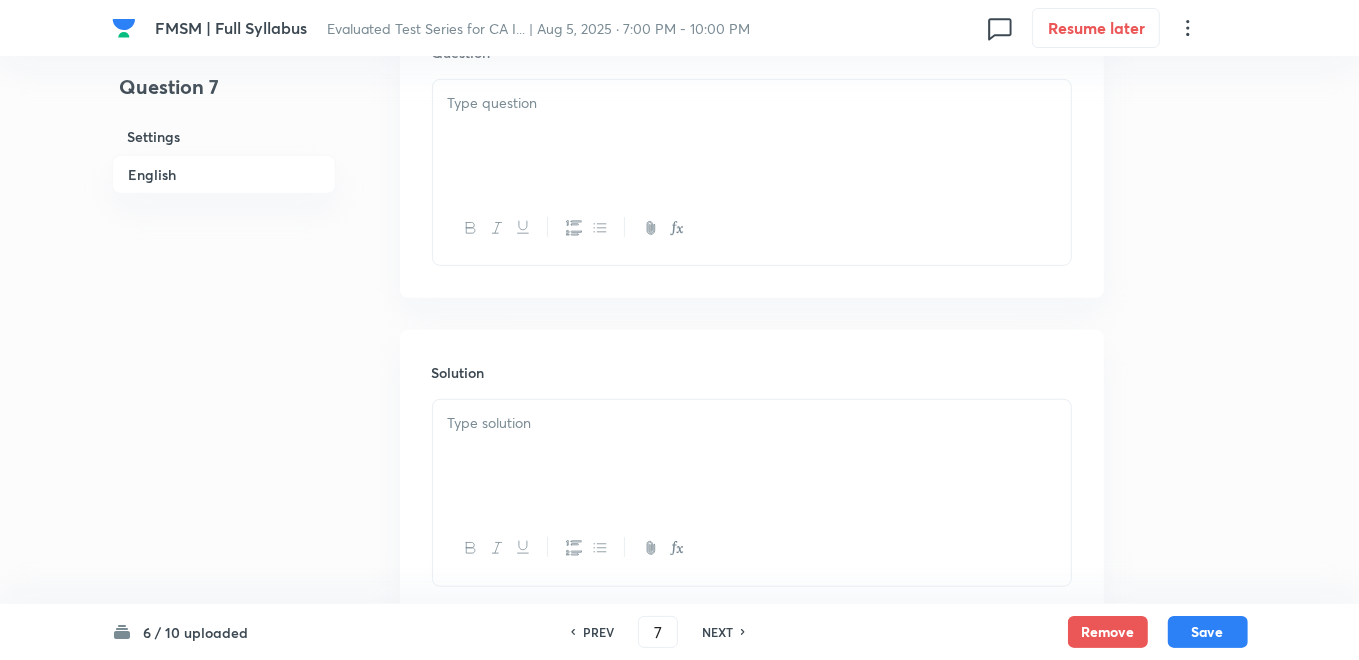 drag, startPoint x: 571, startPoint y: 122, endPoint x: 580, endPoint y: 101, distance: 22.847319 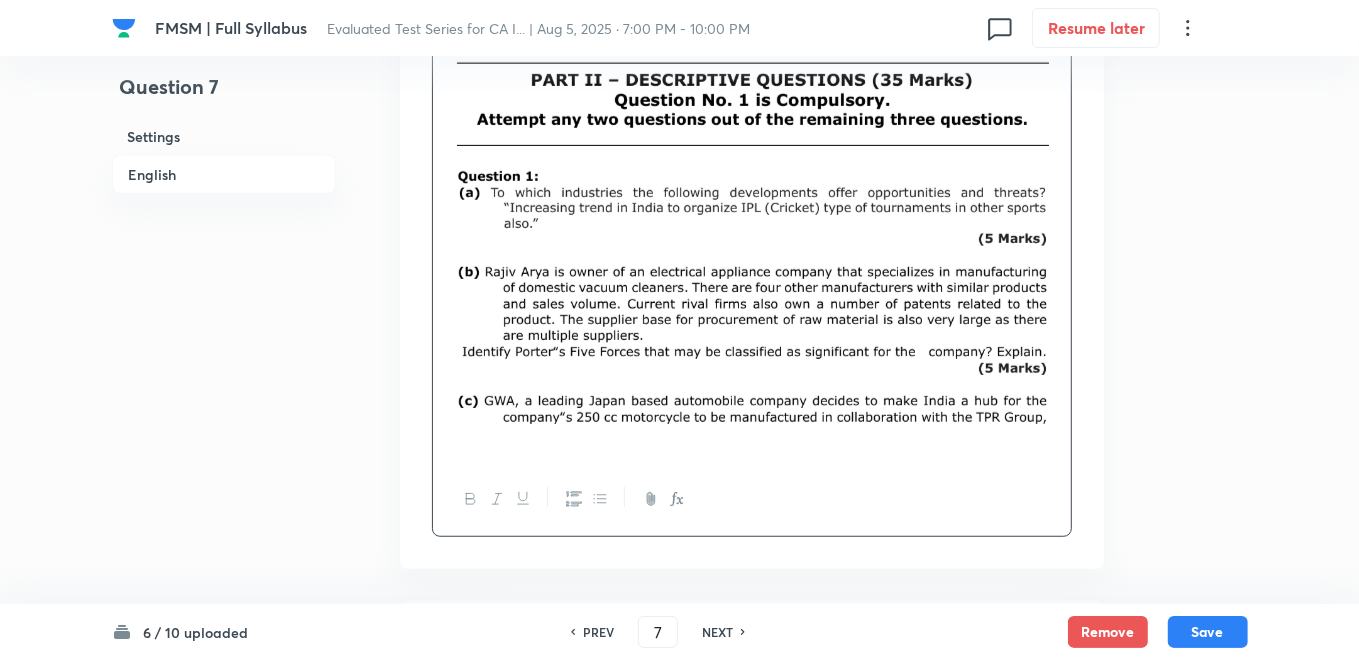 scroll, scrollTop: 777, scrollLeft: 0, axis: vertical 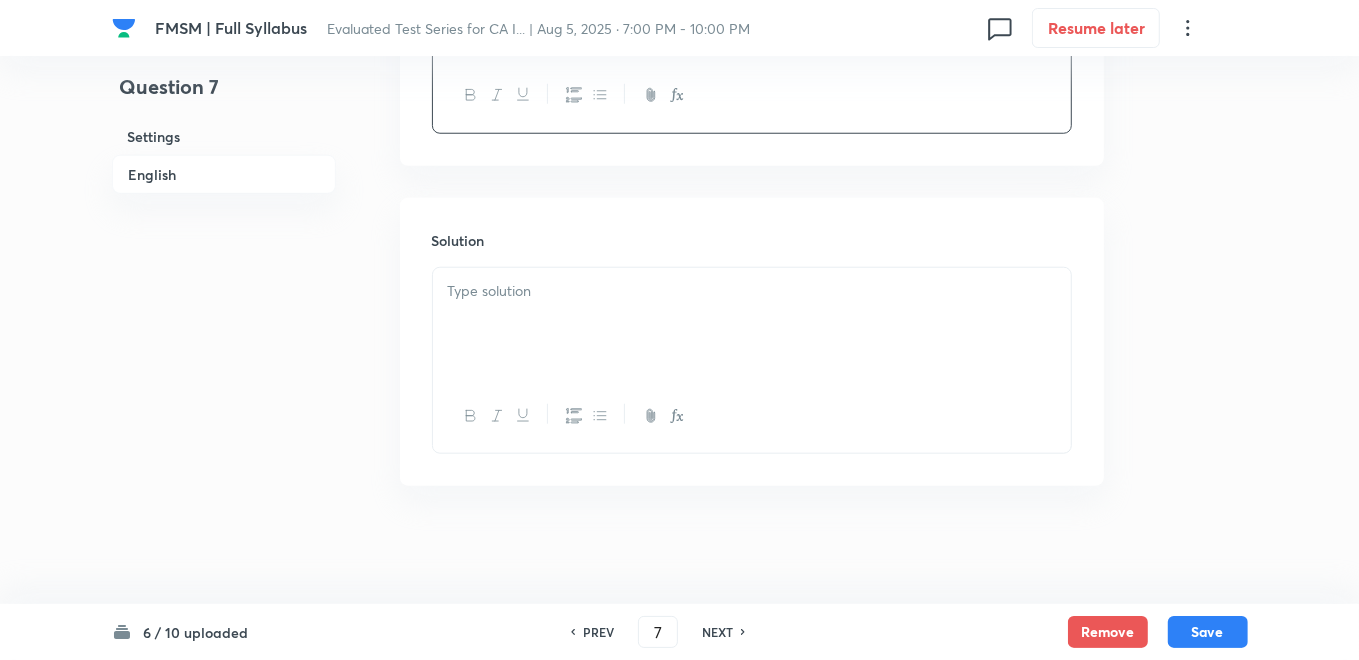 click at bounding box center [752, 291] 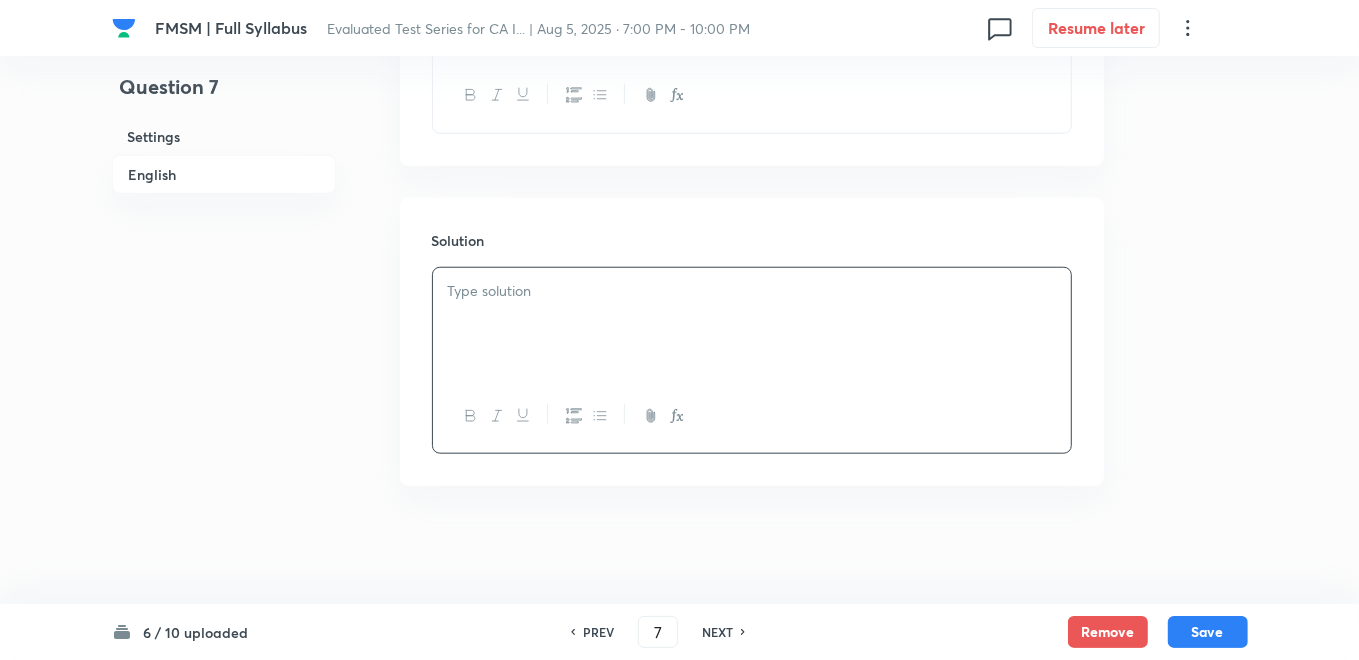 type 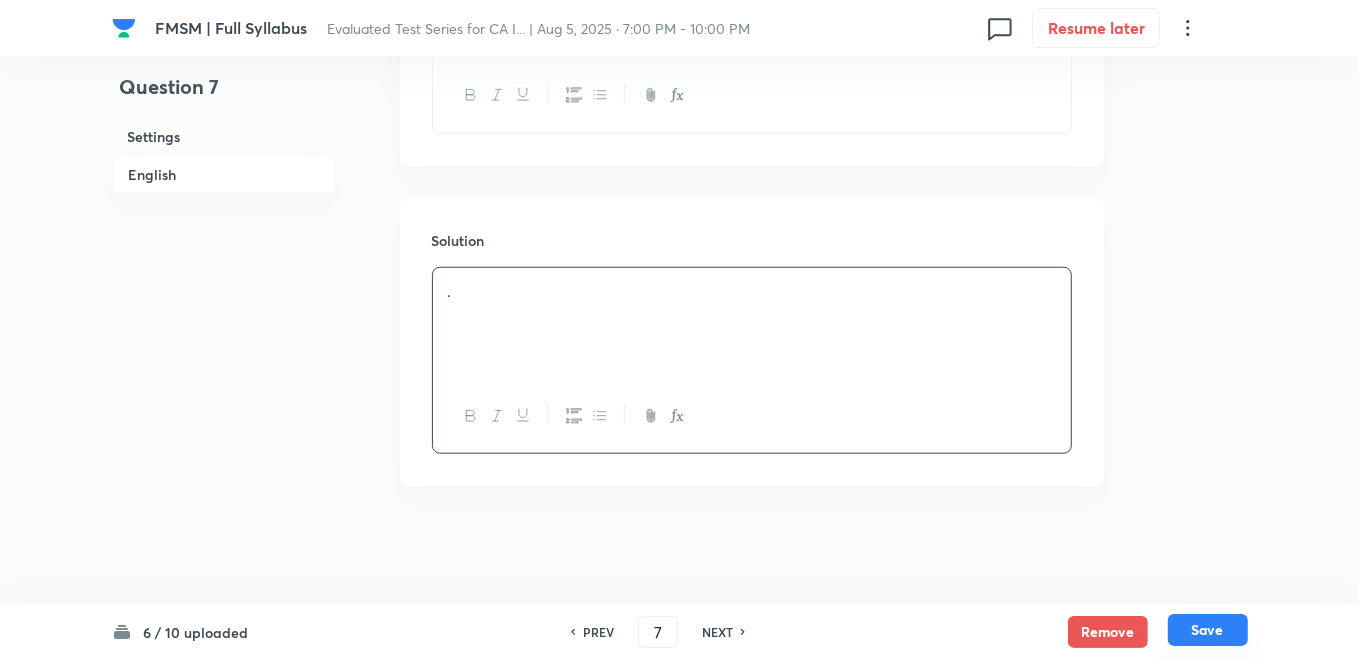 click on "Save" at bounding box center (1208, 630) 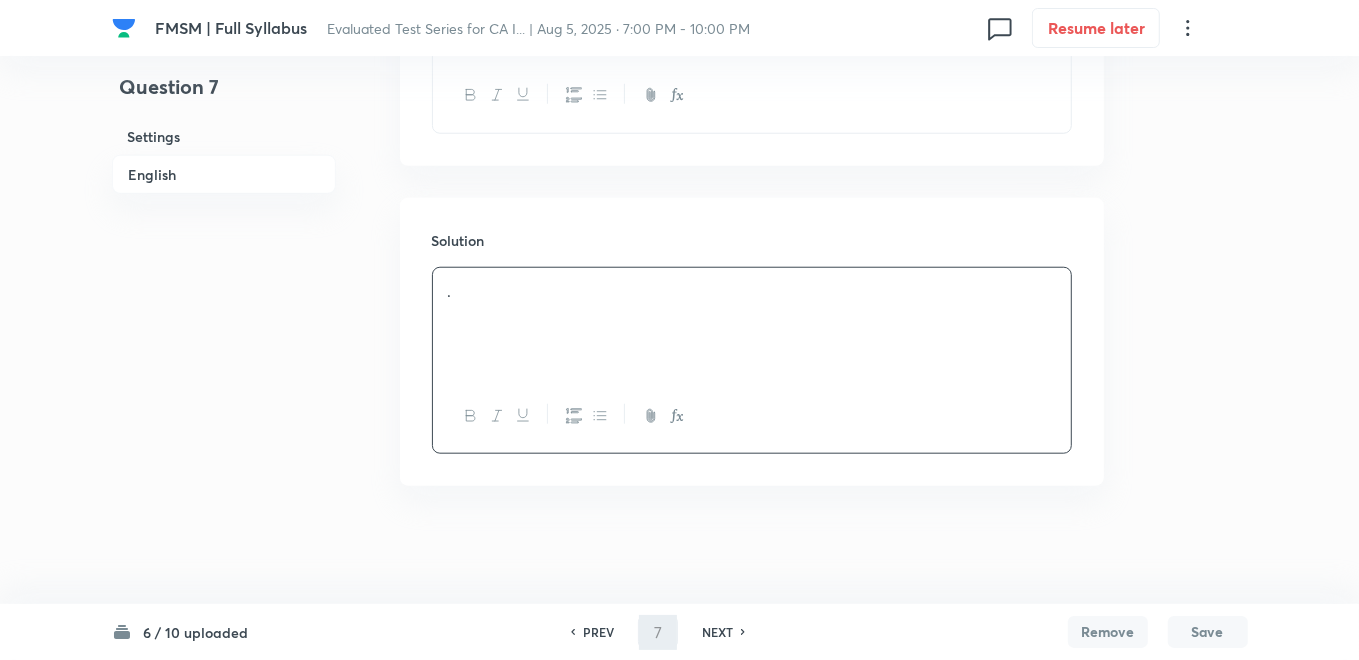 type on "8" 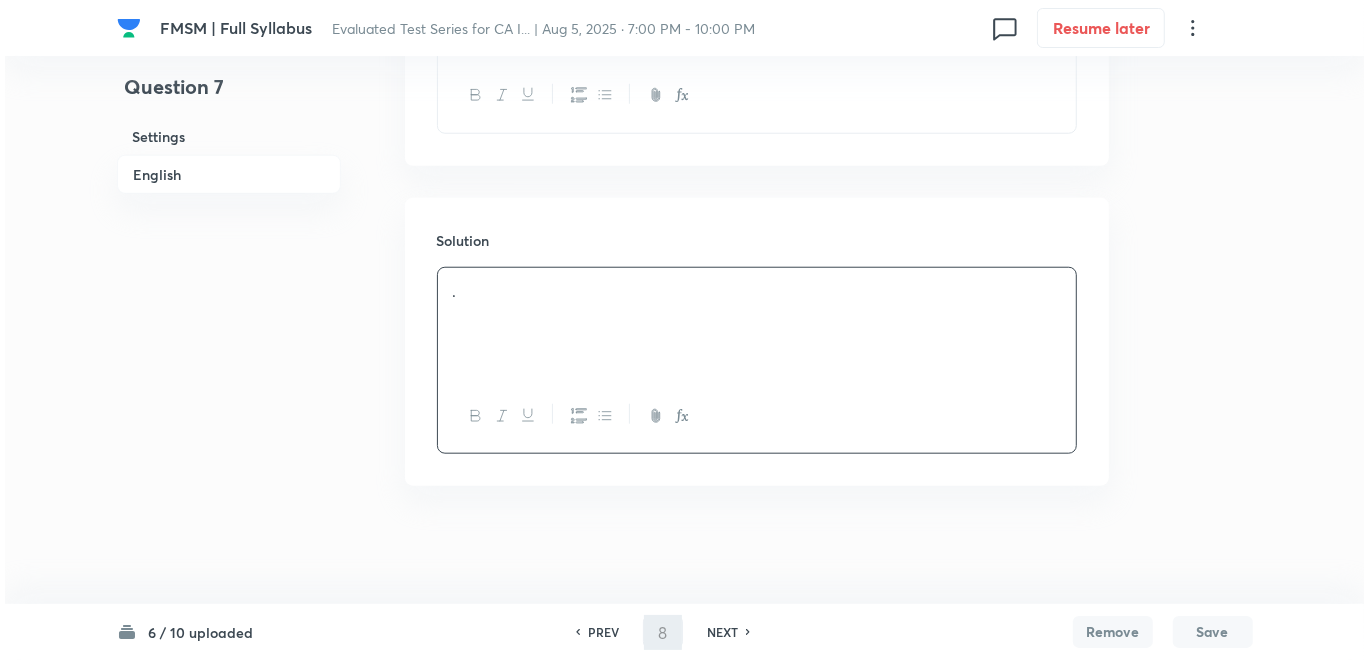 scroll, scrollTop: 0, scrollLeft: 0, axis: both 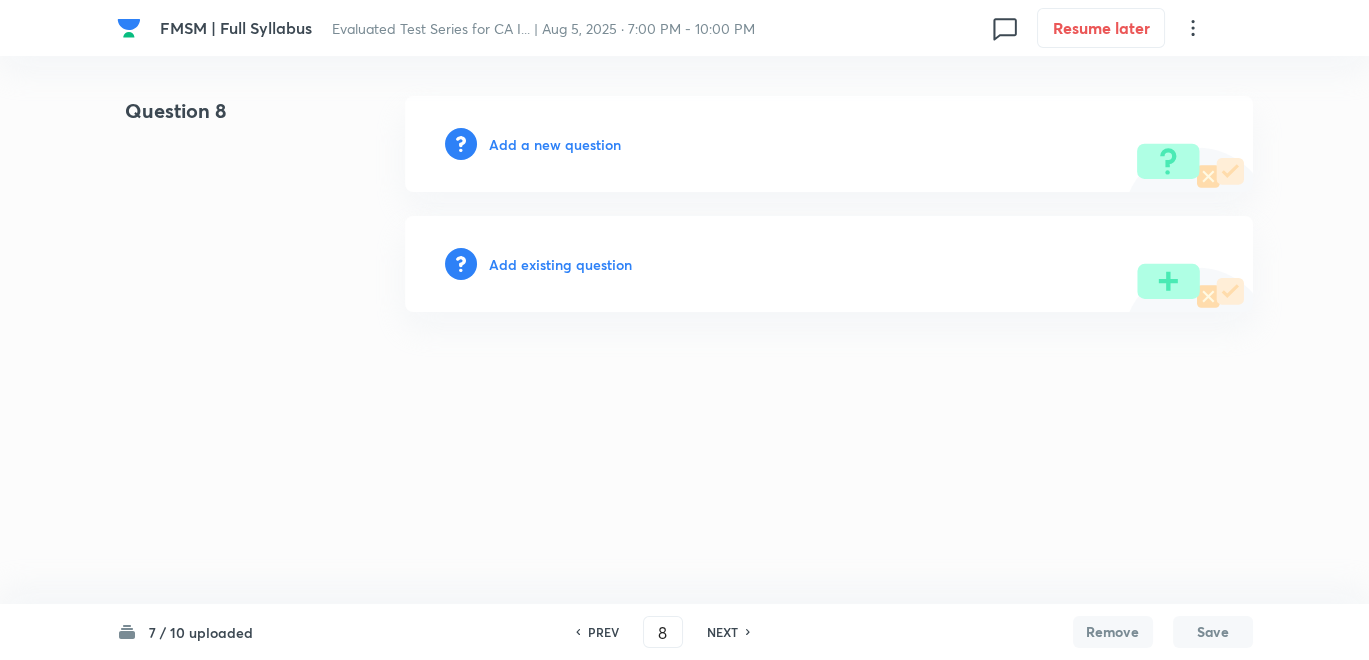 click on "Add a new question" at bounding box center [555, 144] 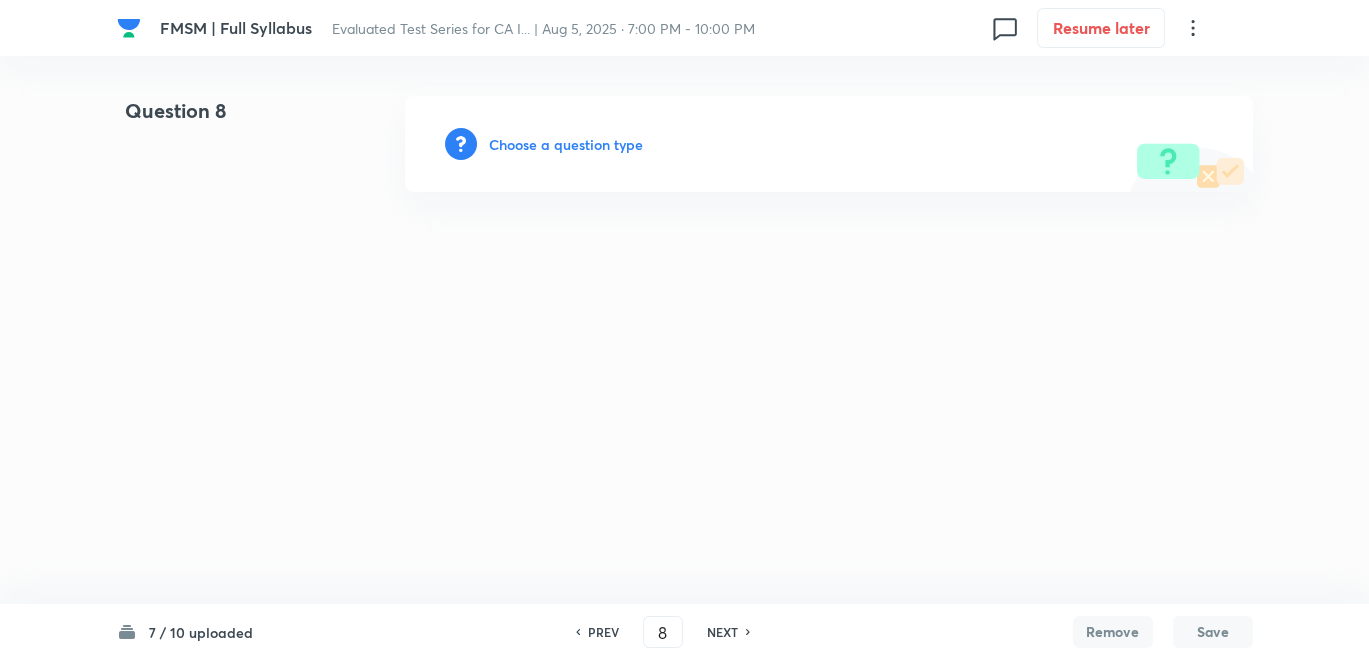 click on "Choose a question type" at bounding box center (566, 144) 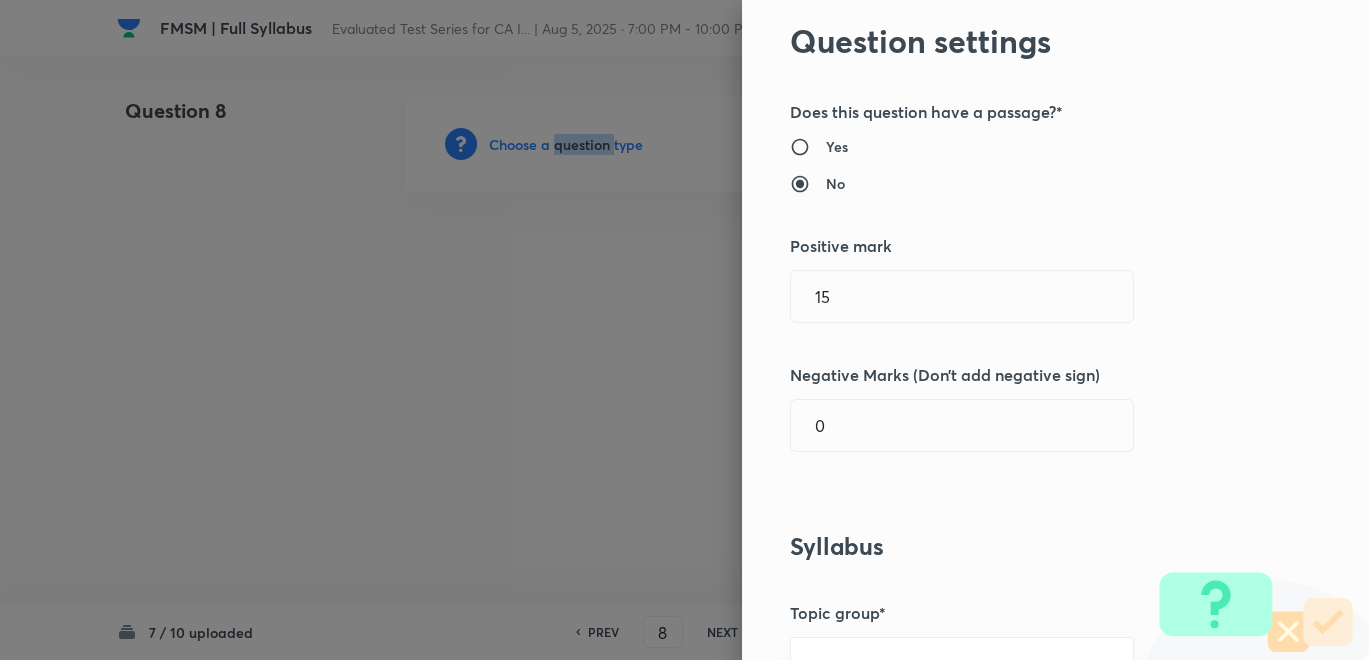 scroll, scrollTop: 111, scrollLeft: 0, axis: vertical 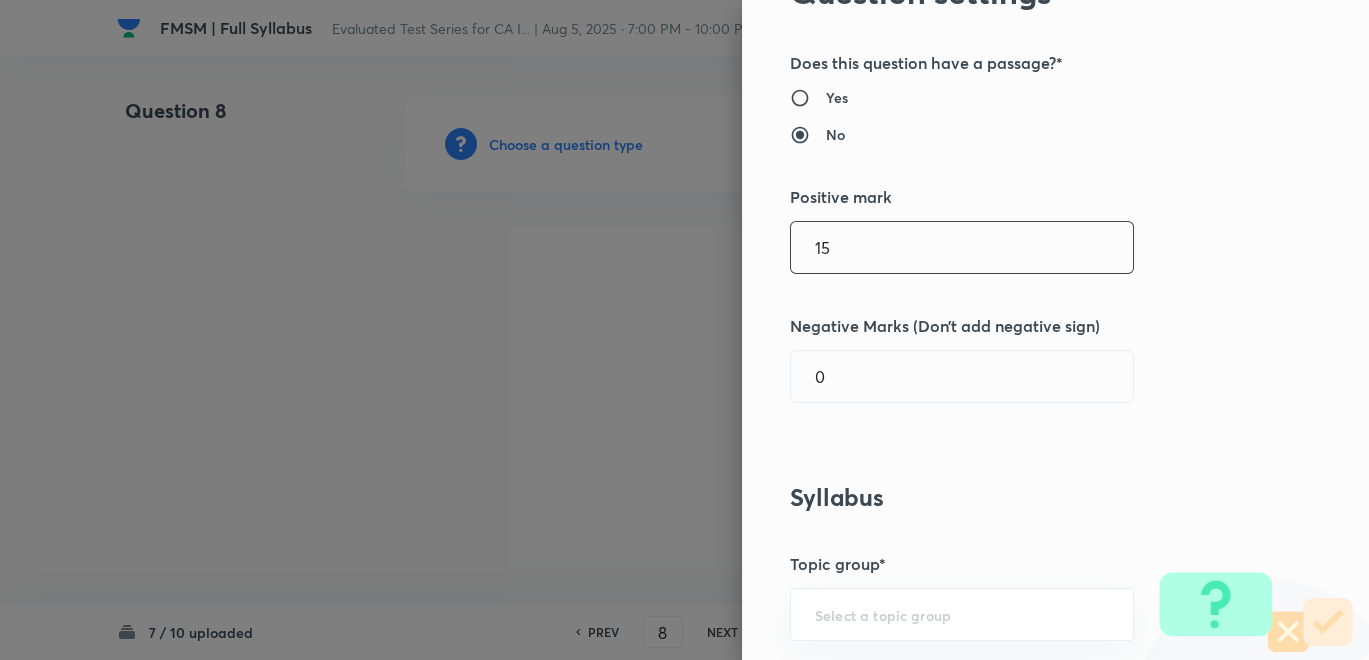 click on "15" at bounding box center (962, 247) 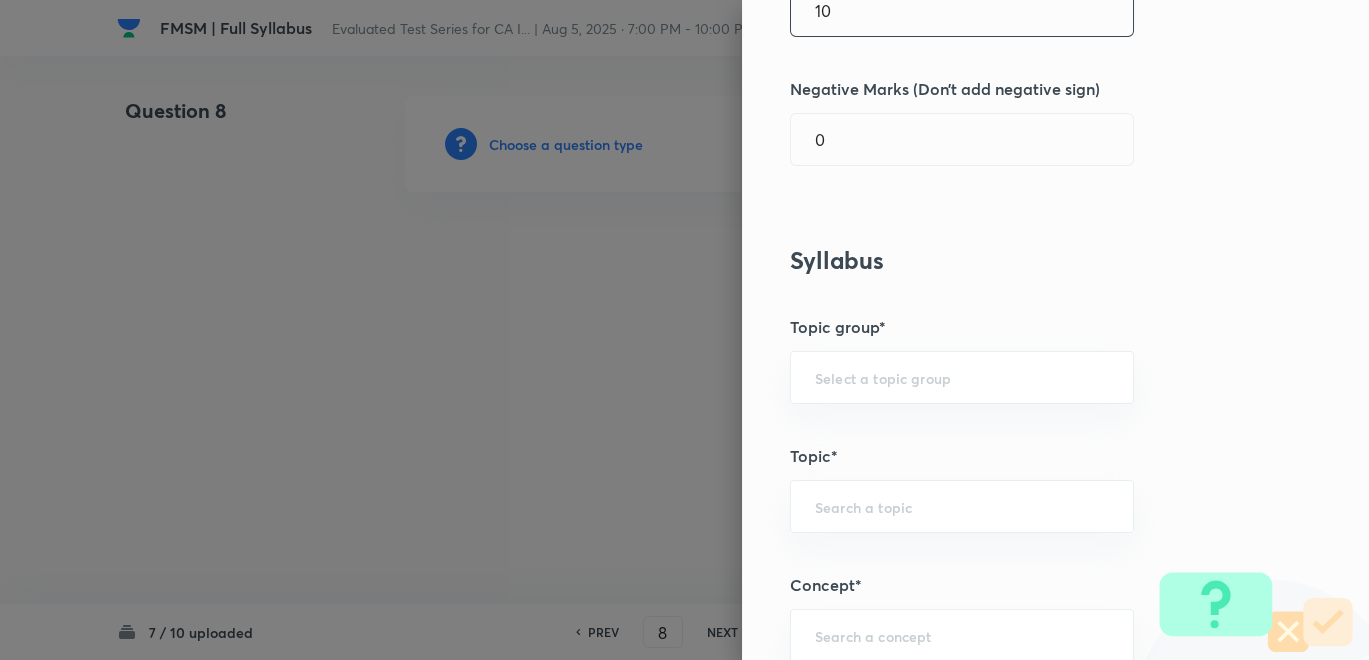 scroll, scrollTop: 444, scrollLeft: 0, axis: vertical 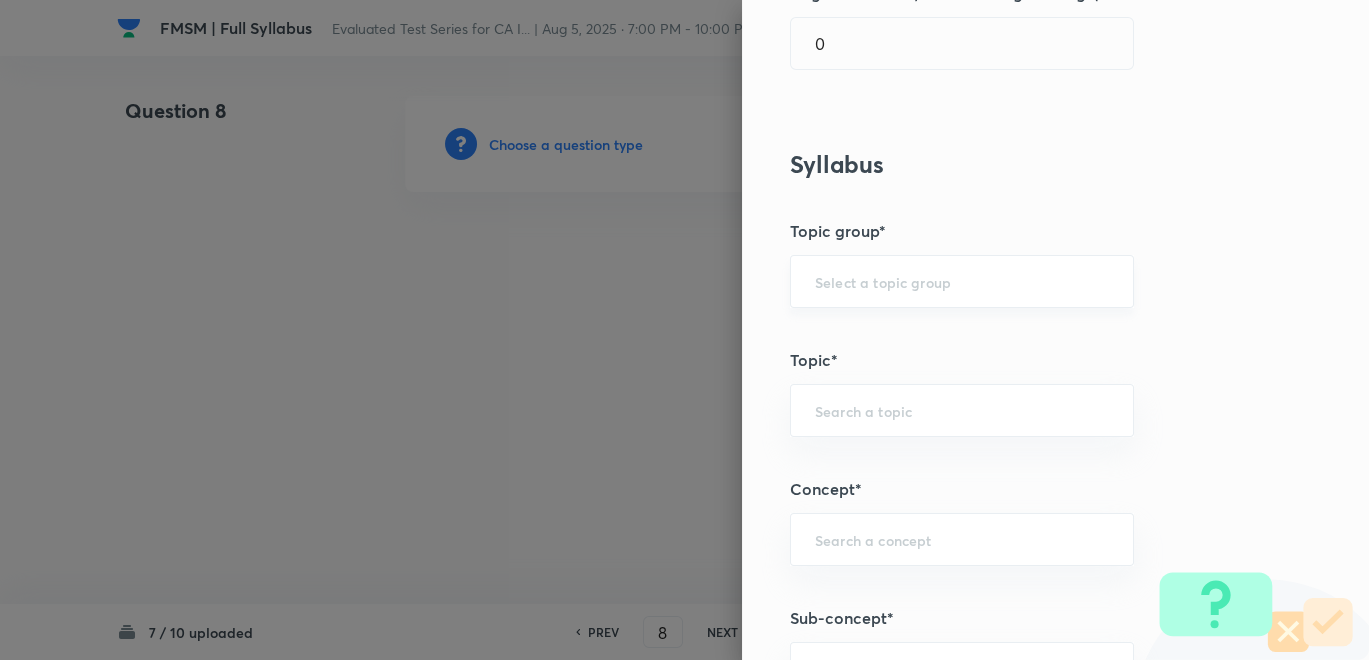 type on "10" 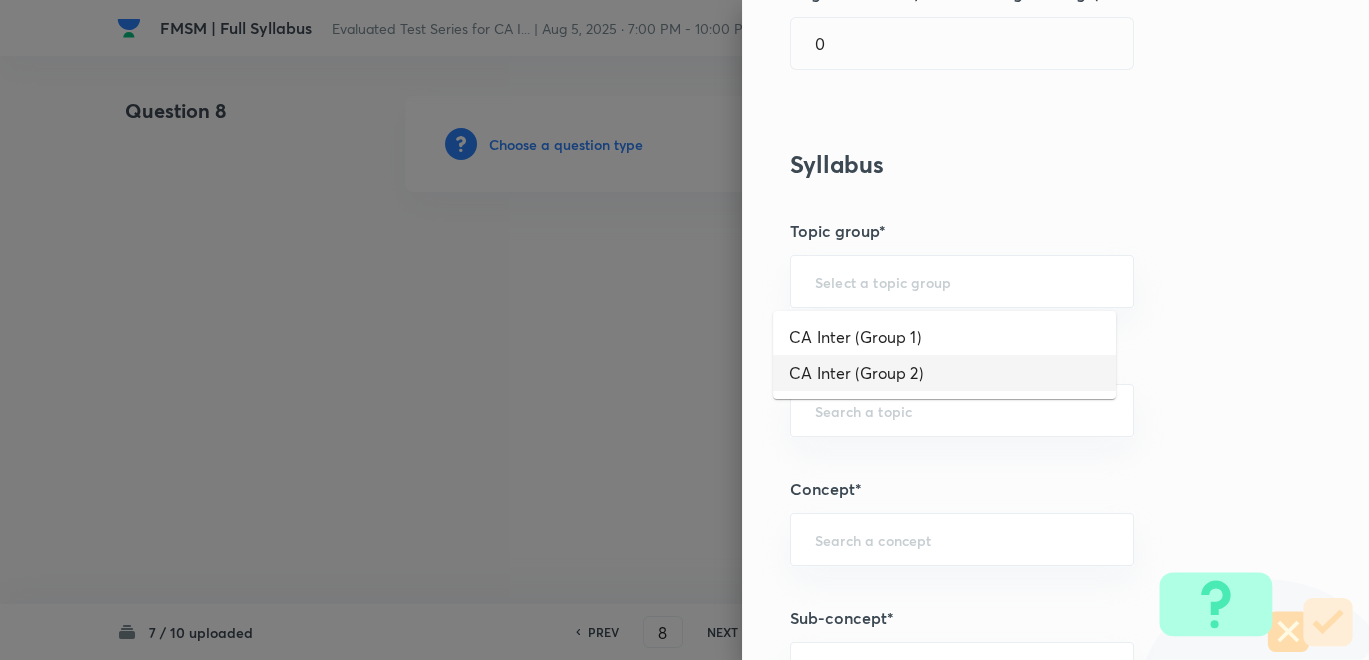 click on "CA Inter (Group 2)" at bounding box center (944, 373) 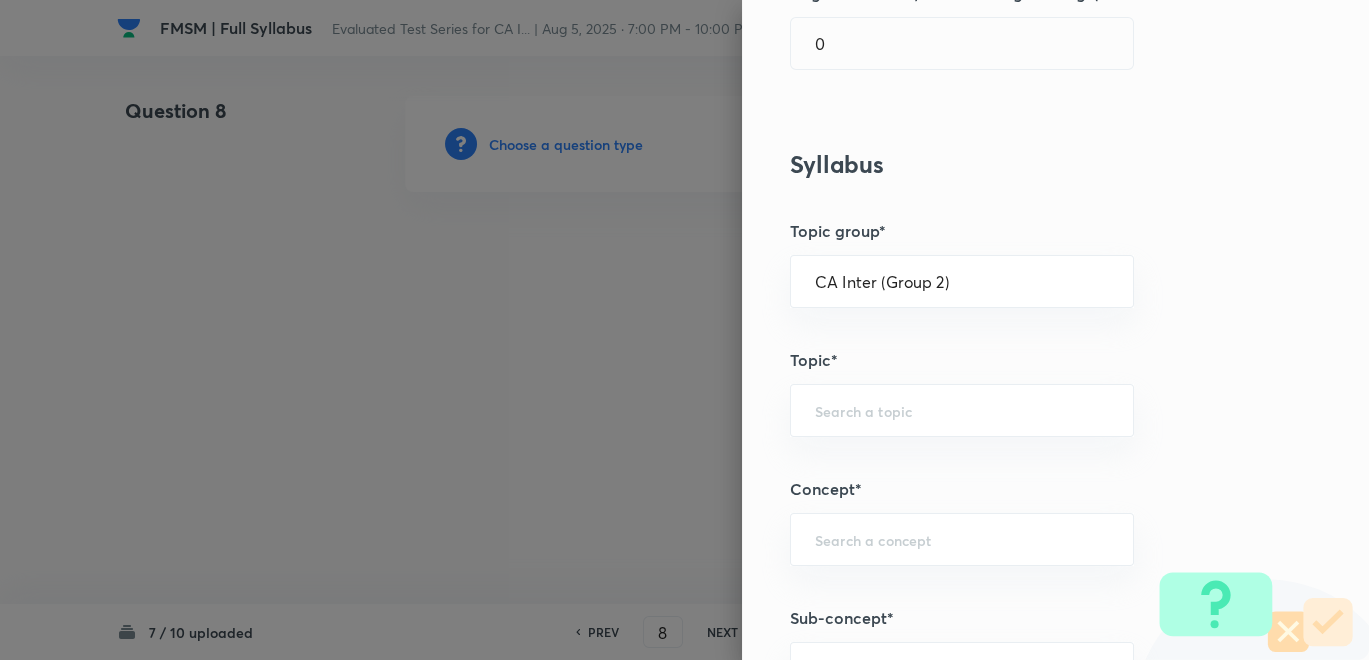 scroll, scrollTop: 666, scrollLeft: 0, axis: vertical 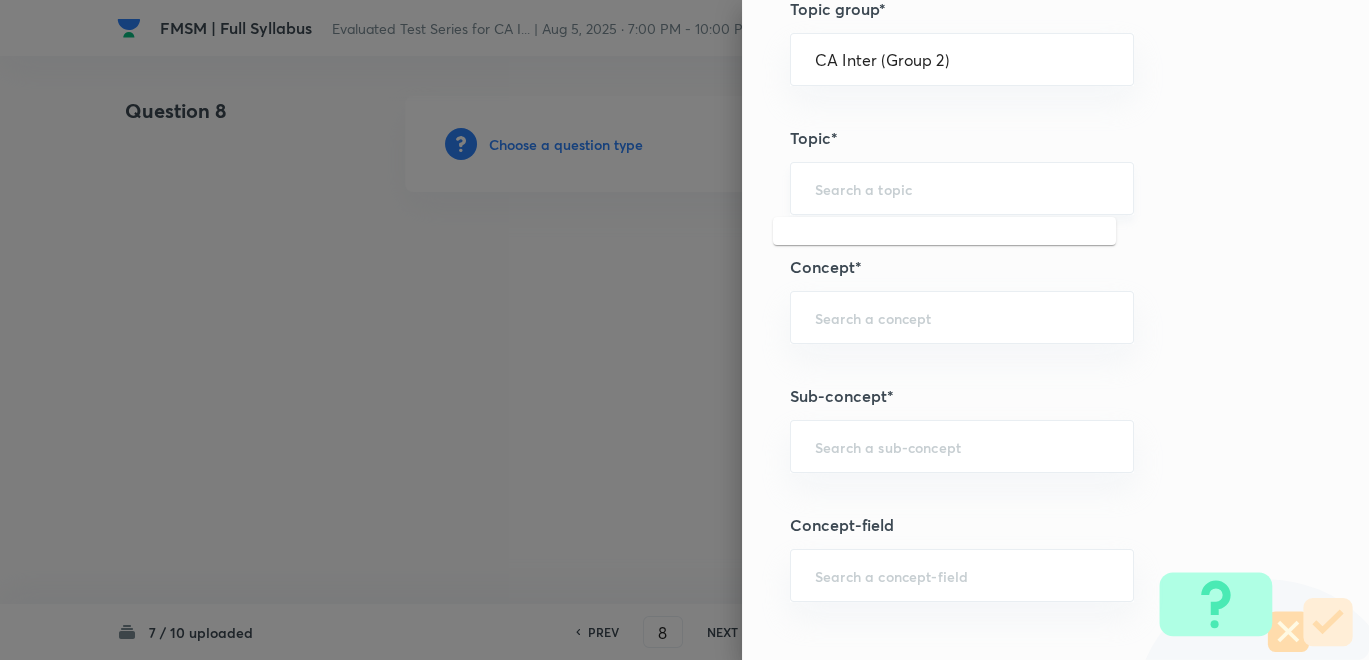 click at bounding box center [962, 188] 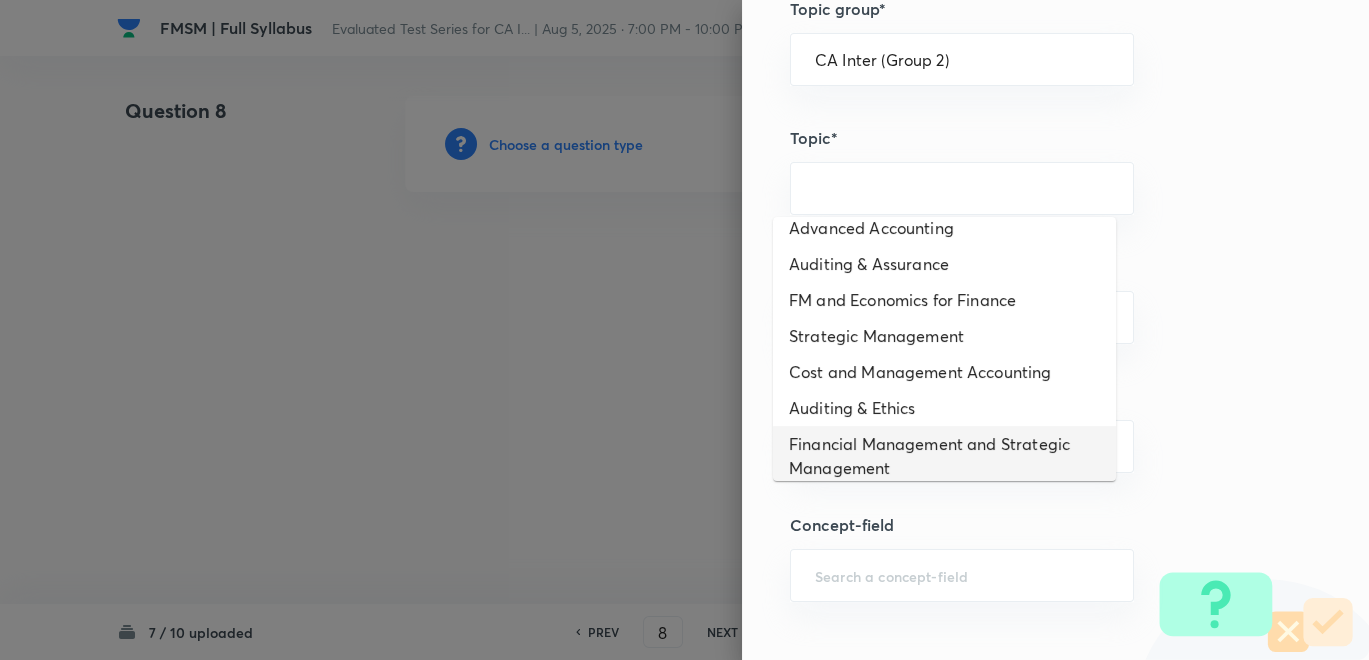 scroll, scrollTop: 27, scrollLeft: 0, axis: vertical 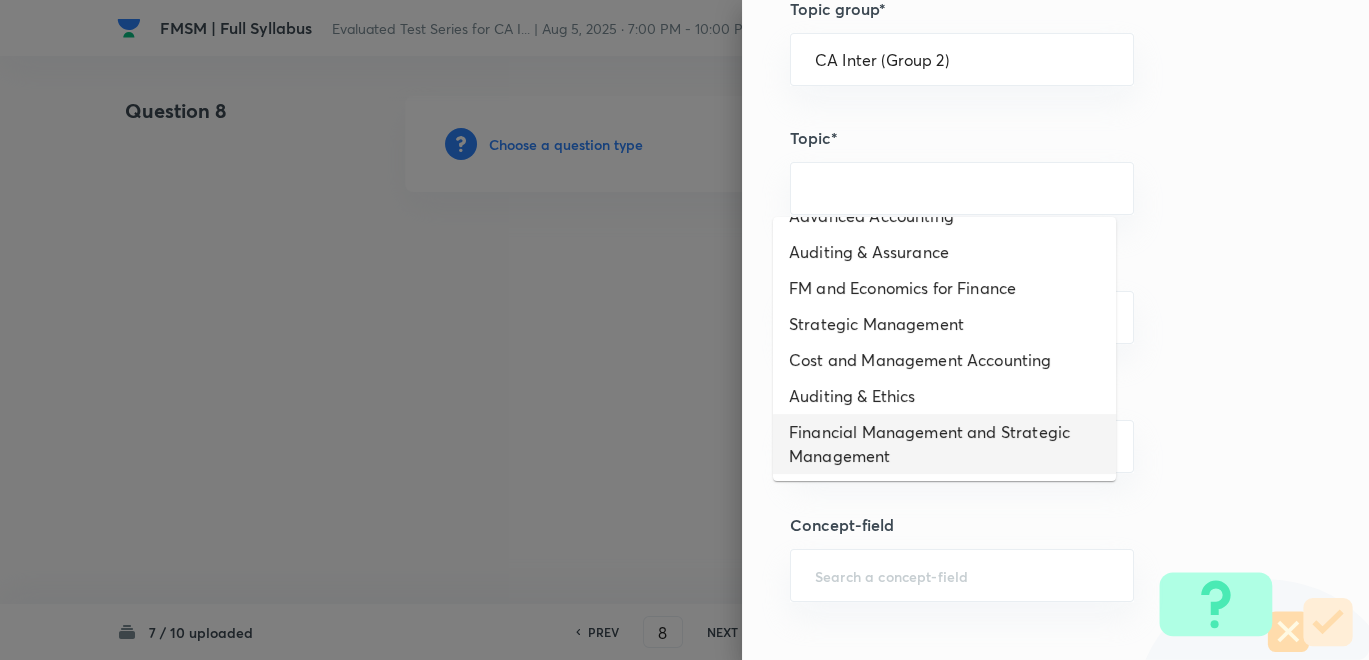 click on "Financial Management and Strategic Management" at bounding box center [944, 444] 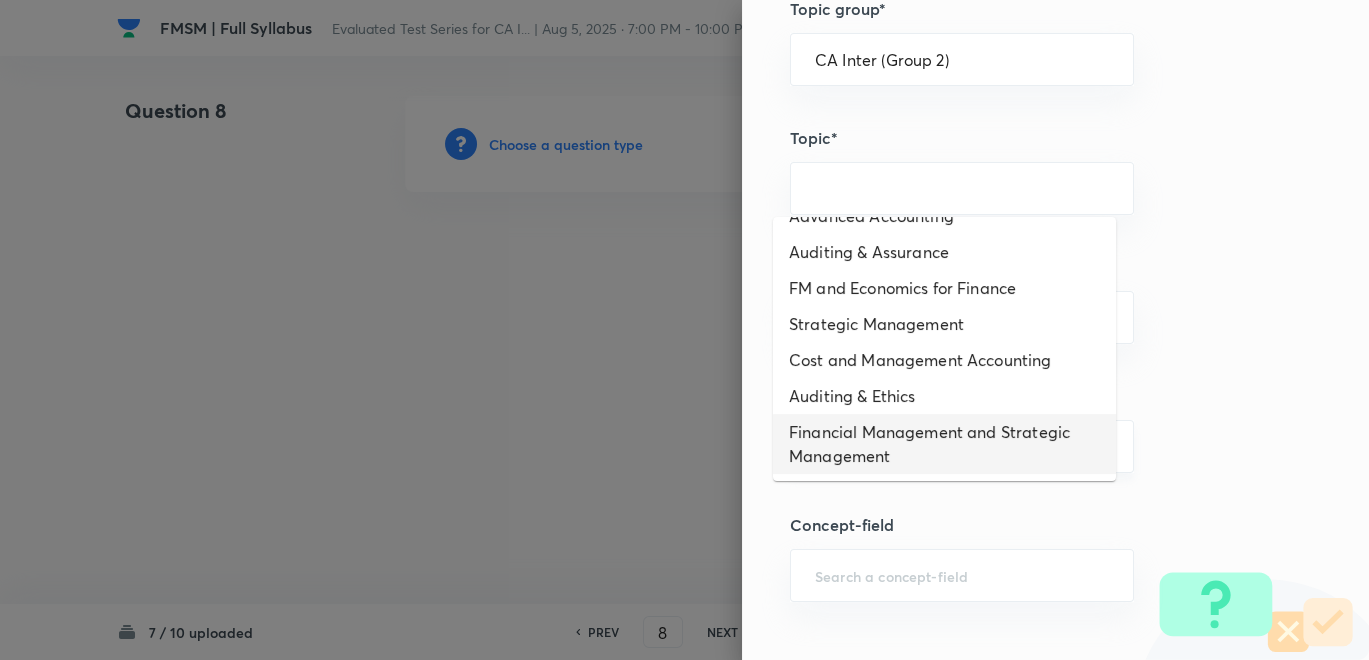 type on "Financial Management and Strategic Management" 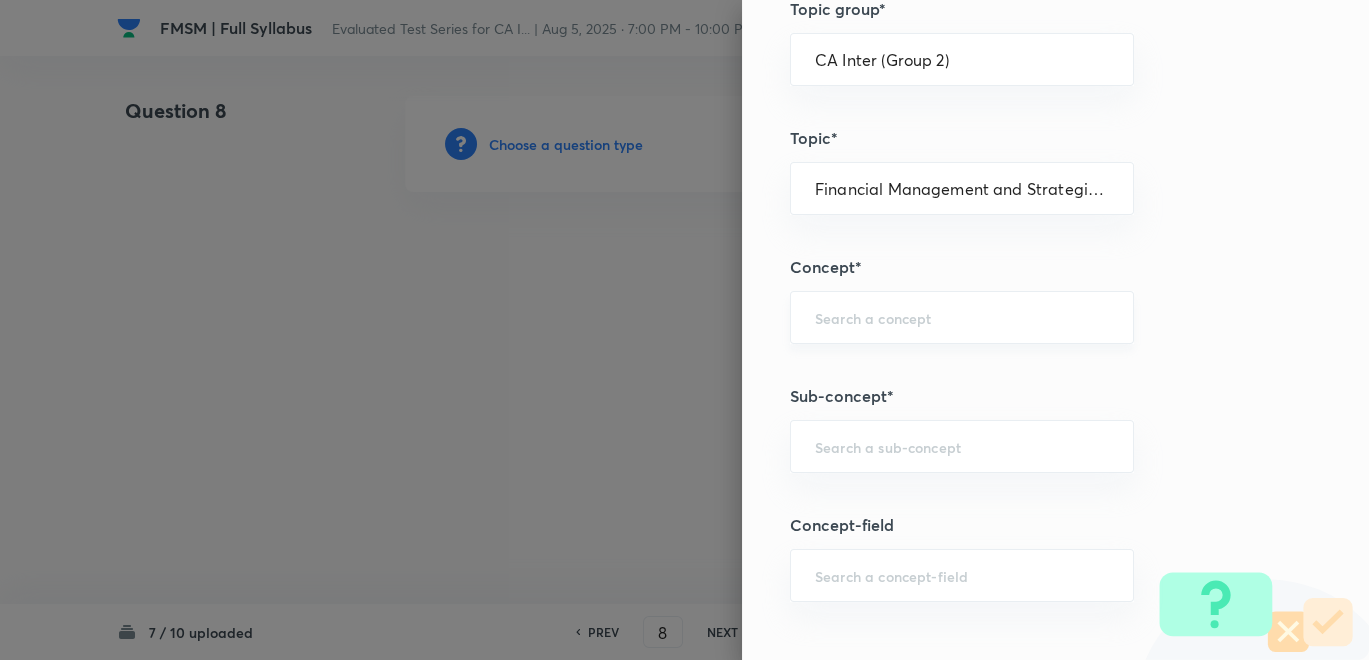 click at bounding box center [962, 317] 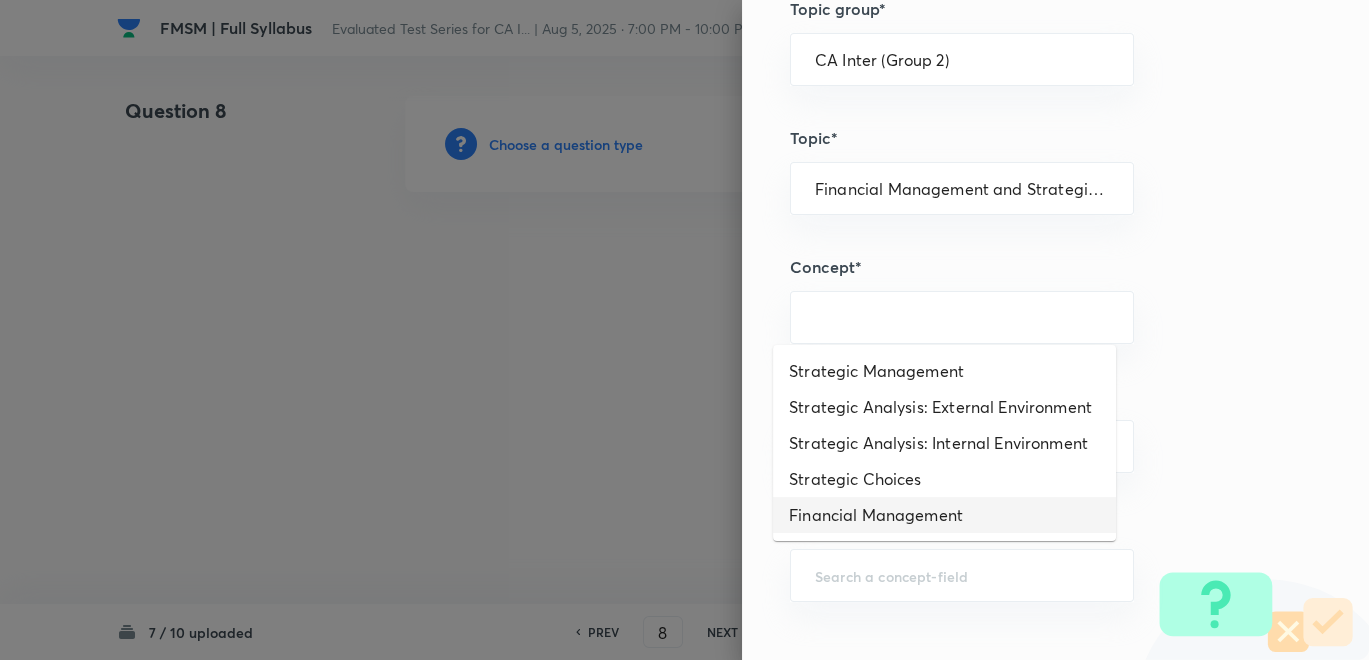 click on "Financial Management" at bounding box center (944, 515) 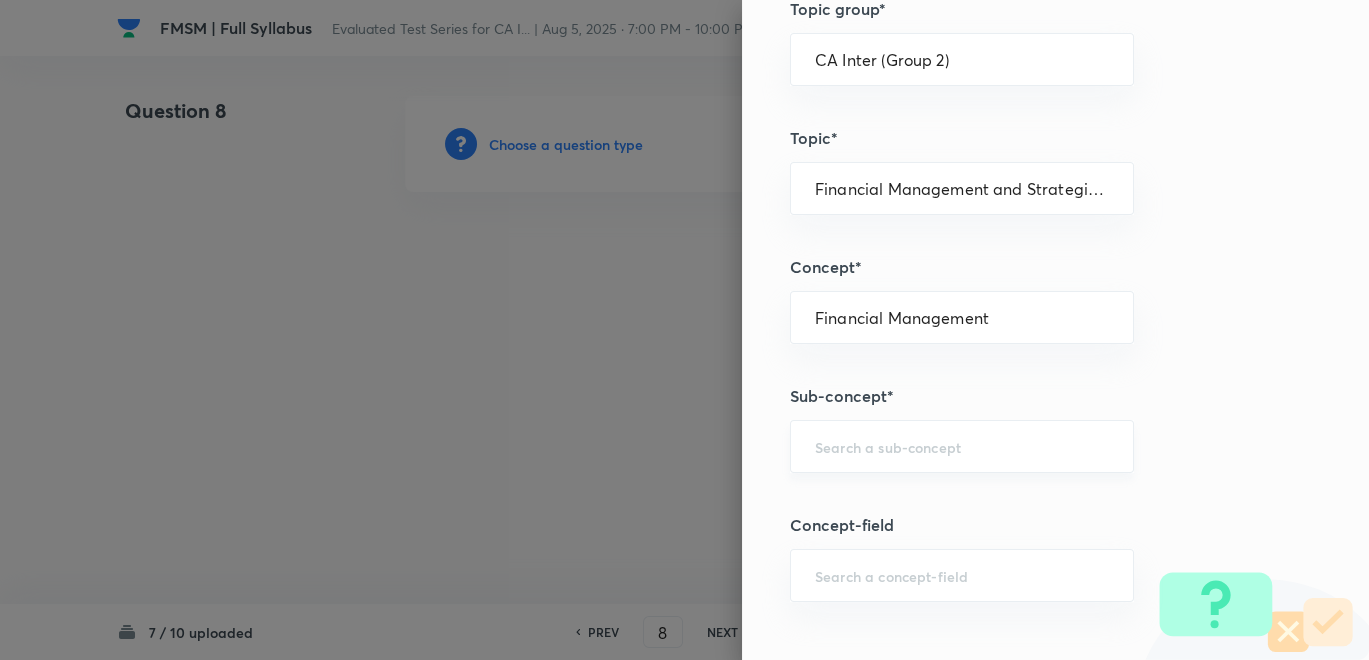 click at bounding box center [962, 446] 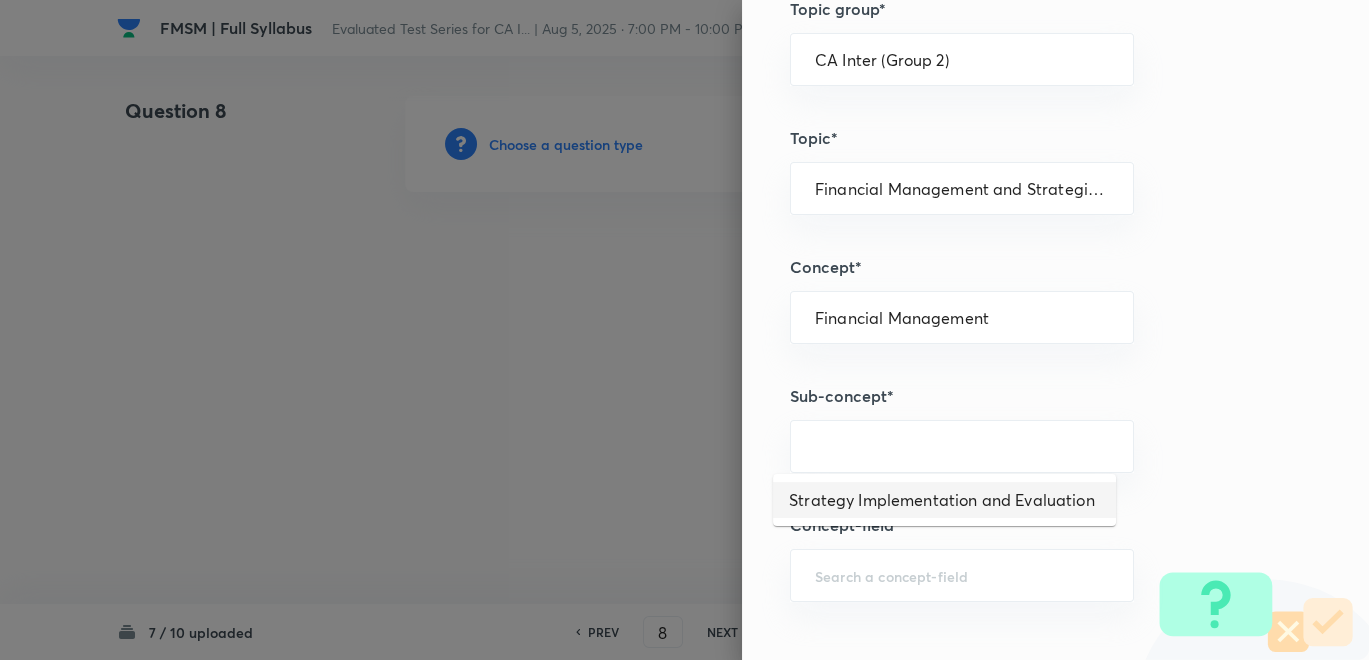 click on "Strategy Implementation and Evaluation" at bounding box center [944, 500] 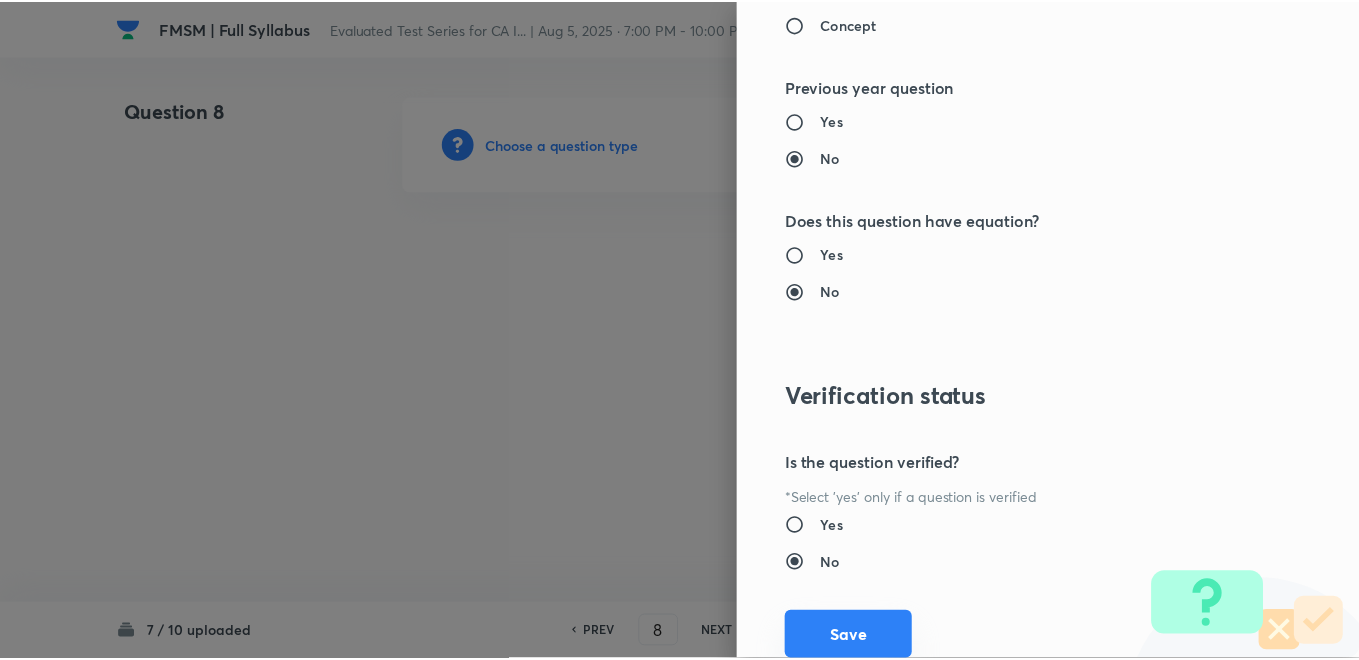 scroll, scrollTop: 1820, scrollLeft: 0, axis: vertical 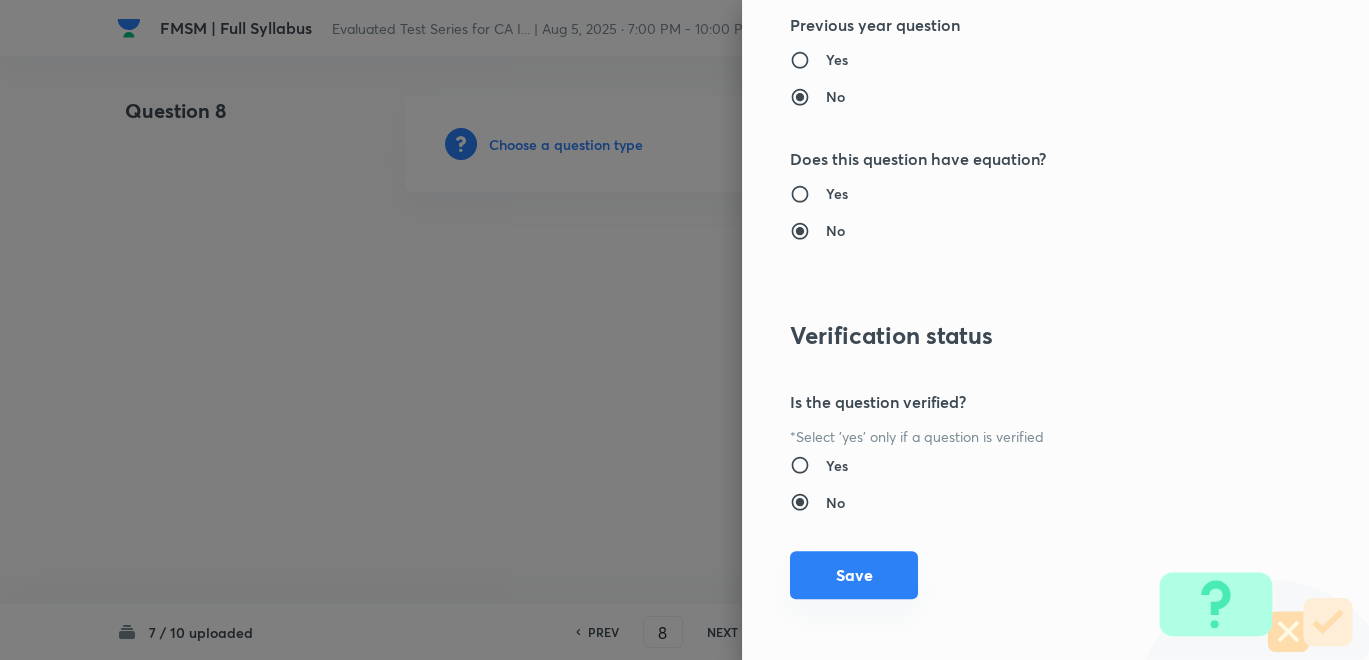 click on "Save" at bounding box center [854, 575] 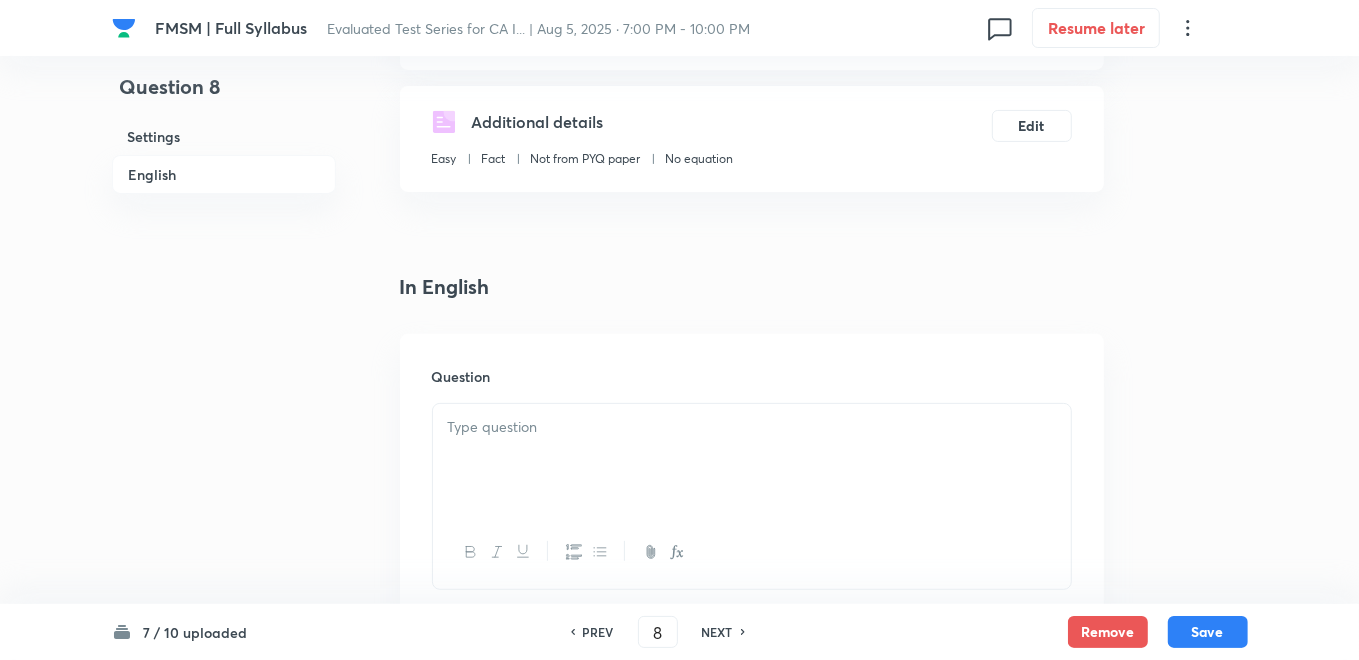 scroll, scrollTop: 666, scrollLeft: 0, axis: vertical 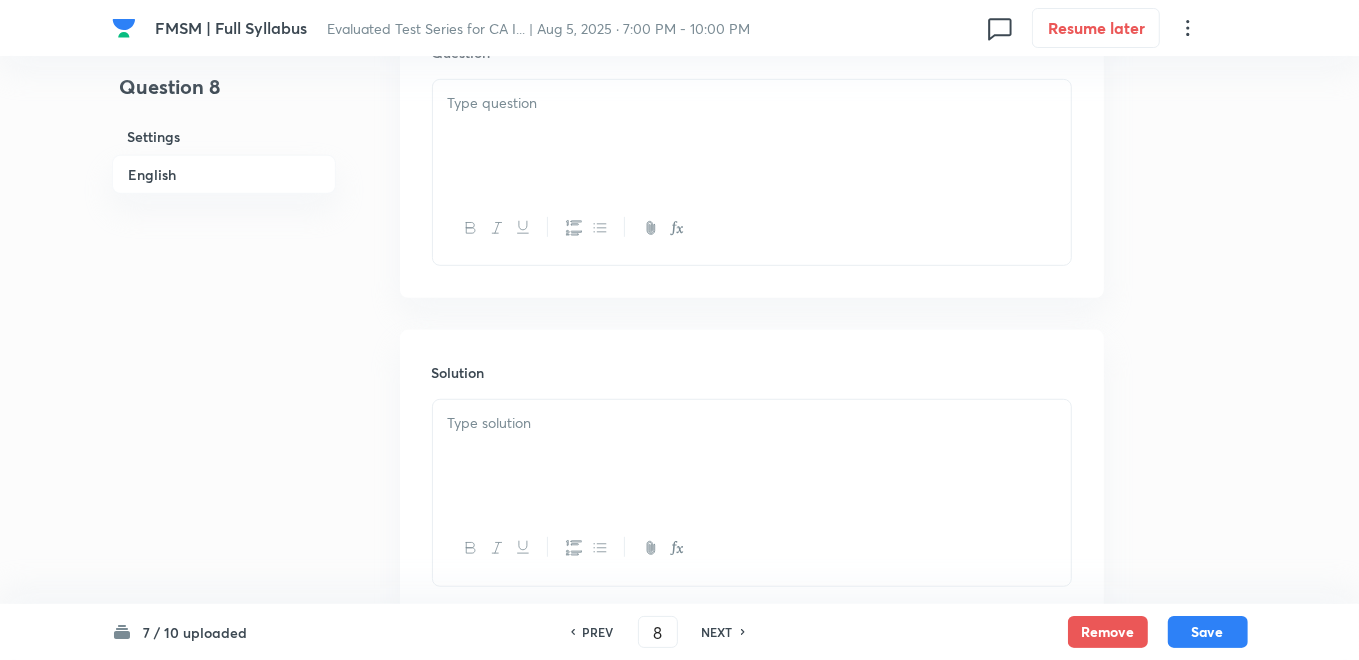 click at bounding box center (752, 136) 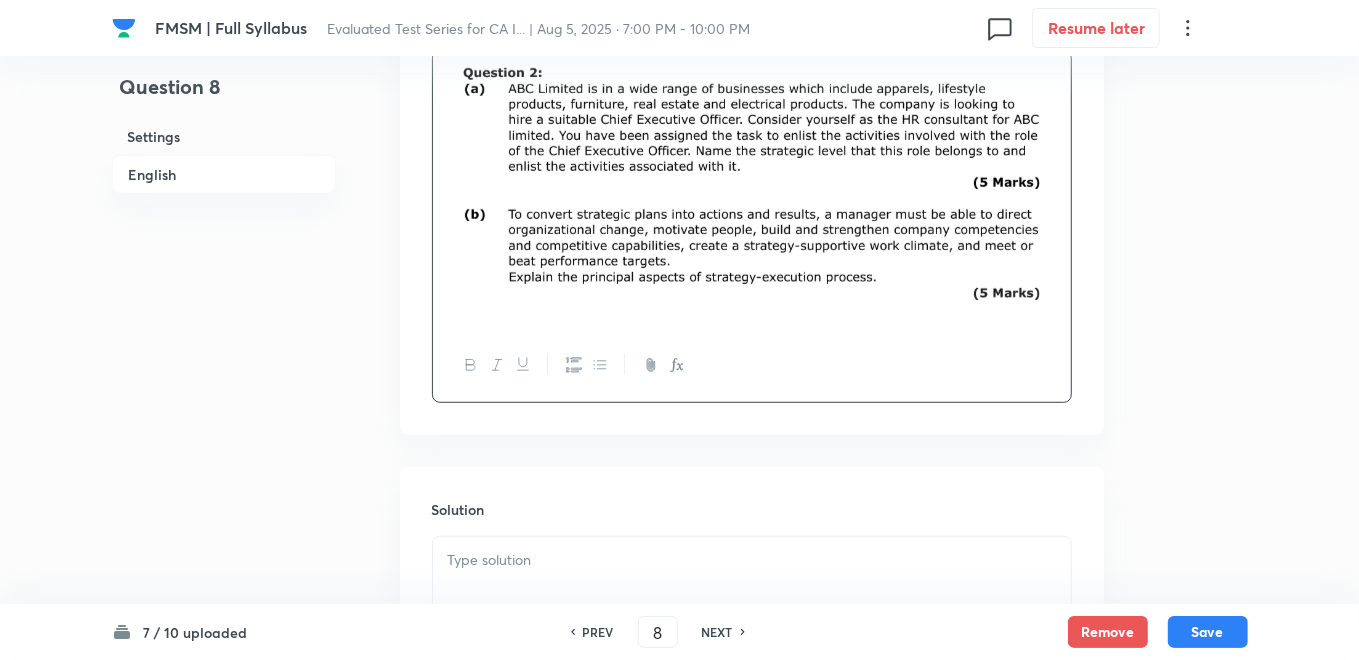 scroll, scrollTop: 777, scrollLeft: 0, axis: vertical 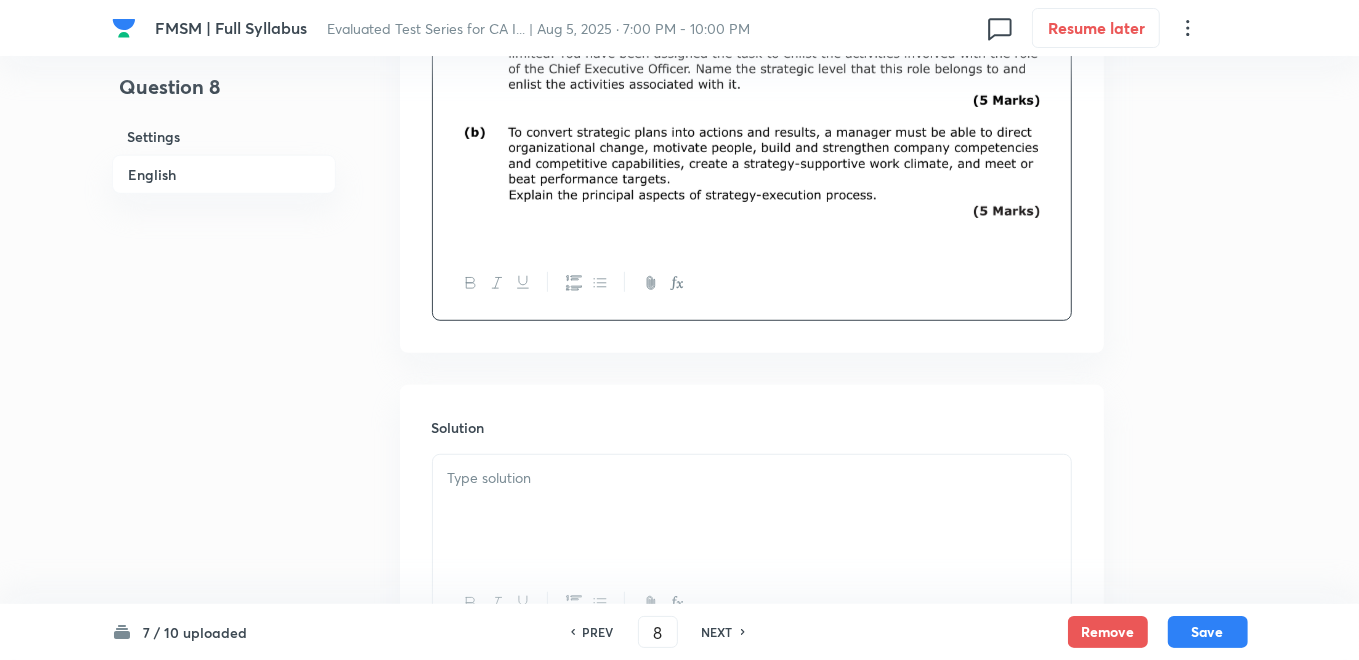 click at bounding box center (752, 511) 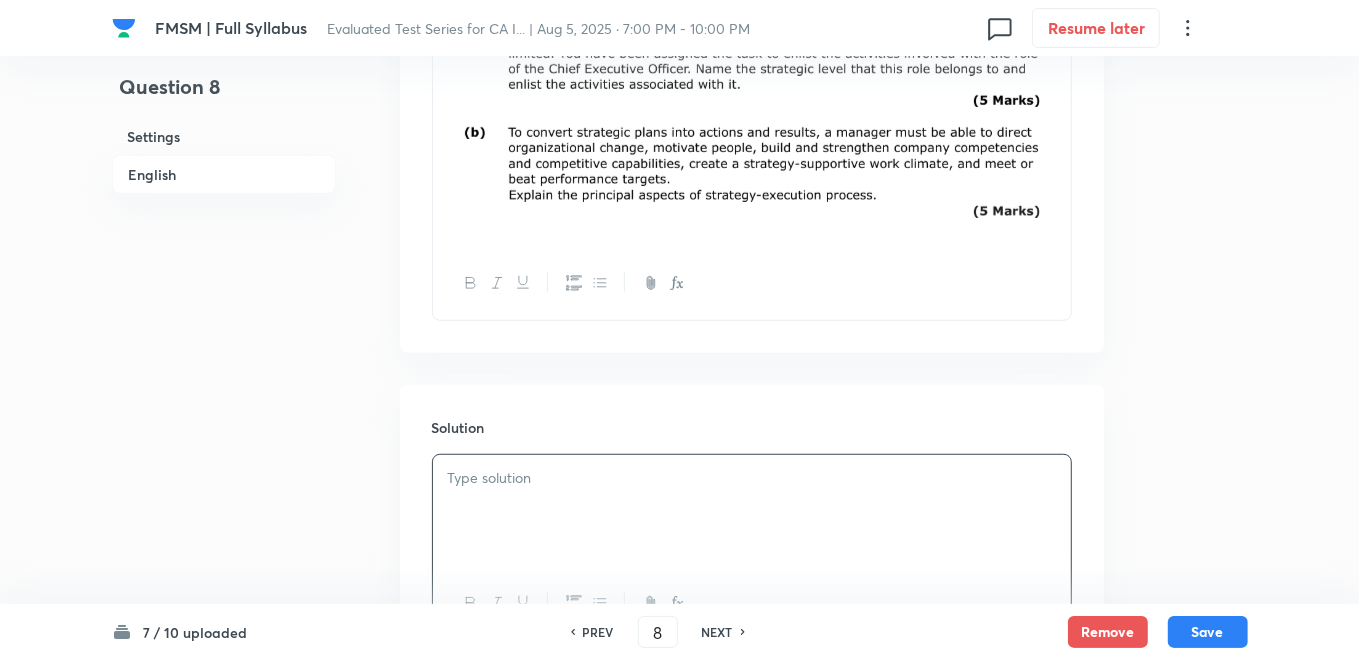 type 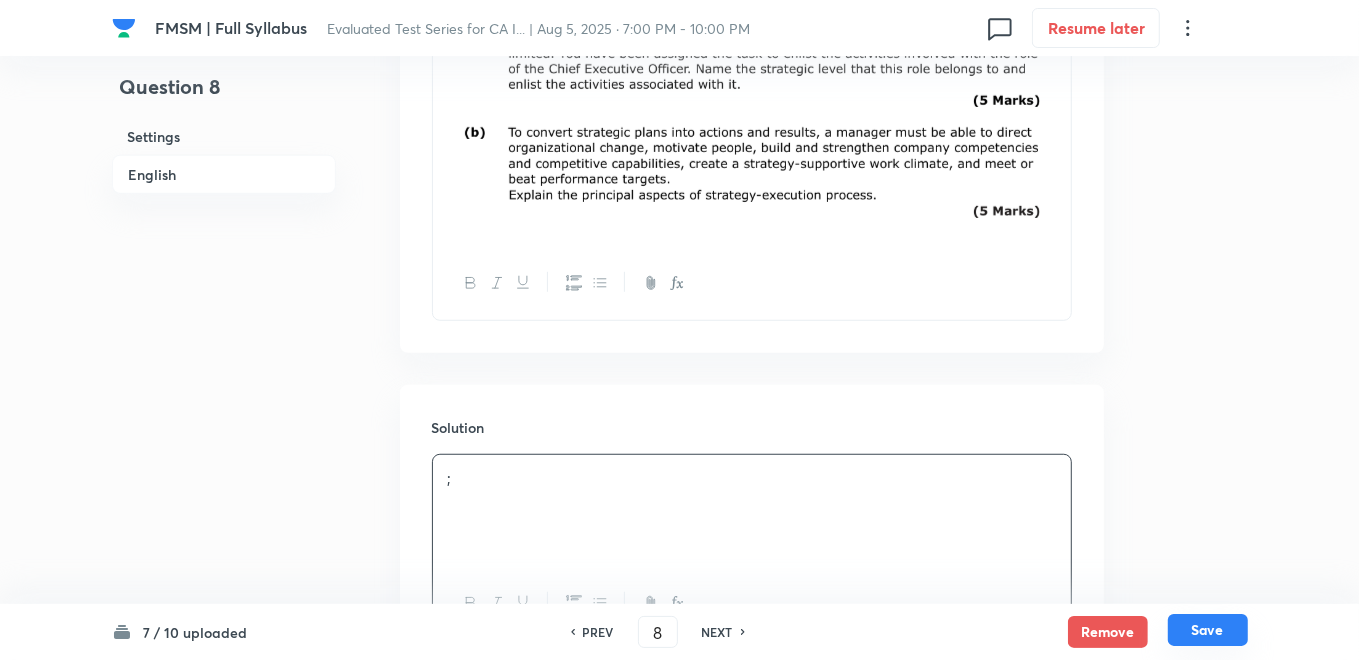 click on "Save" at bounding box center [1208, 630] 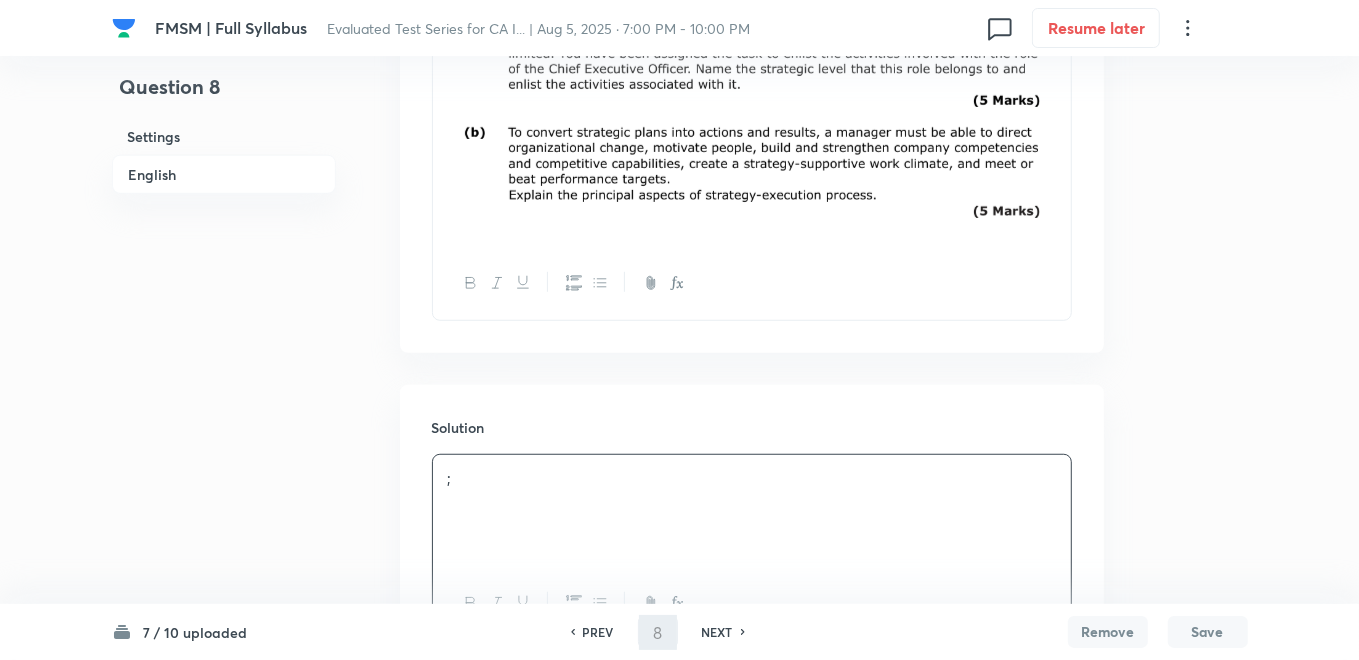 type on "9" 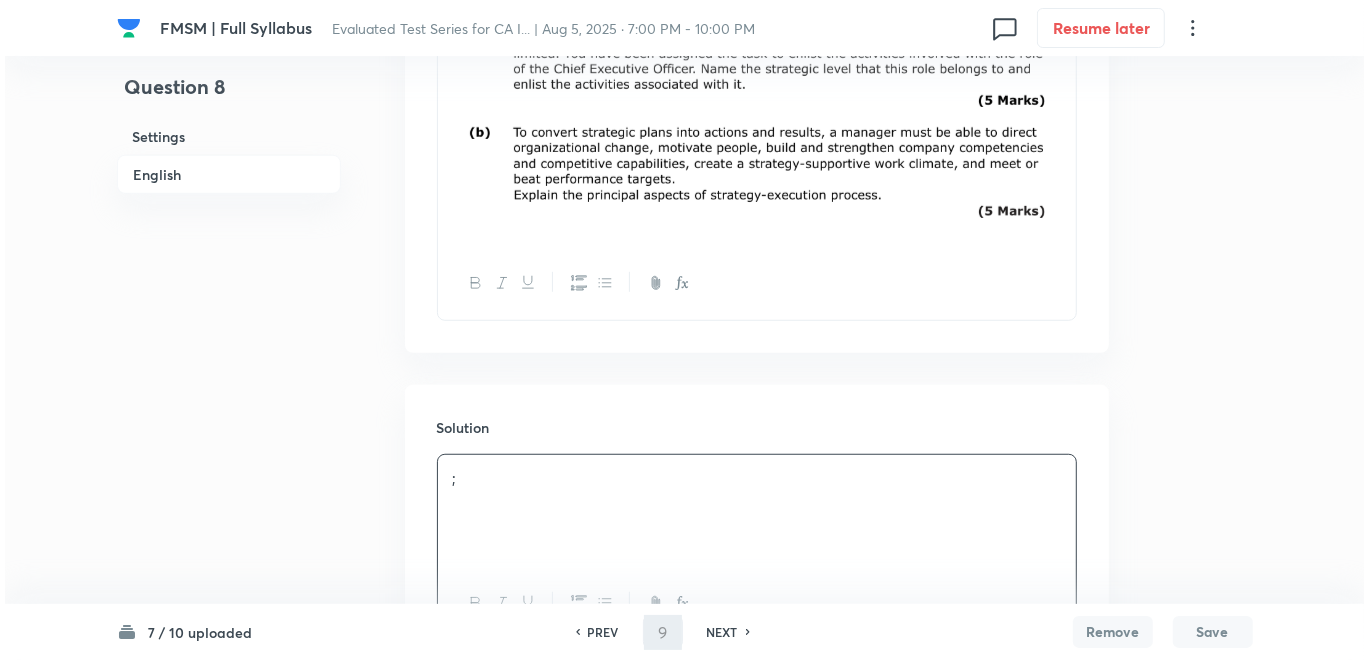 scroll, scrollTop: 0, scrollLeft: 0, axis: both 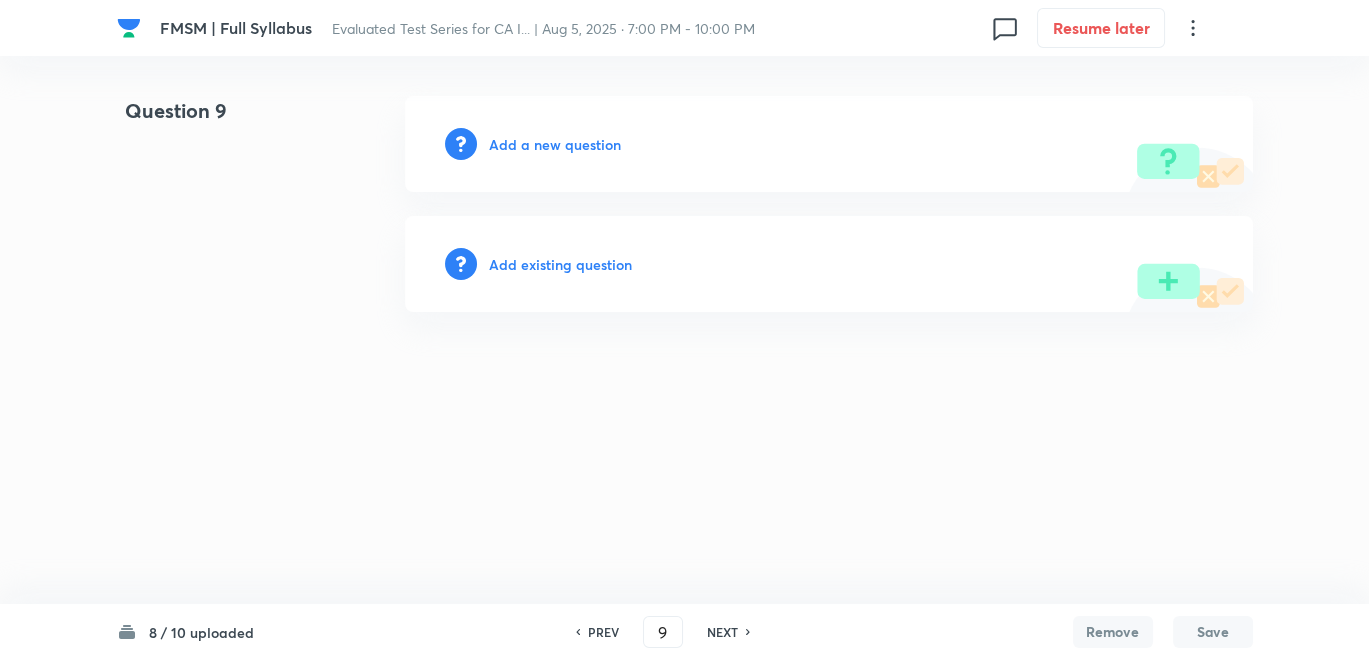 click on "Add a new question" at bounding box center (555, 144) 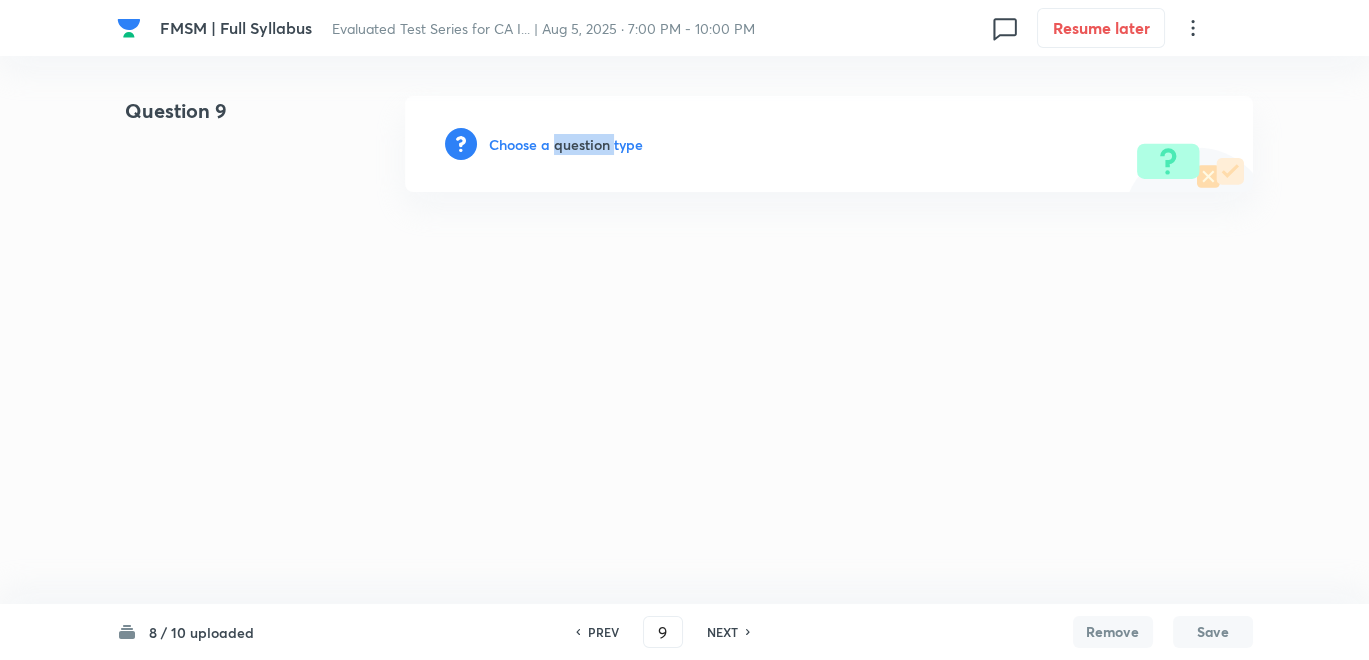 click on "Choose a question type" at bounding box center [566, 144] 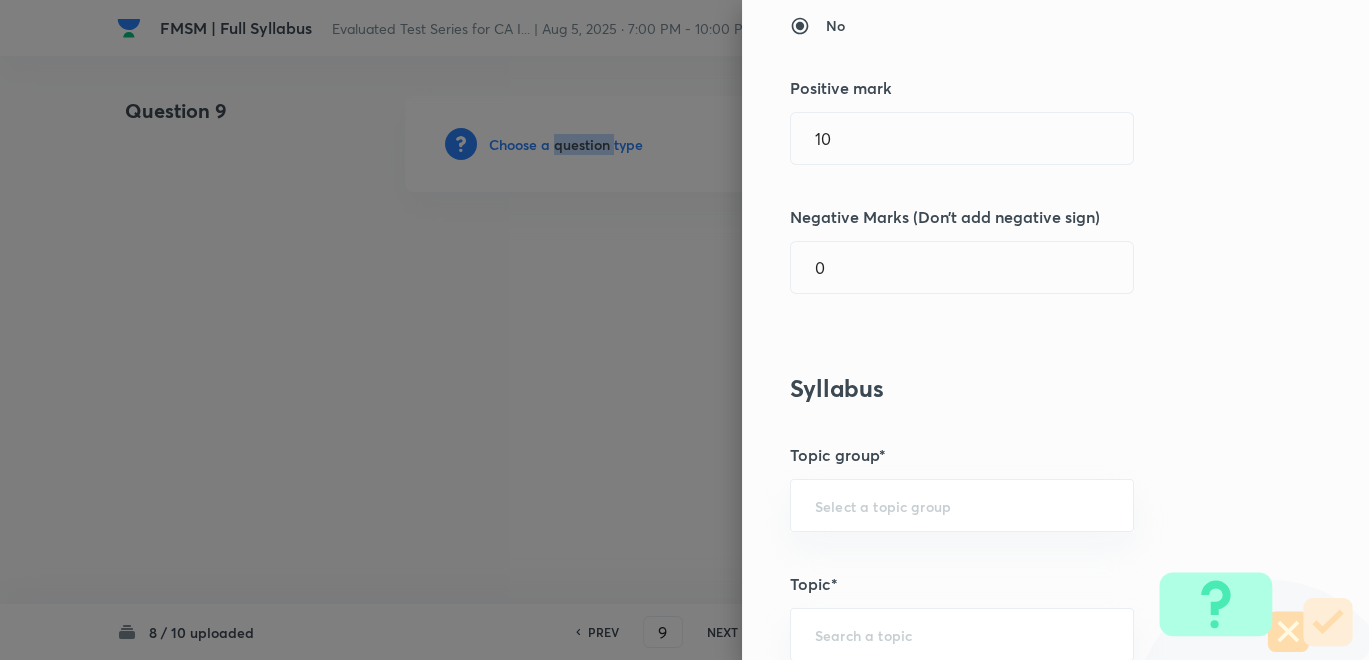 scroll, scrollTop: 222, scrollLeft: 0, axis: vertical 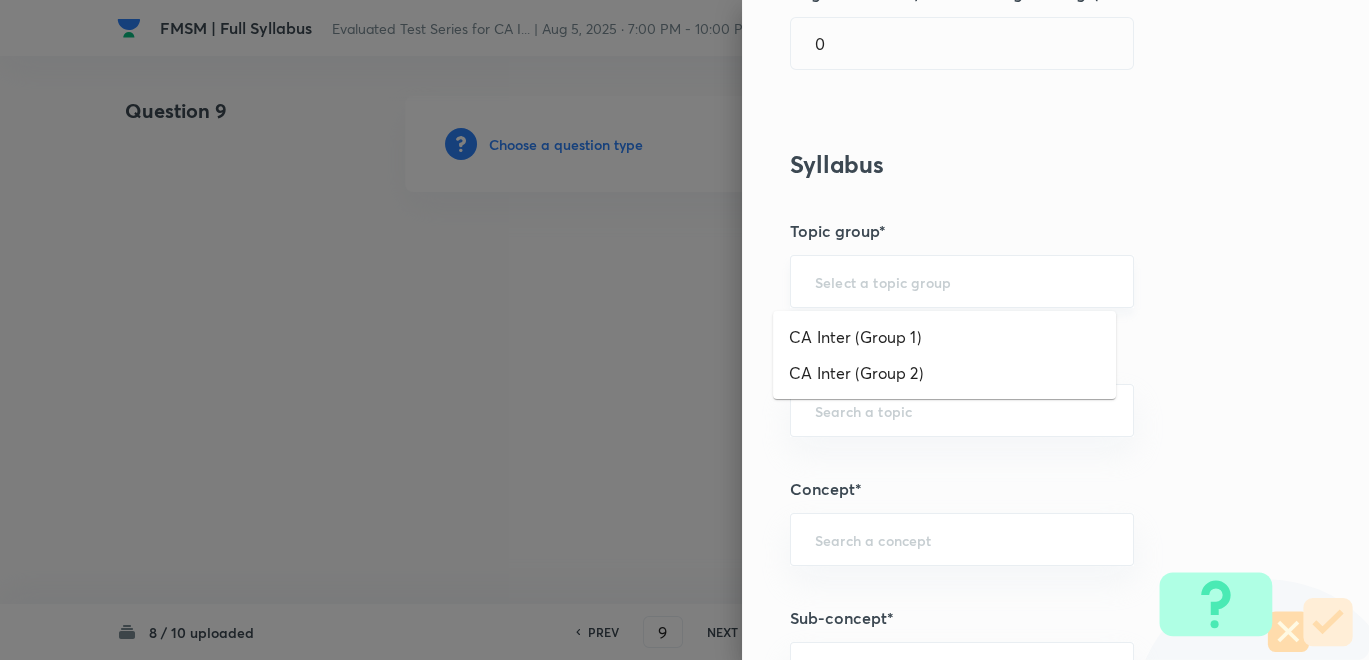 click at bounding box center (962, 281) 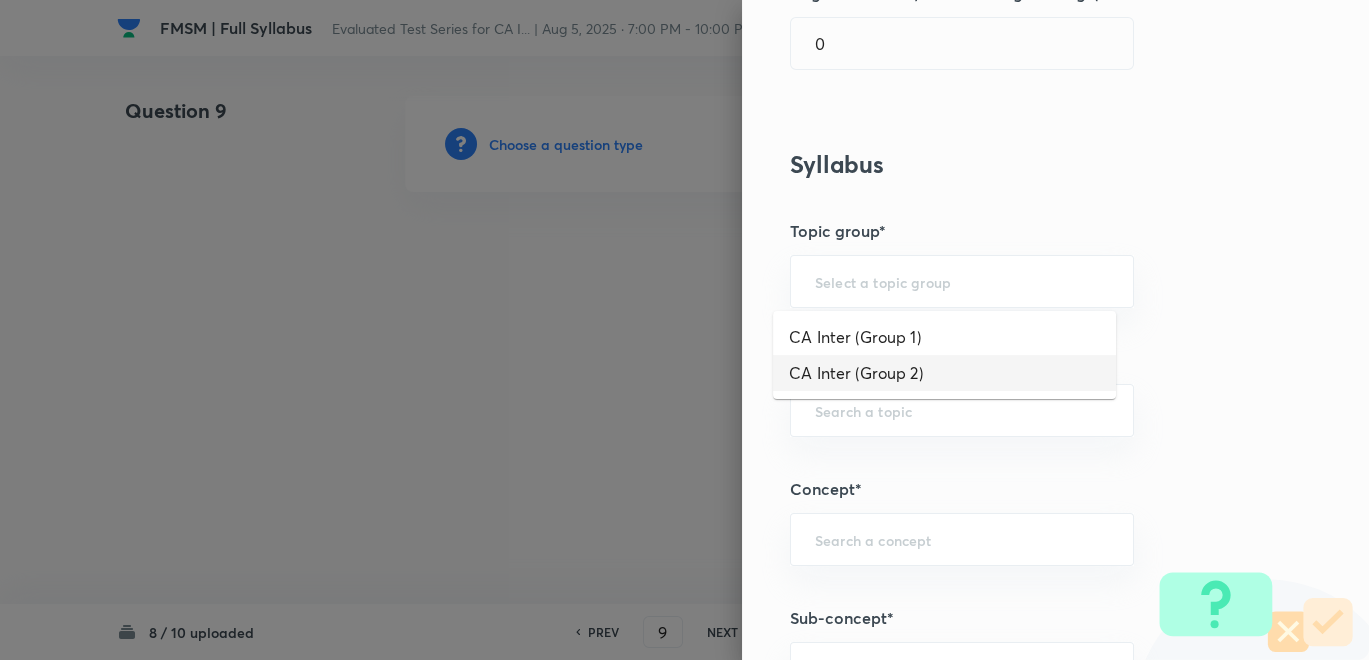 click on "CA Inter (Group 2)" at bounding box center (944, 373) 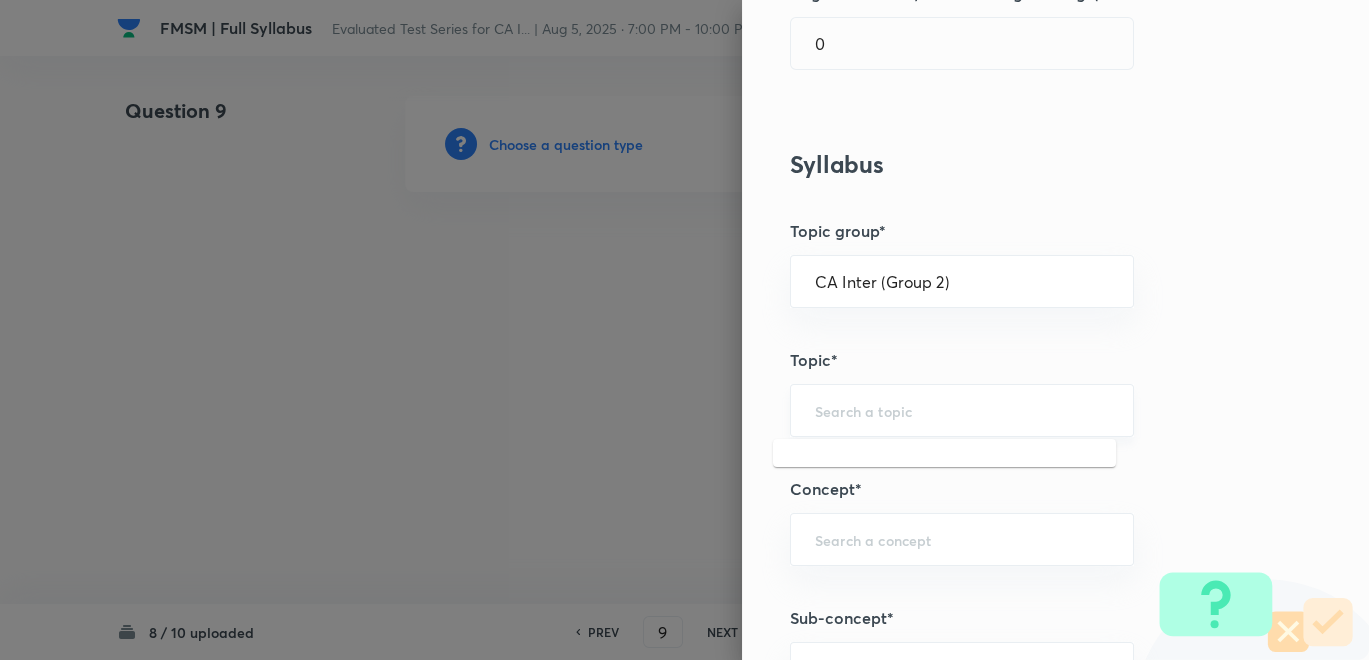 click at bounding box center (962, 410) 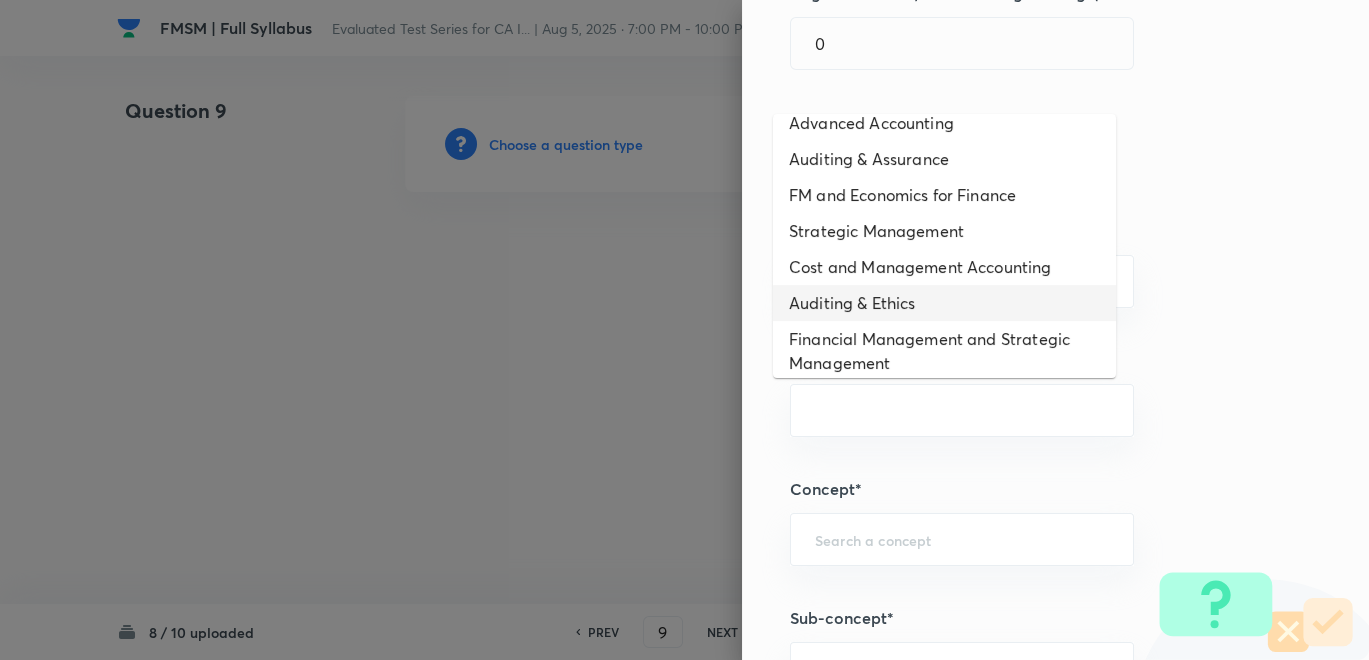 scroll, scrollTop: 27, scrollLeft: 0, axis: vertical 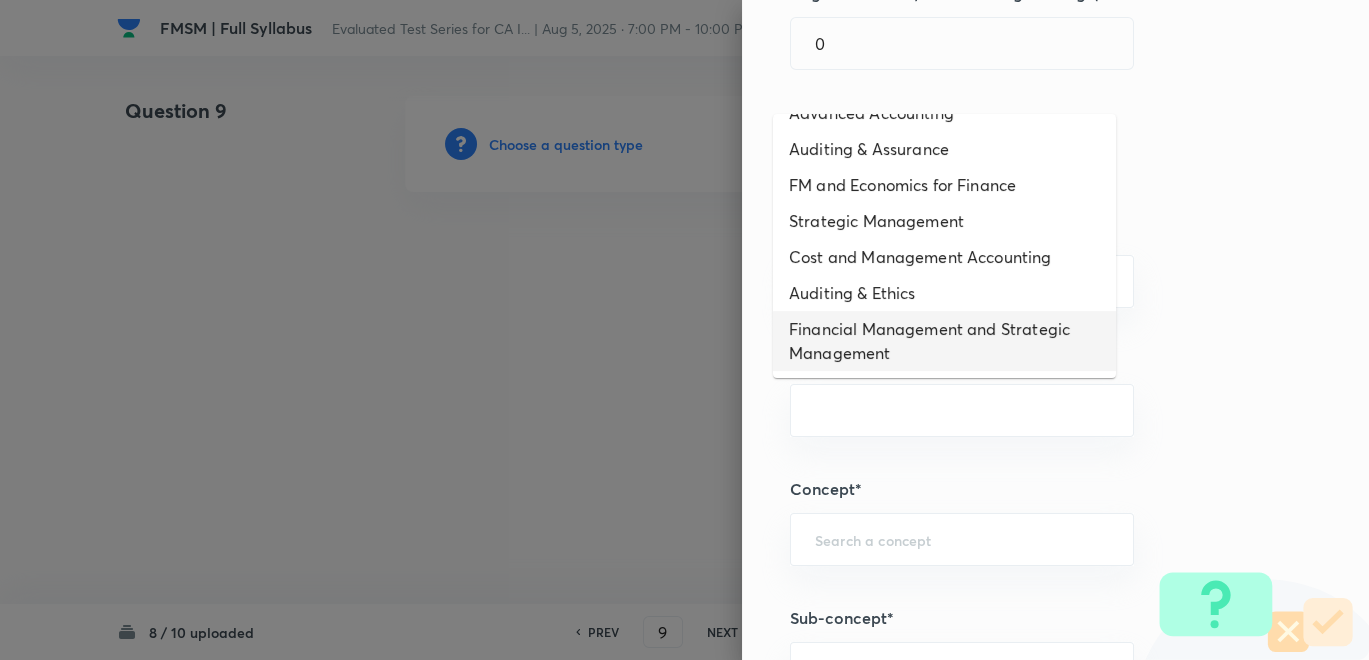 click on "Financial Management and Strategic Management" at bounding box center (944, 341) 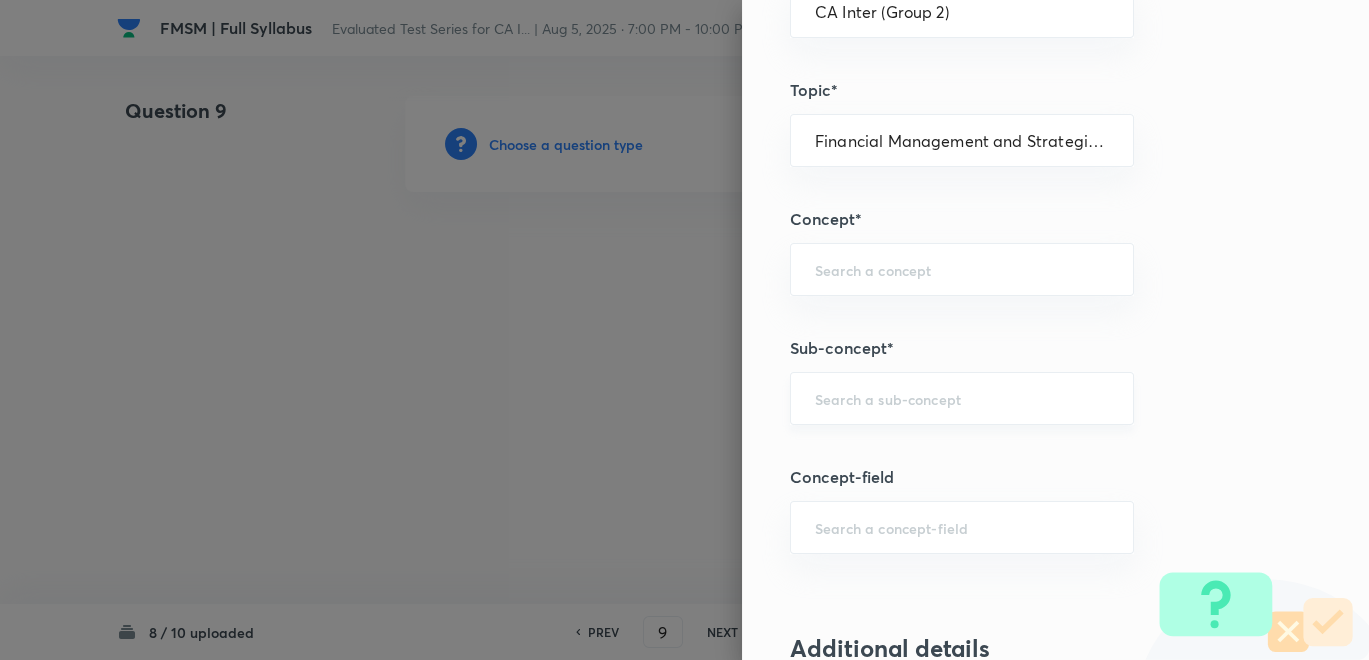 scroll, scrollTop: 777, scrollLeft: 0, axis: vertical 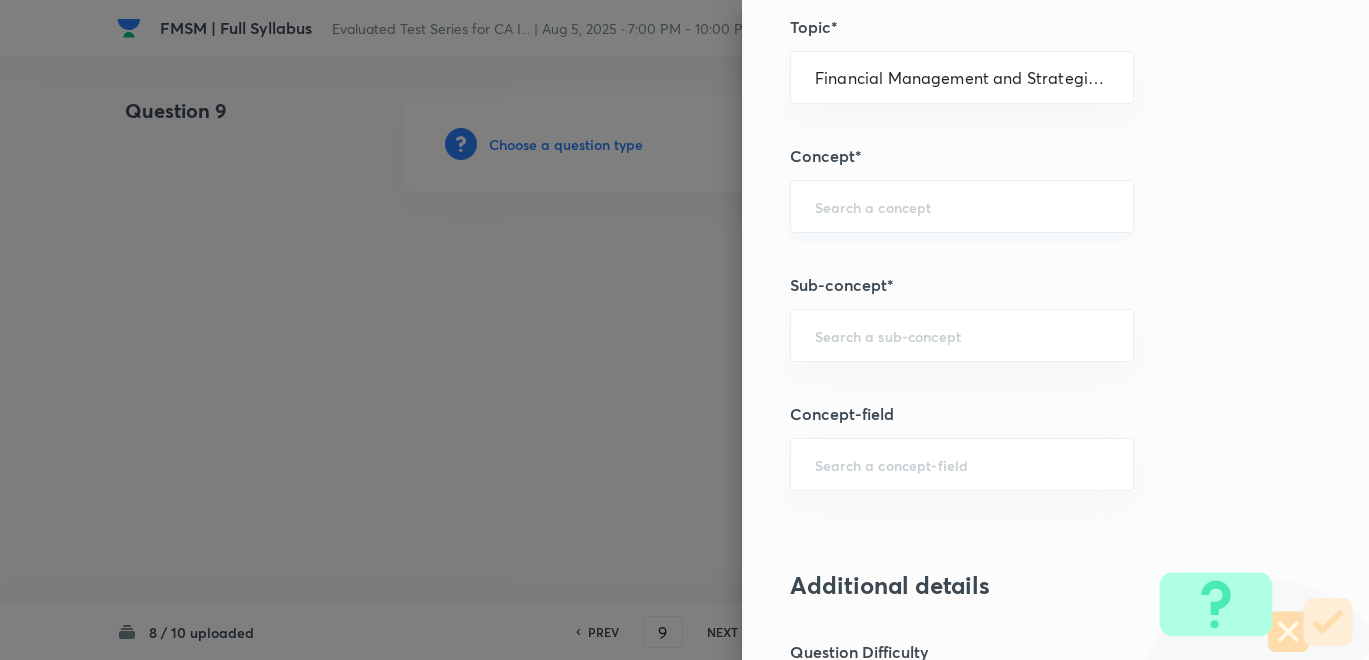 click at bounding box center (962, 206) 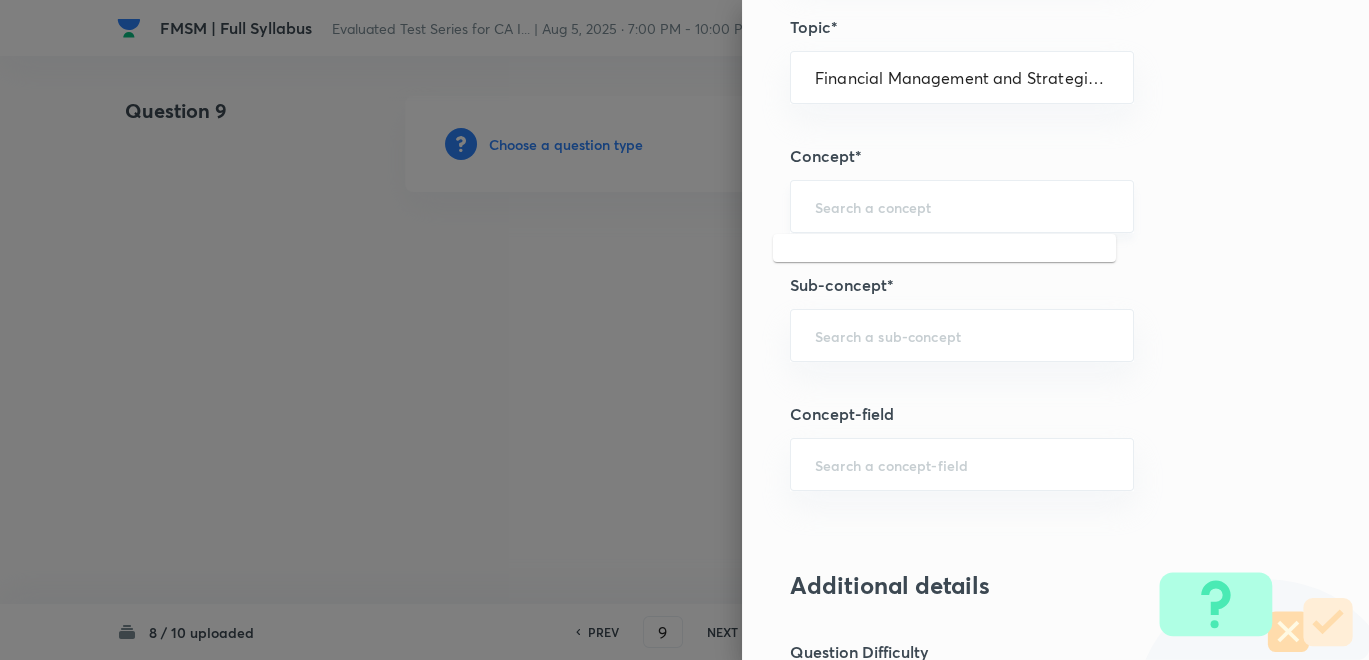 click at bounding box center (962, 206) 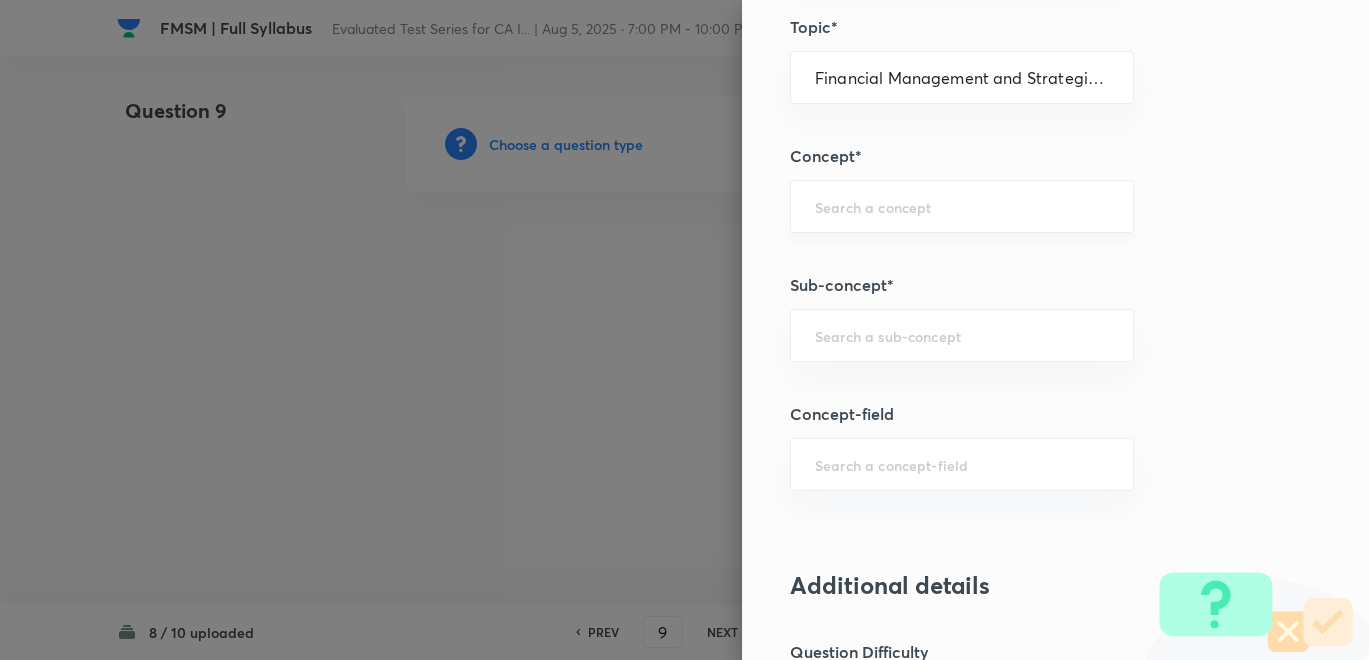 click at bounding box center [962, 206] 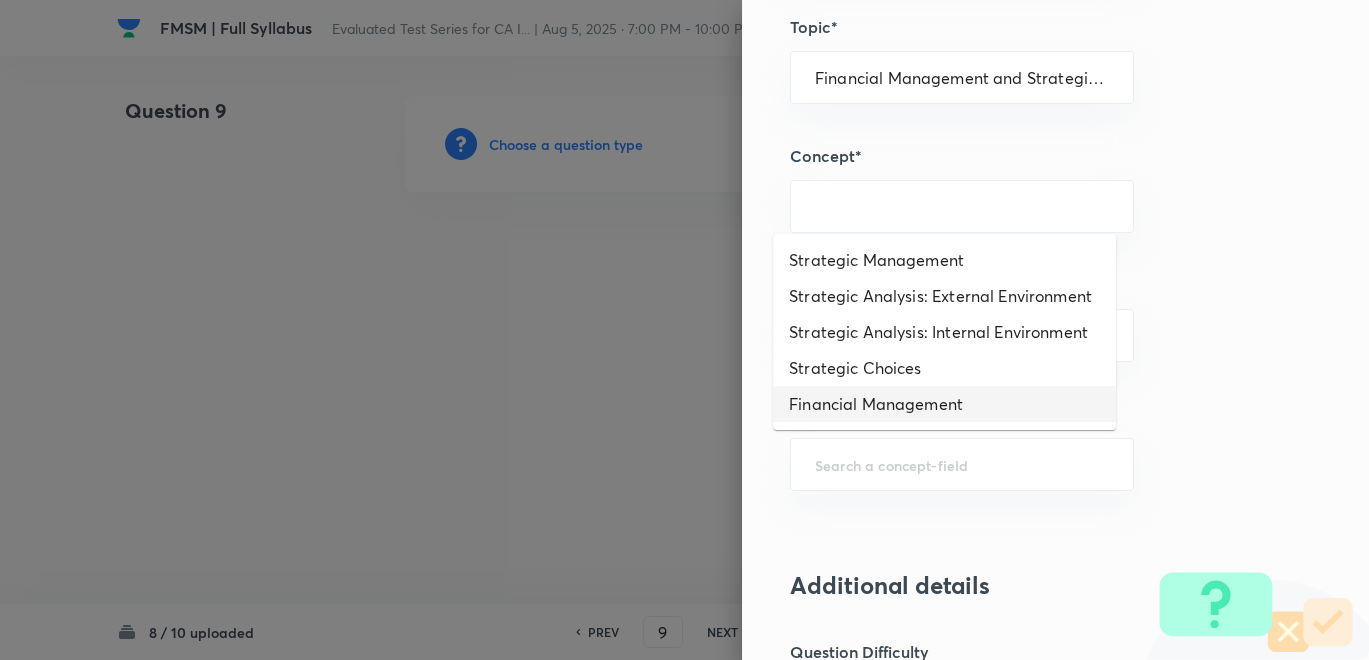 click on "Financial Management" at bounding box center [944, 404] 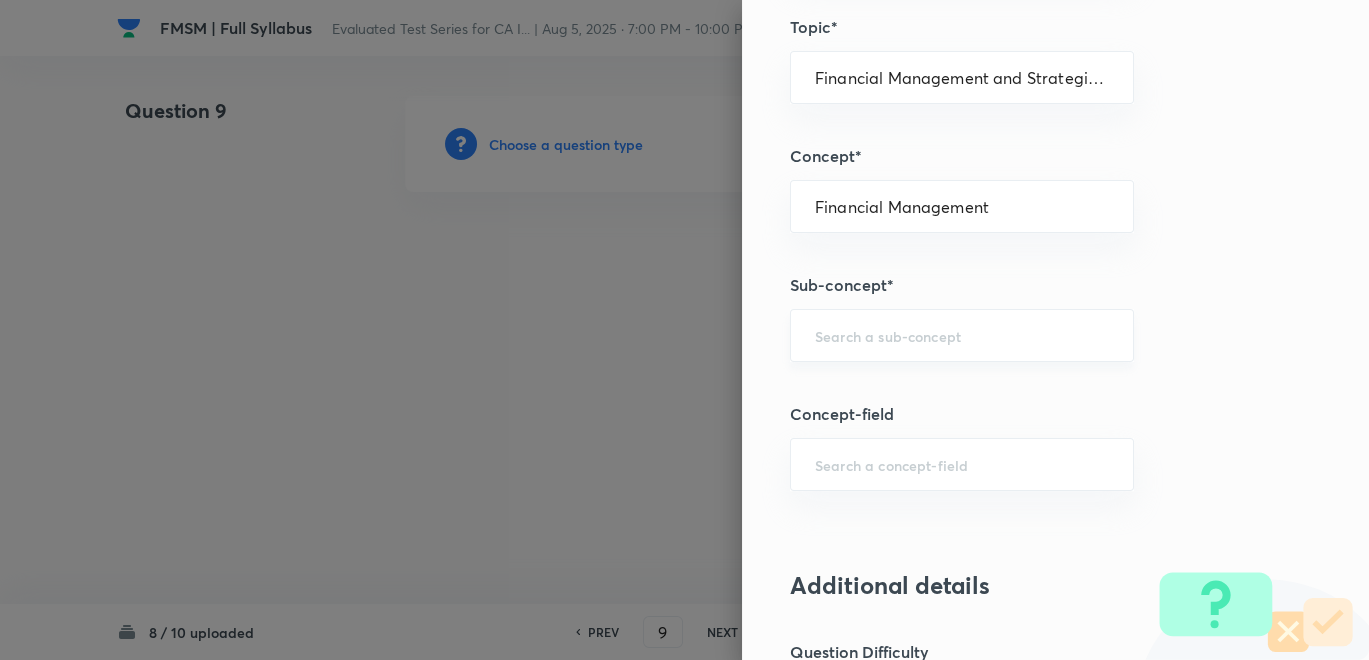click at bounding box center (962, 335) 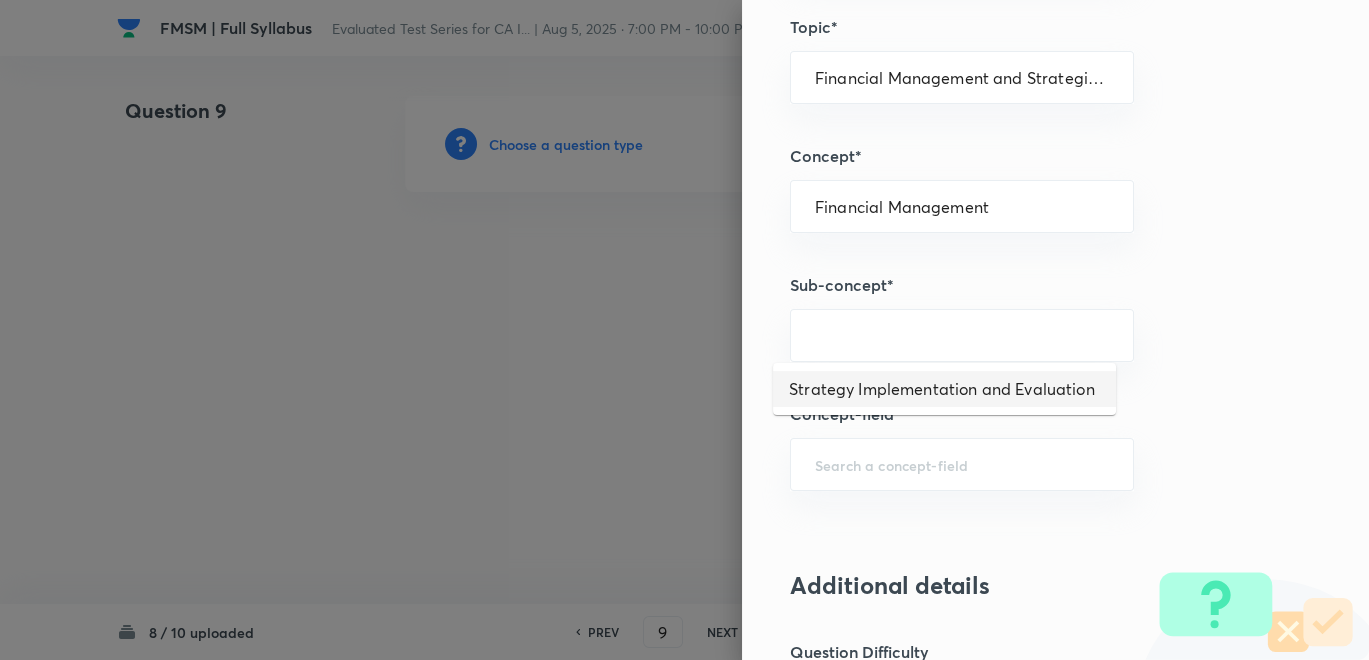 click on "Strategy Implementation and Evaluation" at bounding box center [944, 389] 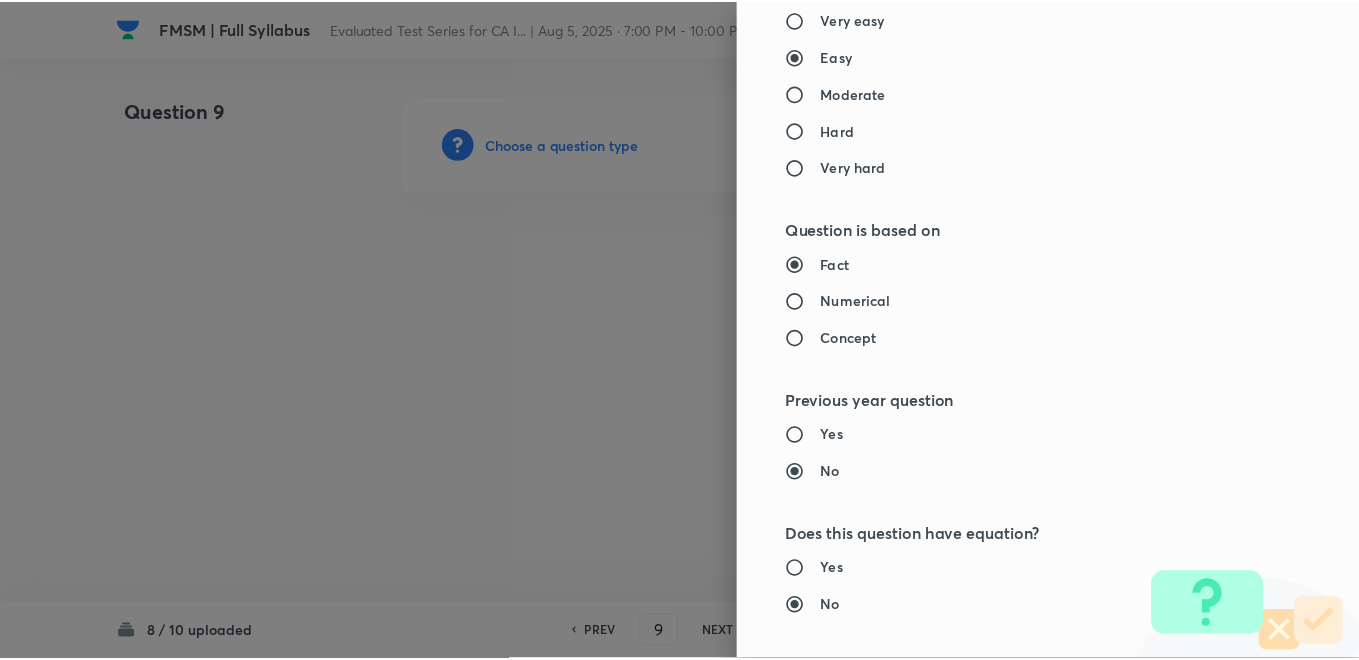 scroll, scrollTop: 1820, scrollLeft: 0, axis: vertical 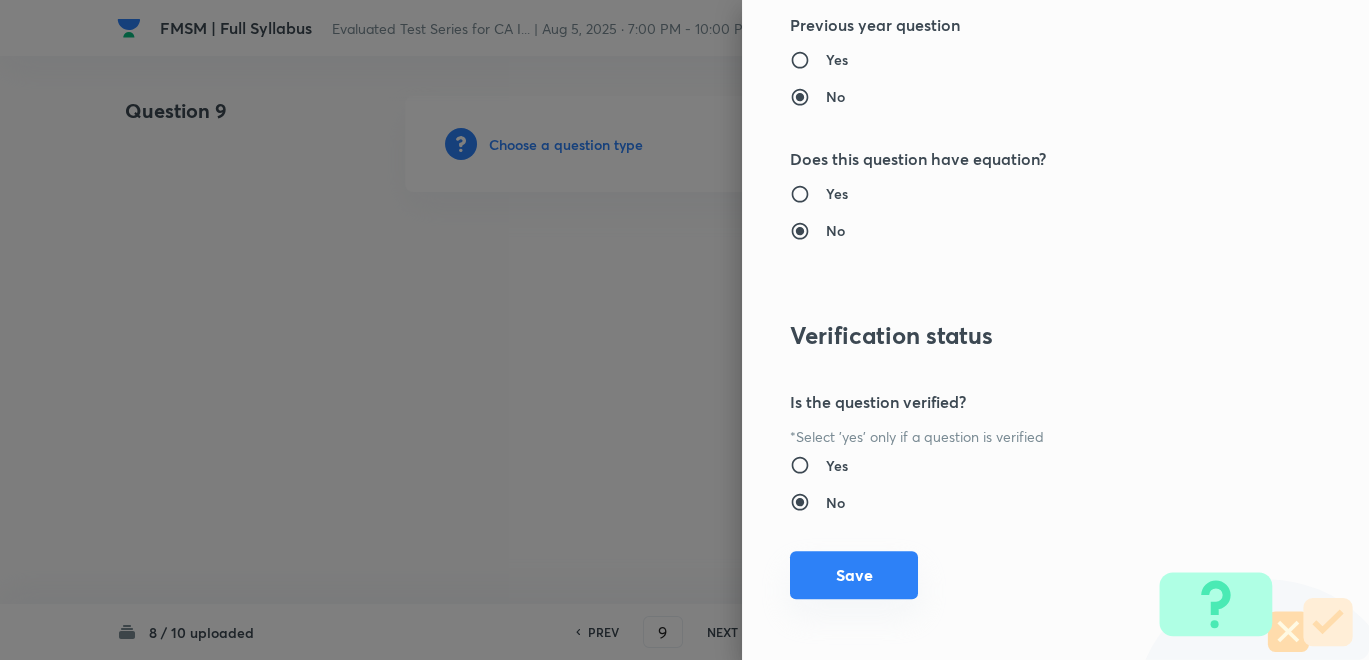 drag, startPoint x: 834, startPoint y: 574, endPoint x: 834, endPoint y: 562, distance: 12 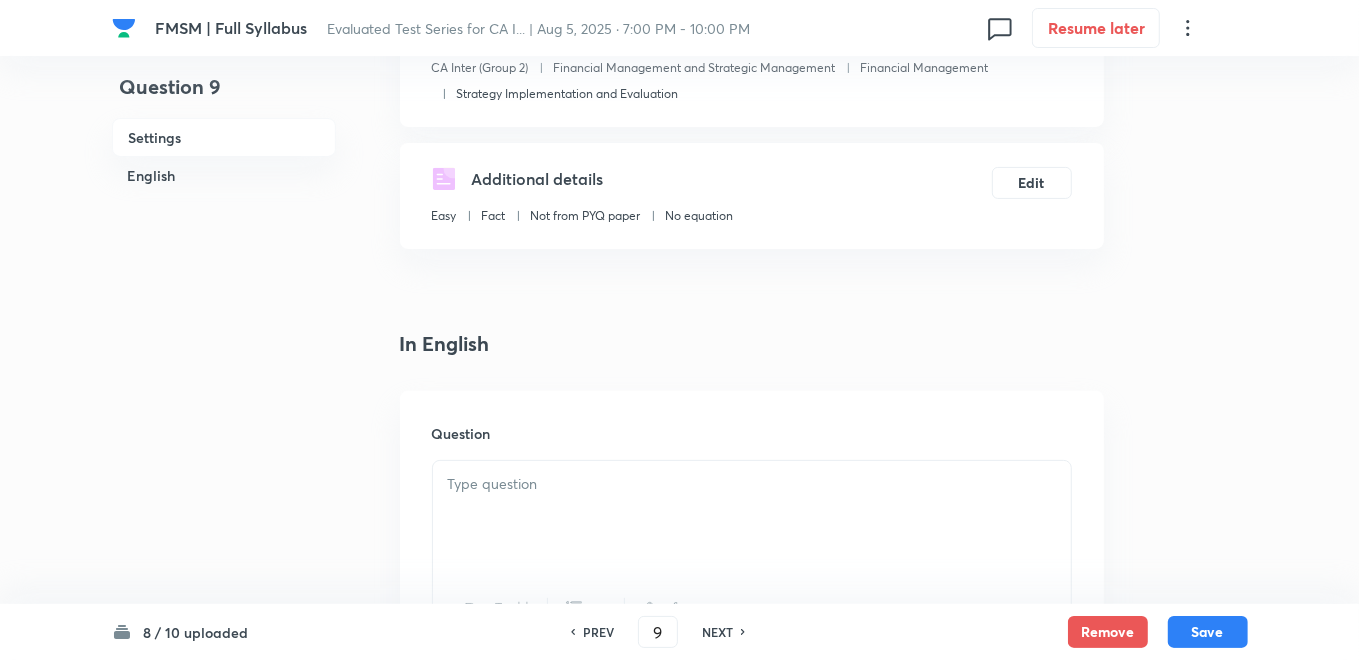 scroll, scrollTop: 555, scrollLeft: 0, axis: vertical 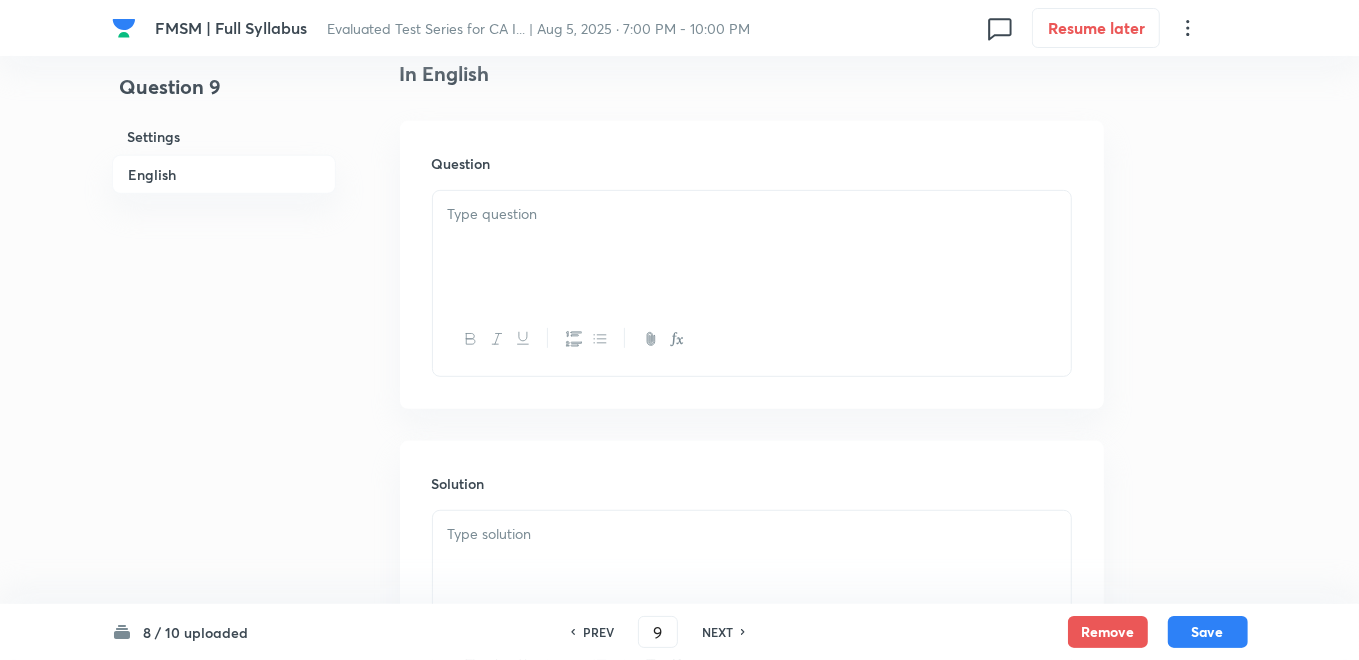 click at bounding box center (752, 247) 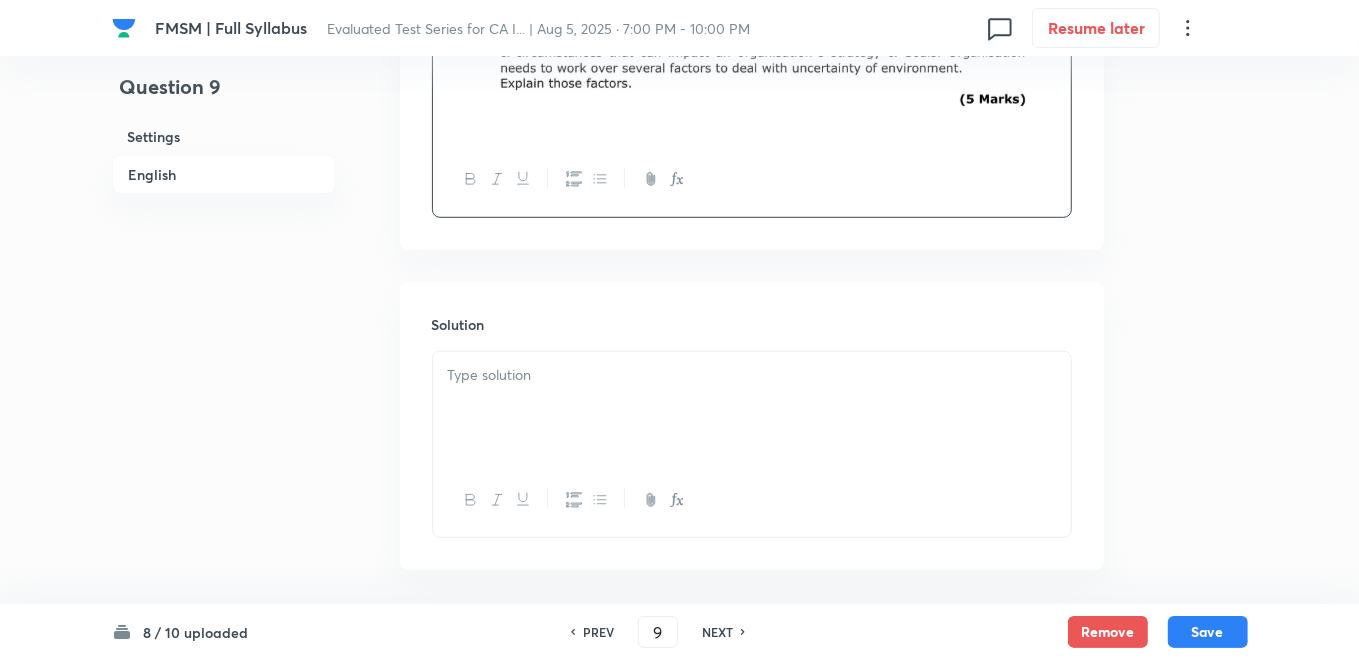 scroll, scrollTop: 927, scrollLeft: 0, axis: vertical 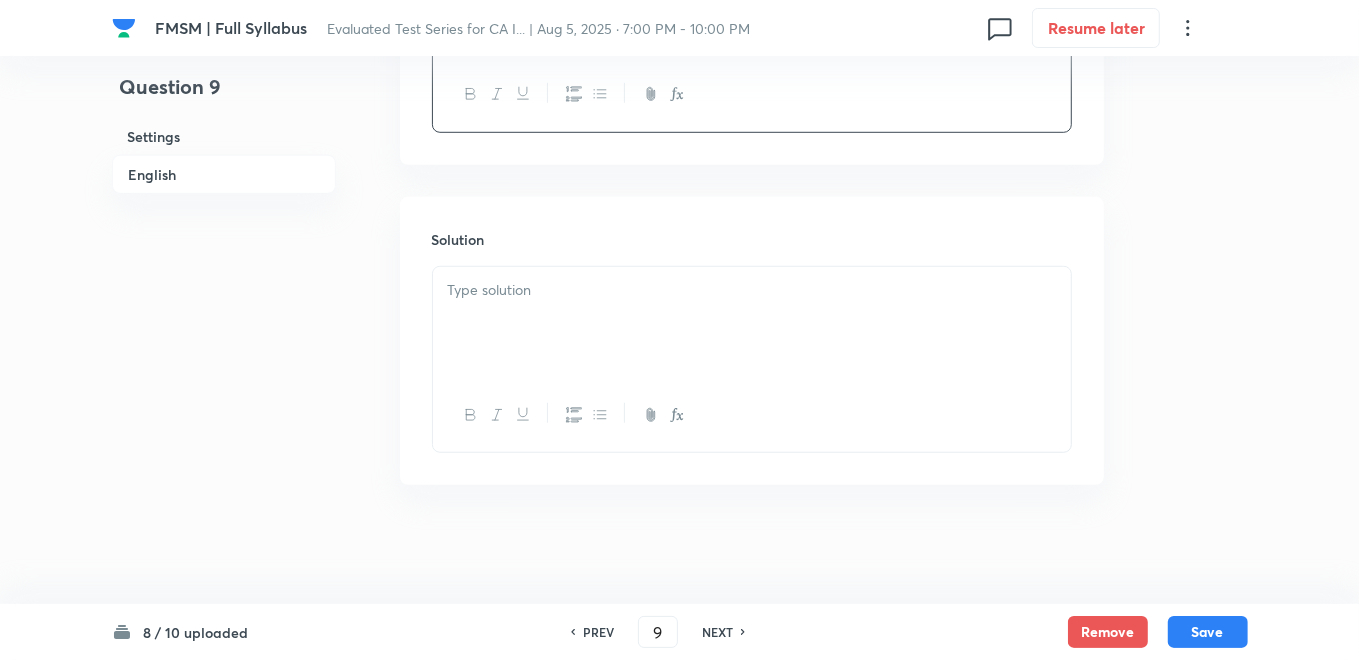 click at bounding box center [752, 323] 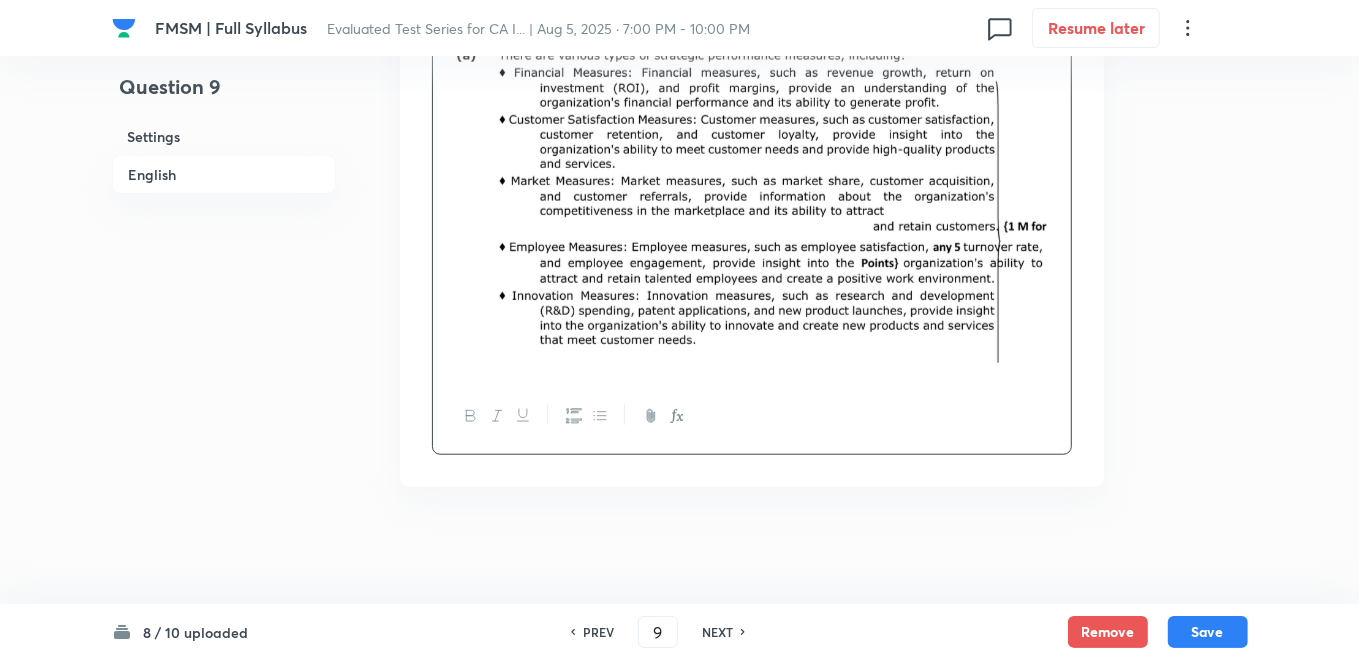 scroll, scrollTop: 1175, scrollLeft: 0, axis: vertical 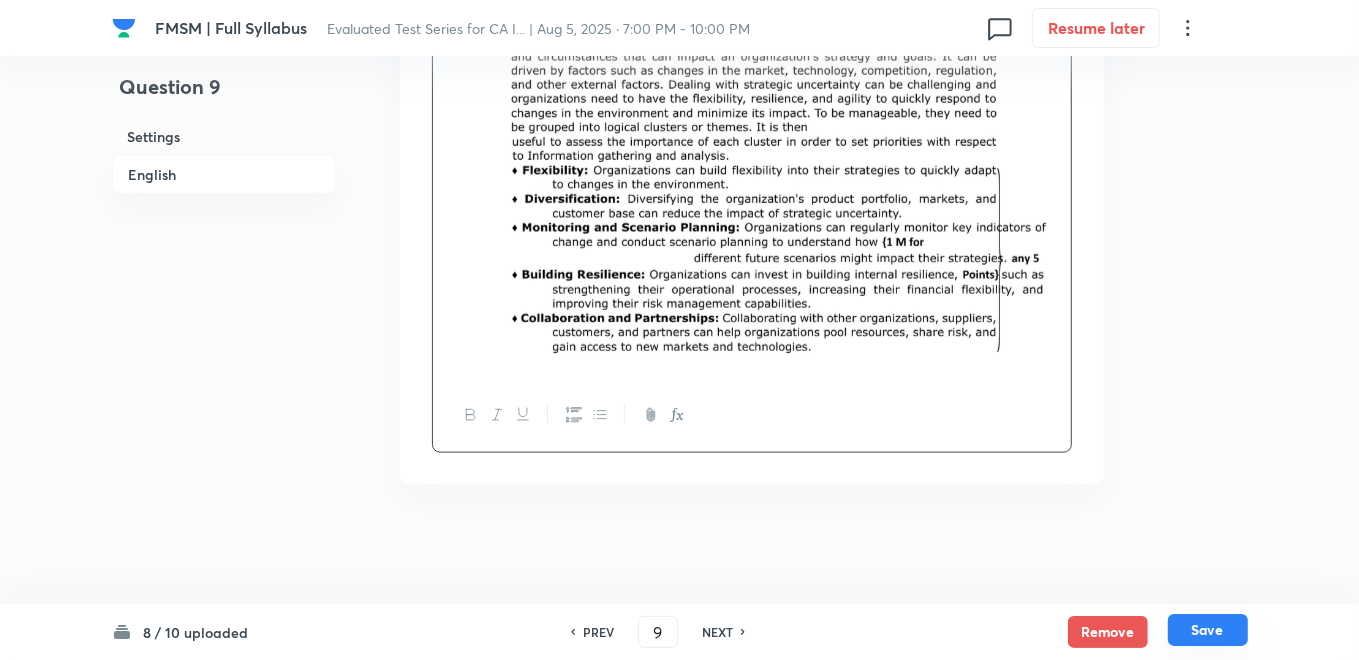 click on "Save" at bounding box center (1208, 630) 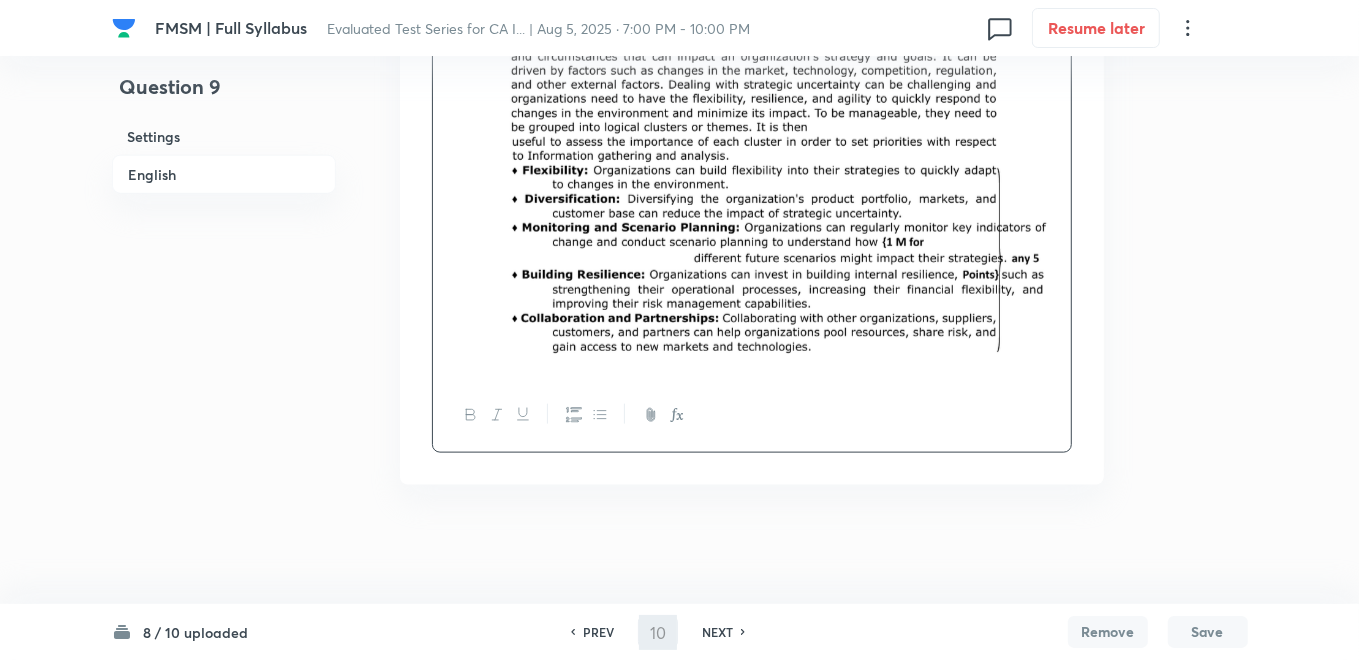 scroll, scrollTop: 0, scrollLeft: 0, axis: both 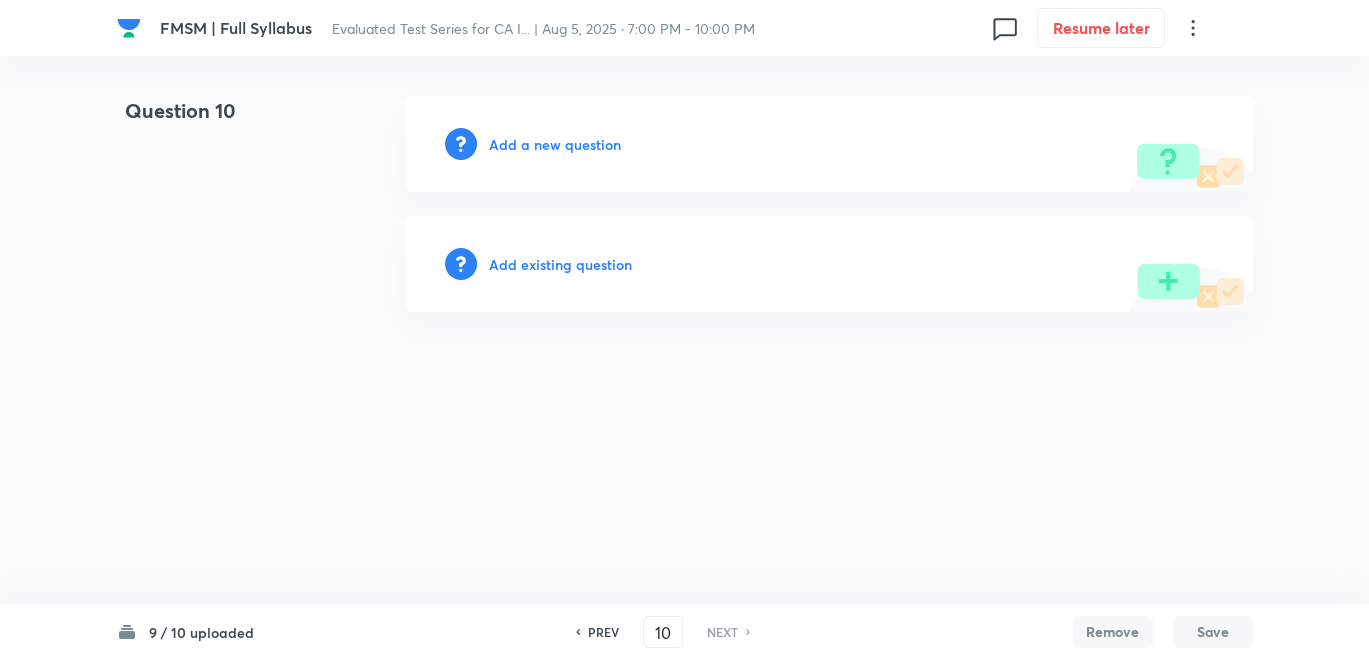 click on "Add a new question" at bounding box center [555, 144] 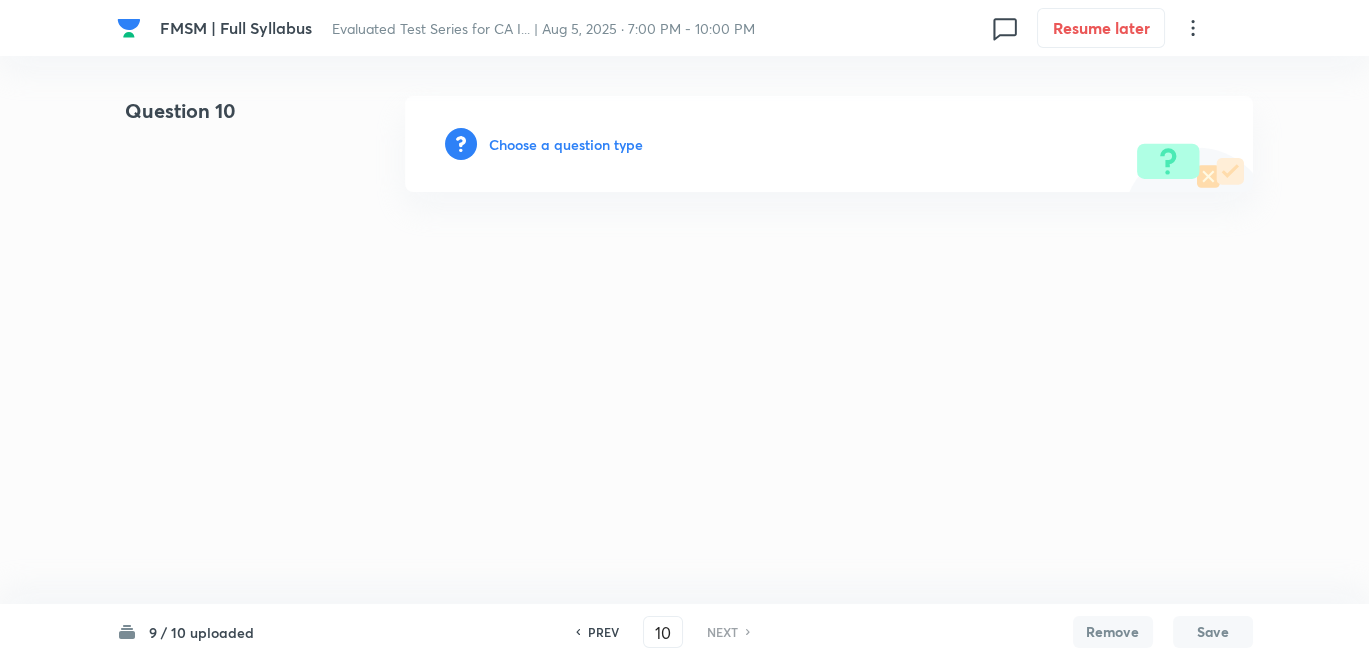 click on "Choose a question type" at bounding box center (566, 144) 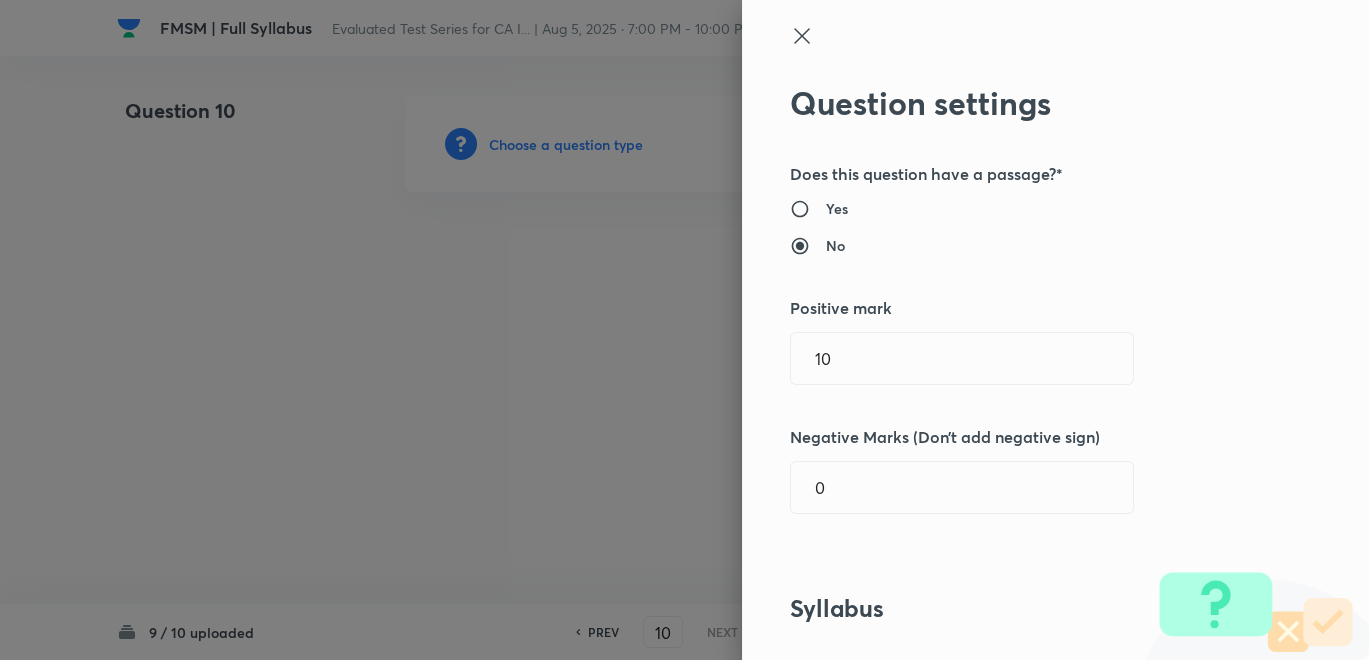 click at bounding box center (684, 330) 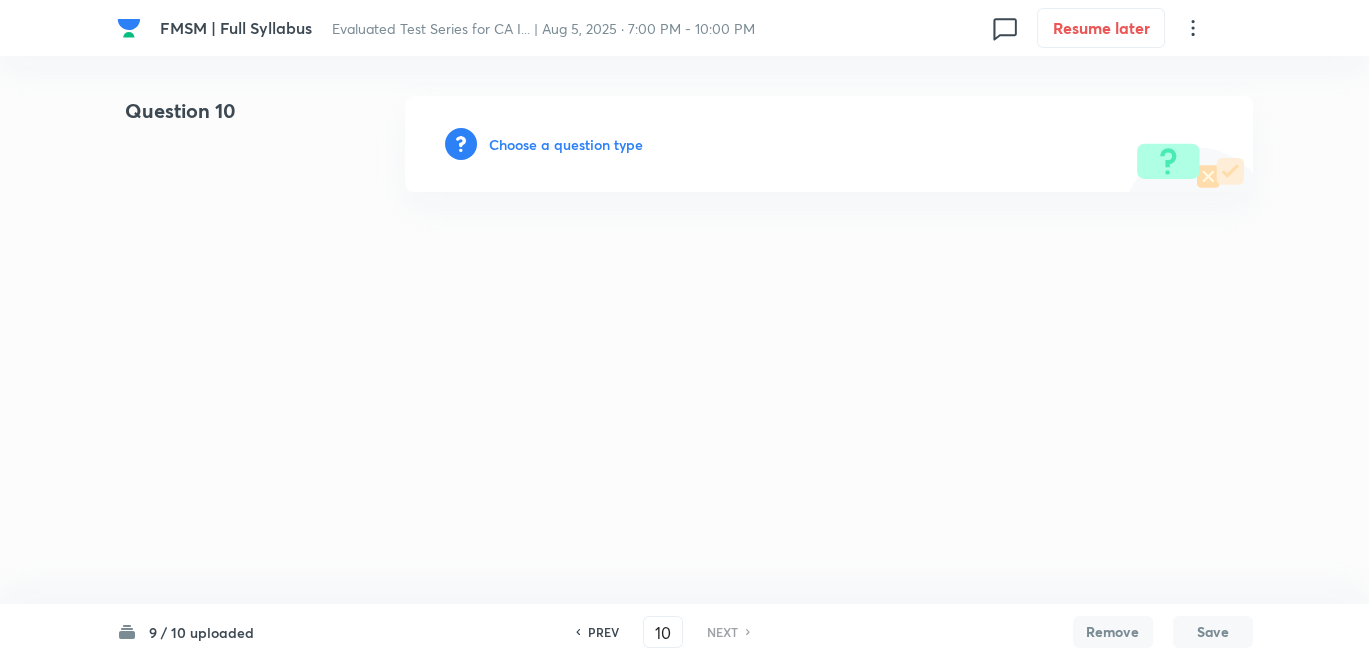 click on "Choose a question type" at bounding box center [566, 144] 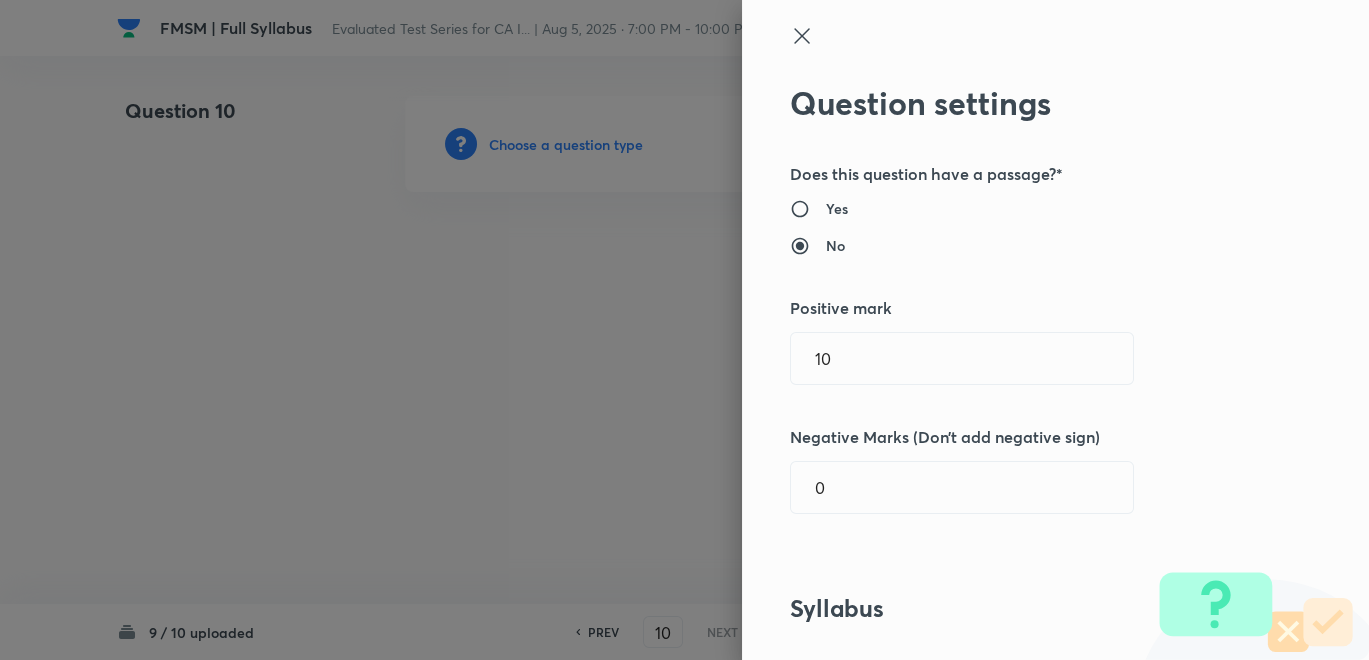 click 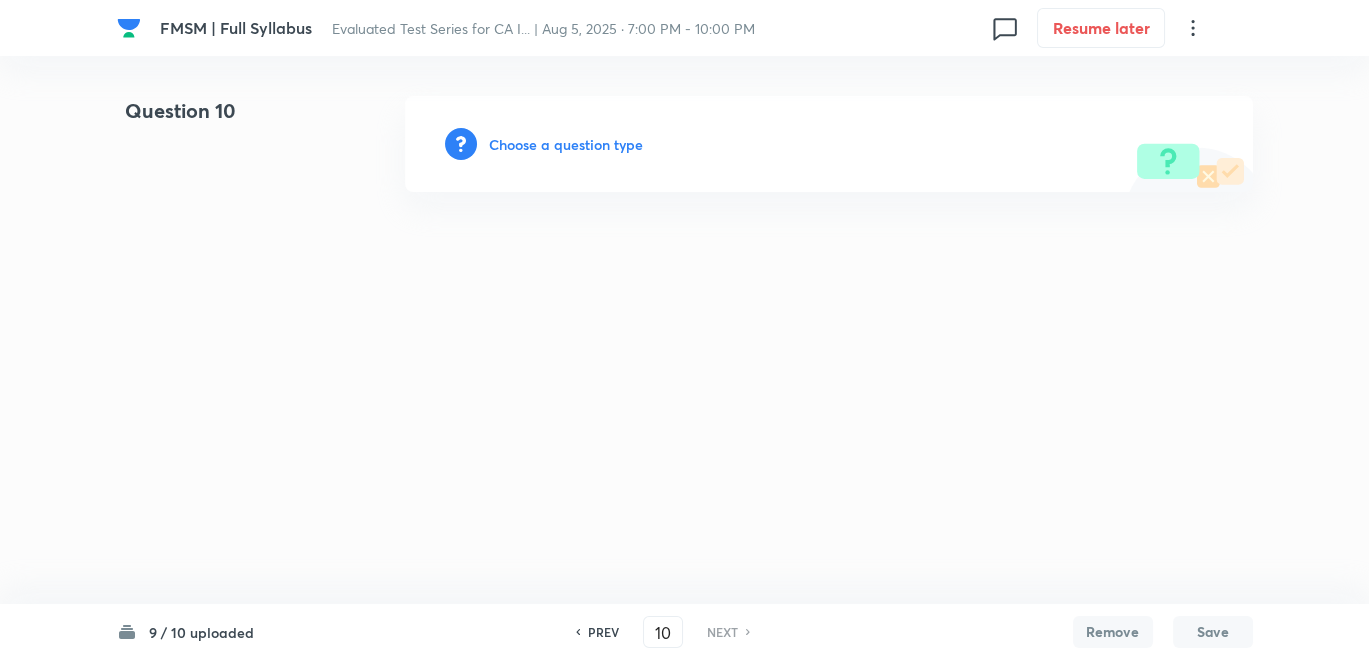 click on "PREV" at bounding box center [603, 632] 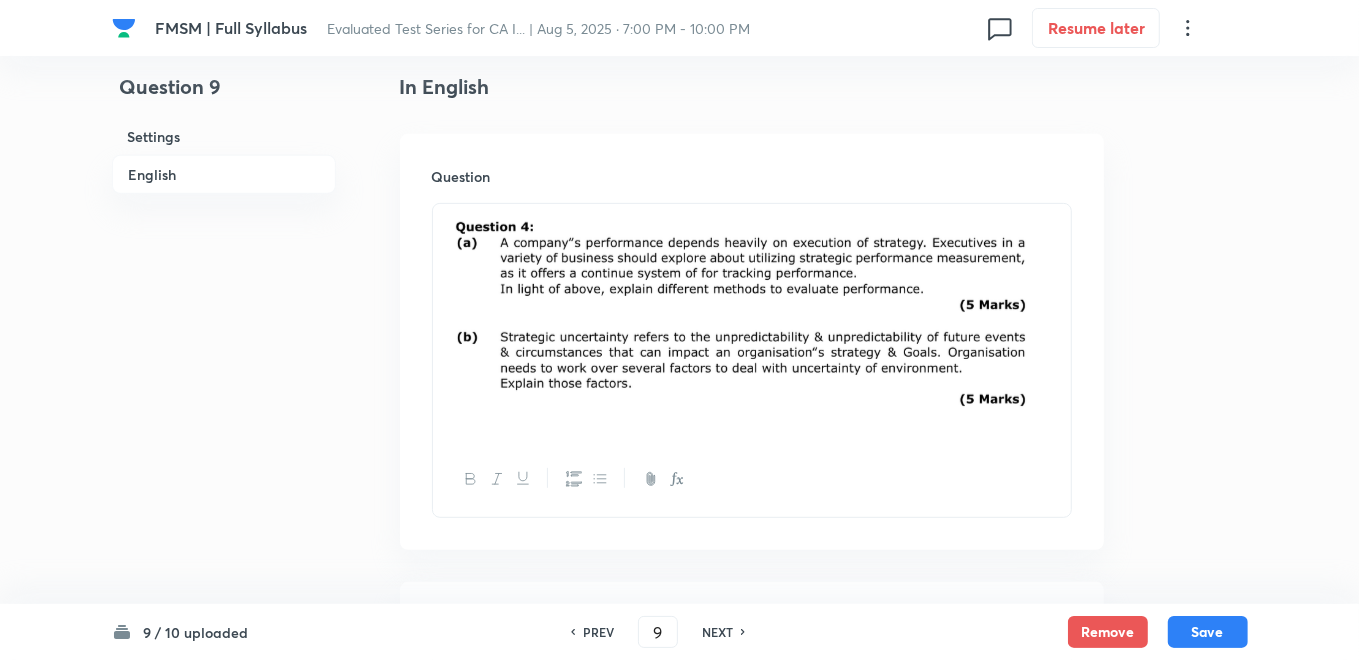 scroll, scrollTop: 666, scrollLeft: 0, axis: vertical 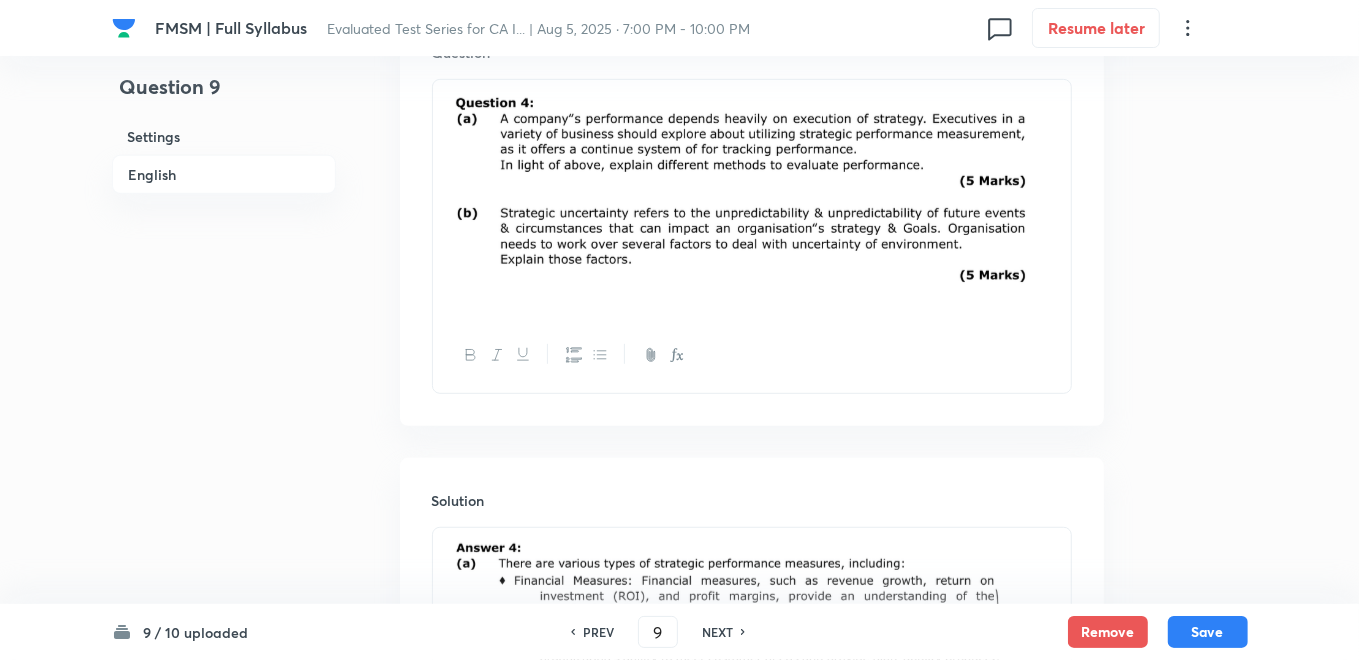 click on "PREV" at bounding box center (598, 632) 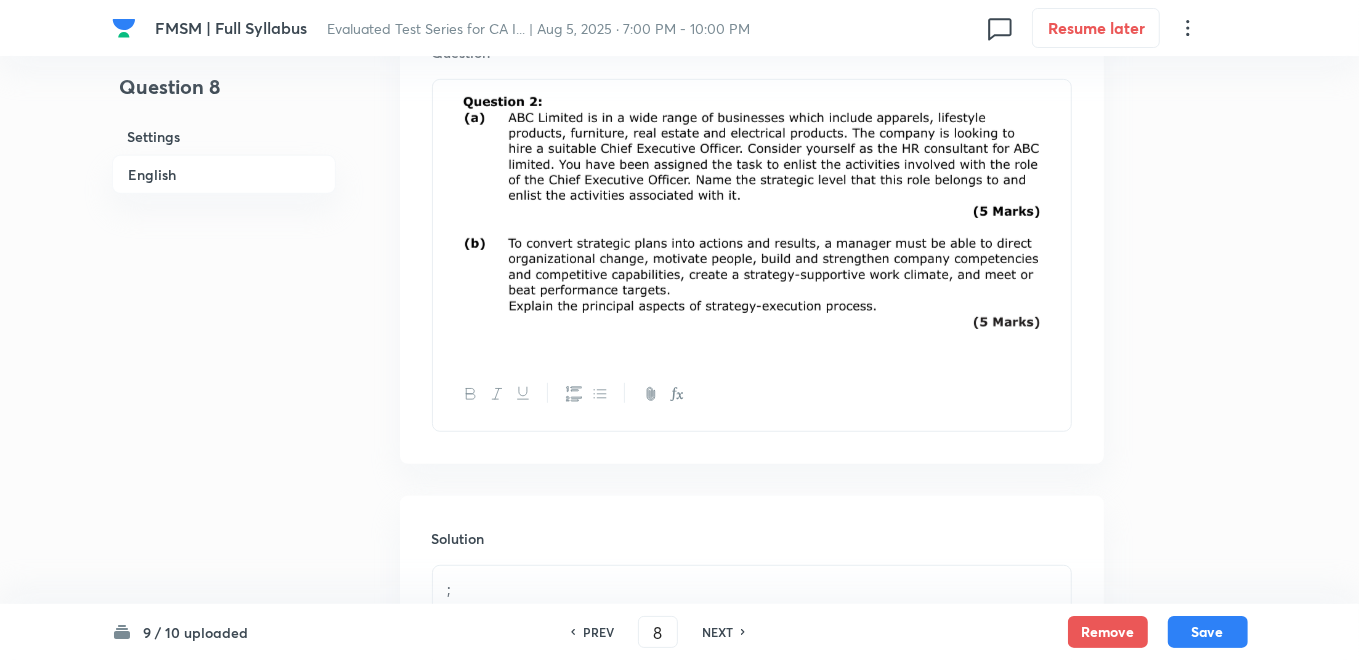 click on "NEXT" at bounding box center (717, 632) 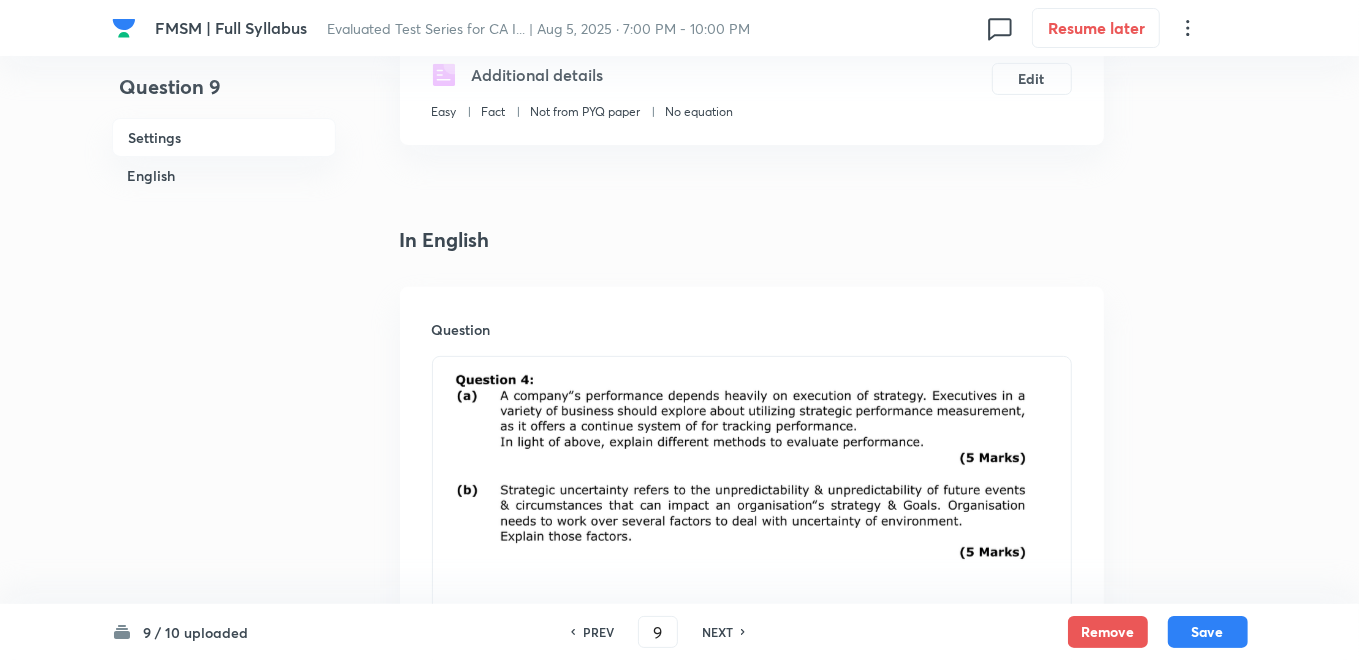 scroll, scrollTop: 474, scrollLeft: 0, axis: vertical 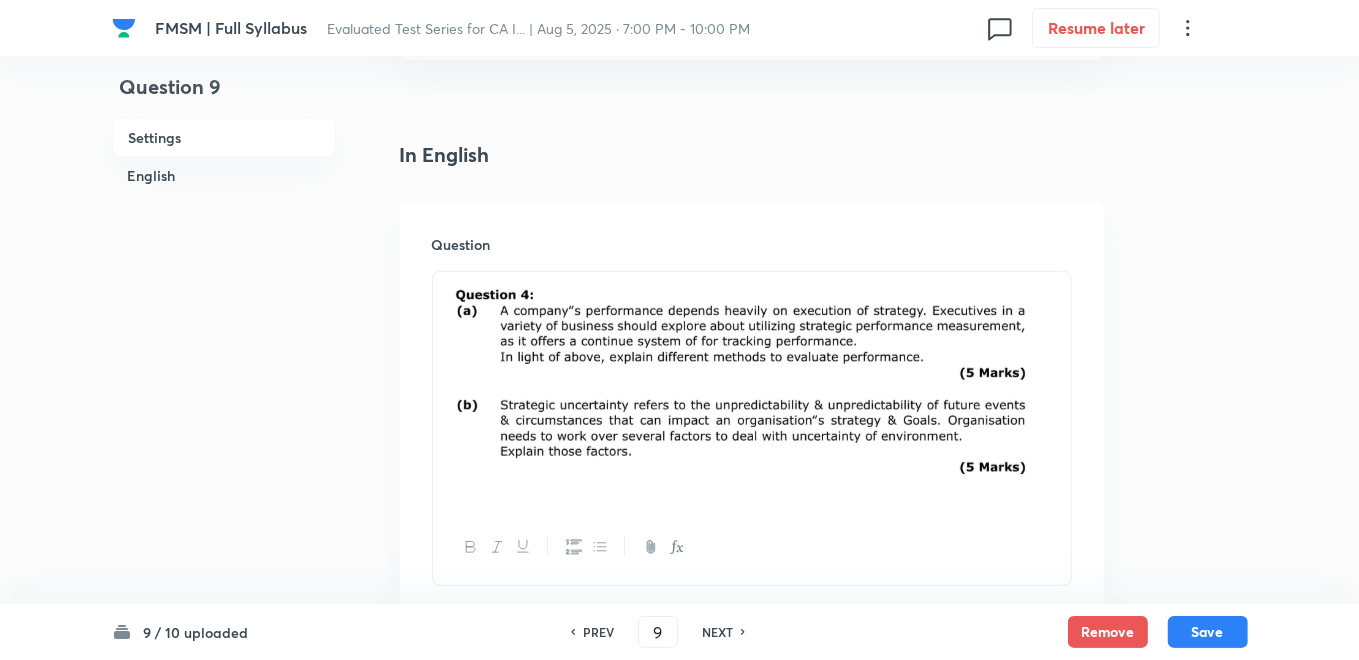 click at bounding box center [752, 389] 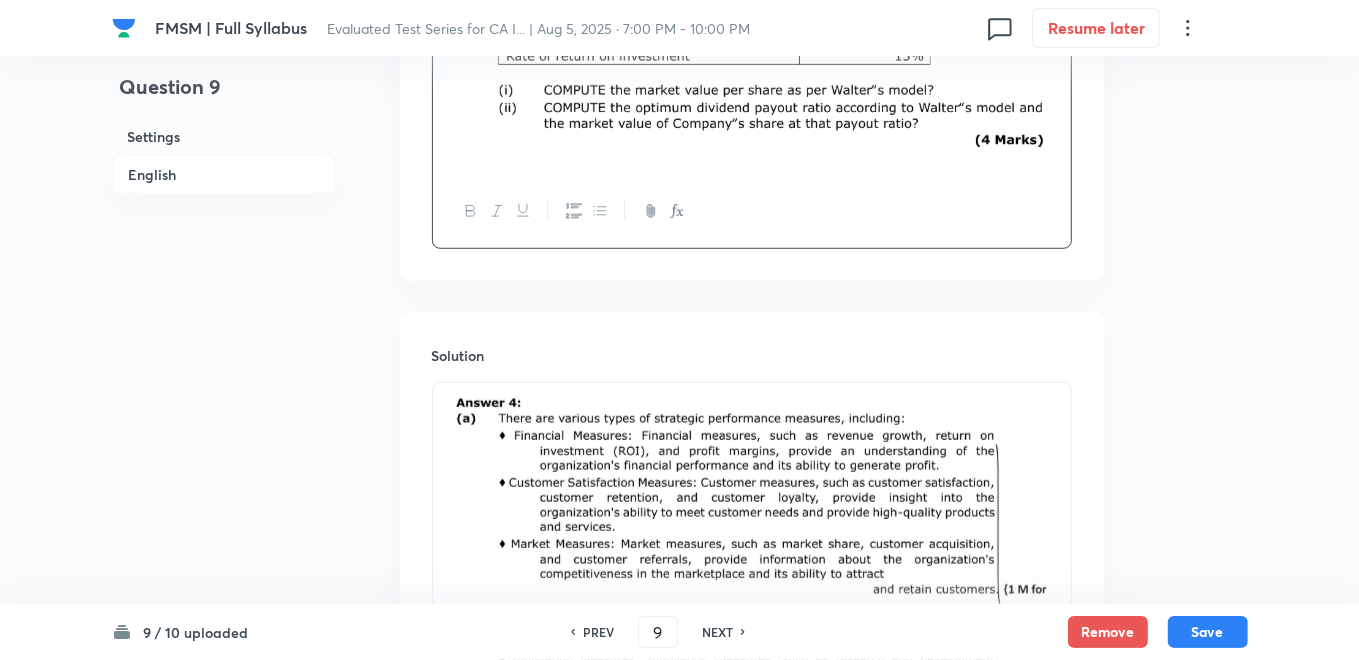scroll, scrollTop: 1029, scrollLeft: 0, axis: vertical 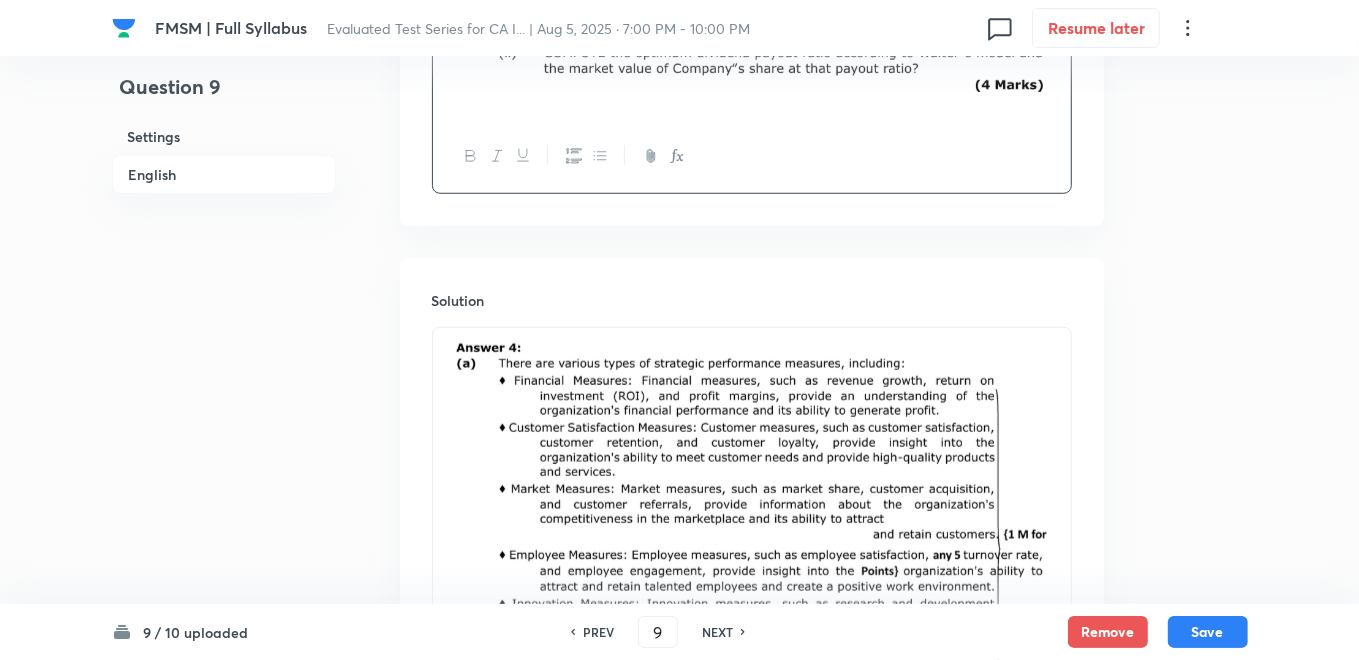 drag, startPoint x: 1000, startPoint y: 400, endPoint x: 983, endPoint y: 413, distance: 21.400934 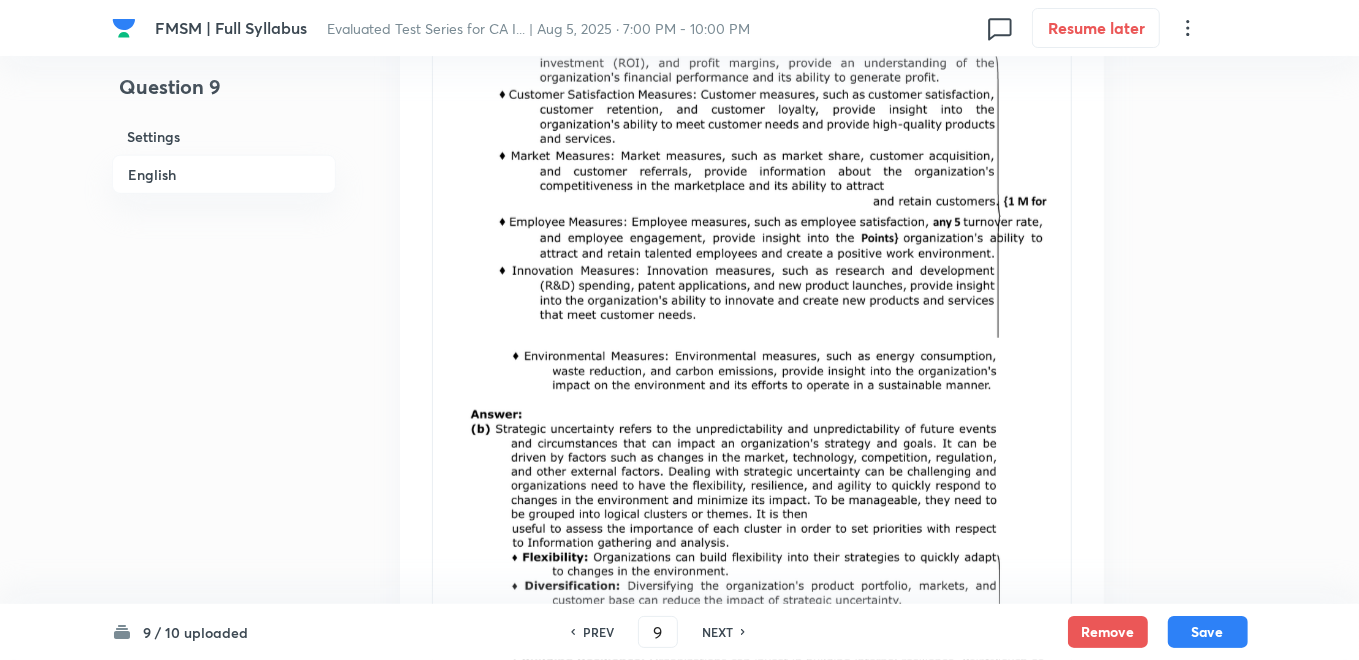 scroll, scrollTop: 1696, scrollLeft: 0, axis: vertical 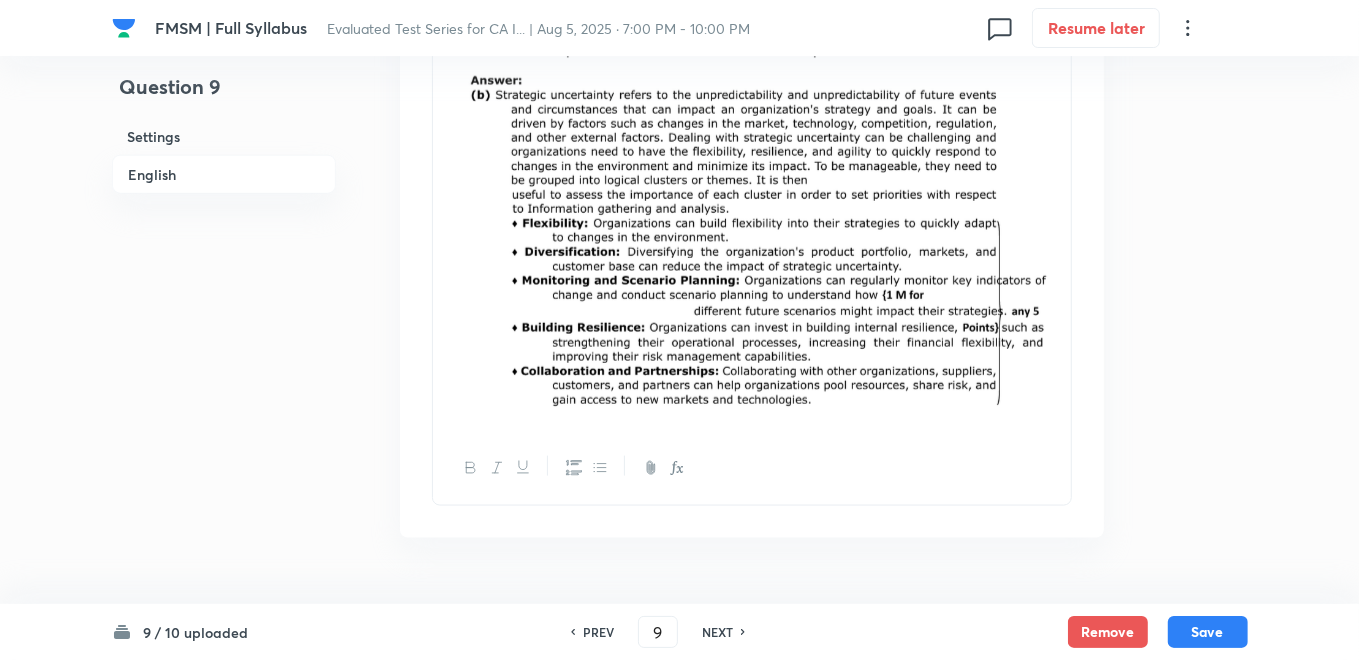 drag, startPoint x: 931, startPoint y: 460, endPoint x: 880, endPoint y: 352, distance: 119.43617 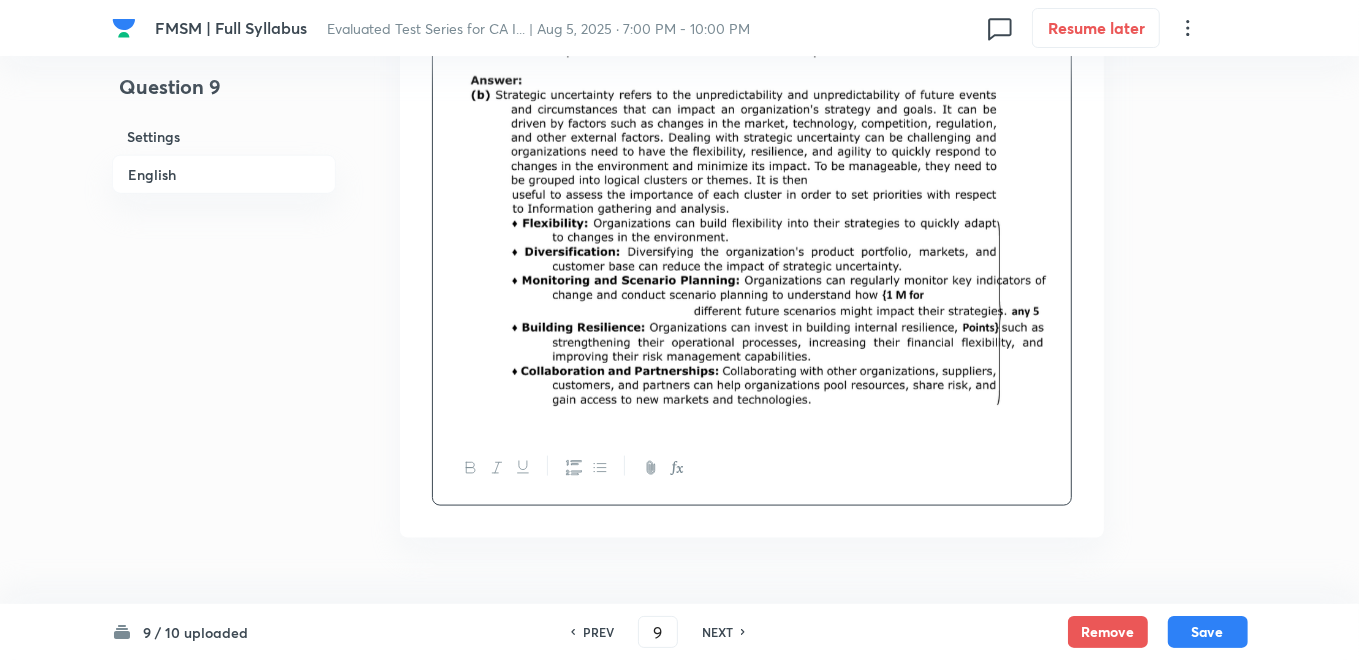 scroll, scrollTop: 1412, scrollLeft: 0, axis: vertical 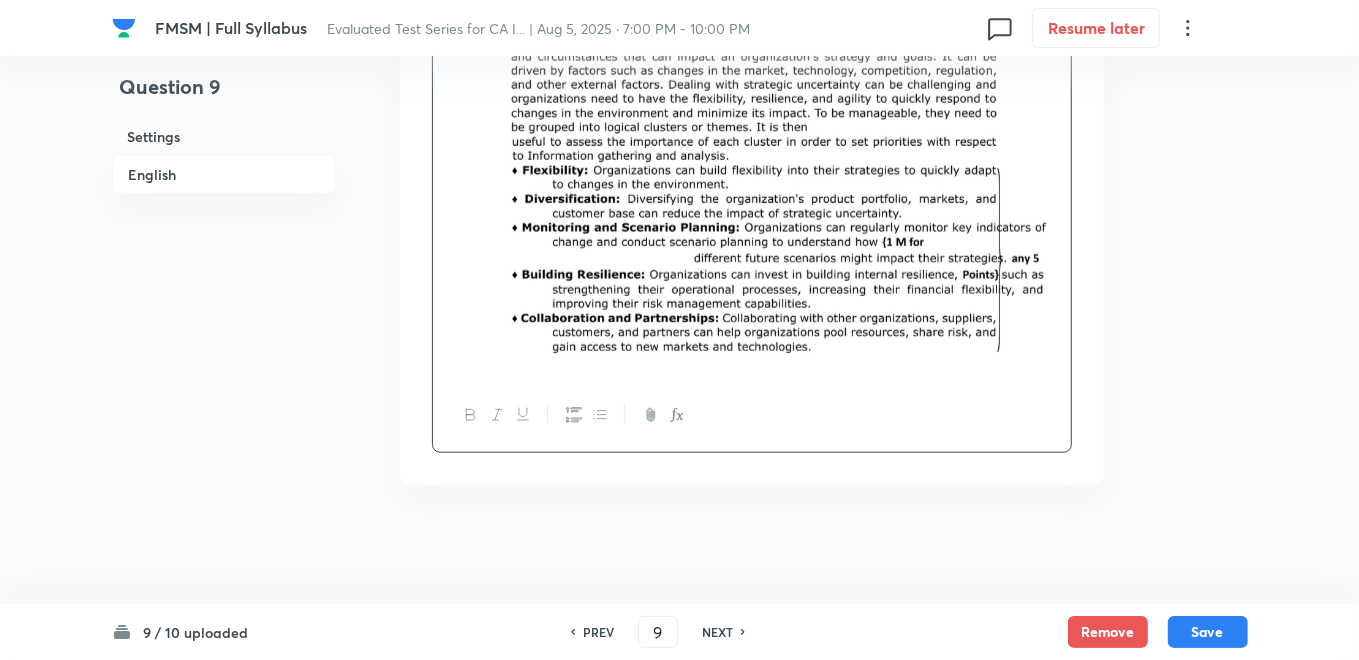 click at bounding box center [752, 159] 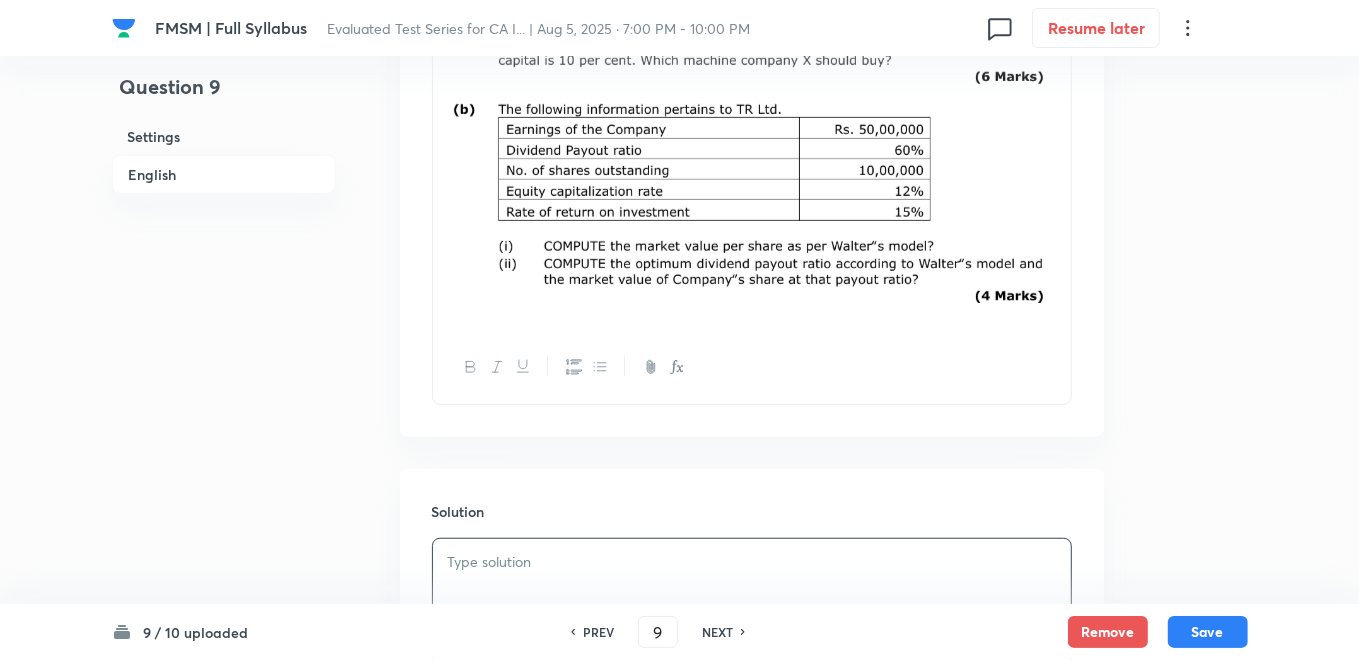 scroll, scrollTop: 980, scrollLeft: 0, axis: vertical 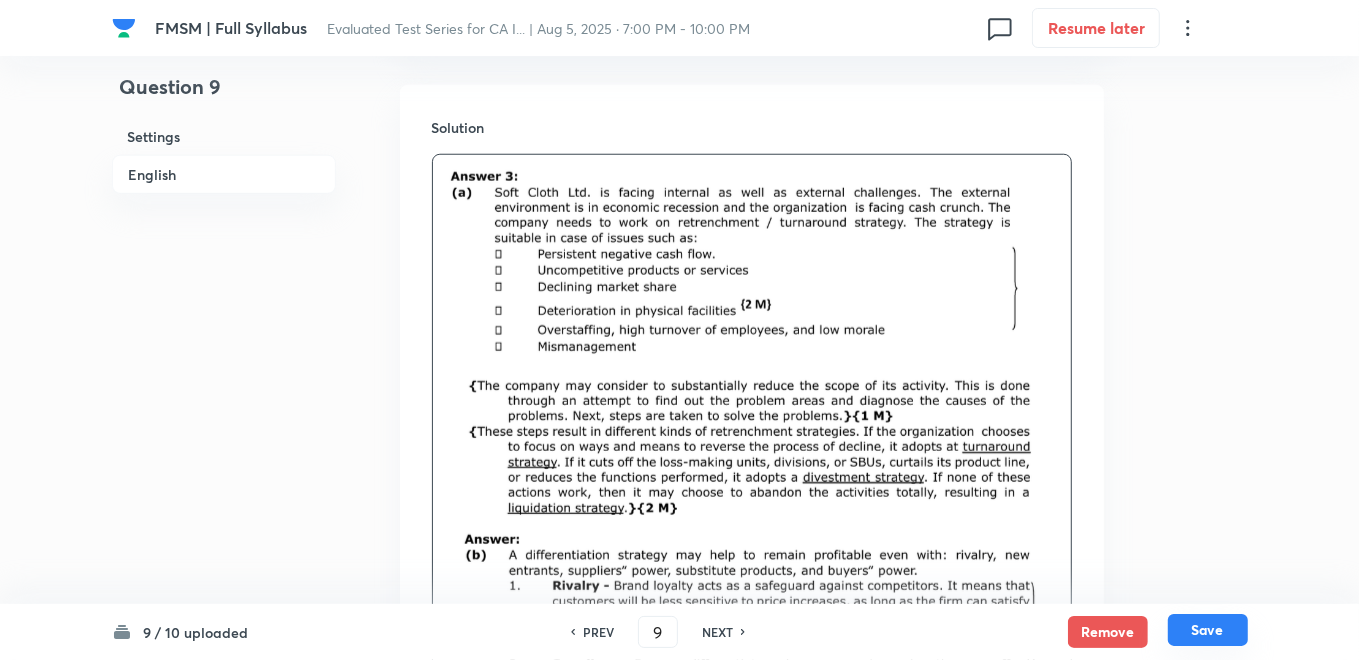 click on "Save" at bounding box center [1208, 630] 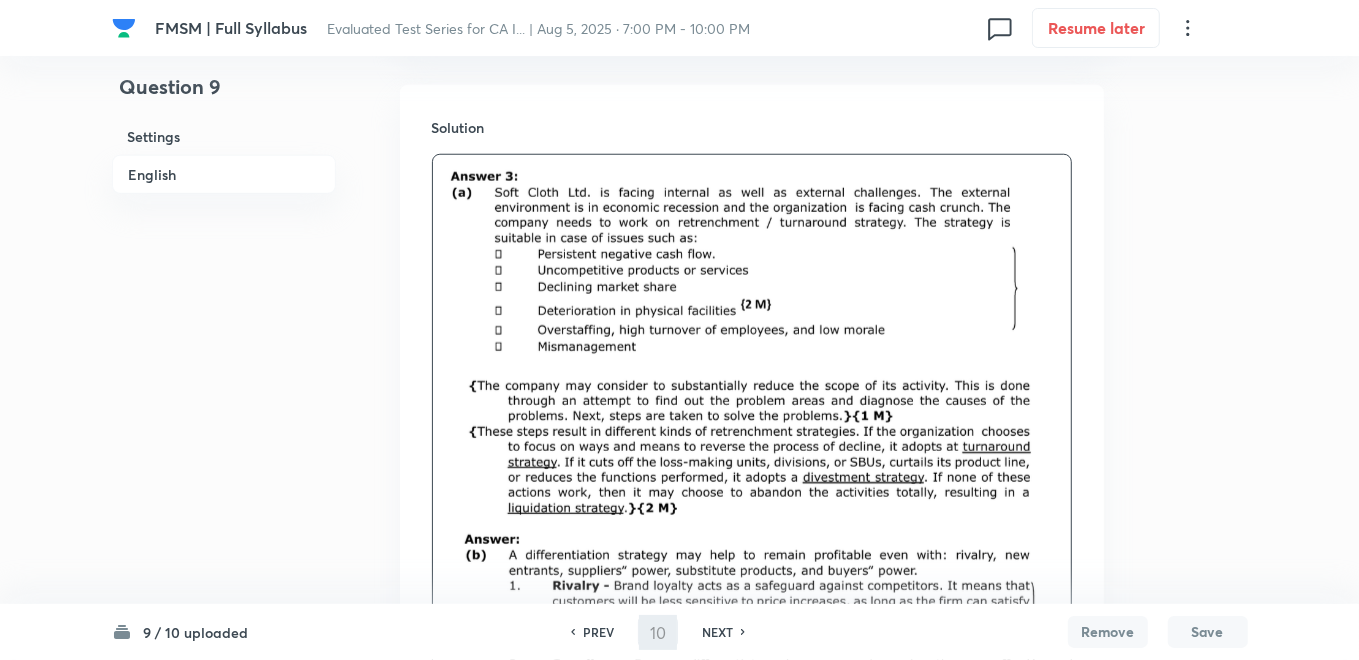 scroll, scrollTop: 0, scrollLeft: 0, axis: both 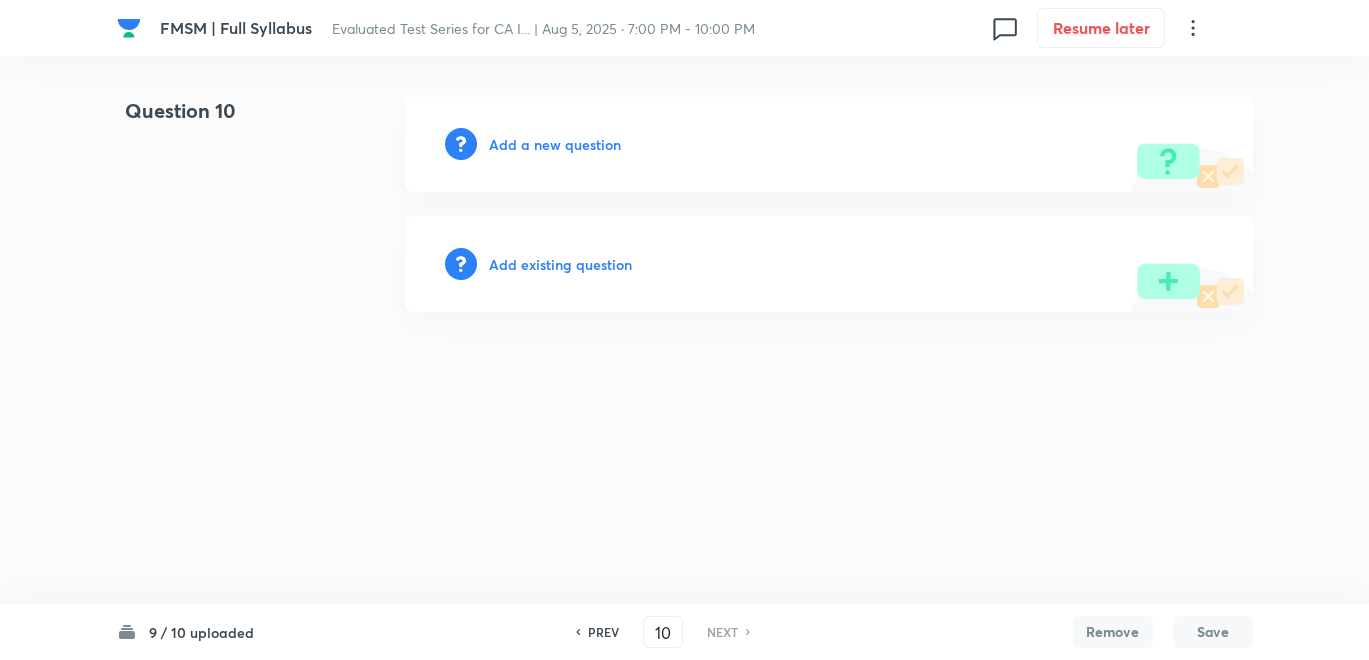click on "Add a new question" at bounding box center [555, 144] 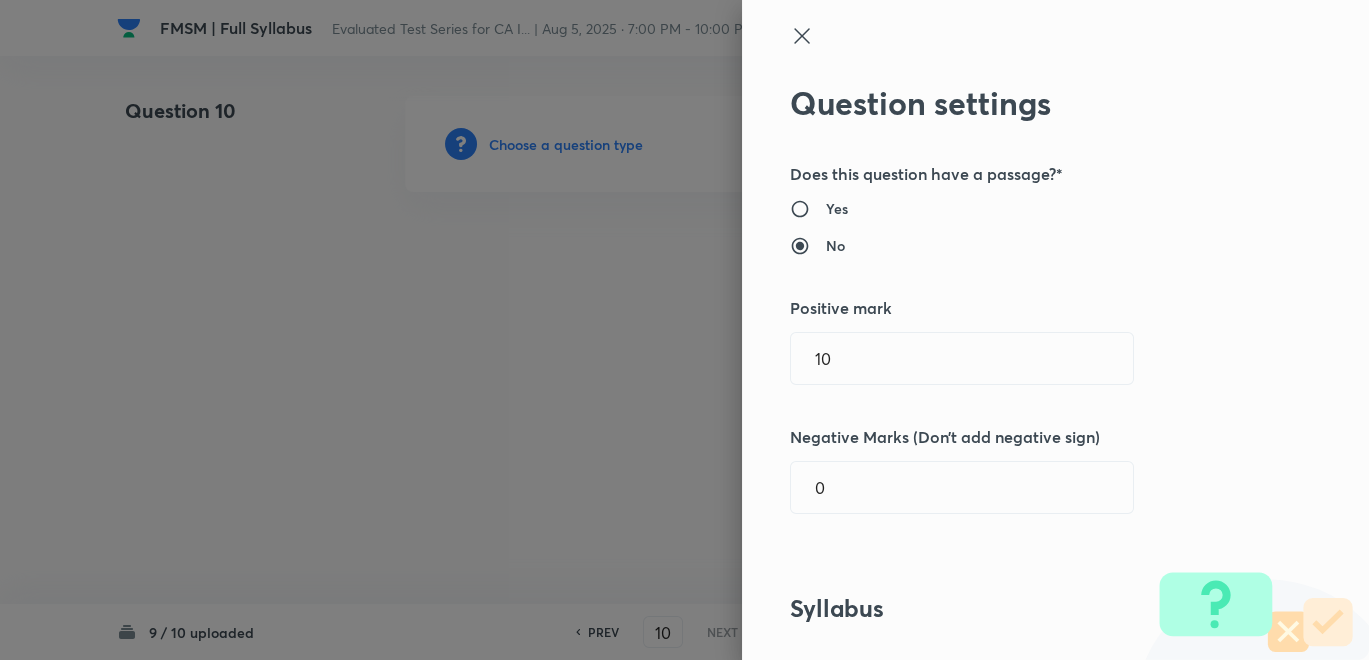 click 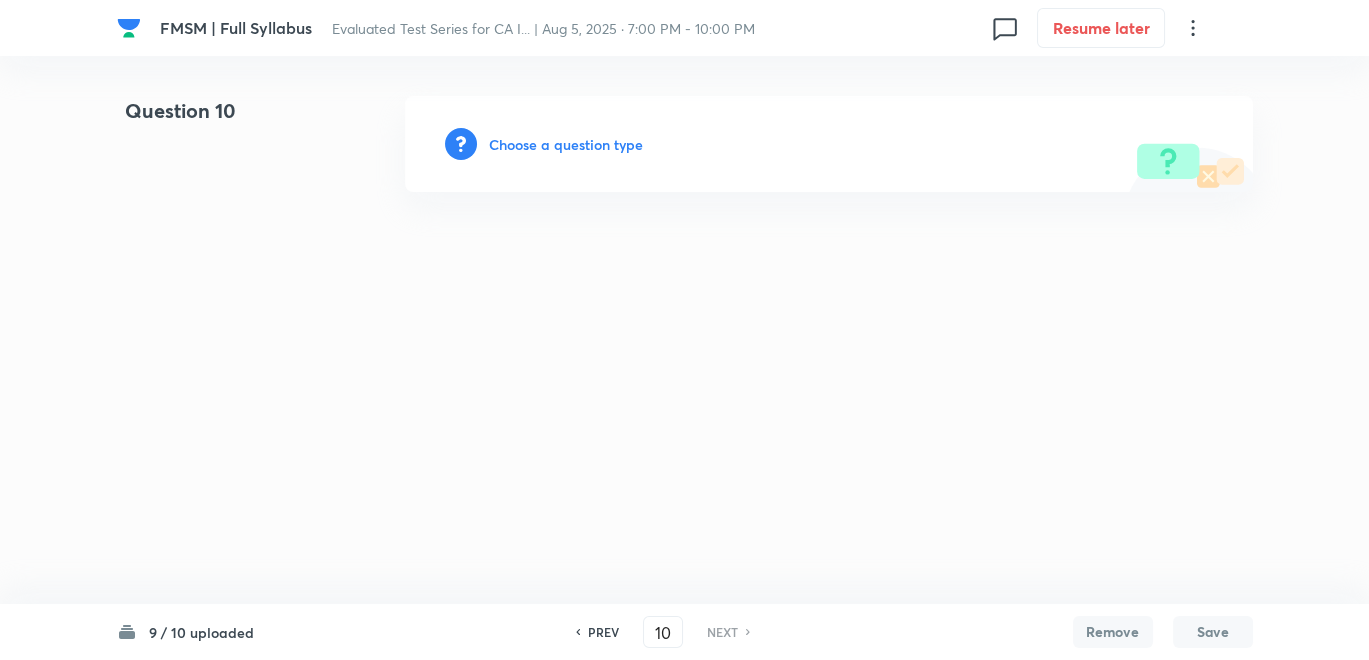 click on "PREV" at bounding box center [603, 632] 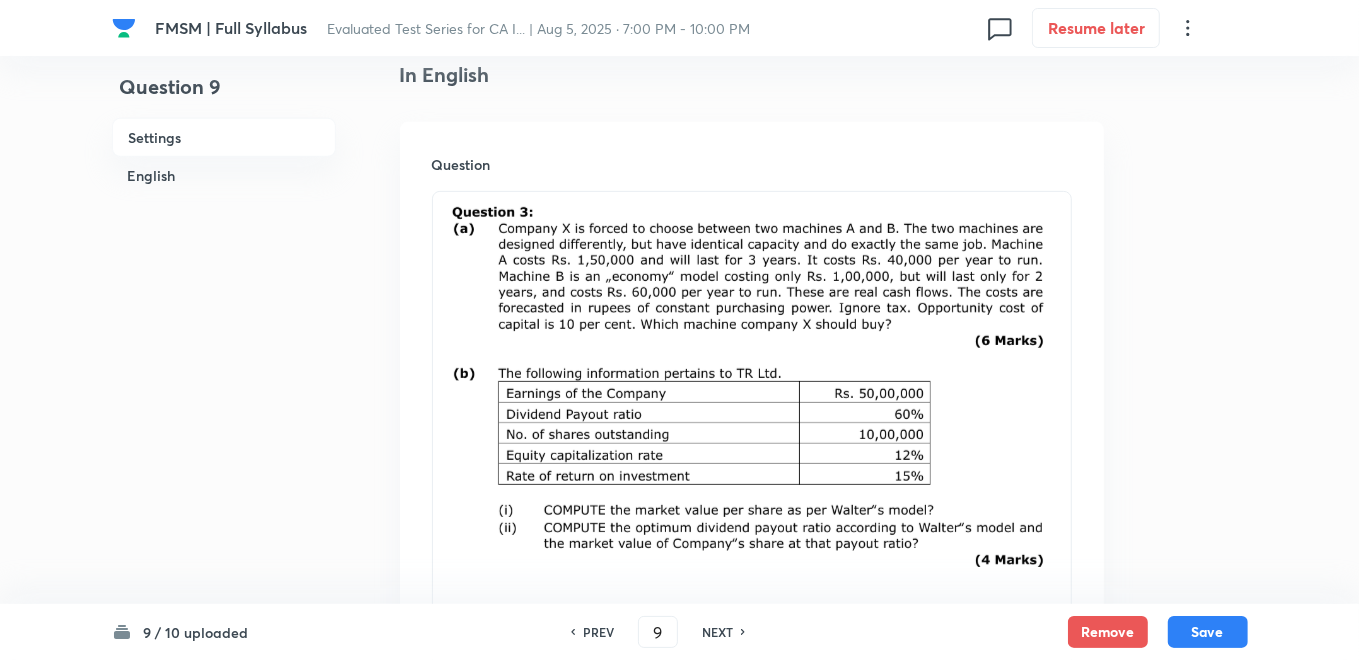 scroll, scrollTop: 555, scrollLeft: 0, axis: vertical 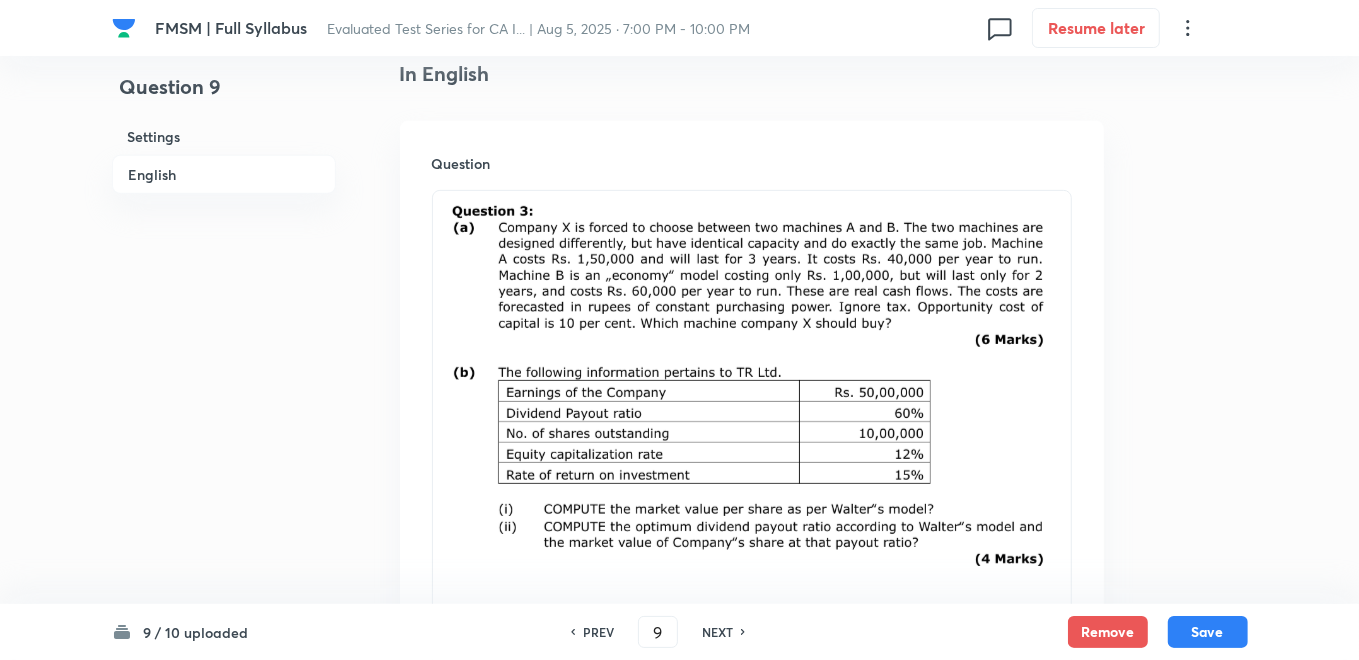 click at bounding box center (752, 389) 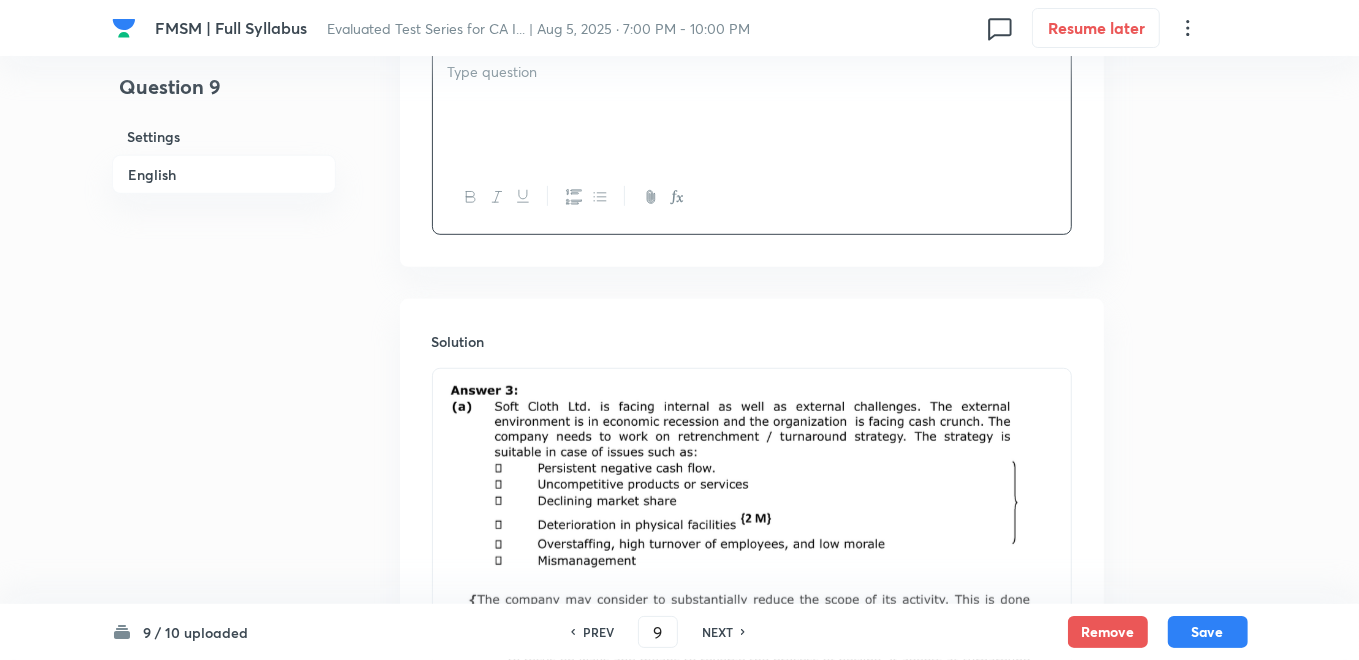 scroll, scrollTop: 777, scrollLeft: 0, axis: vertical 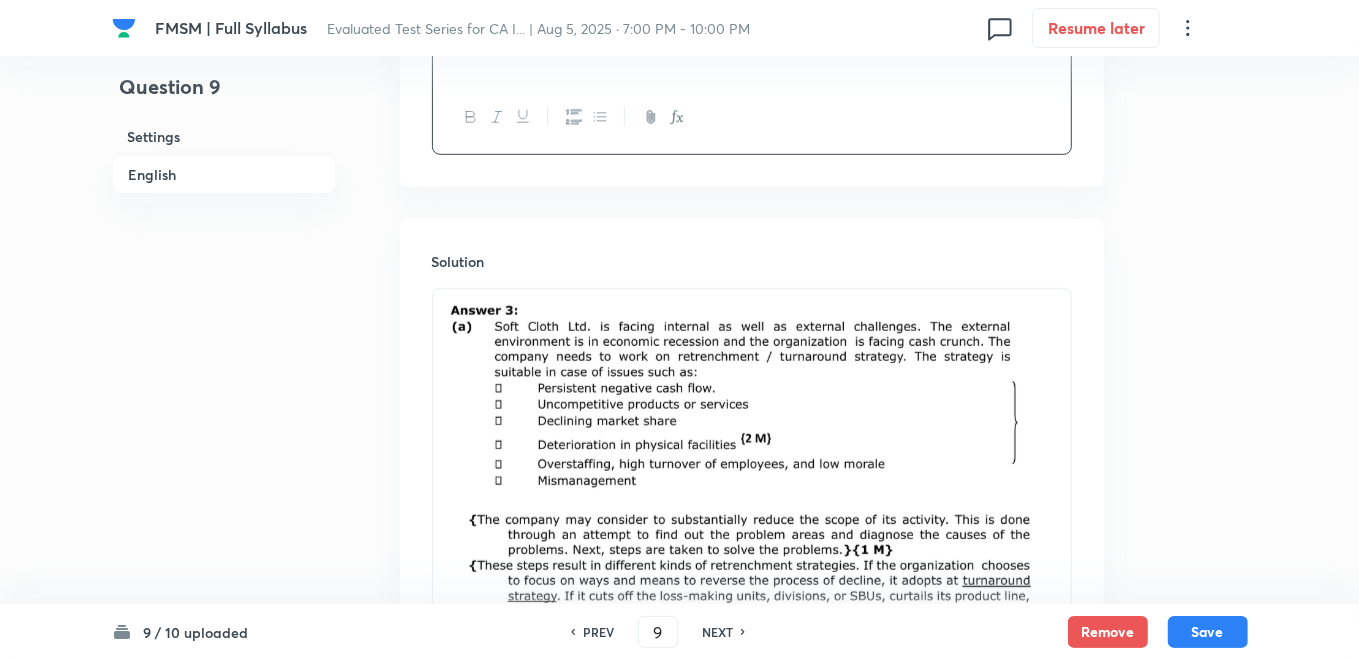 click at bounding box center (752, 399) 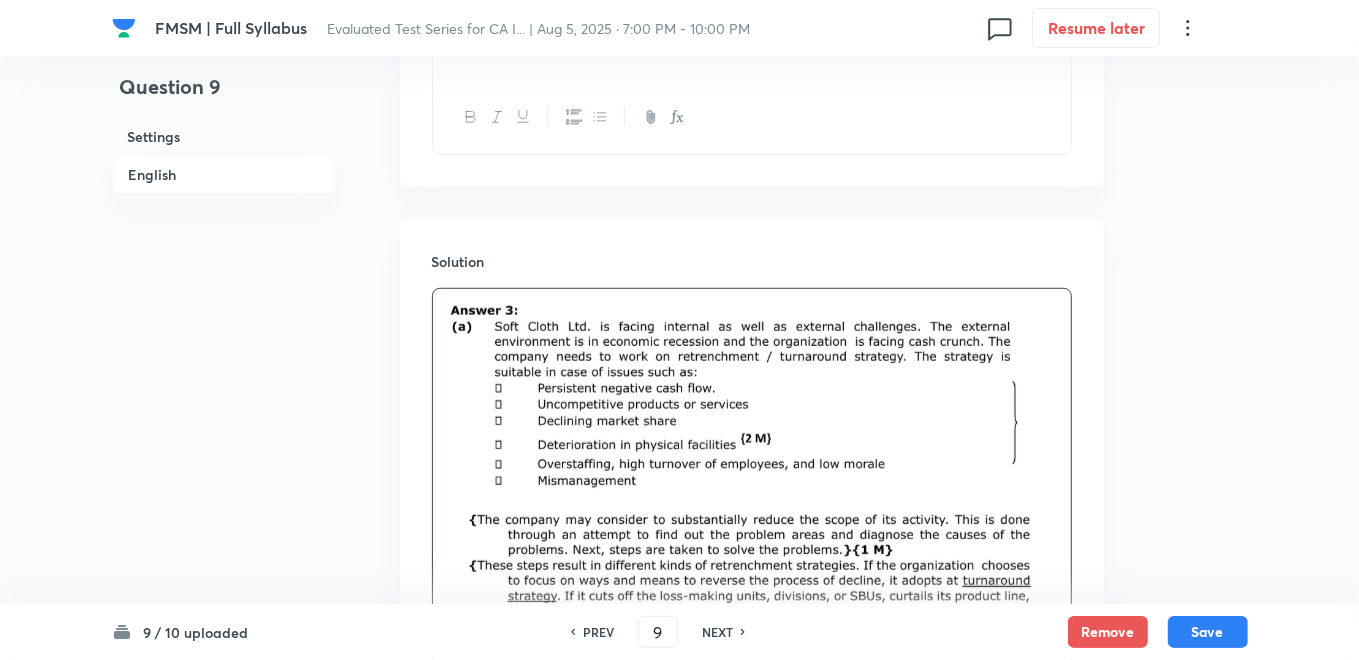 click at bounding box center [752, 399] 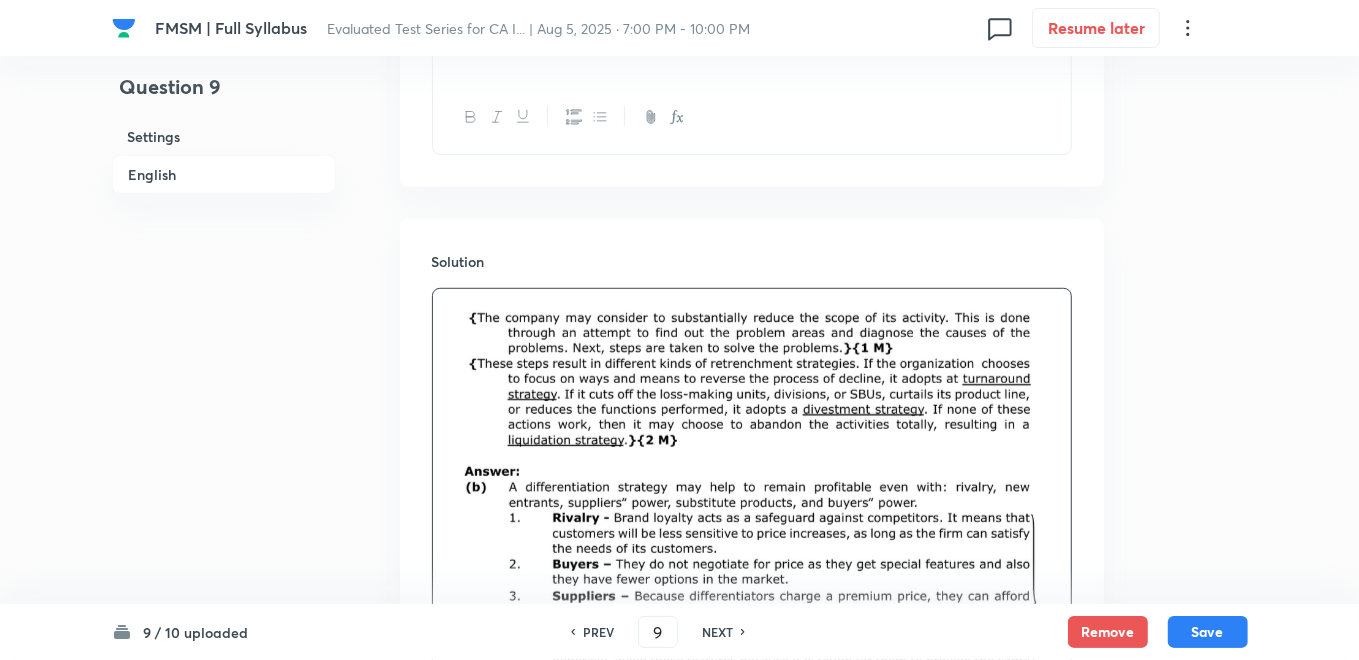 drag, startPoint x: 988, startPoint y: 429, endPoint x: 855, endPoint y: 513, distance: 157.30544 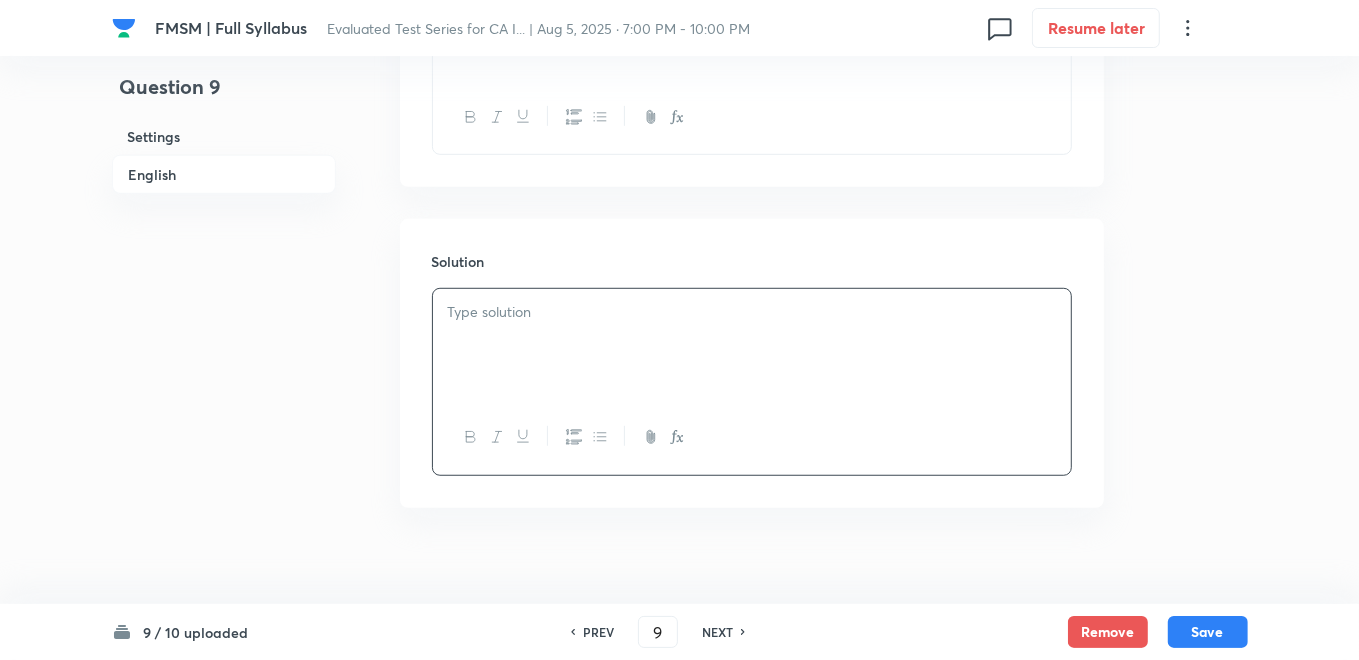 type 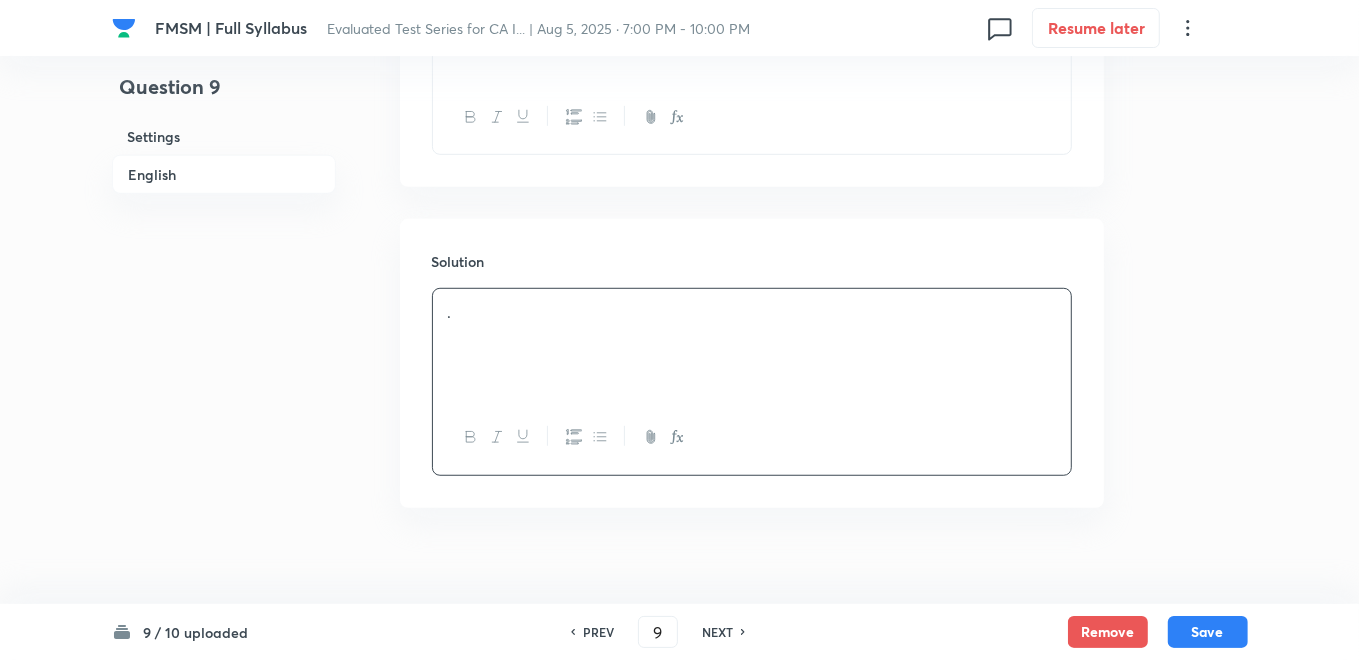 scroll, scrollTop: 555, scrollLeft: 0, axis: vertical 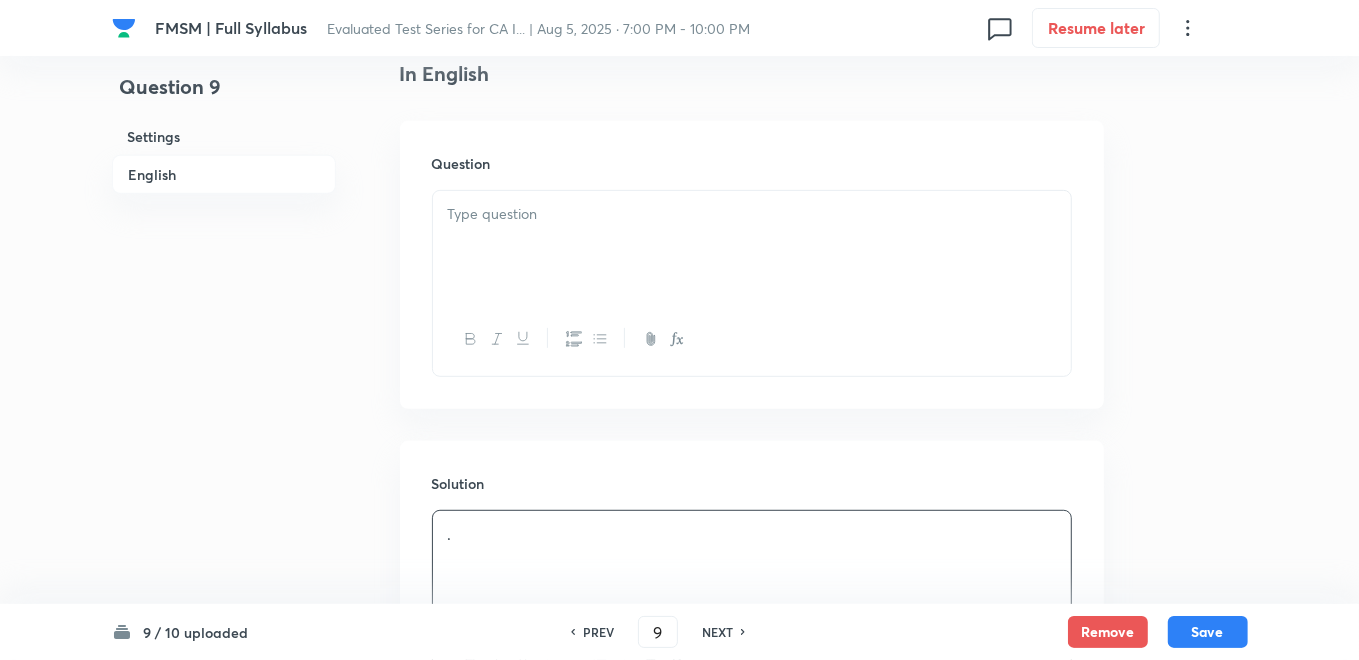 click at bounding box center [752, 247] 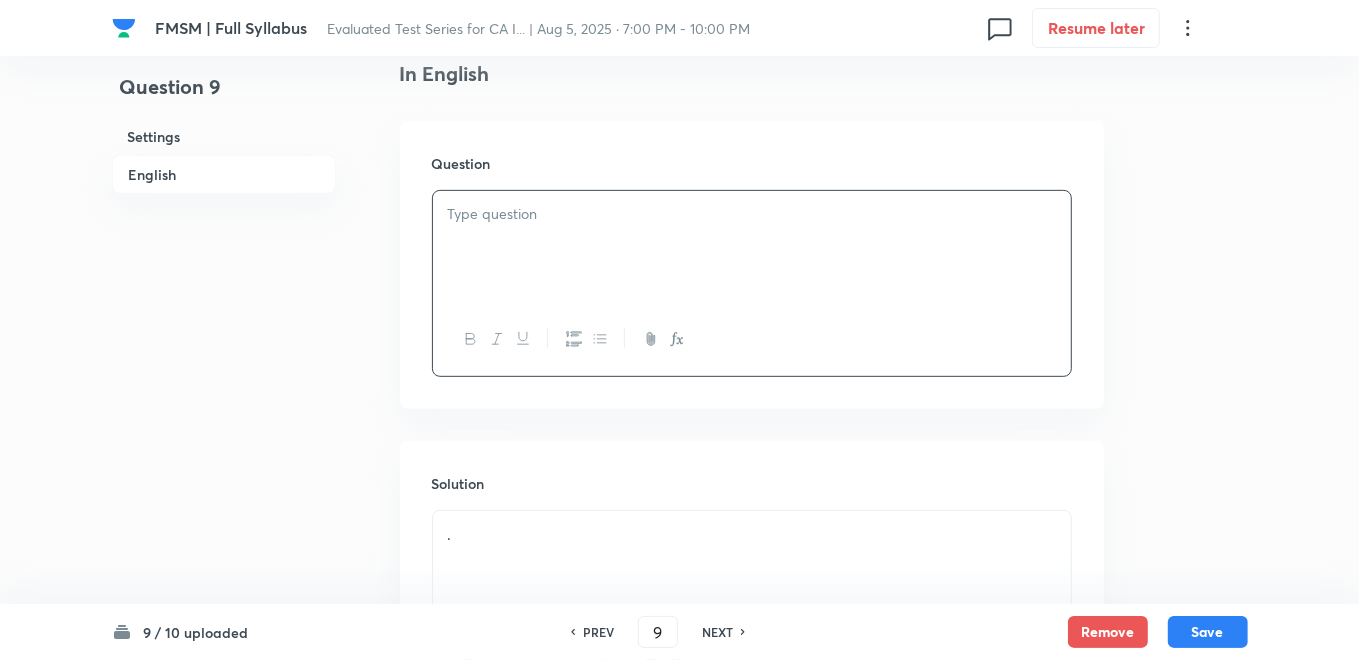 type 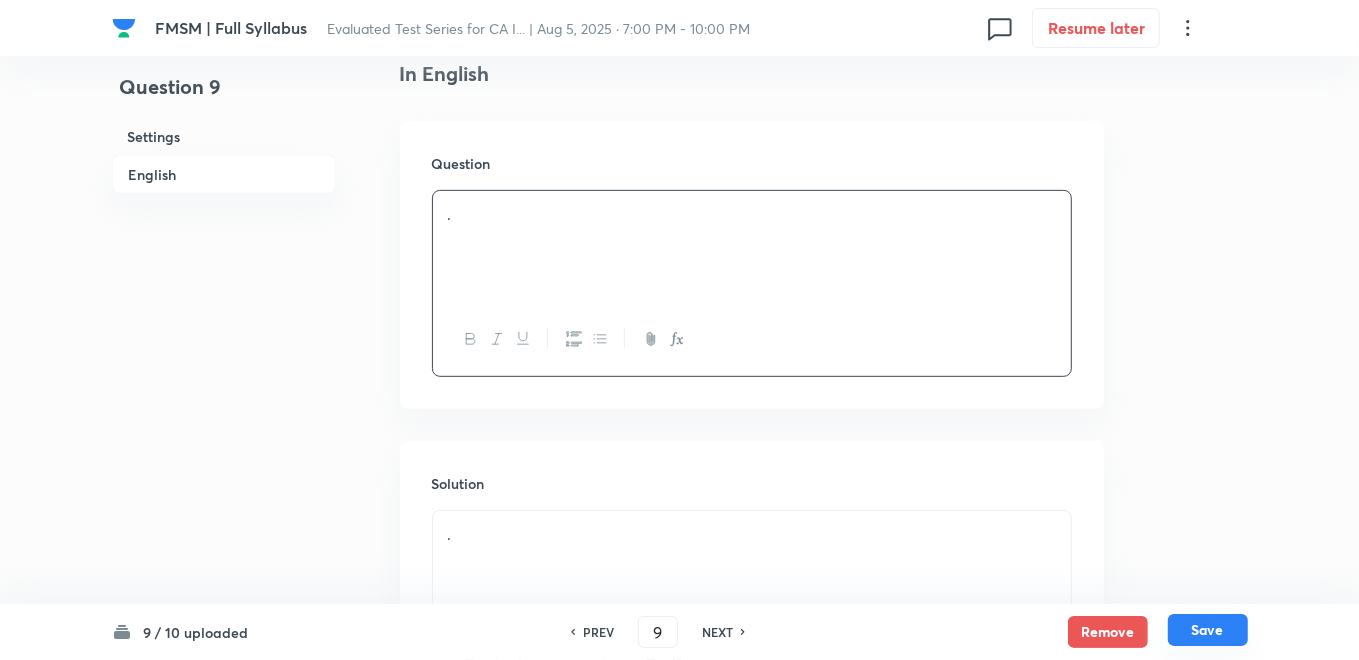 click on "Save" at bounding box center [1208, 630] 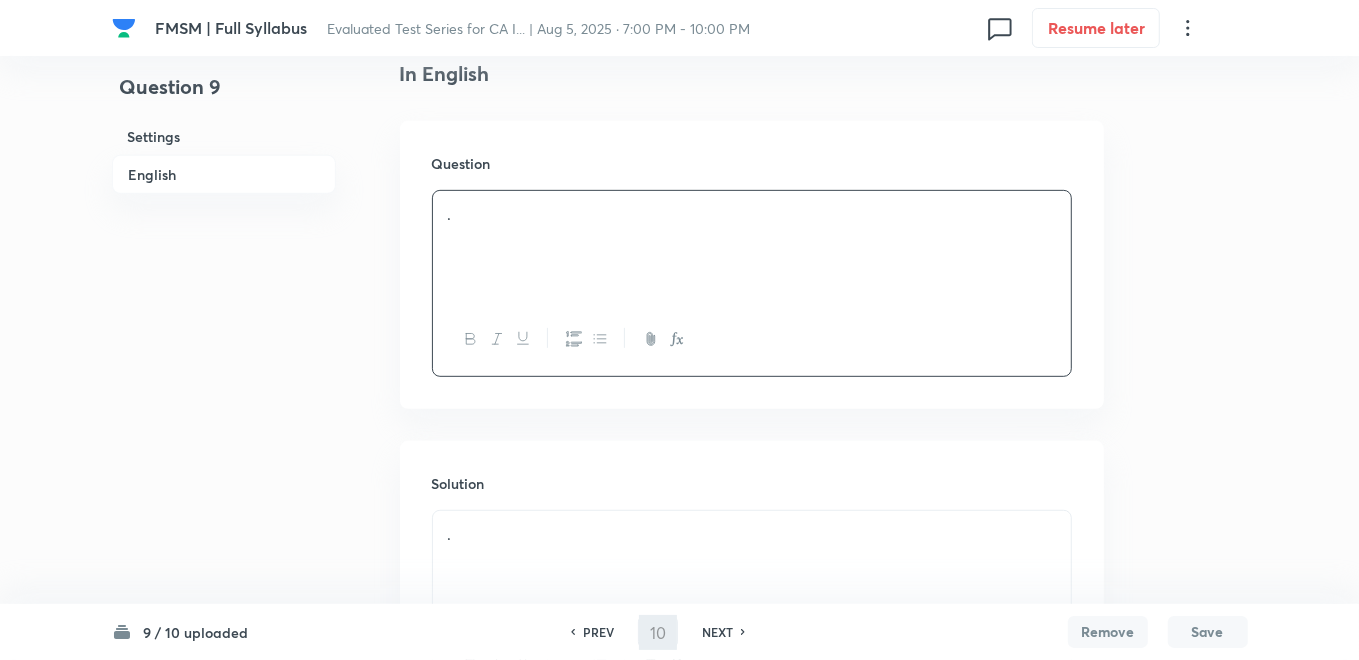 scroll, scrollTop: 0, scrollLeft: 0, axis: both 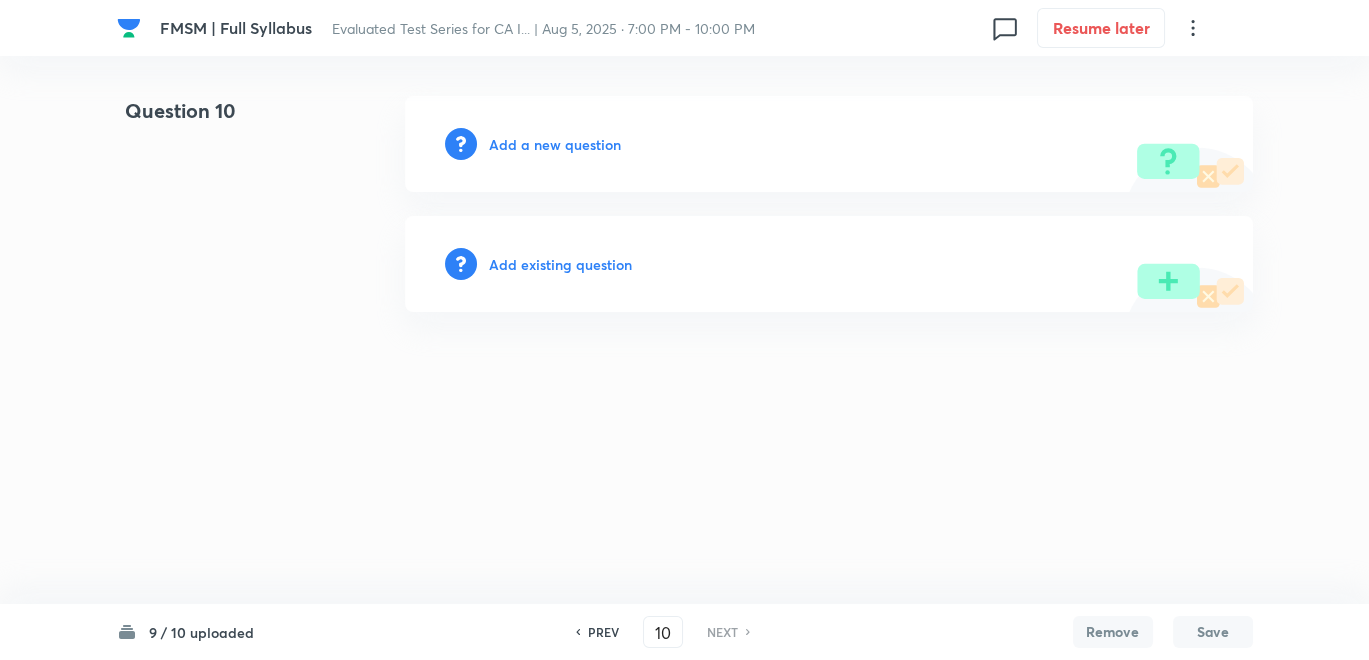click on "PREV" at bounding box center (603, 632) 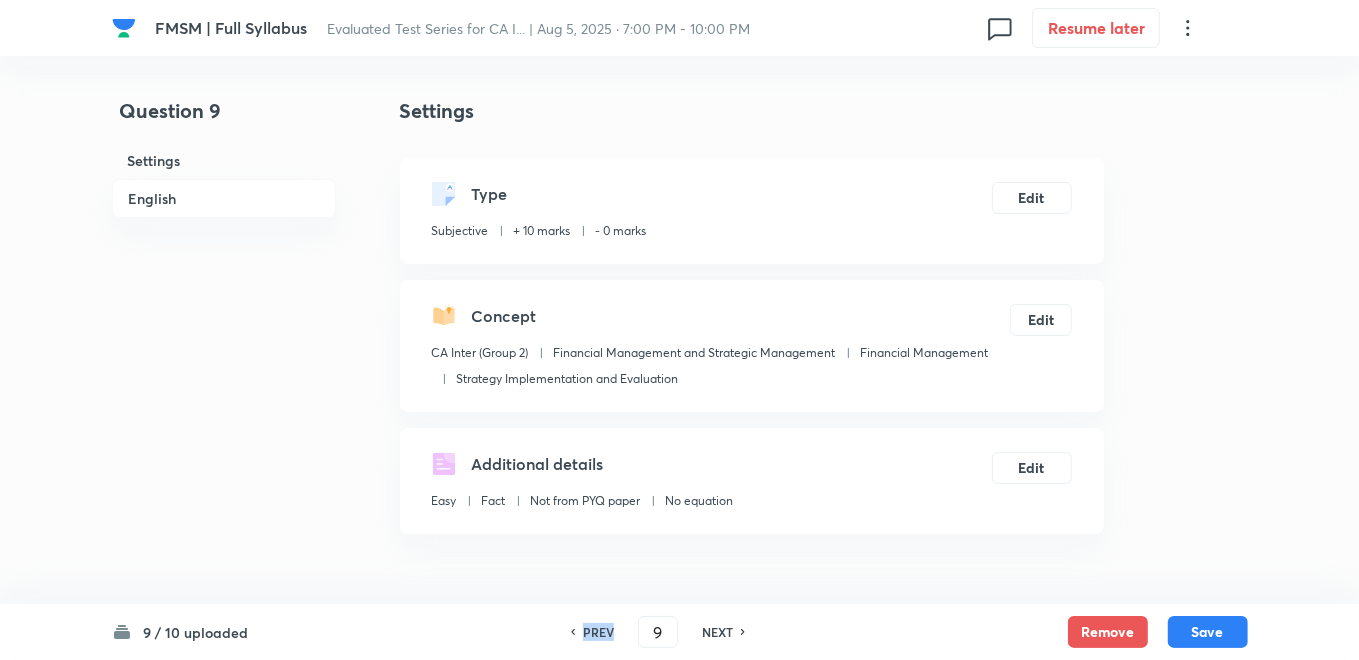 click on "PREV" at bounding box center (598, 632) 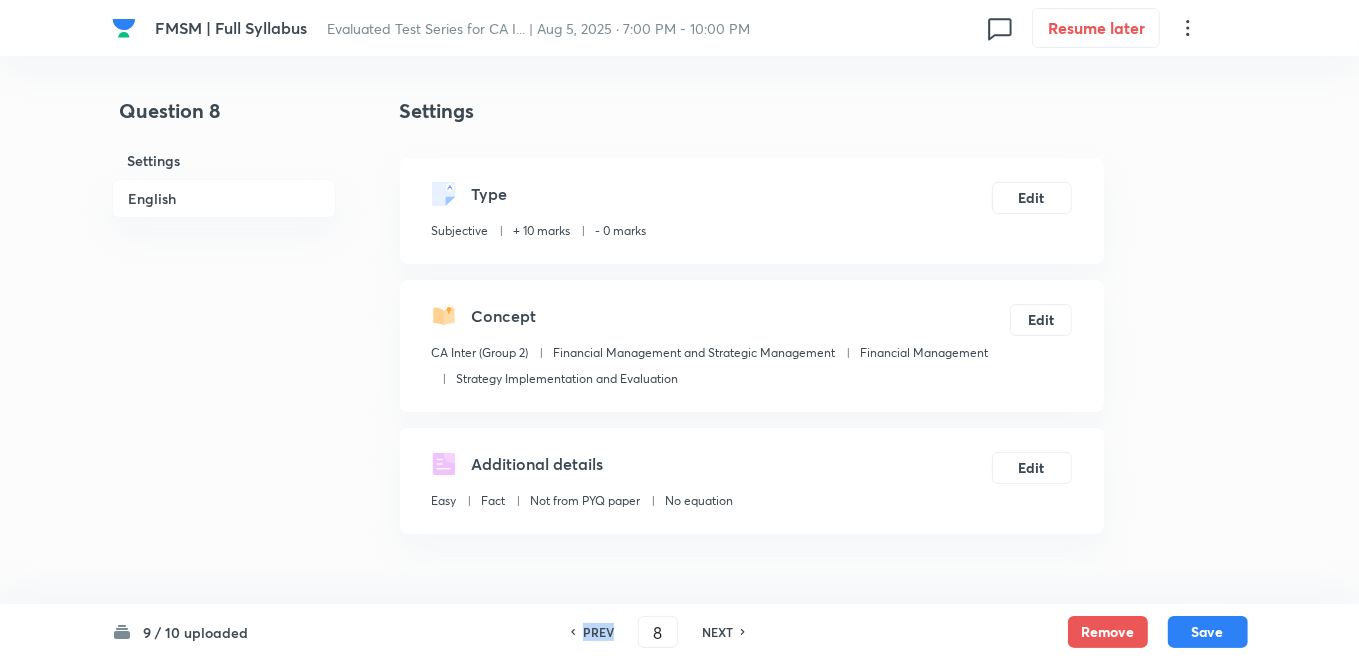 click on "PREV" at bounding box center [598, 632] 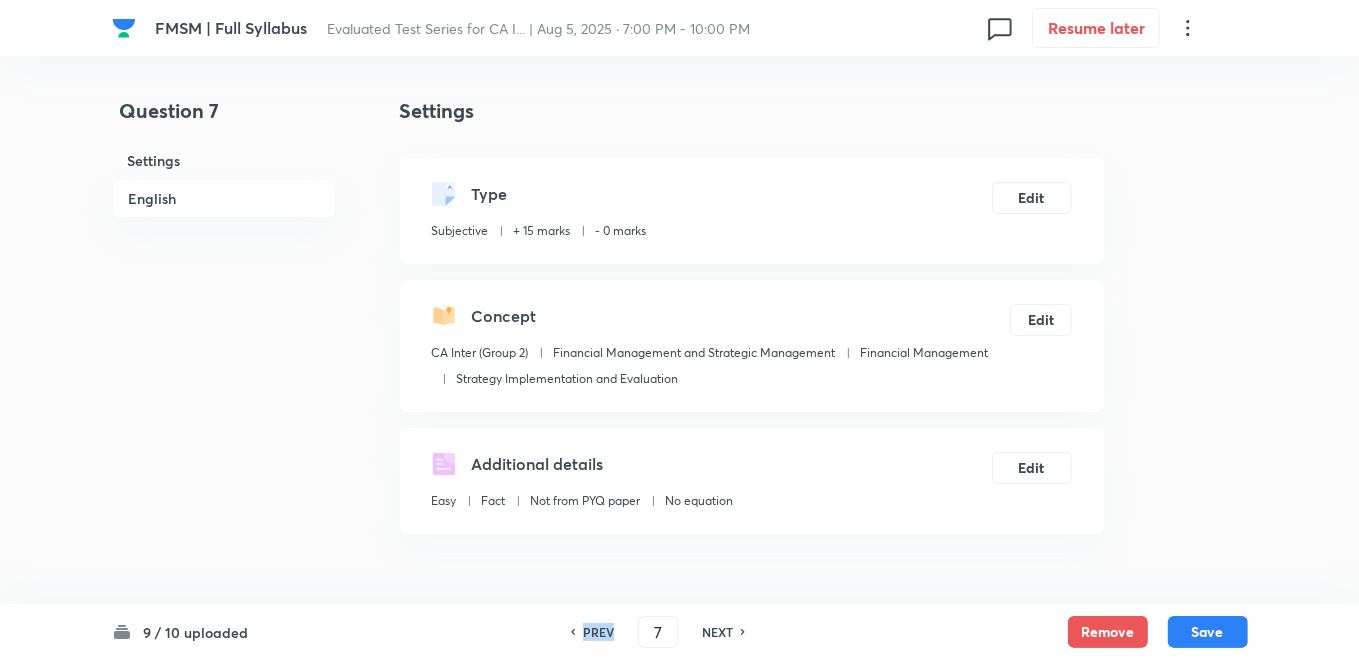 click on "PREV" at bounding box center (598, 632) 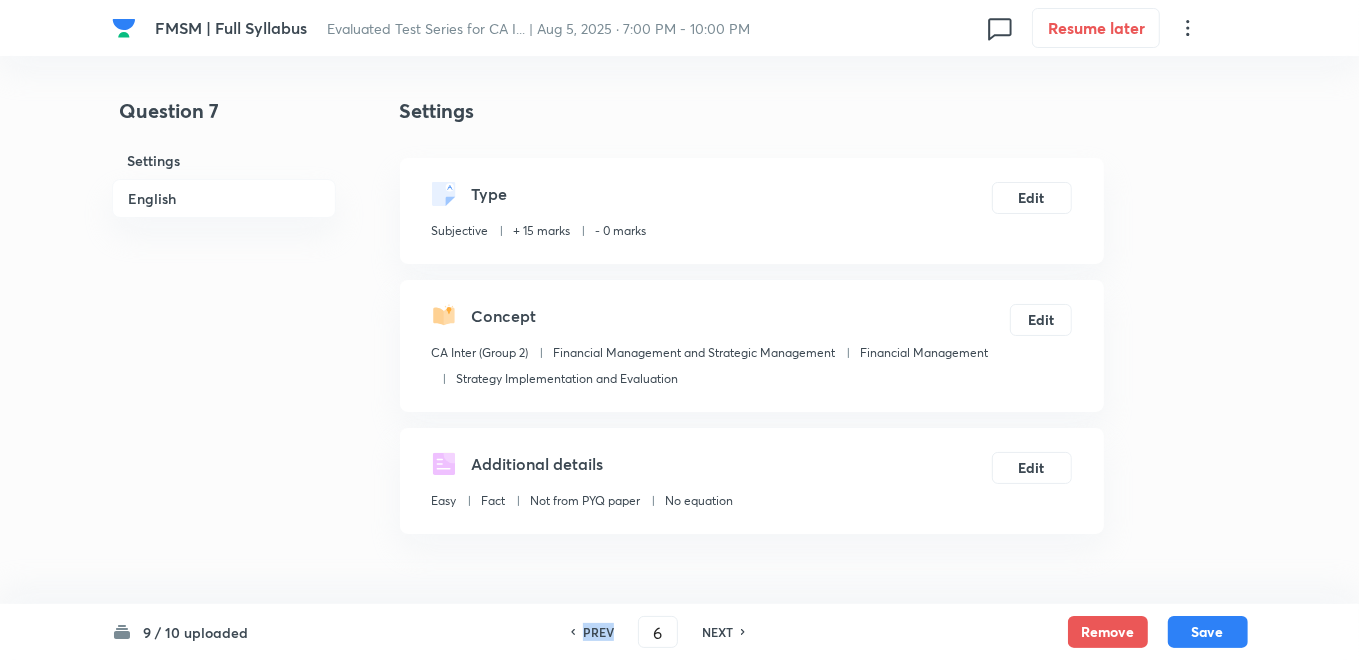 click on "PREV" at bounding box center (598, 632) 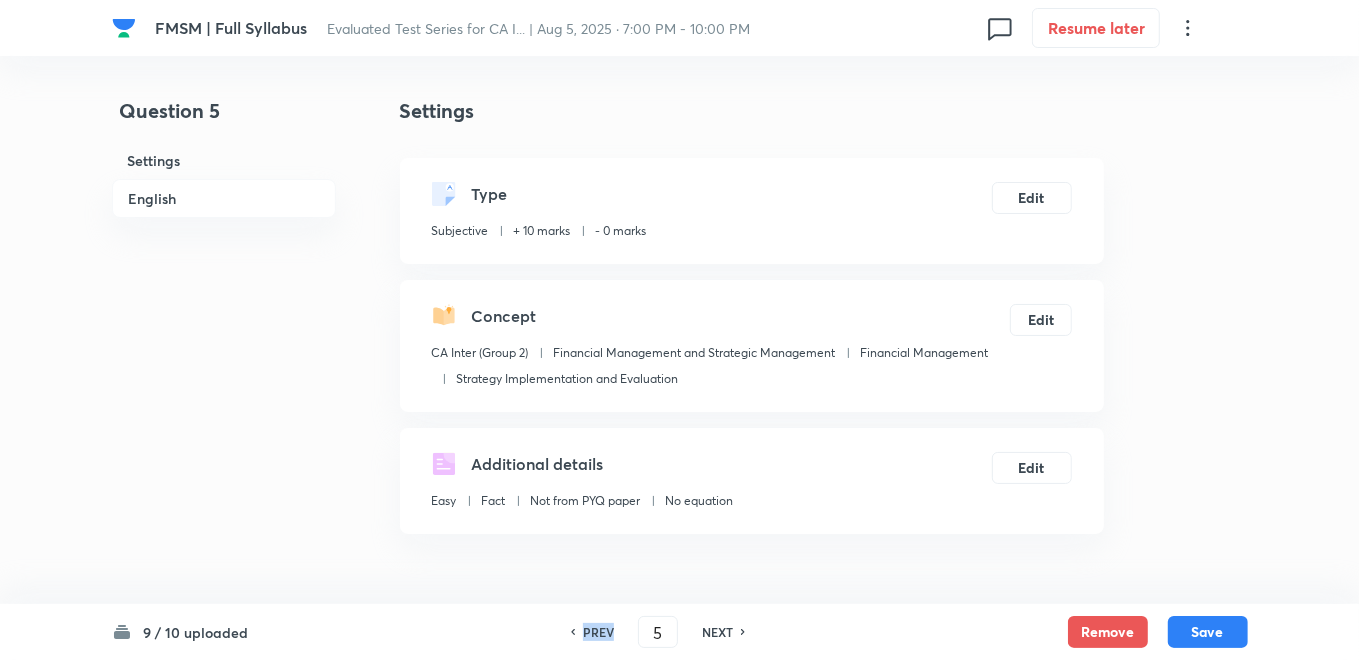 click on "PREV" at bounding box center (598, 632) 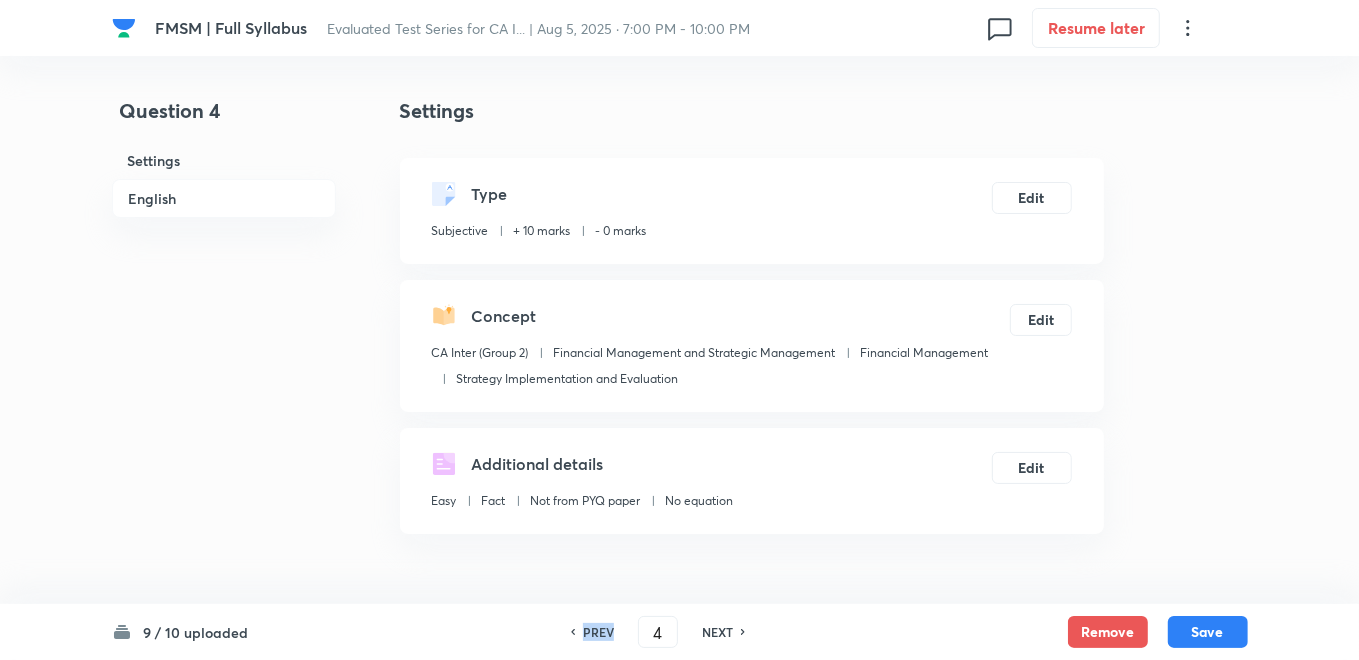 click on "PREV" at bounding box center [598, 632] 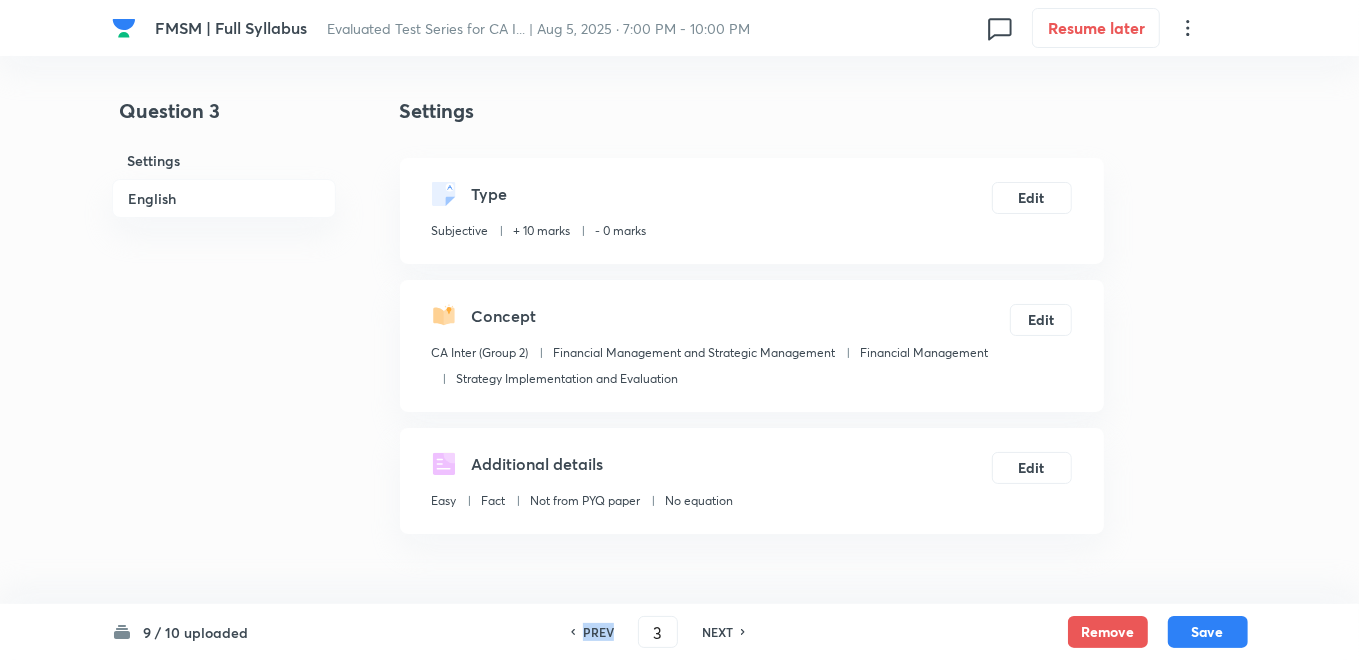 click on "PREV" at bounding box center [598, 632] 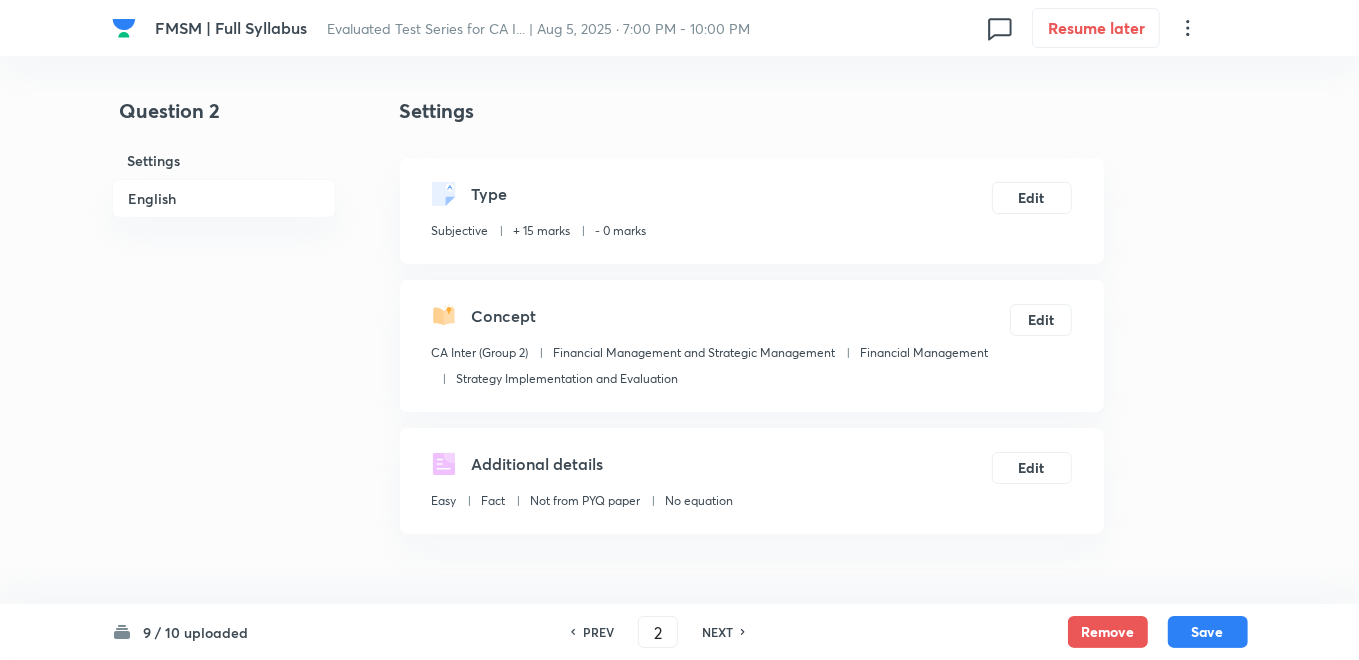 click on "PREV" at bounding box center [598, 632] 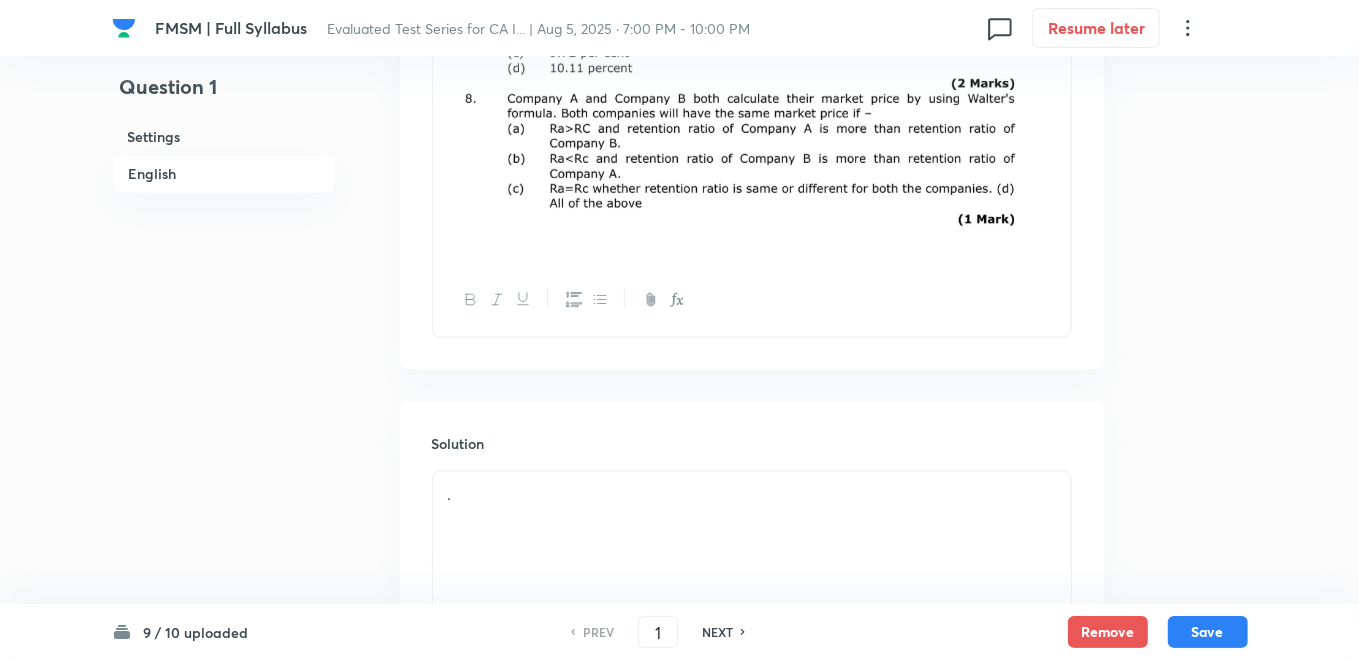 scroll, scrollTop: 2649, scrollLeft: 0, axis: vertical 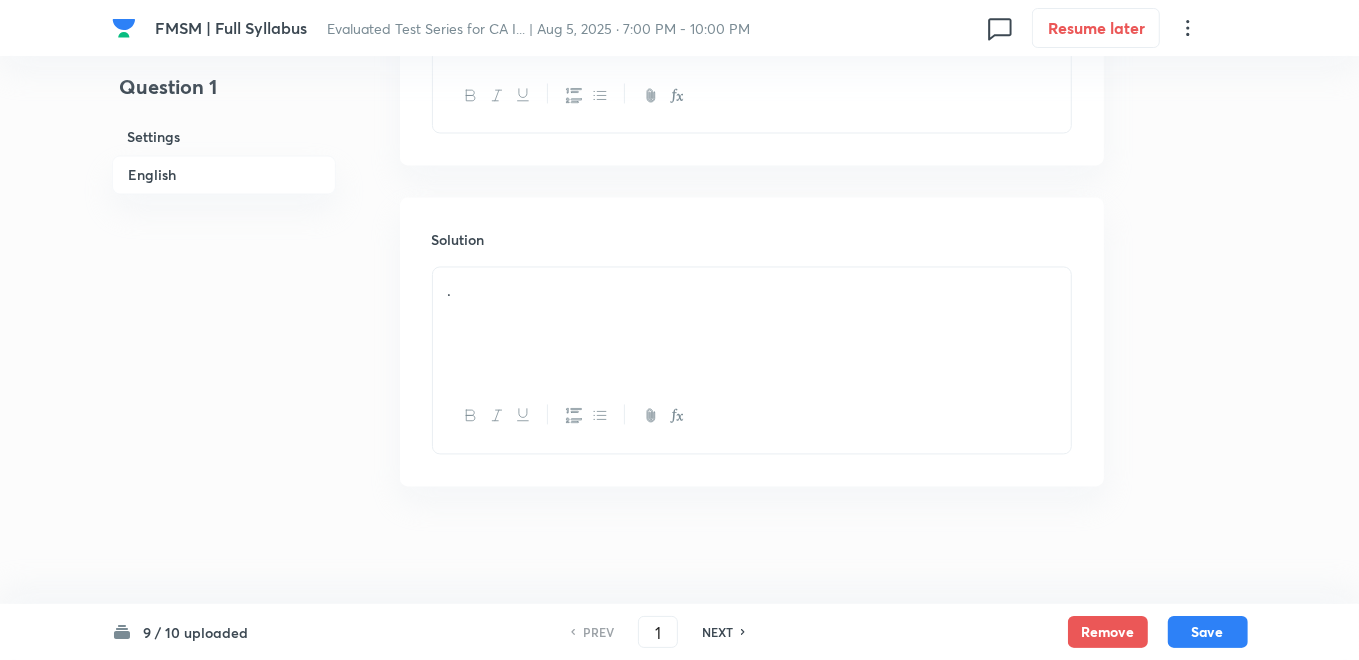 click on "." at bounding box center [752, 323] 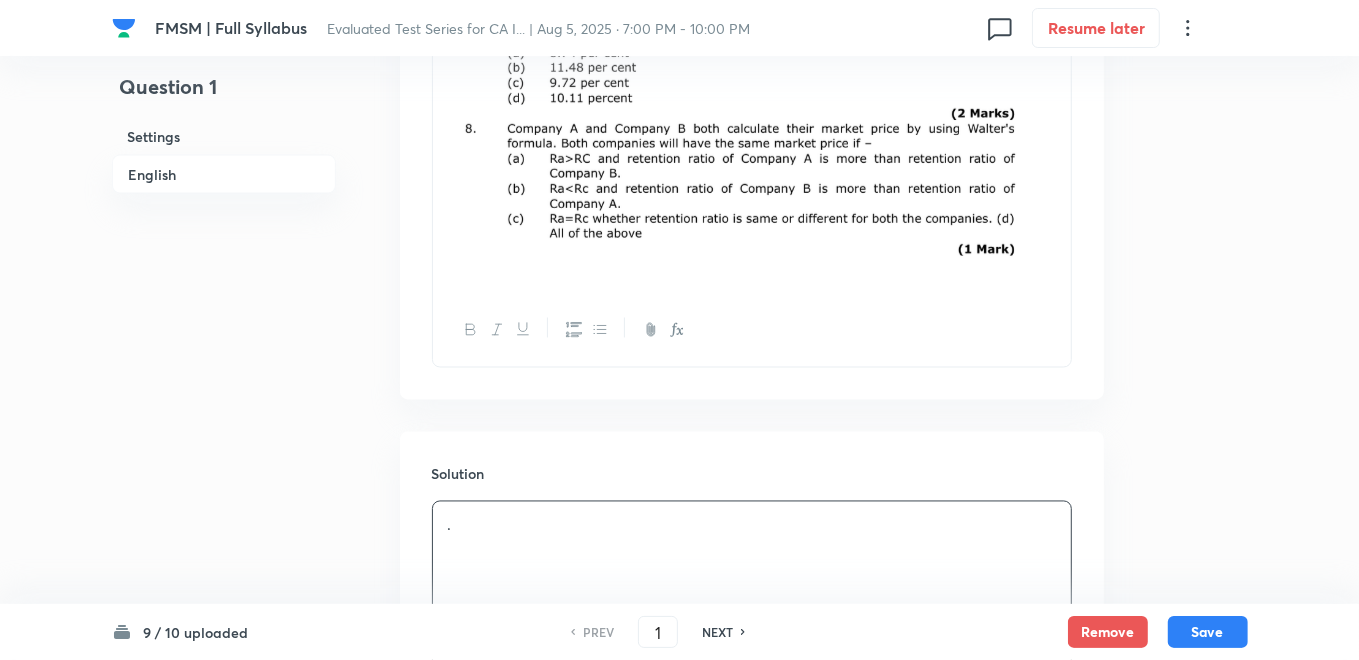 scroll, scrollTop: 2538, scrollLeft: 0, axis: vertical 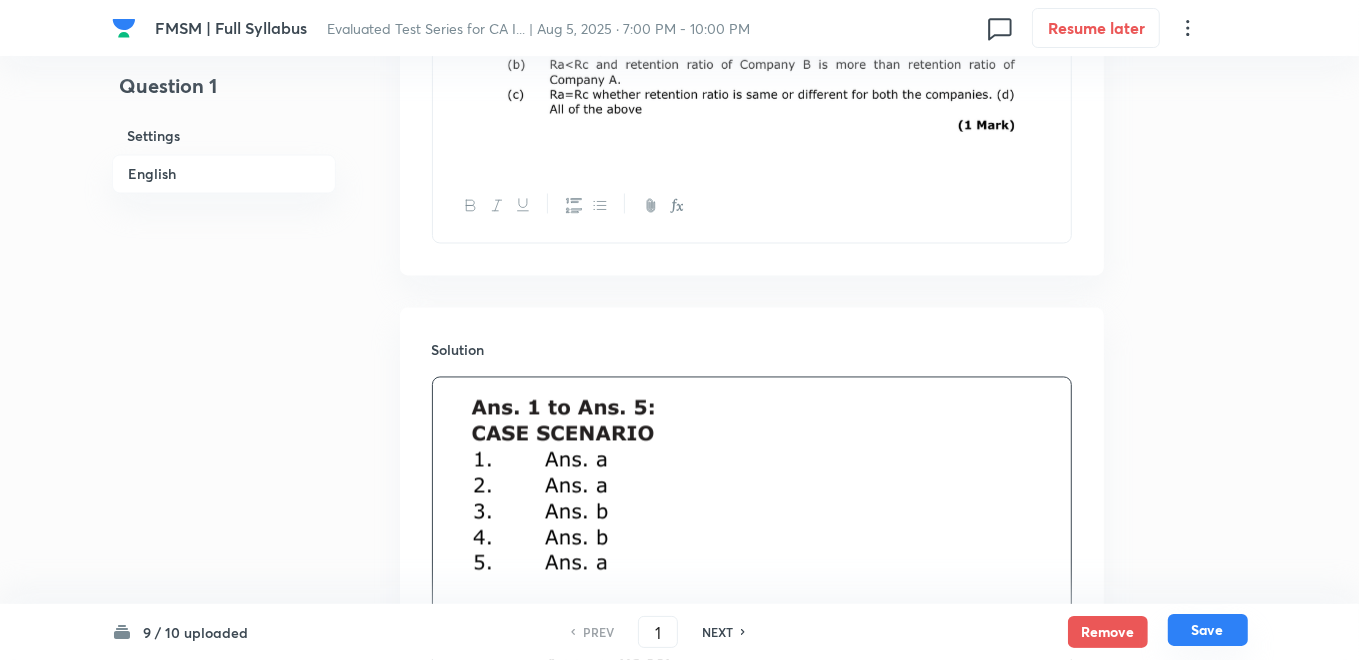 click on "Save" at bounding box center (1208, 630) 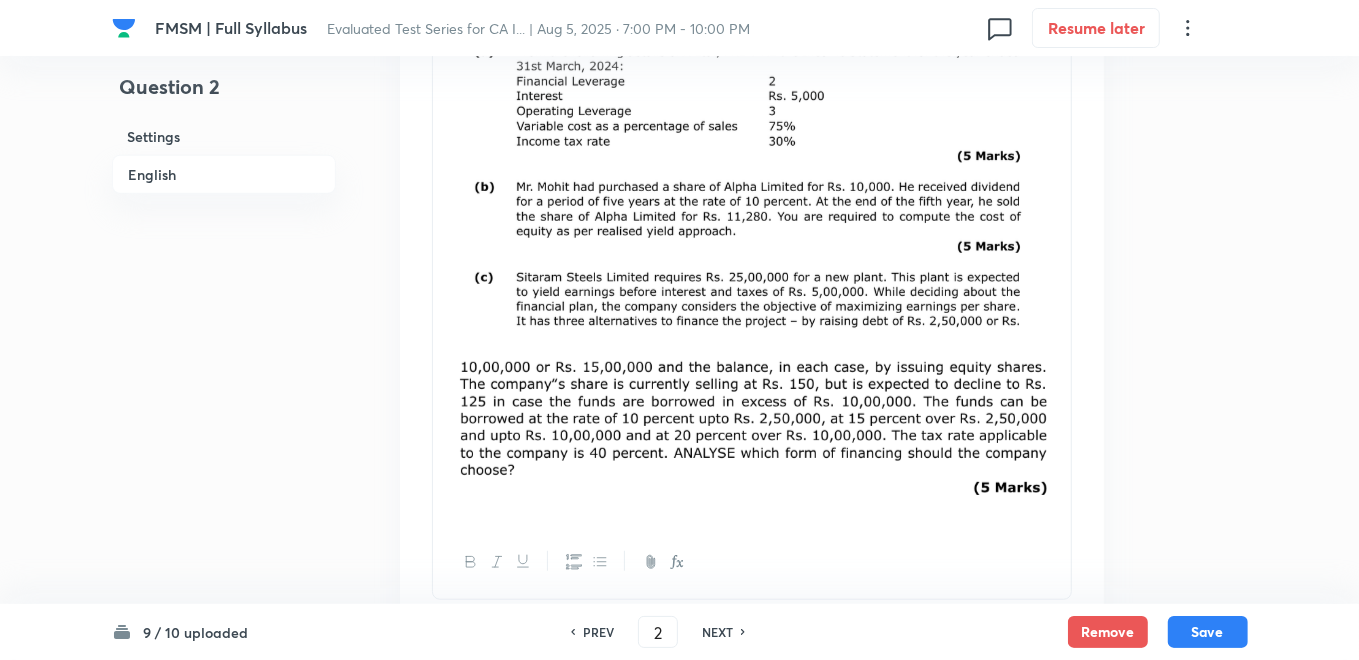 scroll, scrollTop: 623, scrollLeft: 0, axis: vertical 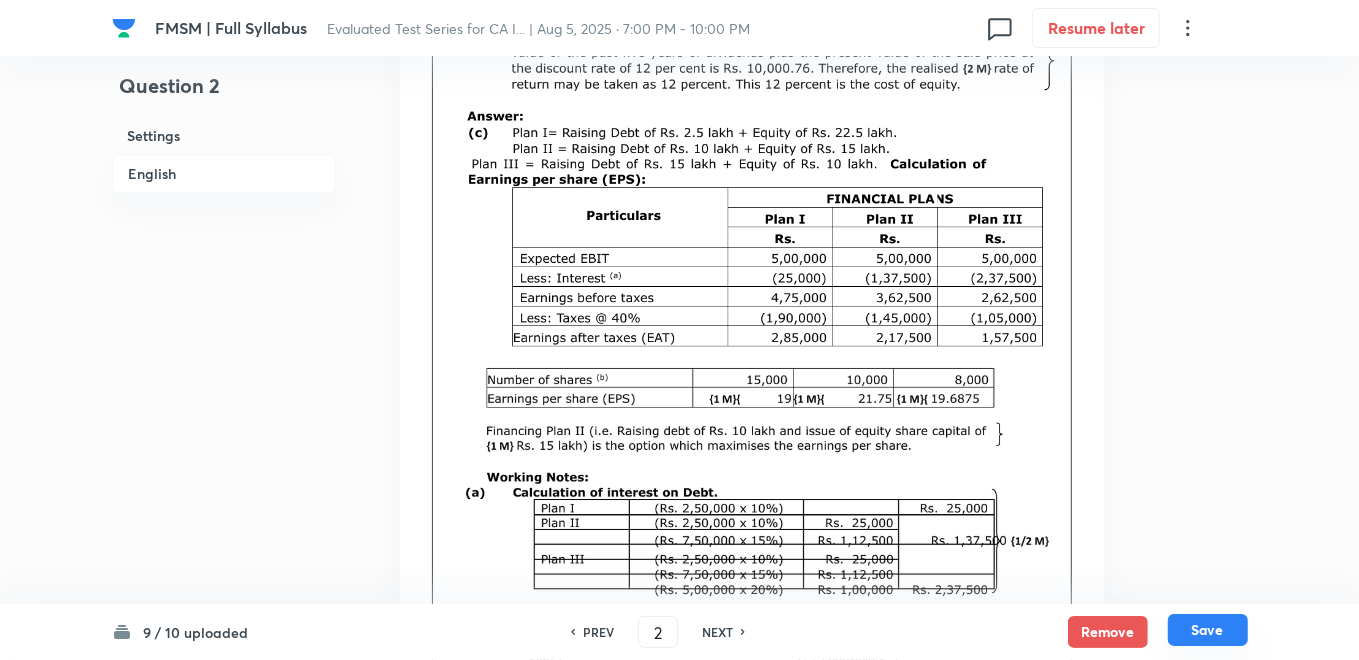 click on "Save" at bounding box center [1208, 630] 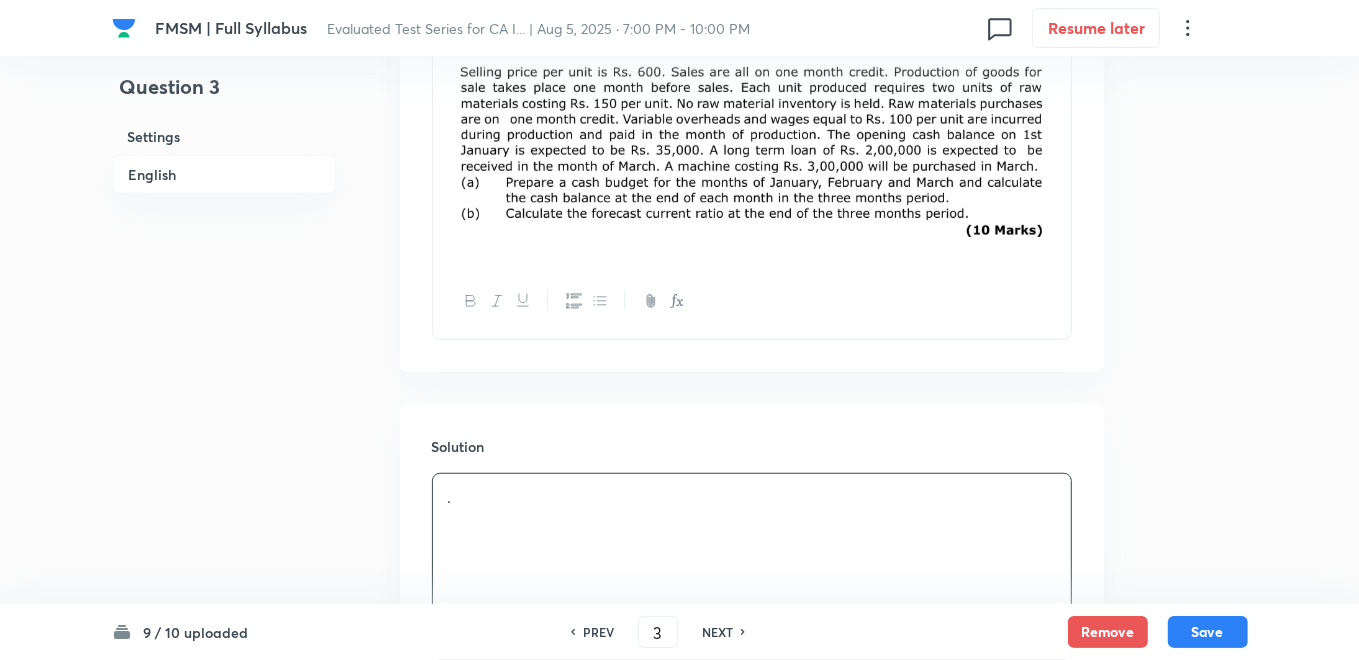 scroll, scrollTop: 1006, scrollLeft: 0, axis: vertical 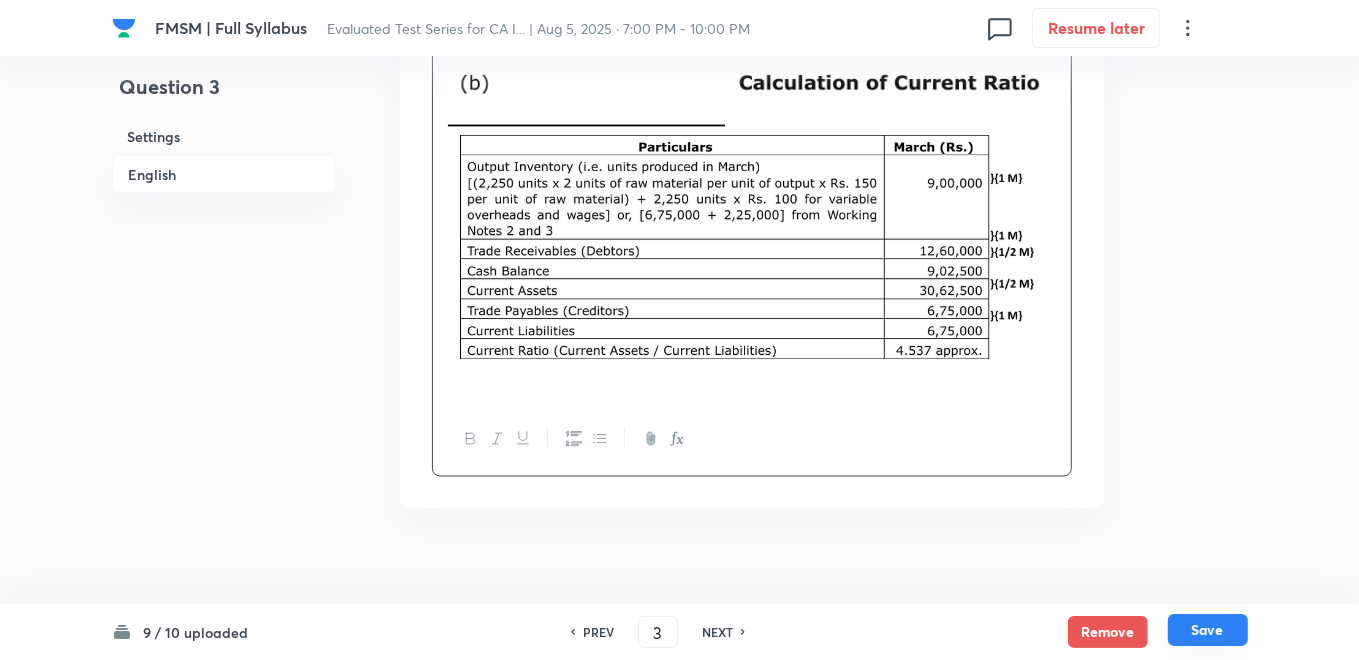 click on "Save" at bounding box center (1208, 630) 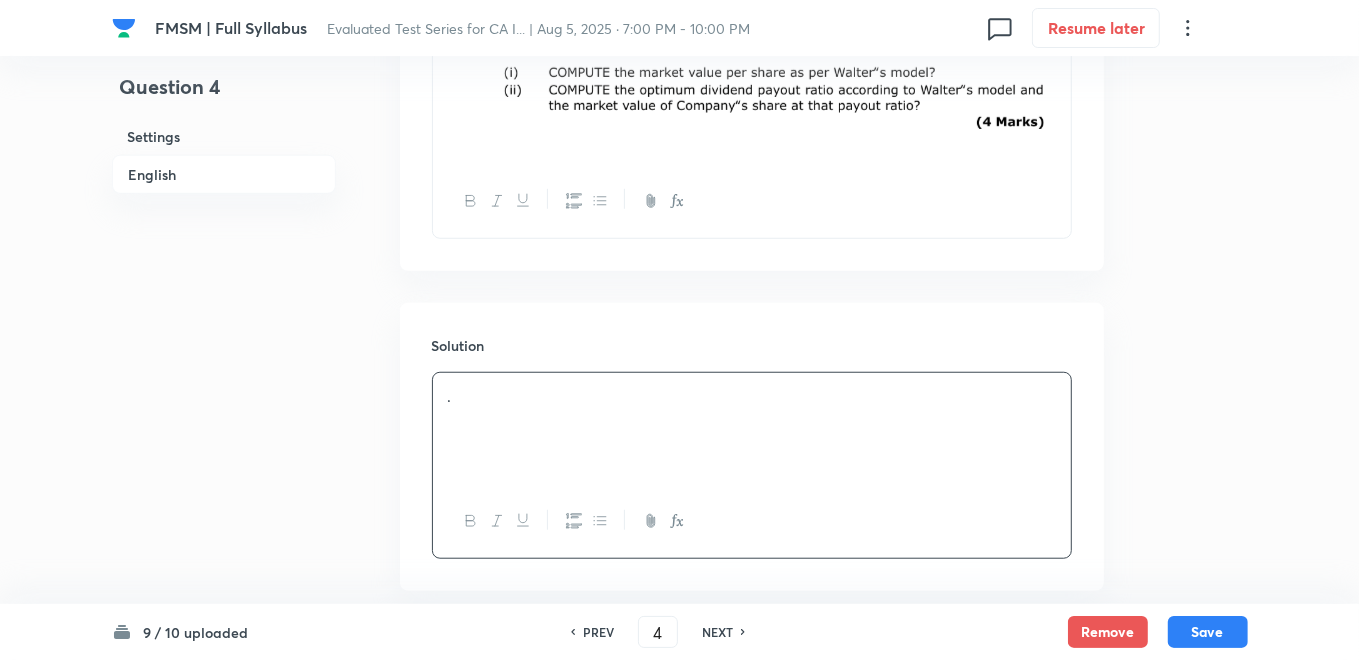 scroll, scrollTop: 1098, scrollLeft: 0, axis: vertical 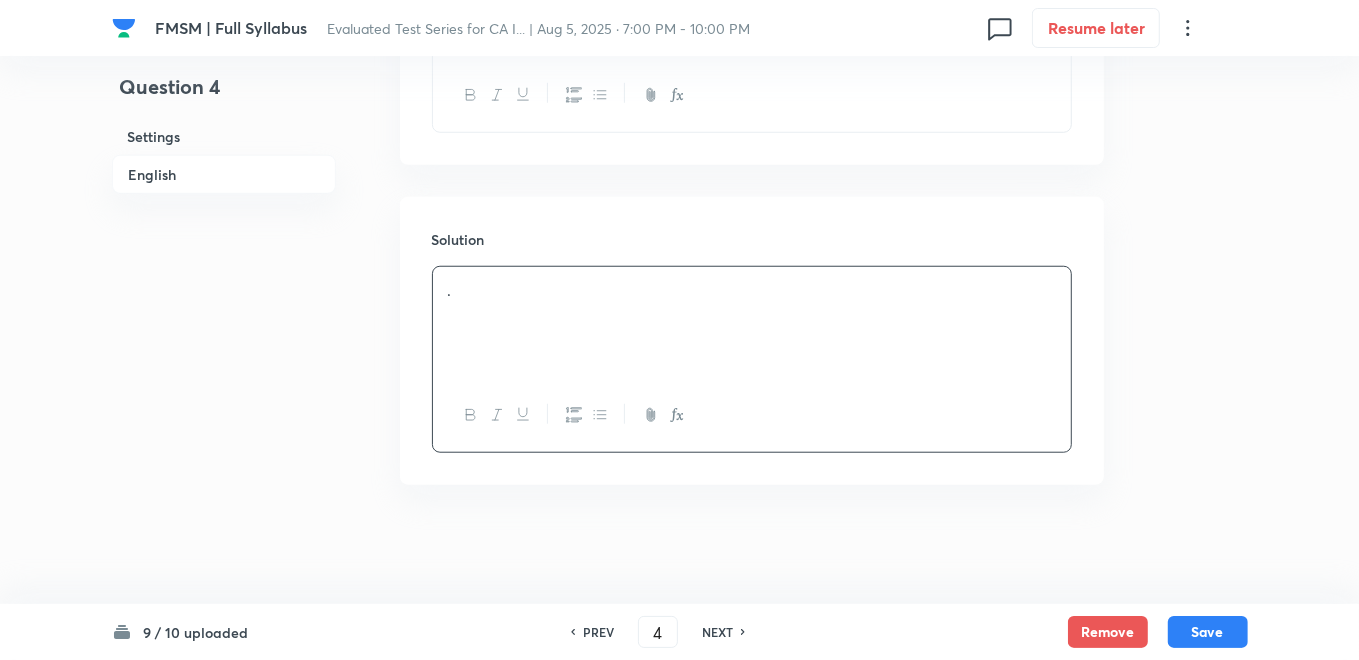 drag, startPoint x: 574, startPoint y: 291, endPoint x: 584, endPoint y: 257, distance: 35.44009 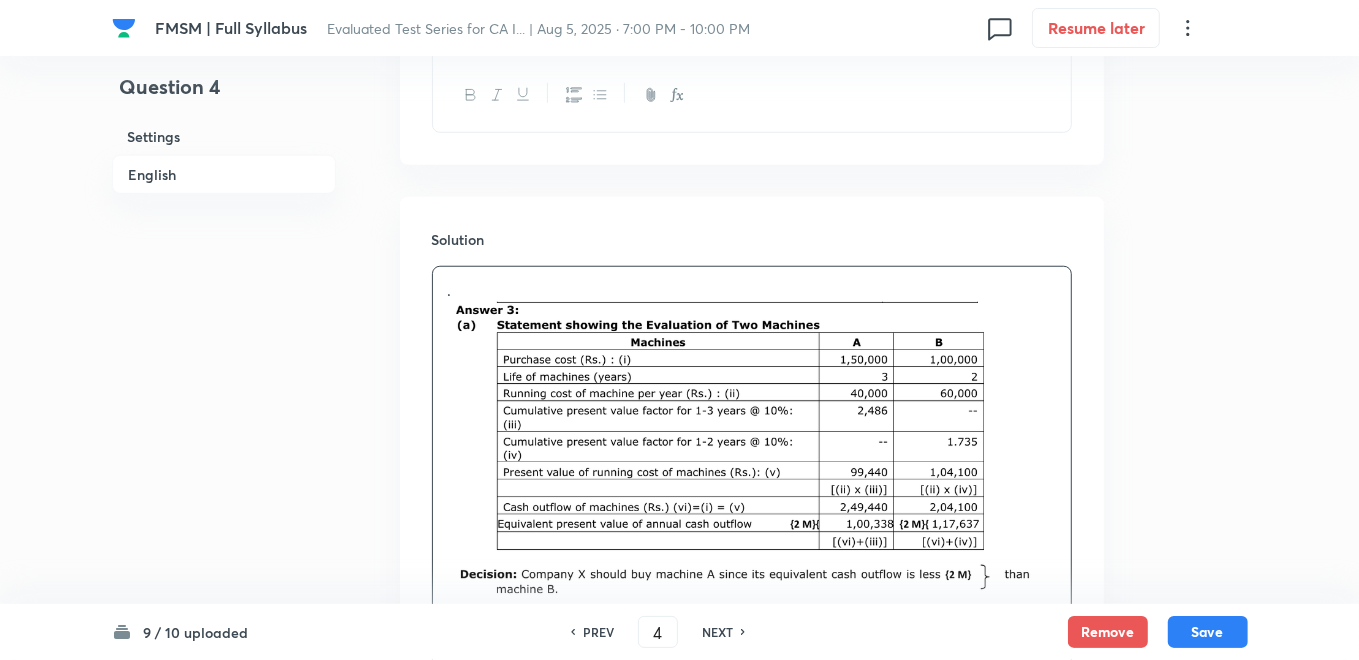 scroll, scrollTop: 1320, scrollLeft: 0, axis: vertical 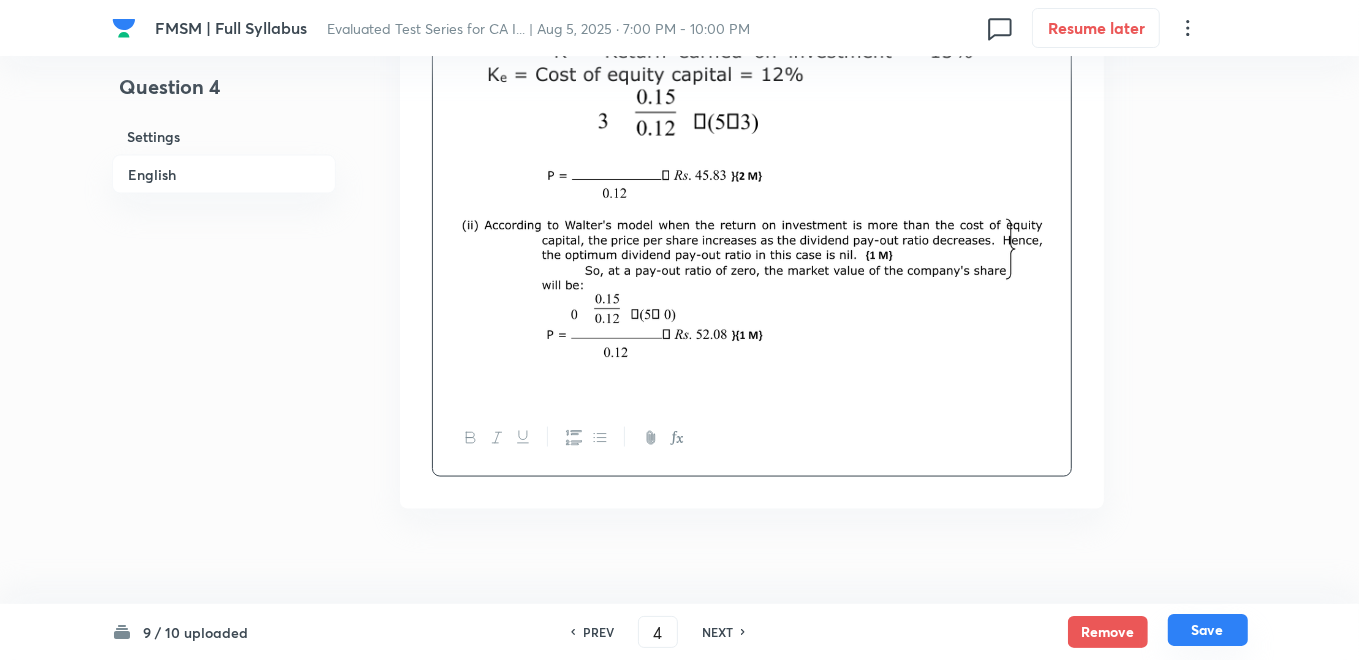 click on "Save" at bounding box center [1208, 630] 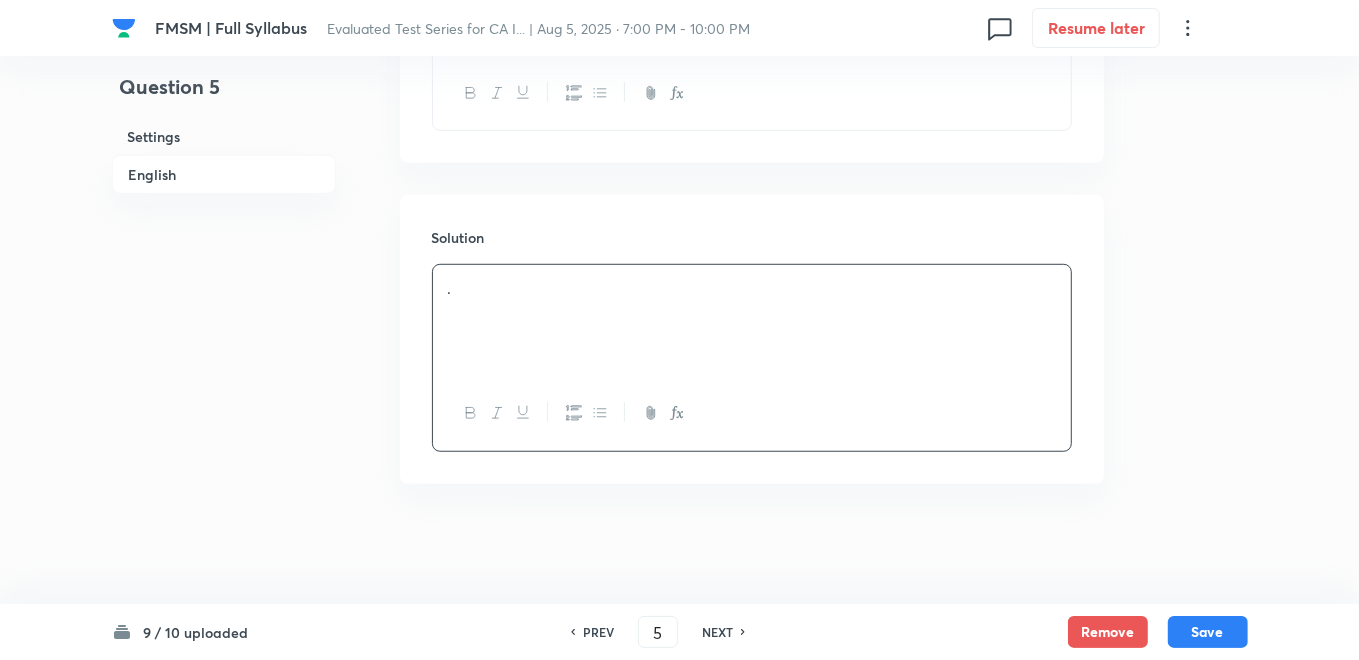 scroll, scrollTop: 860, scrollLeft: 0, axis: vertical 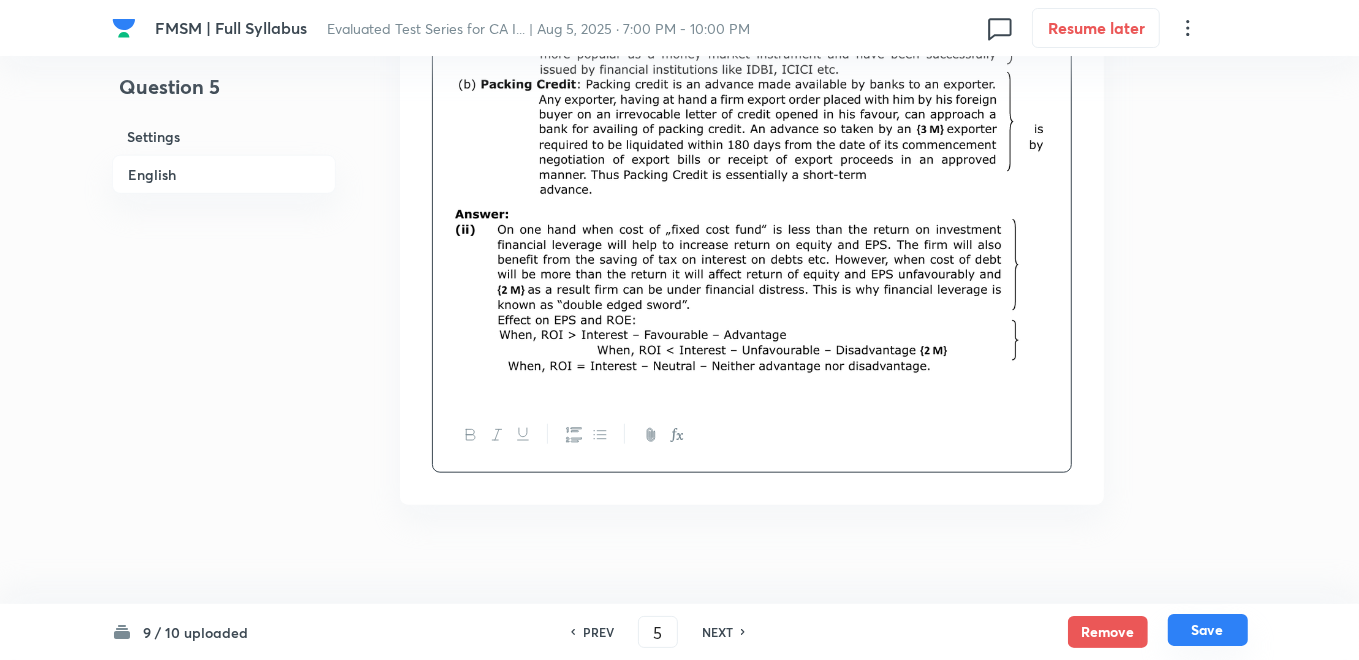 click on "Save" at bounding box center [1208, 630] 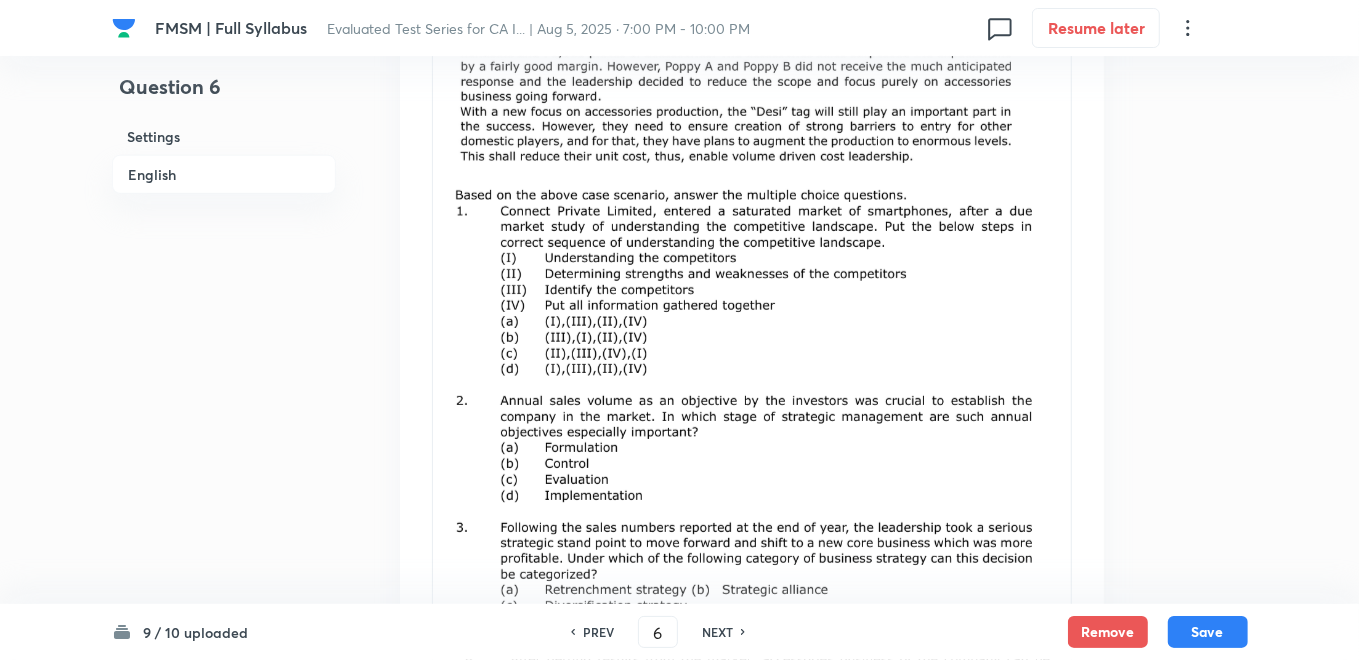 scroll, scrollTop: 2488, scrollLeft: 0, axis: vertical 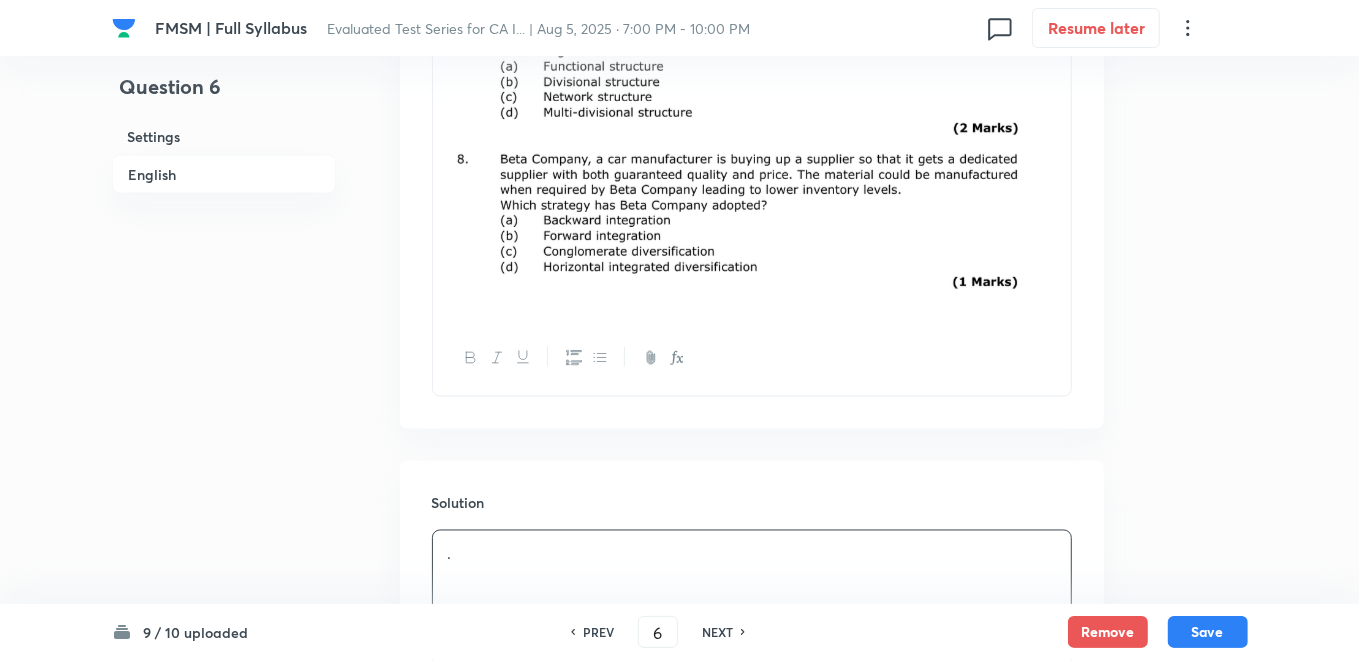 click on "PREV" at bounding box center (598, 632) 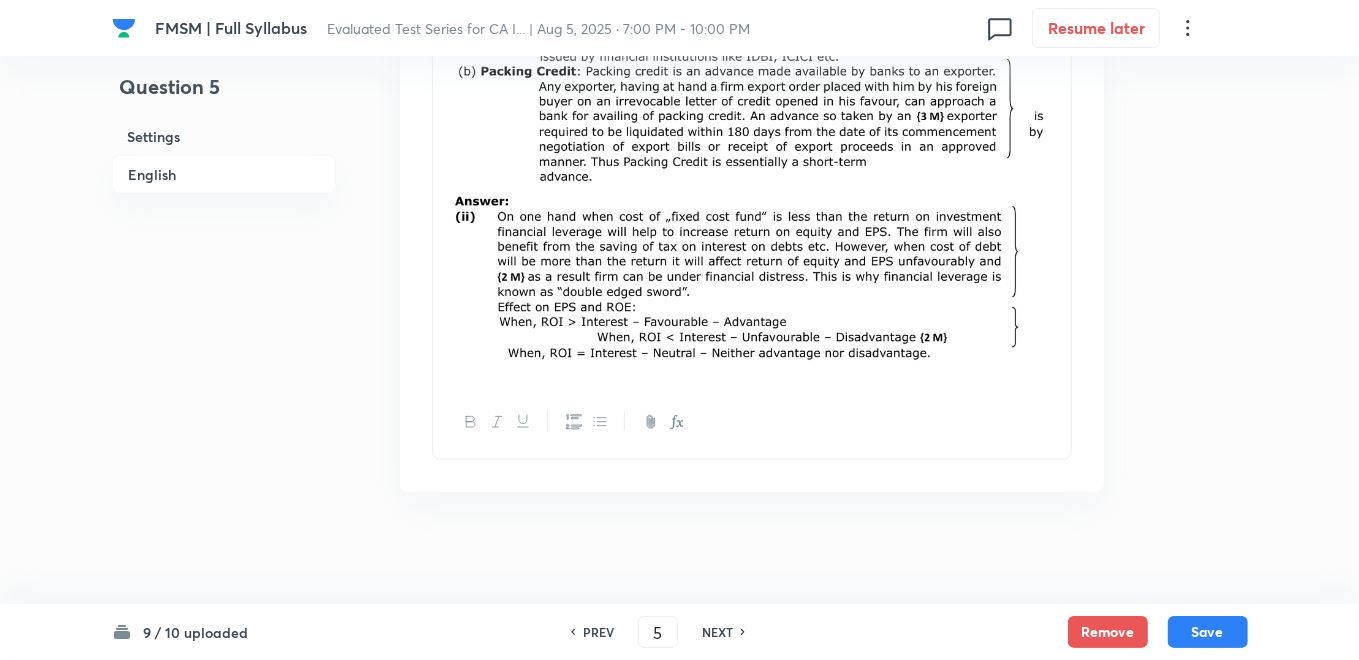 scroll, scrollTop: 1213, scrollLeft: 0, axis: vertical 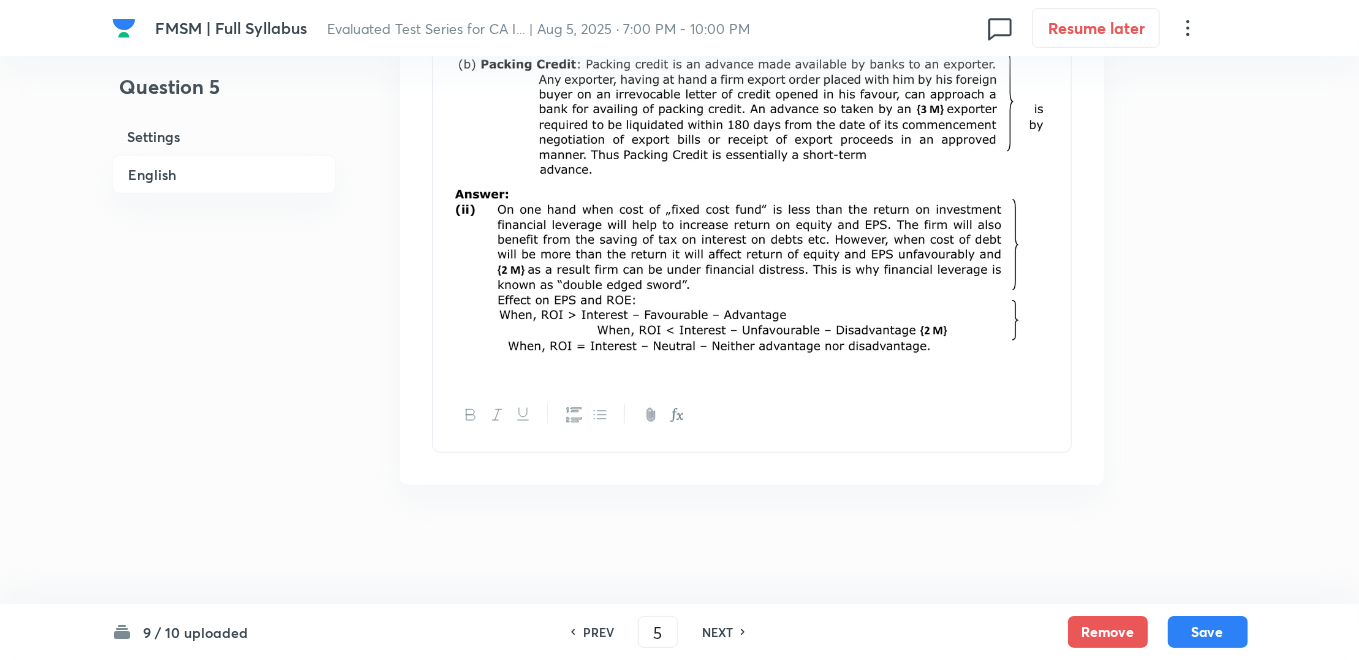 click on "NEXT" at bounding box center [717, 632] 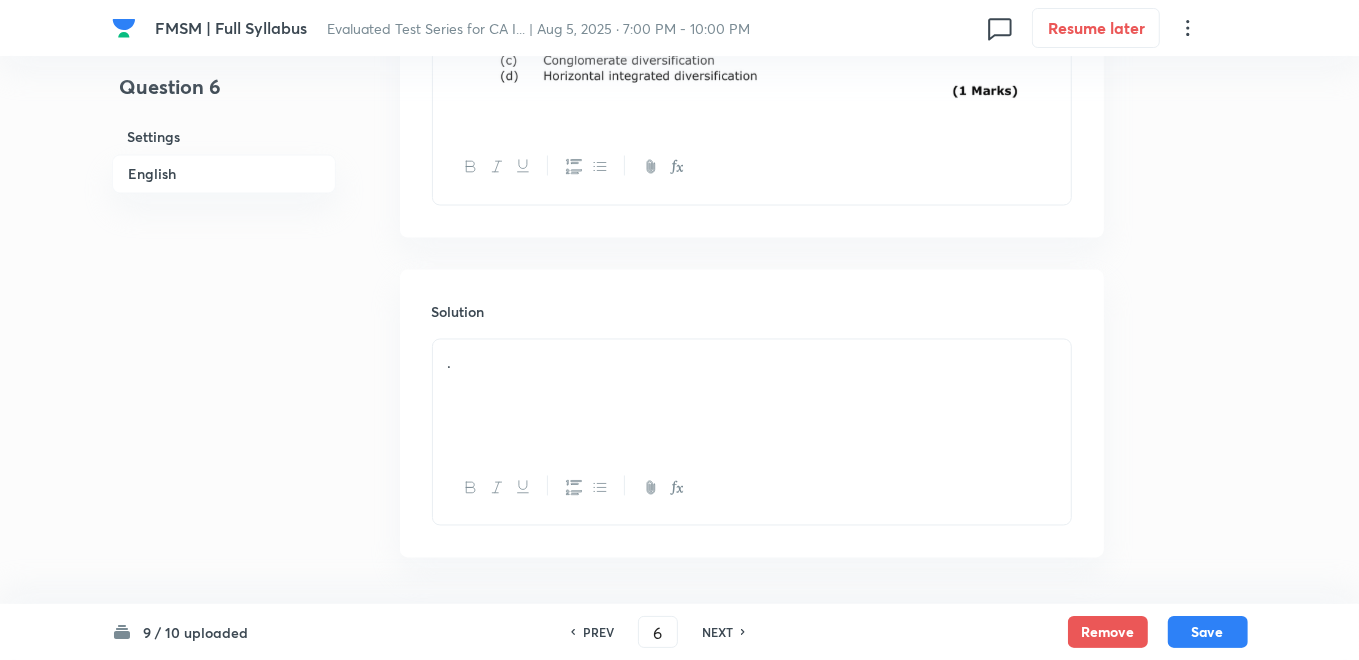 scroll, scrollTop: 2530, scrollLeft: 0, axis: vertical 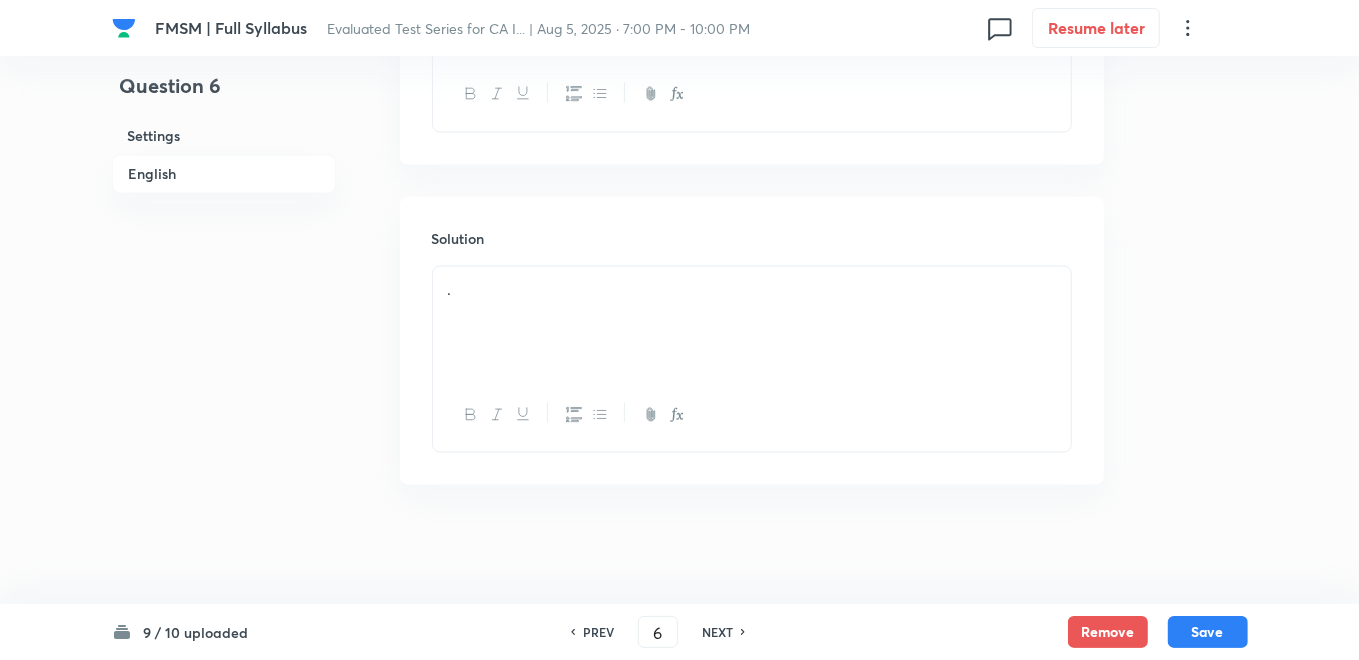click on "." at bounding box center [752, 323] 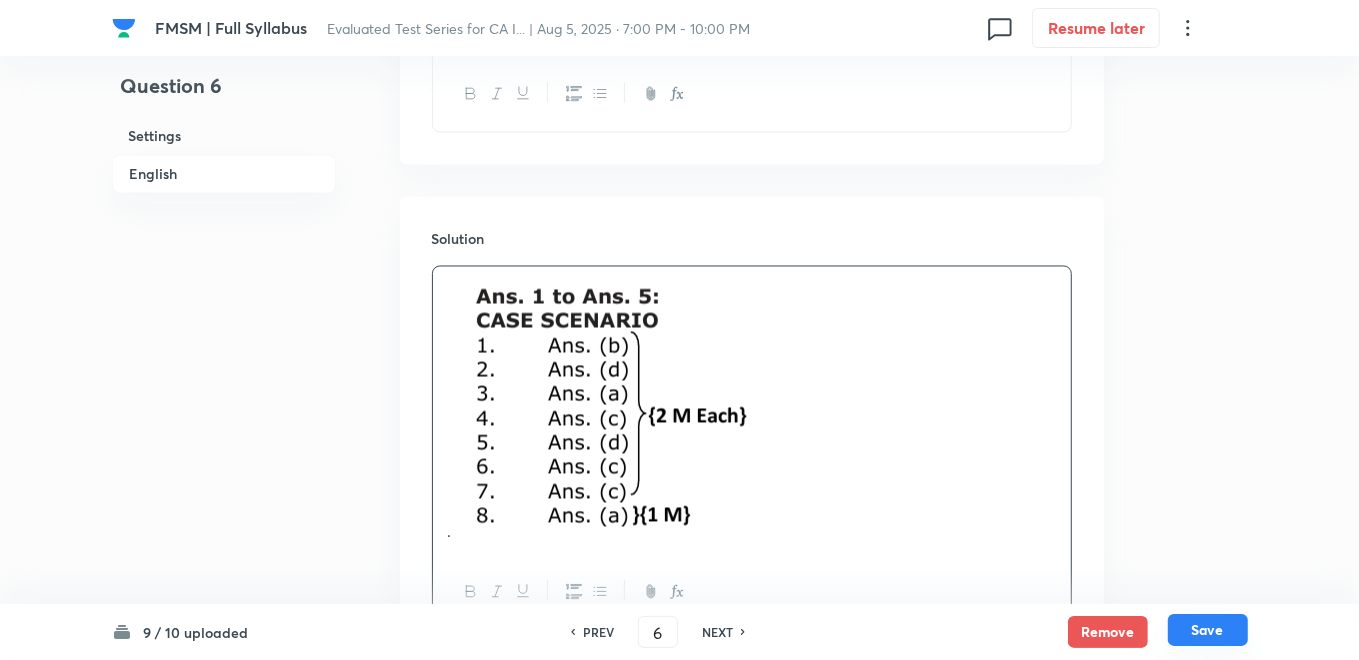 click on "Save" at bounding box center [1208, 630] 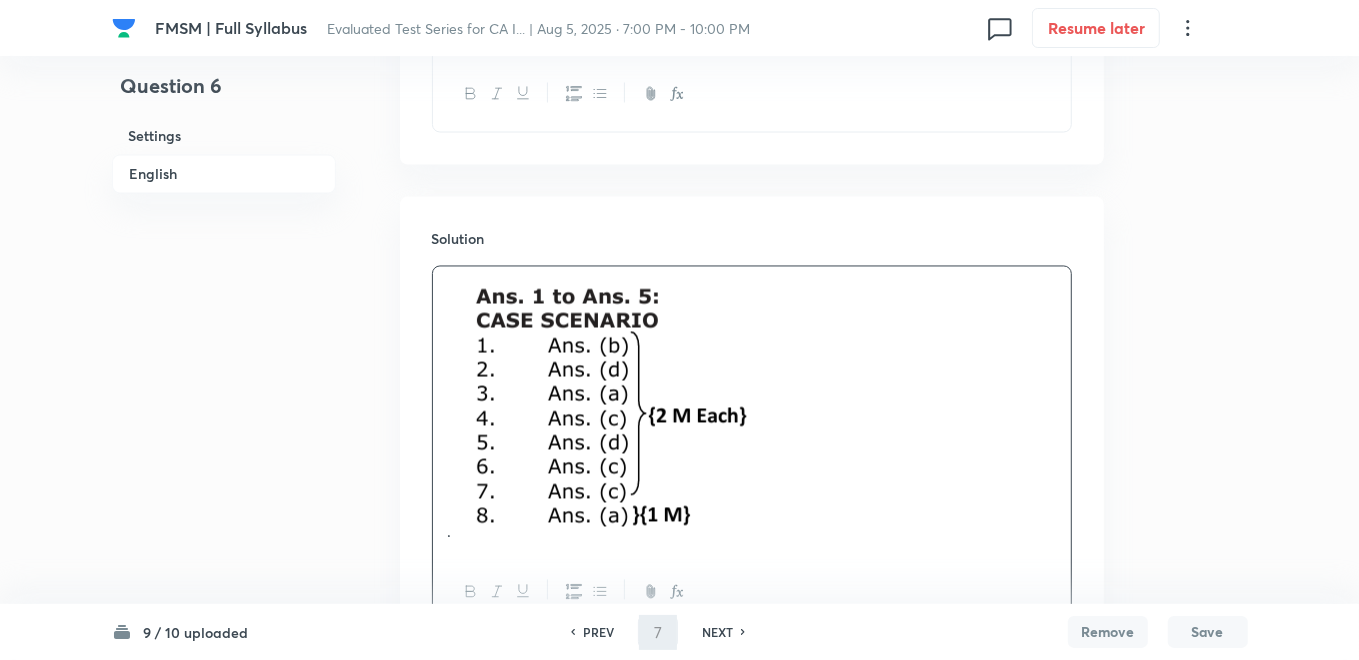 scroll, scrollTop: 1202, scrollLeft: 0, axis: vertical 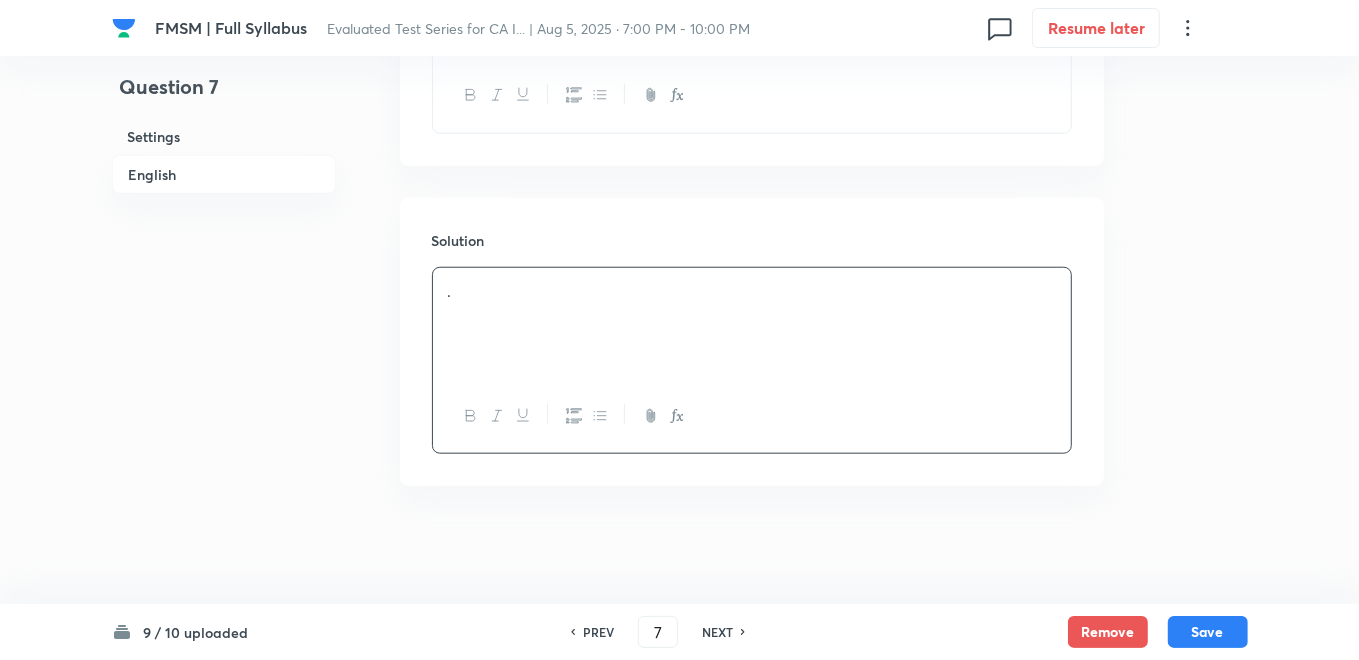 drag, startPoint x: 565, startPoint y: 293, endPoint x: 484, endPoint y: 217, distance: 111.07205 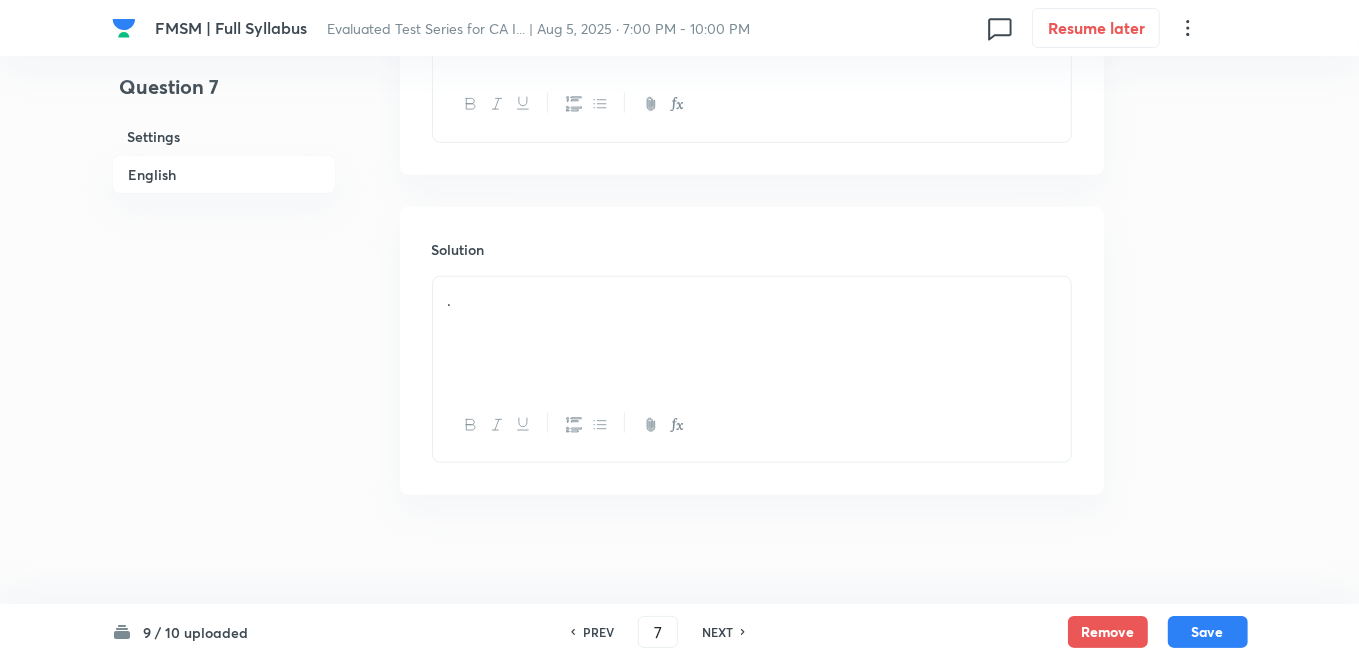 scroll, scrollTop: 1202, scrollLeft: 0, axis: vertical 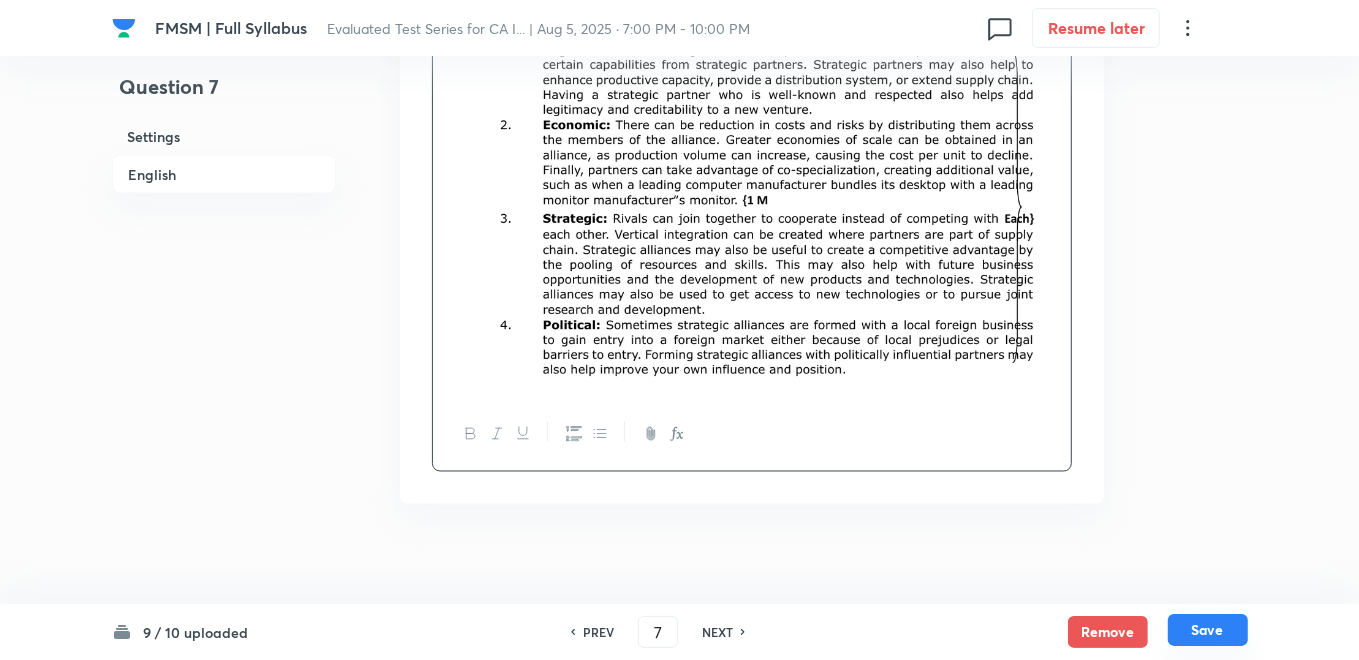 click on "Save" at bounding box center (1208, 630) 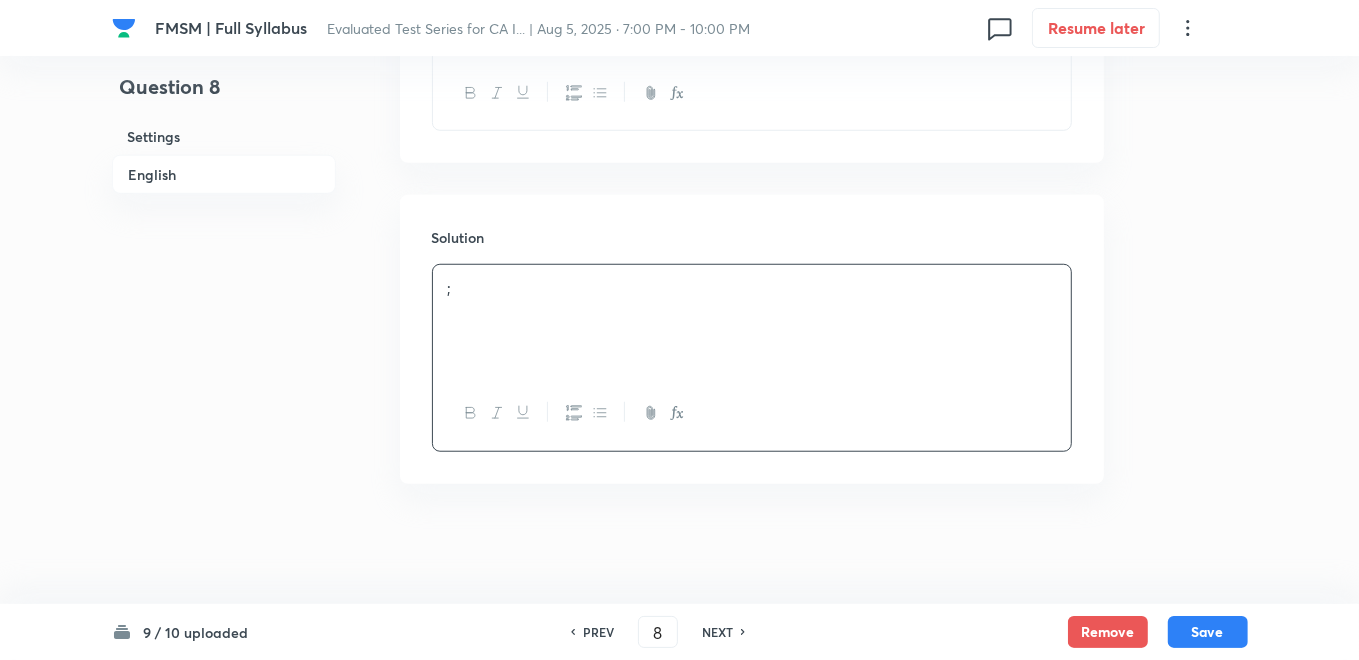 scroll, scrollTop: 965, scrollLeft: 0, axis: vertical 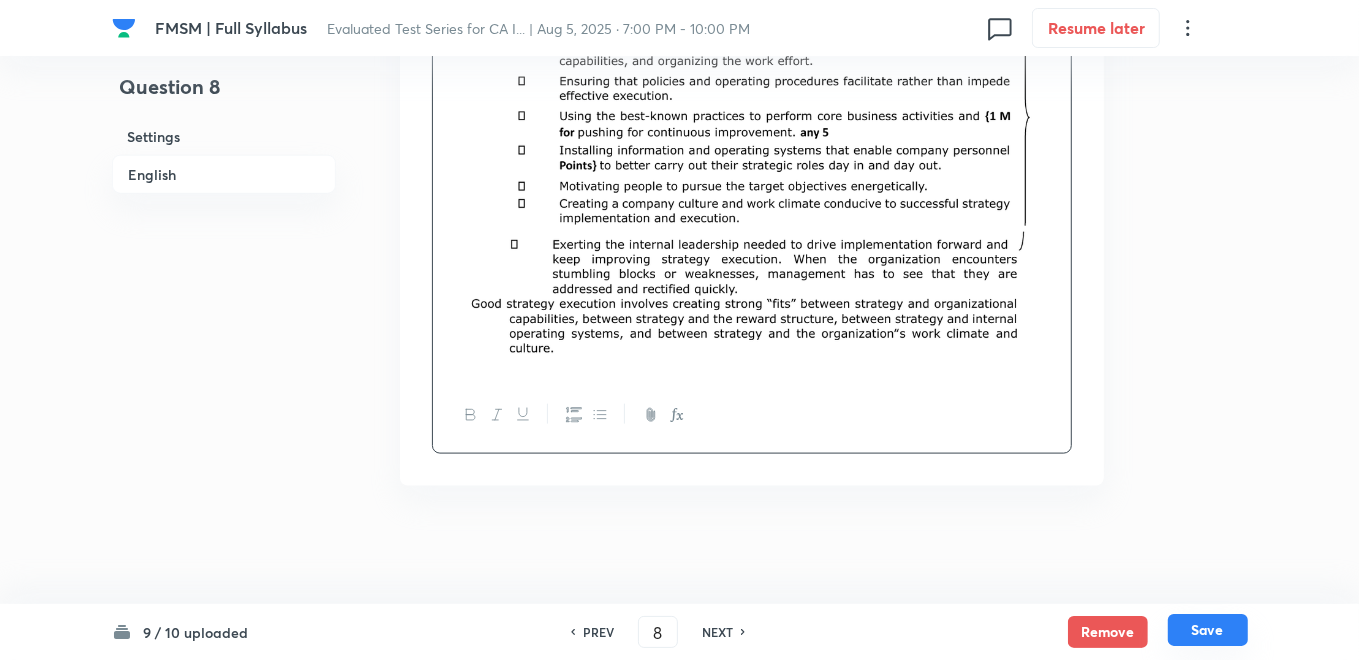 click on "Save" at bounding box center [1208, 630] 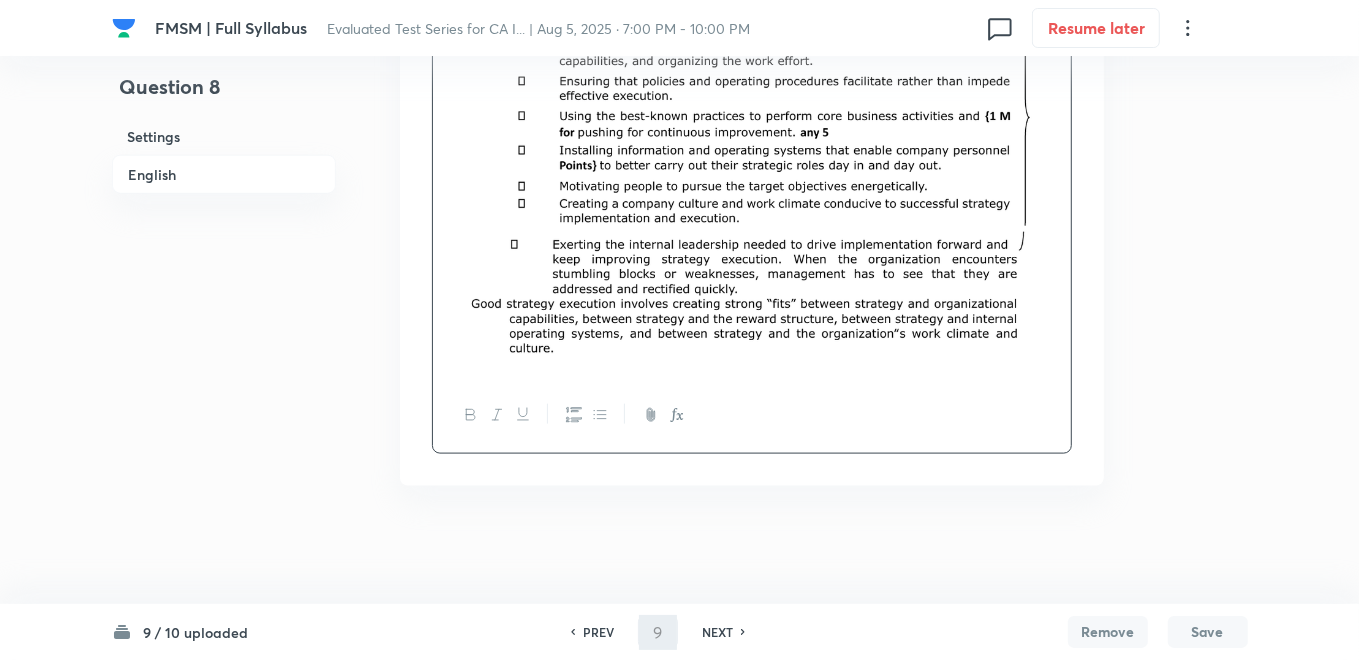 scroll, scrollTop: 800, scrollLeft: 0, axis: vertical 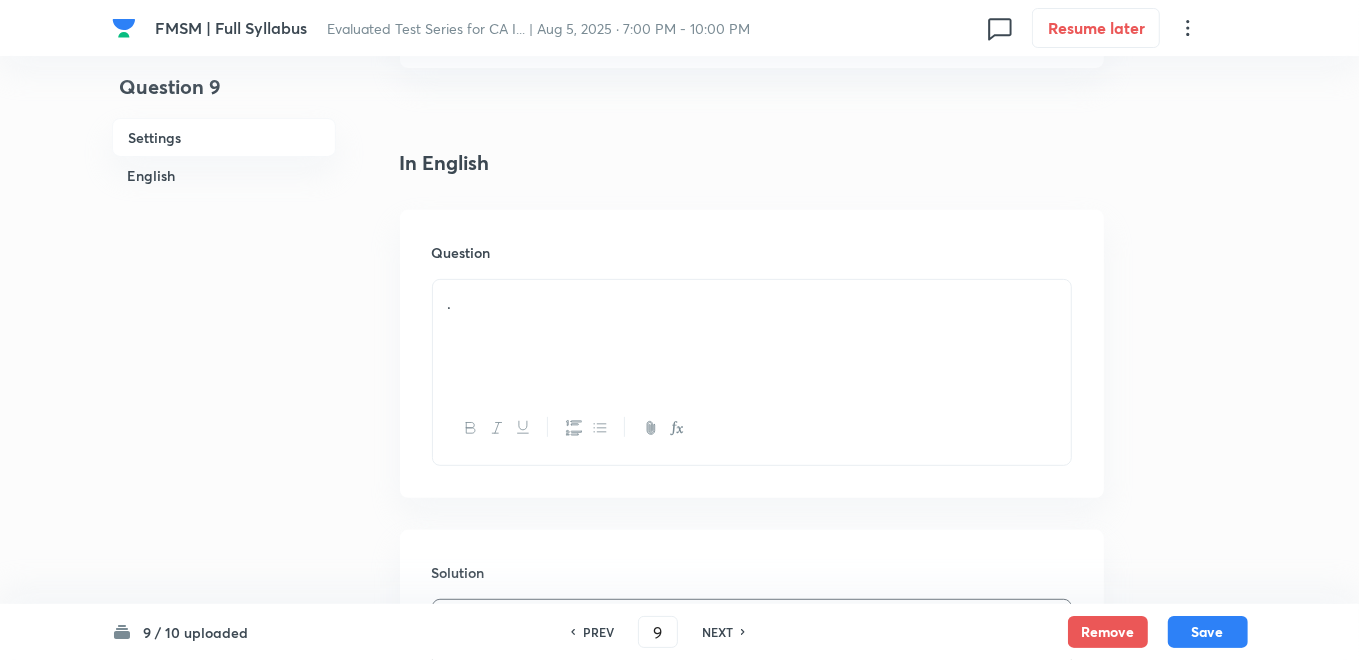 click on "." at bounding box center (752, 372) 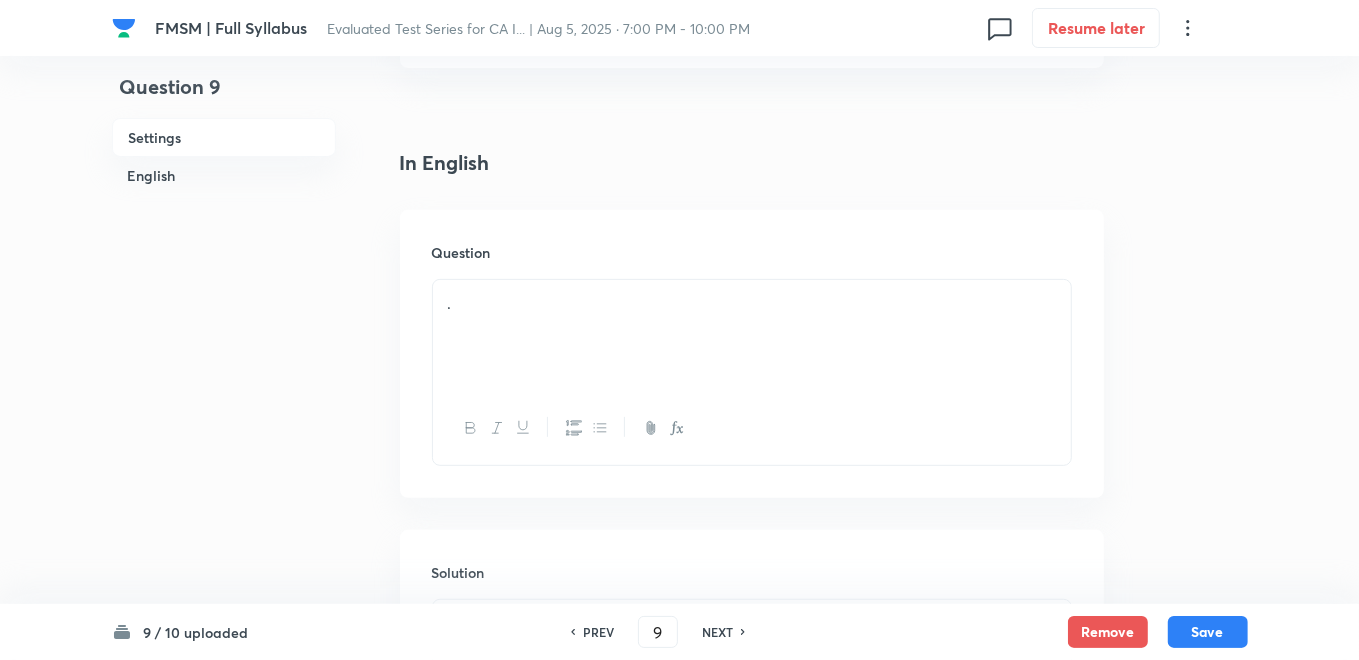 click on "." at bounding box center (752, 336) 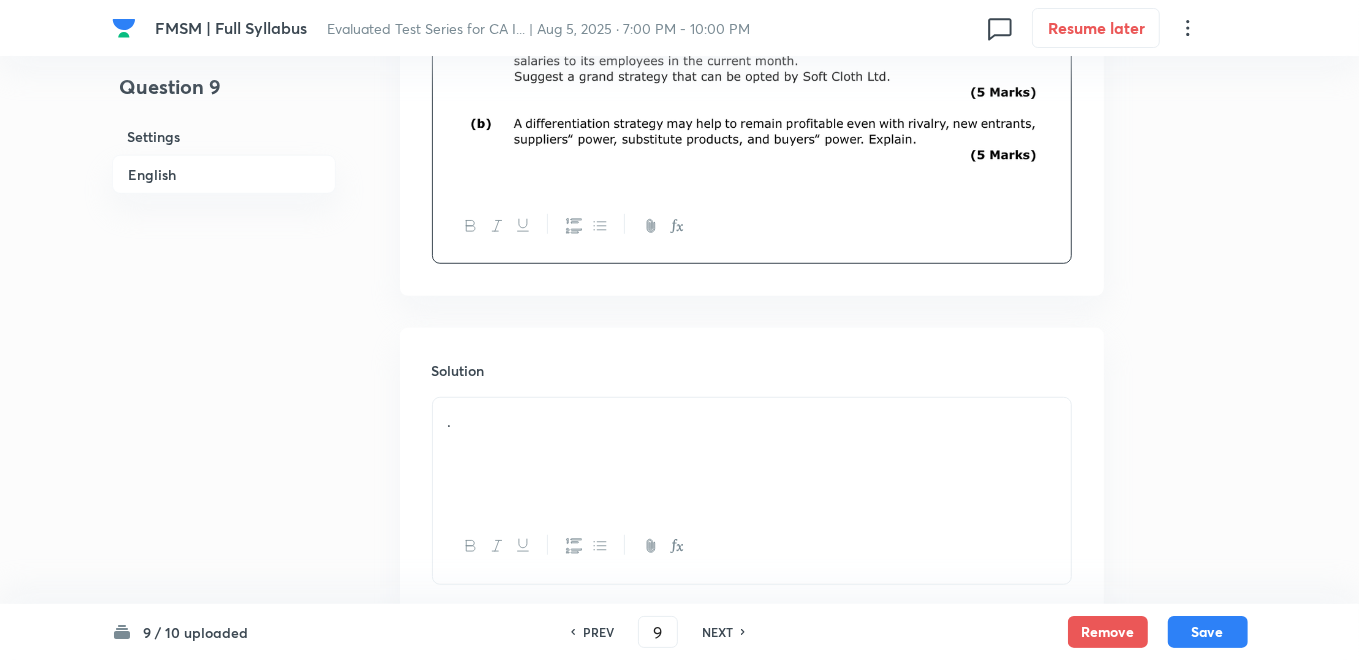 scroll, scrollTop: 911, scrollLeft: 0, axis: vertical 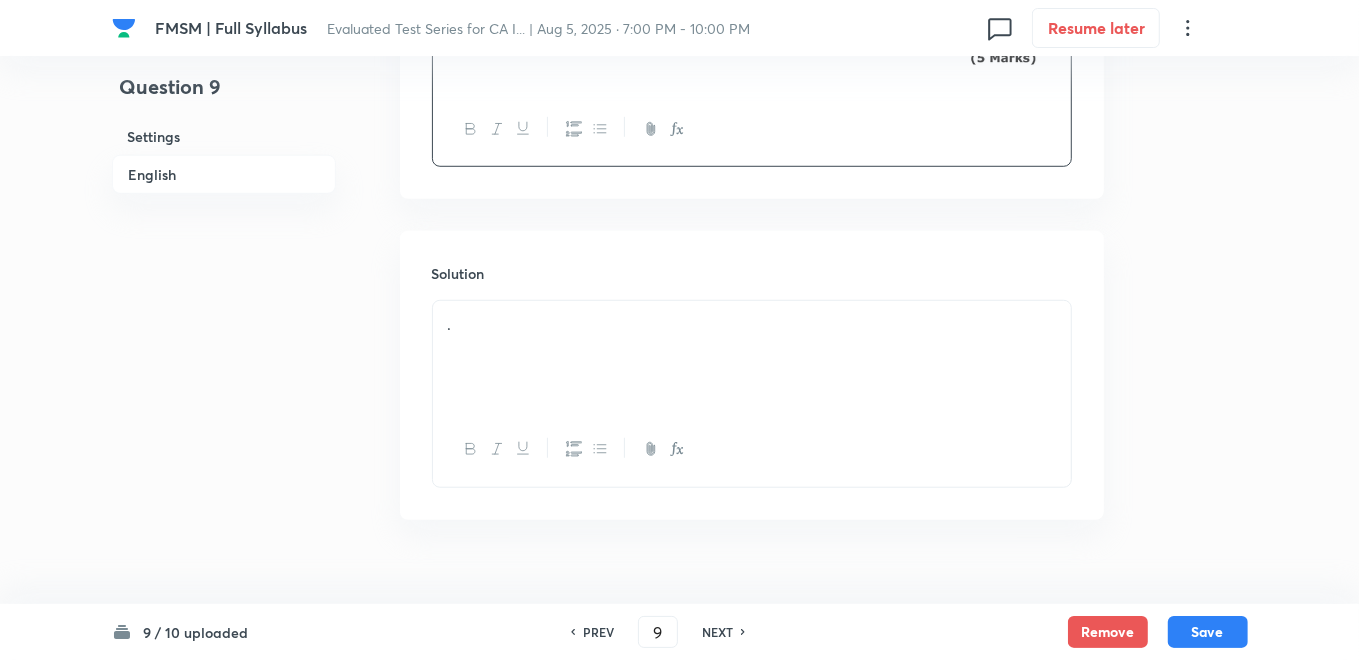 click on "." at bounding box center (752, 357) 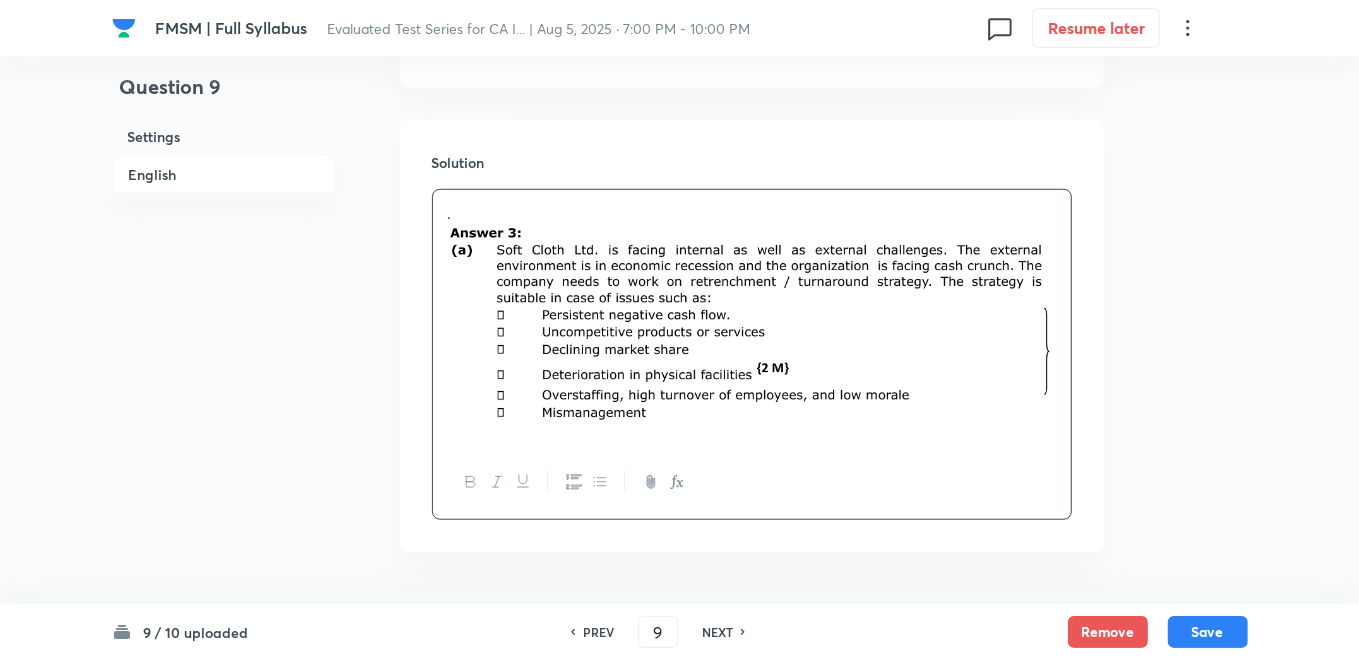 scroll, scrollTop: 1088, scrollLeft: 0, axis: vertical 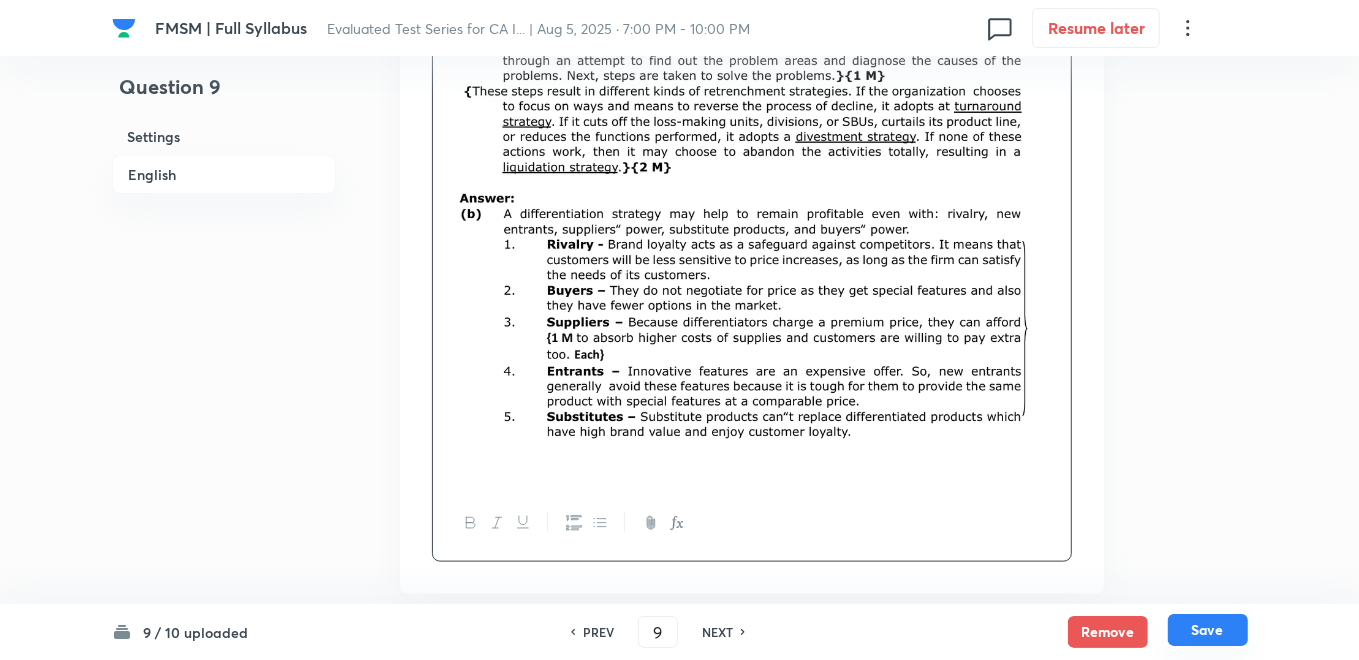 click on "Save" at bounding box center [1208, 630] 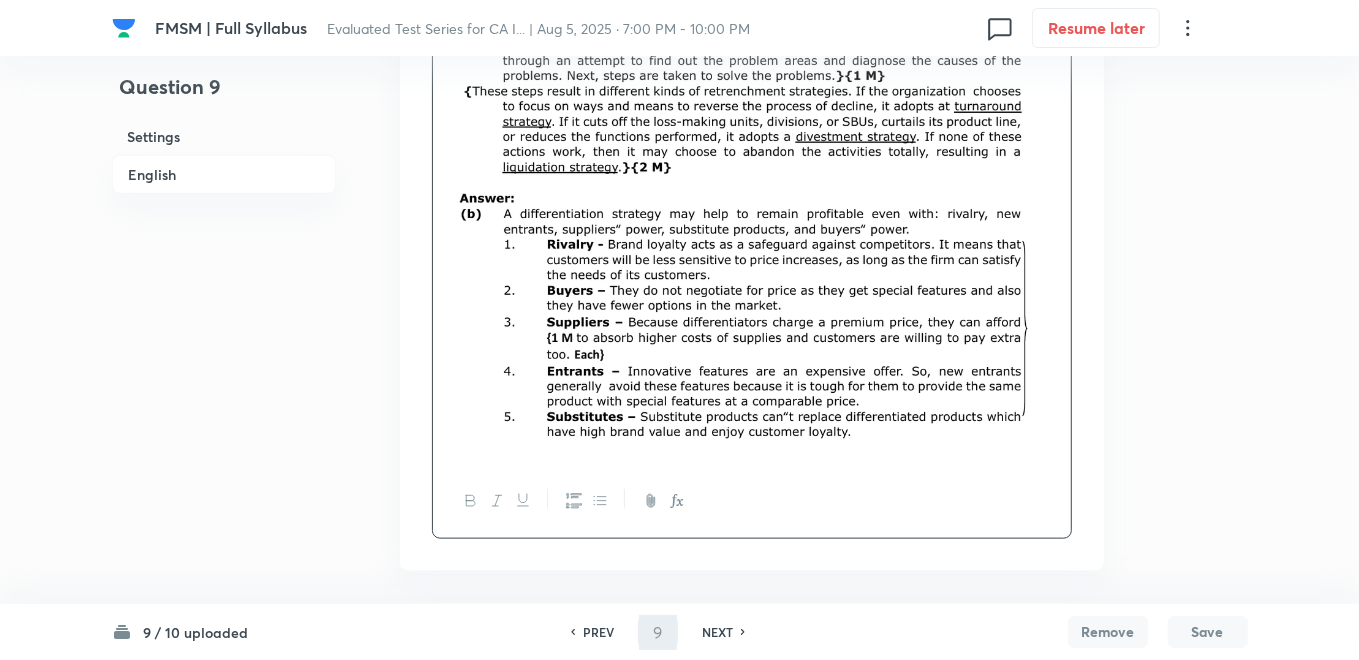 type on "10" 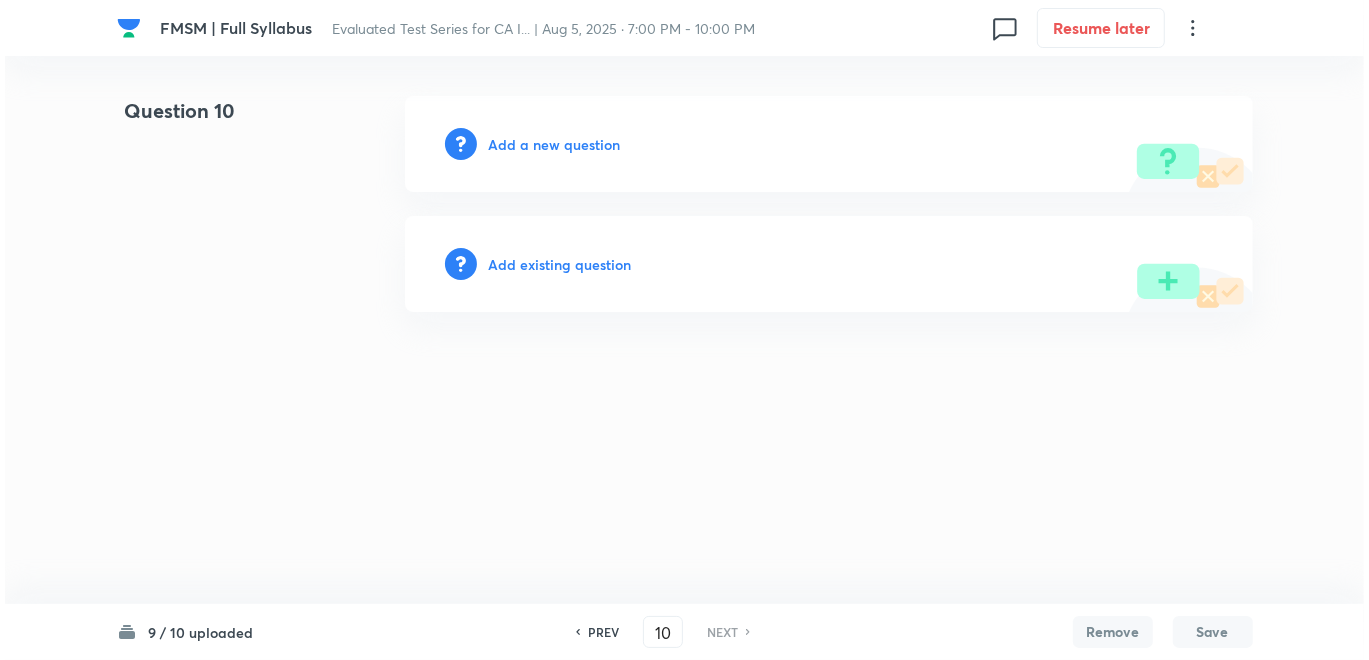 scroll, scrollTop: 0, scrollLeft: 0, axis: both 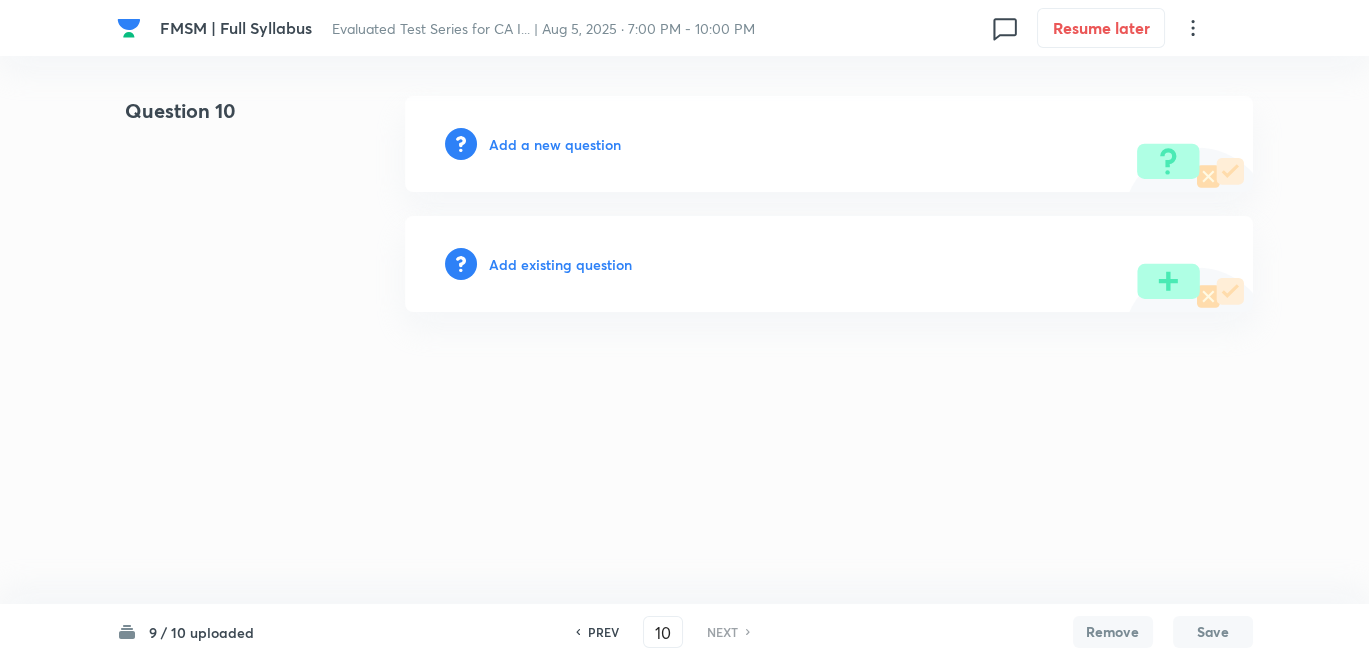click on "Add a new question" at bounding box center [555, 144] 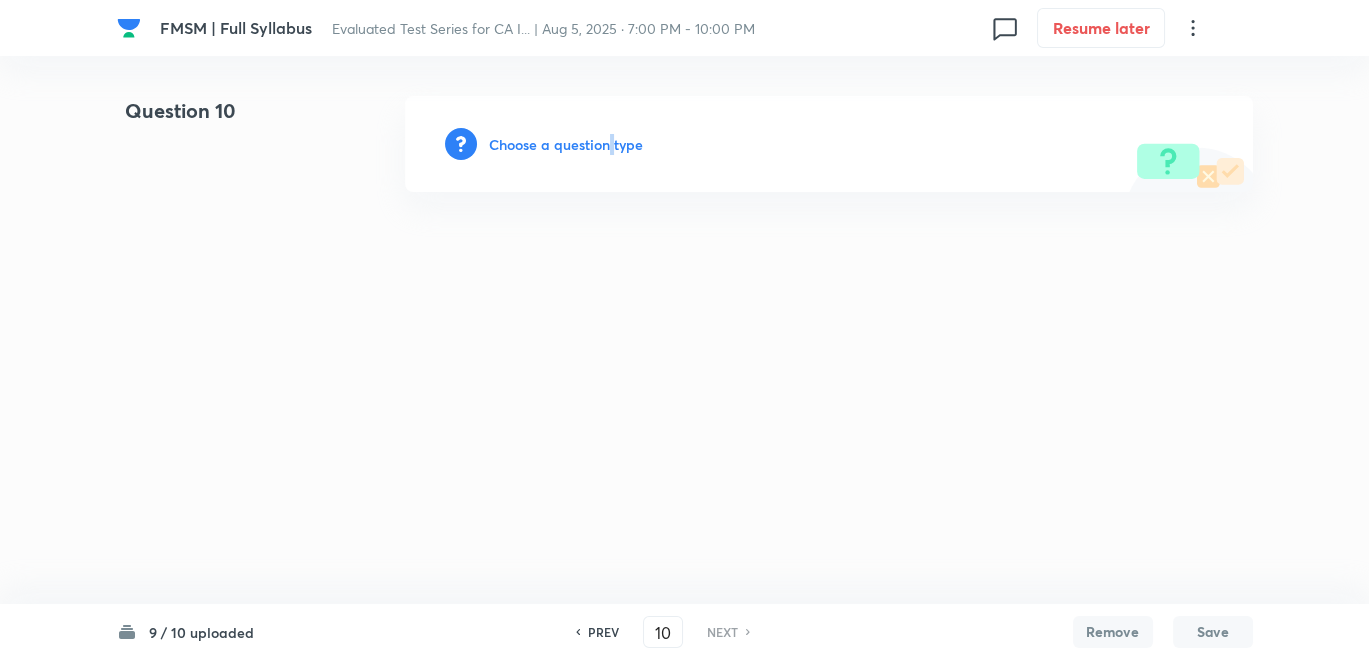 click on "Choose a question type" at bounding box center (566, 144) 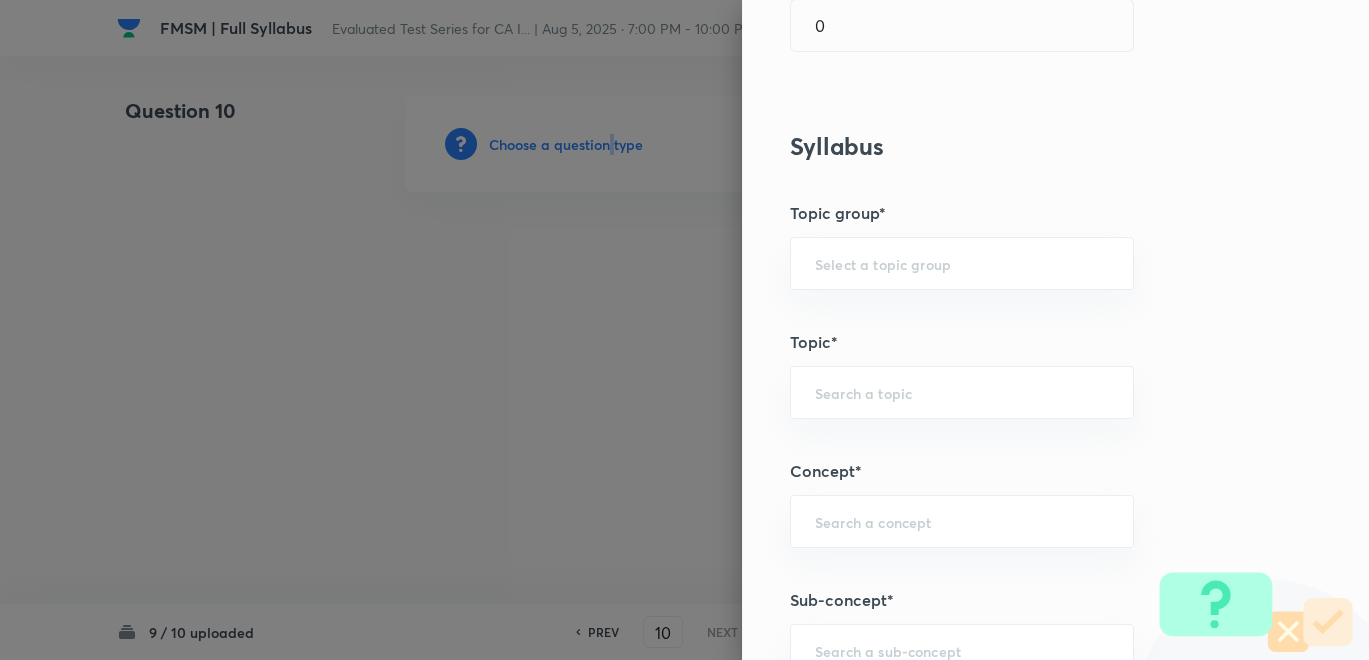 scroll, scrollTop: 555, scrollLeft: 0, axis: vertical 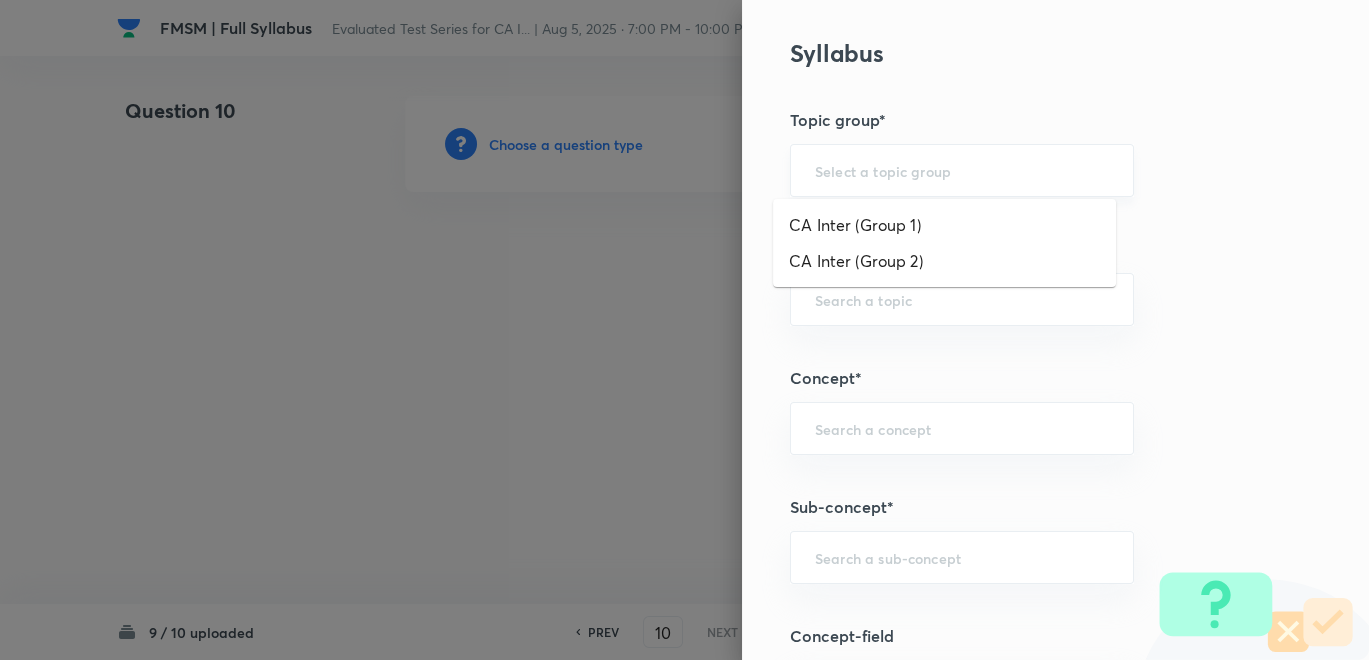 click at bounding box center (962, 170) 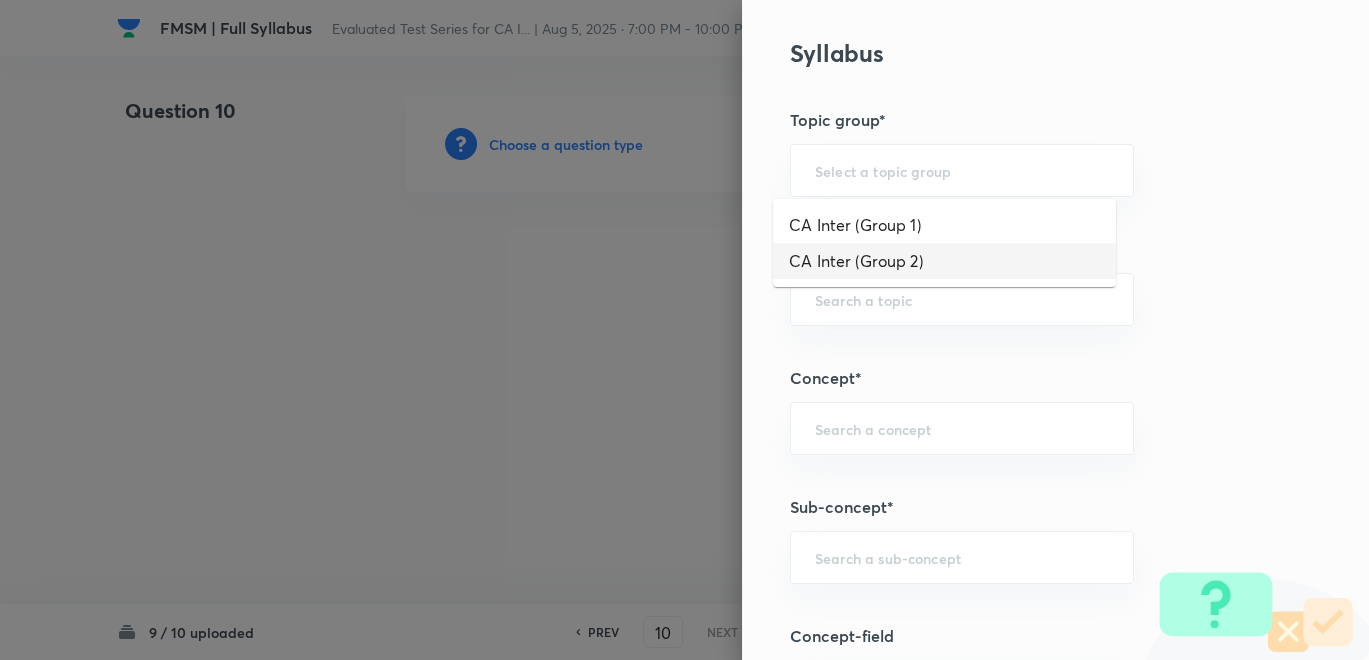 click on "CA Inter (Group 2)" at bounding box center (944, 261) 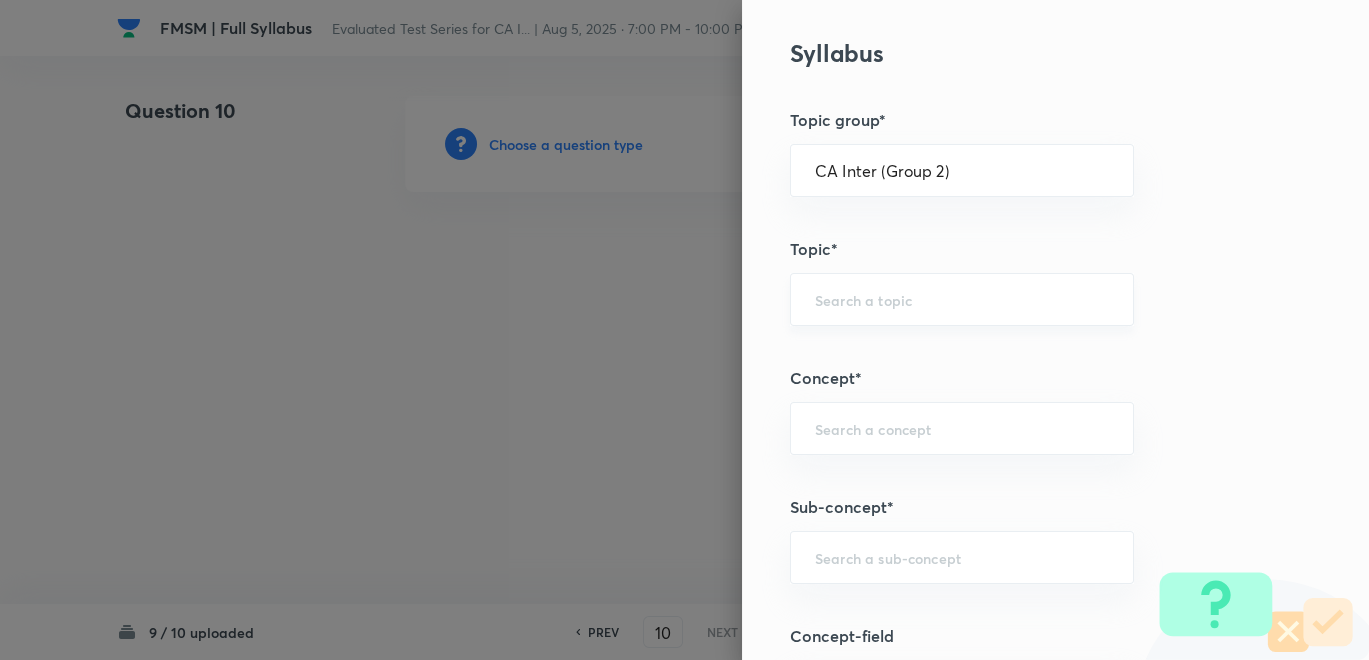 click at bounding box center [962, 299] 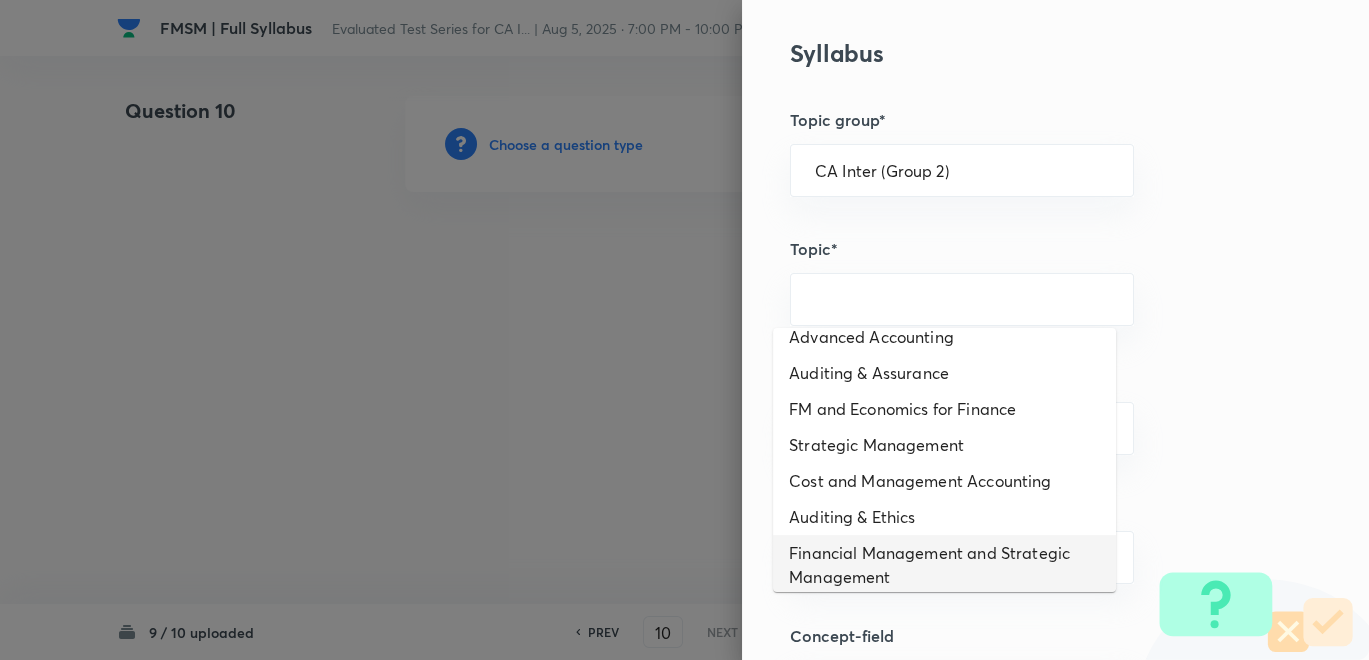scroll, scrollTop: 27, scrollLeft: 0, axis: vertical 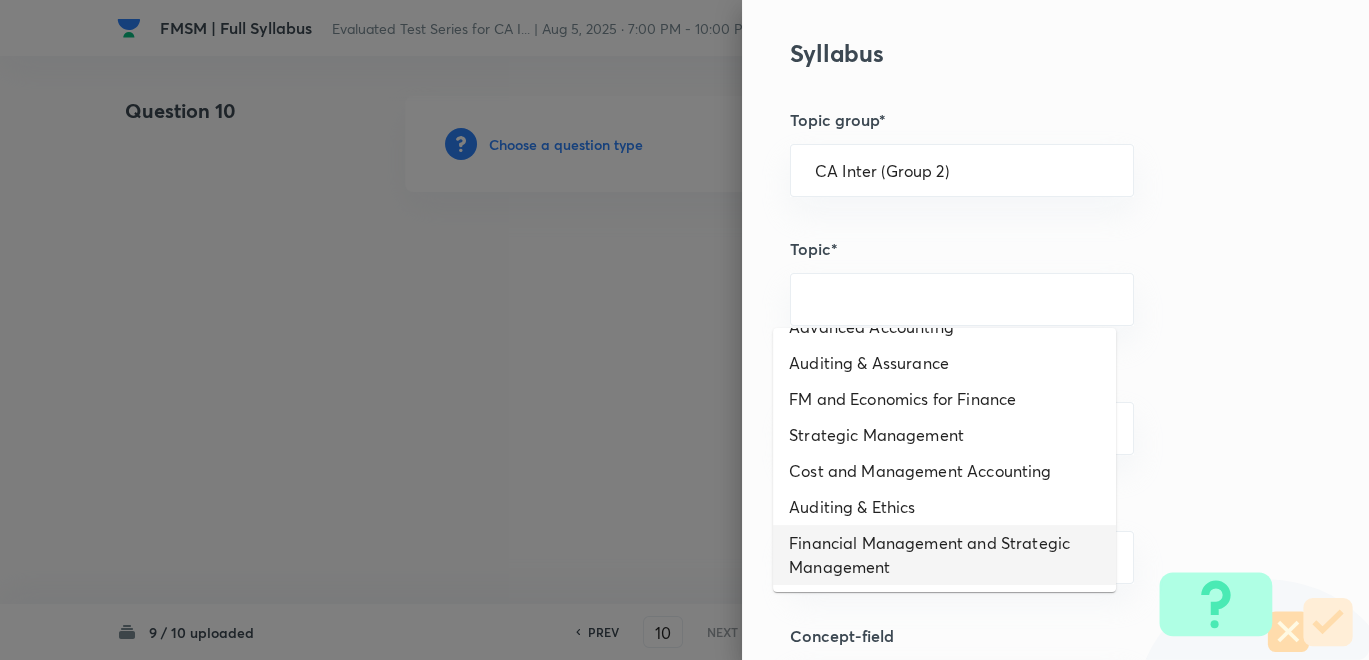 click on "Financial Management and Strategic Management" at bounding box center (944, 555) 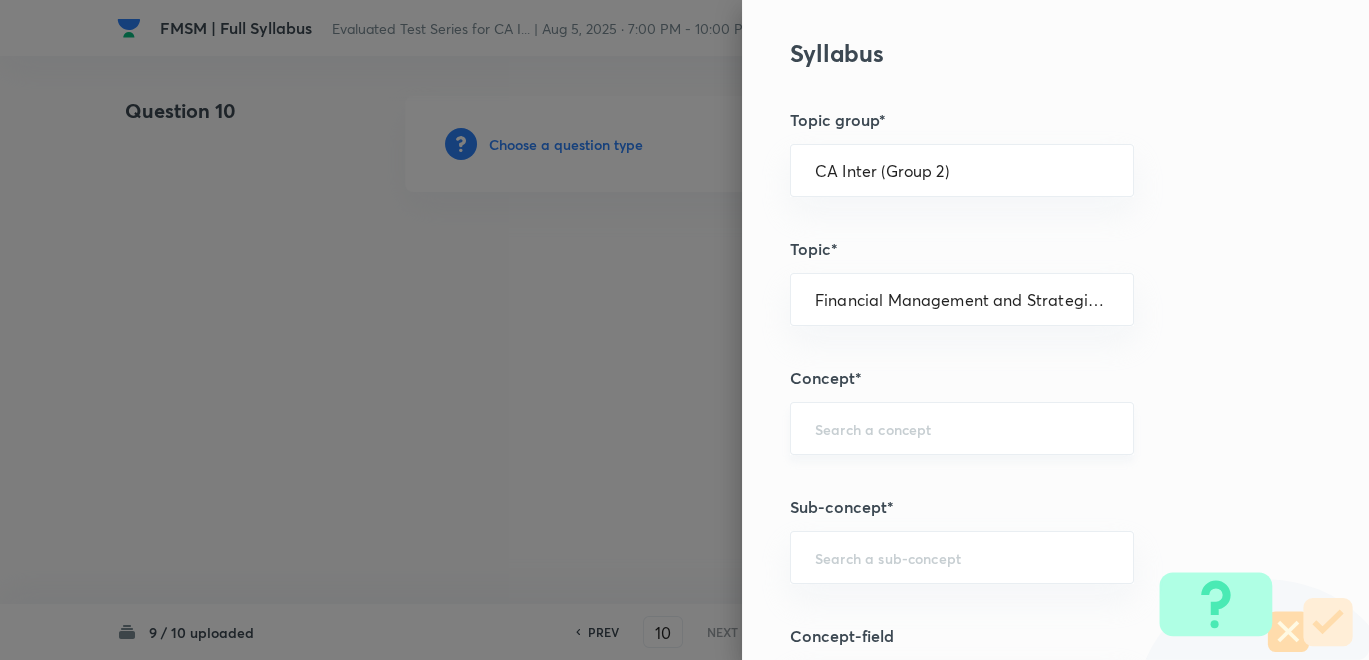 click at bounding box center (962, 428) 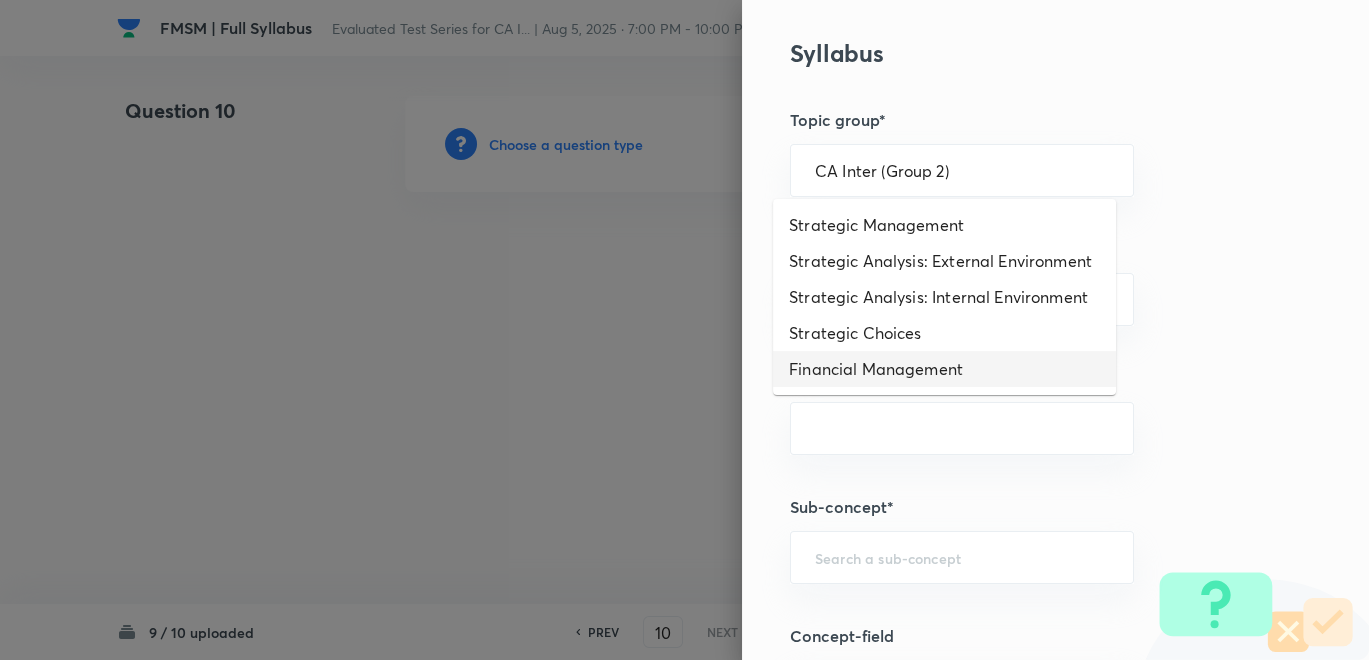 click on "Financial Management" at bounding box center (944, 369) 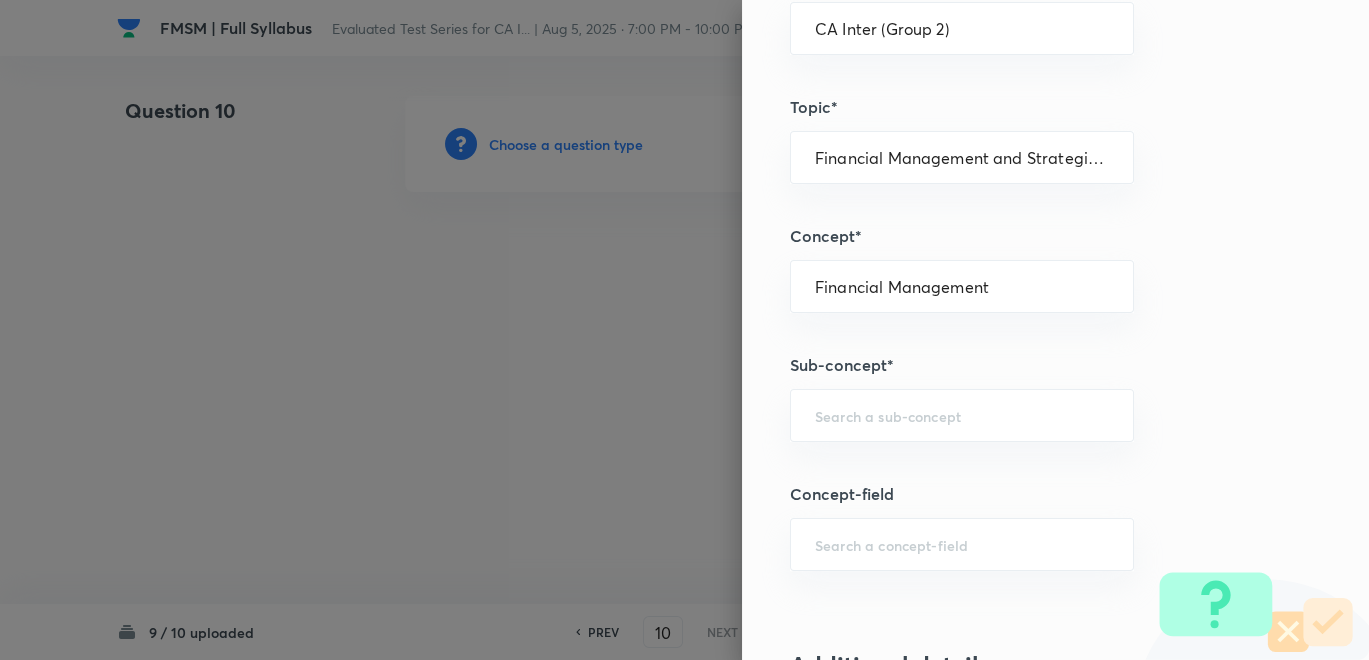 scroll, scrollTop: 777, scrollLeft: 0, axis: vertical 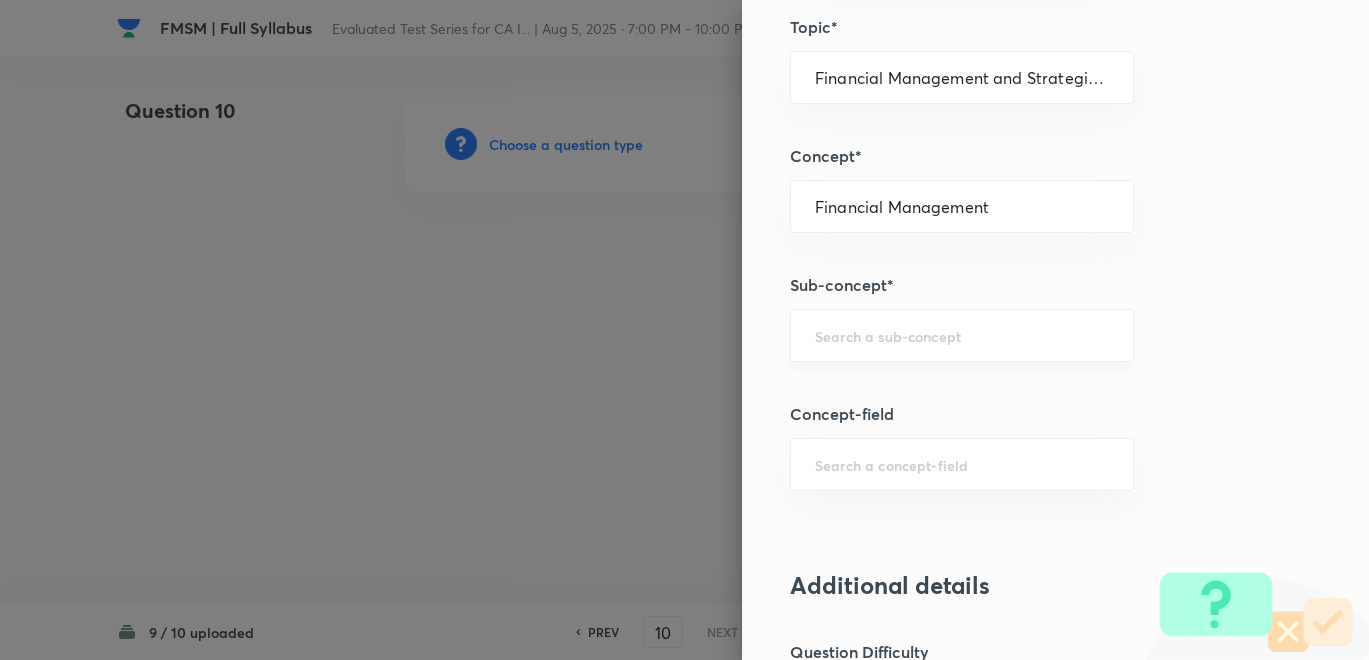 click at bounding box center [962, 335] 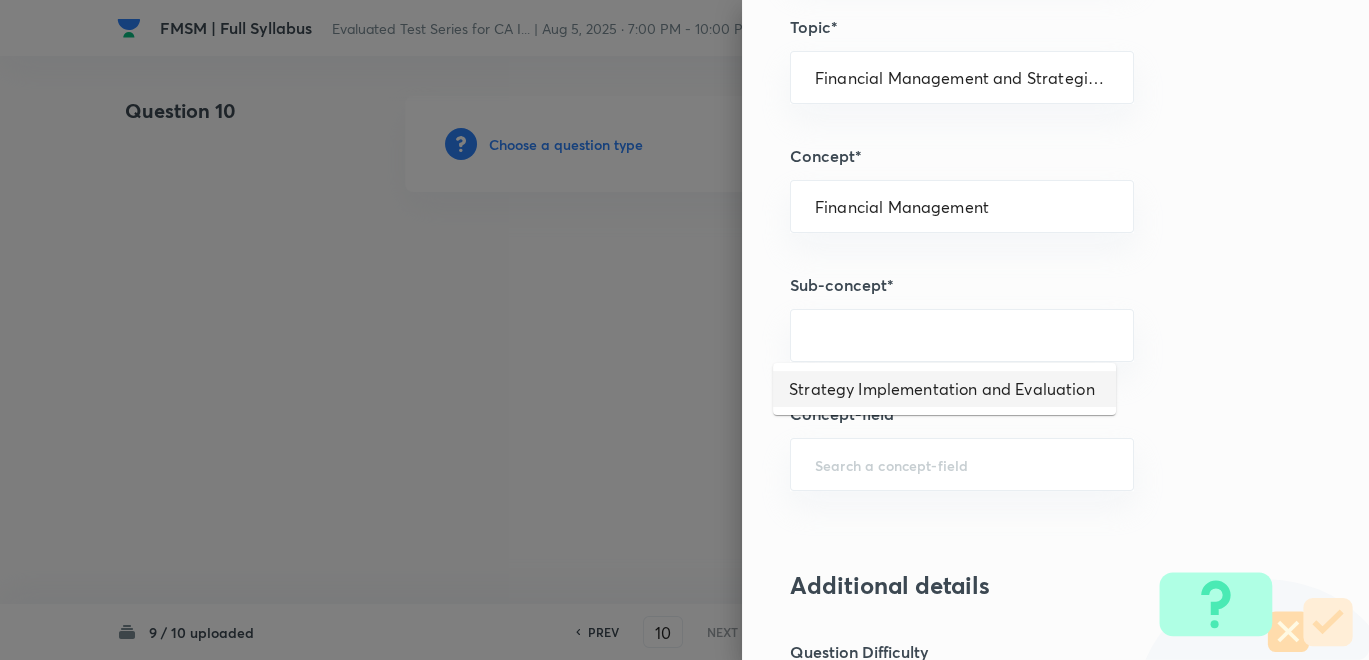 click on "Strategy Implementation and Evaluation" at bounding box center (944, 389) 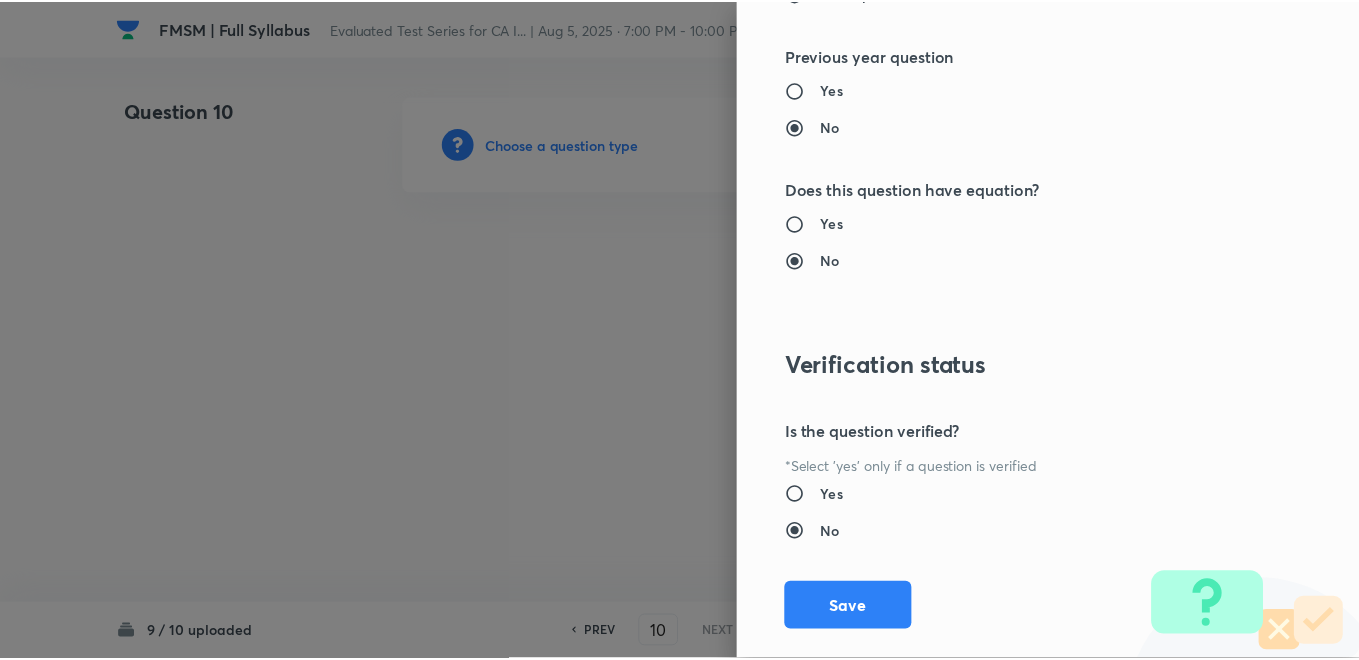 scroll, scrollTop: 1820, scrollLeft: 0, axis: vertical 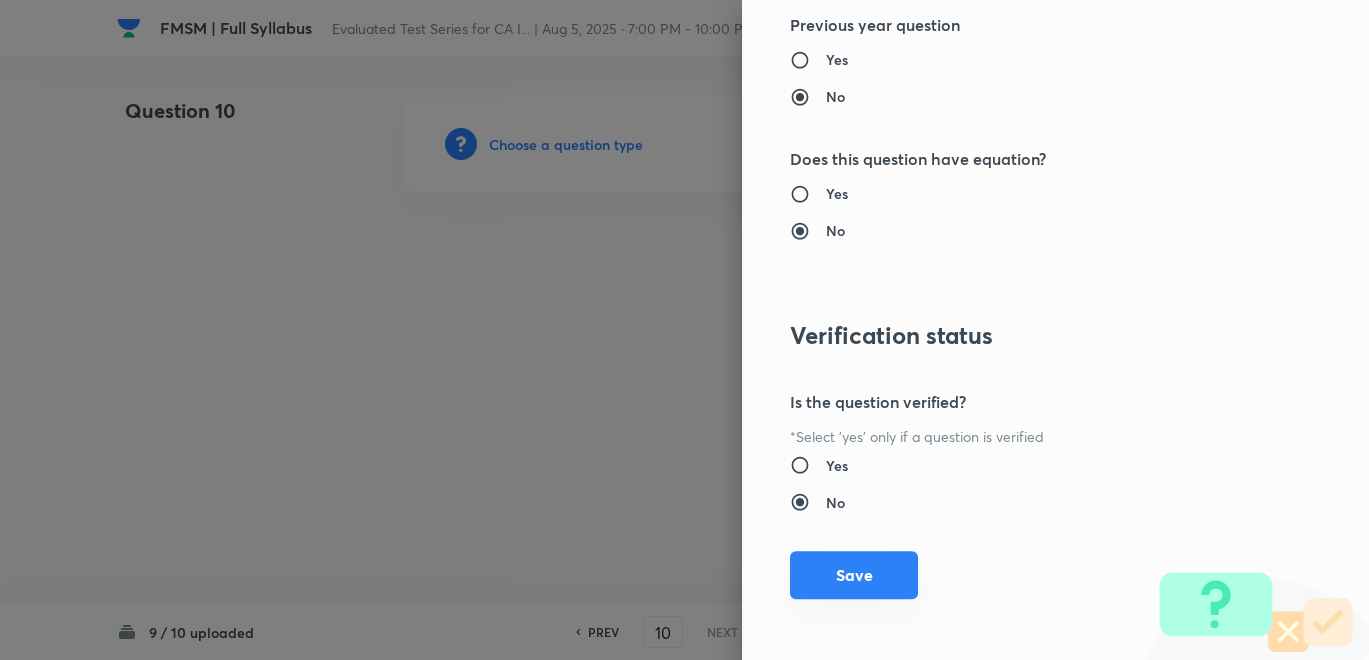 click on "Save" at bounding box center (854, 575) 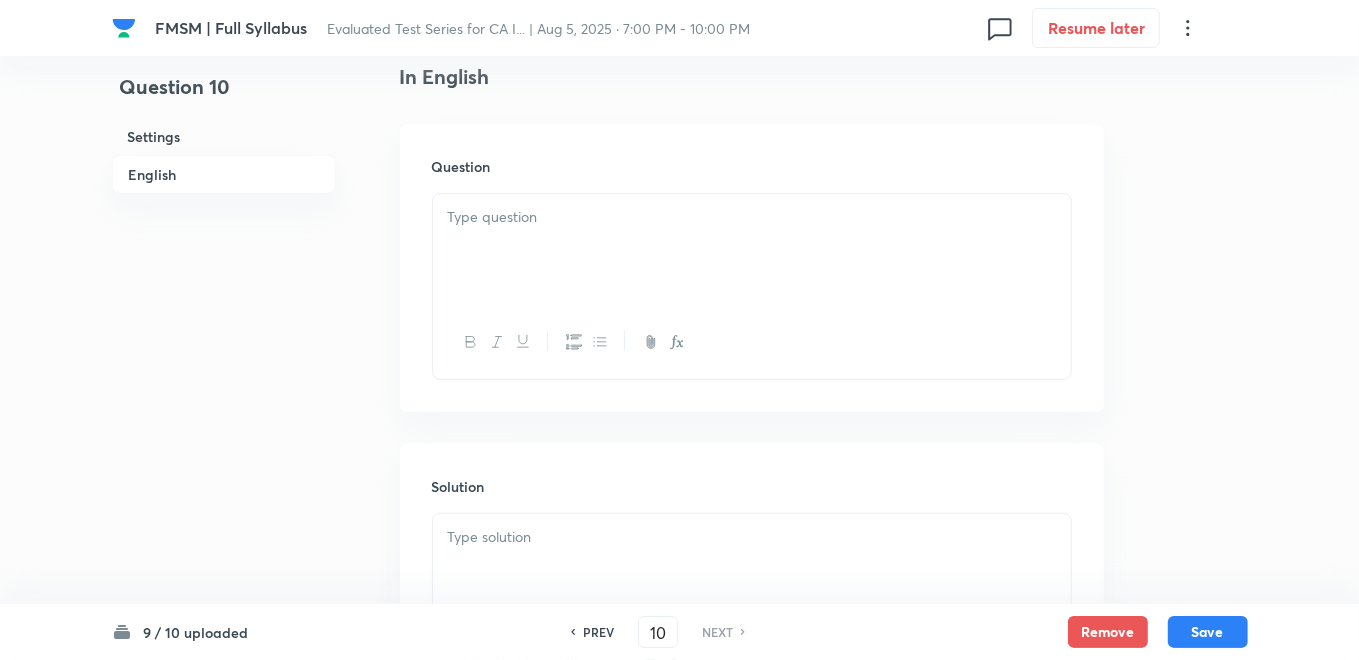 scroll, scrollTop: 555, scrollLeft: 0, axis: vertical 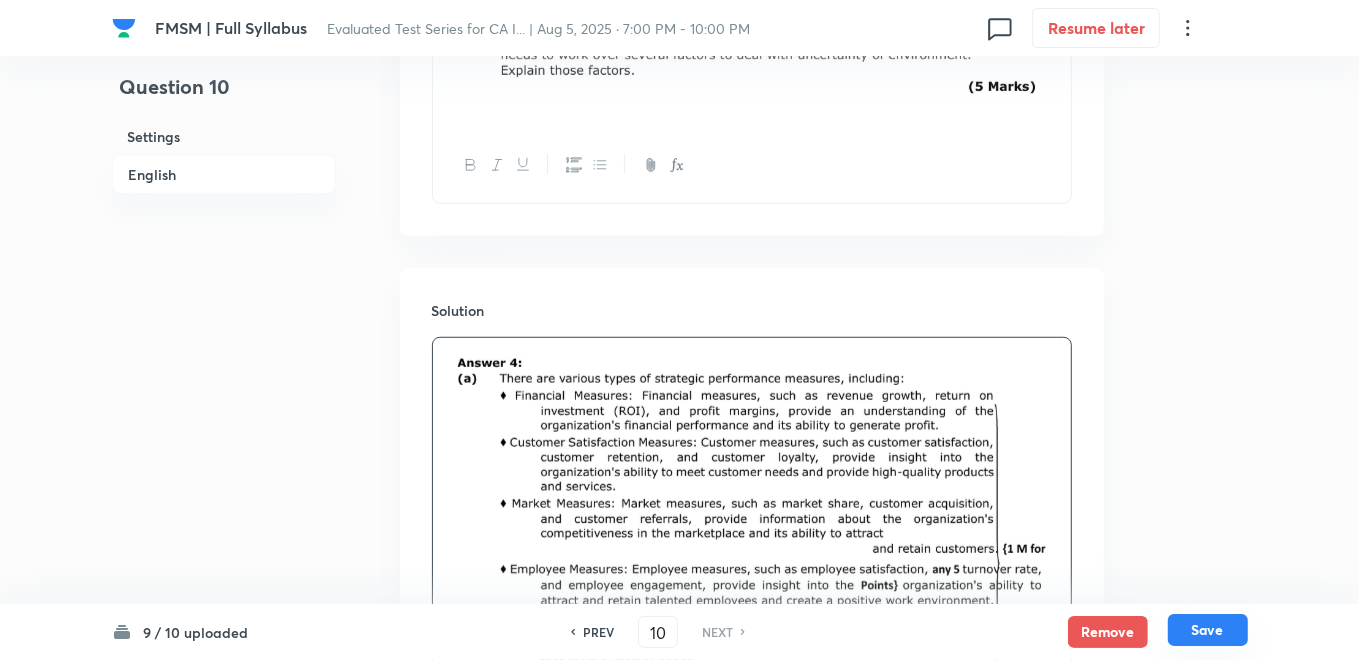 click on "Save" at bounding box center [1208, 630] 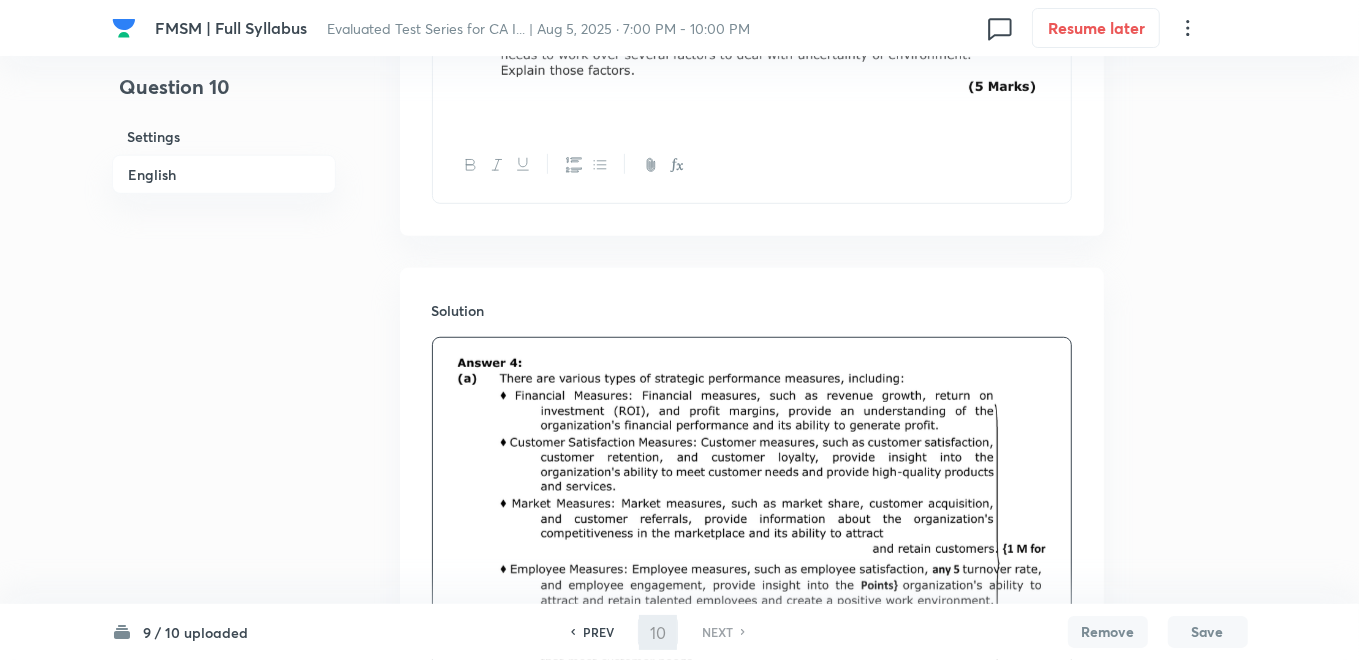 scroll, scrollTop: 928, scrollLeft: 0, axis: vertical 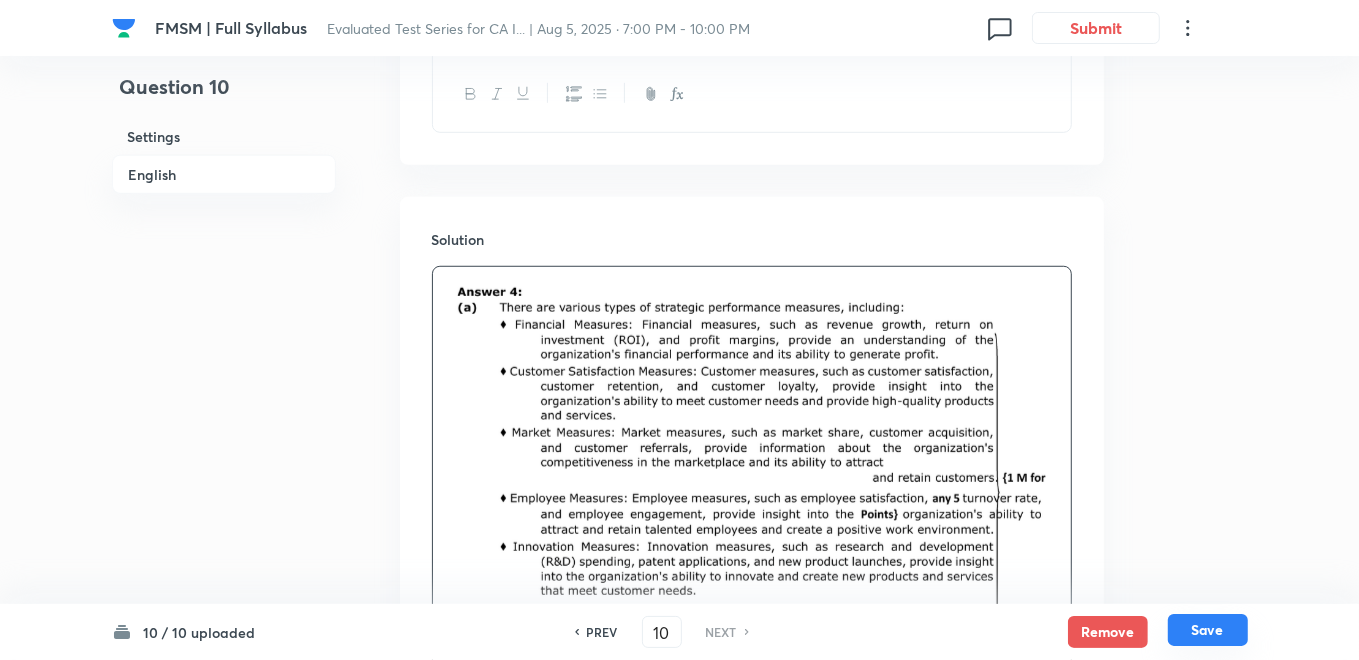 click on "Save" at bounding box center [1208, 630] 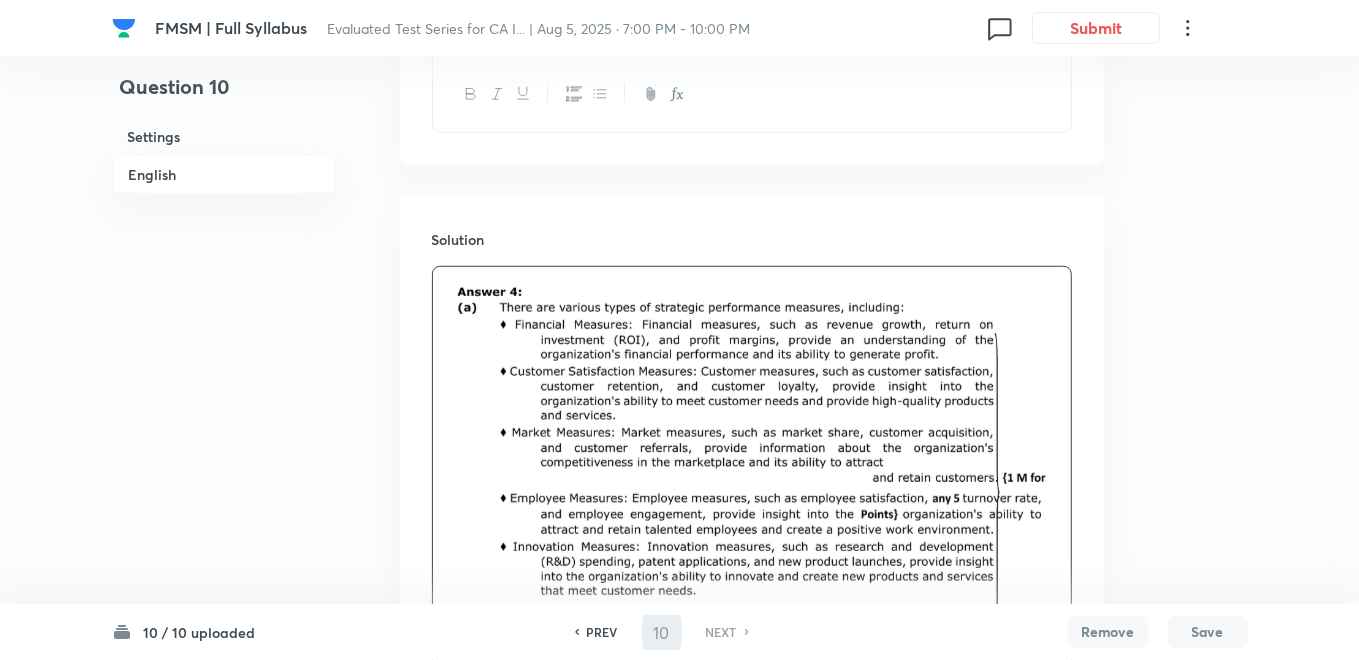 scroll, scrollTop: 928, scrollLeft: 0, axis: vertical 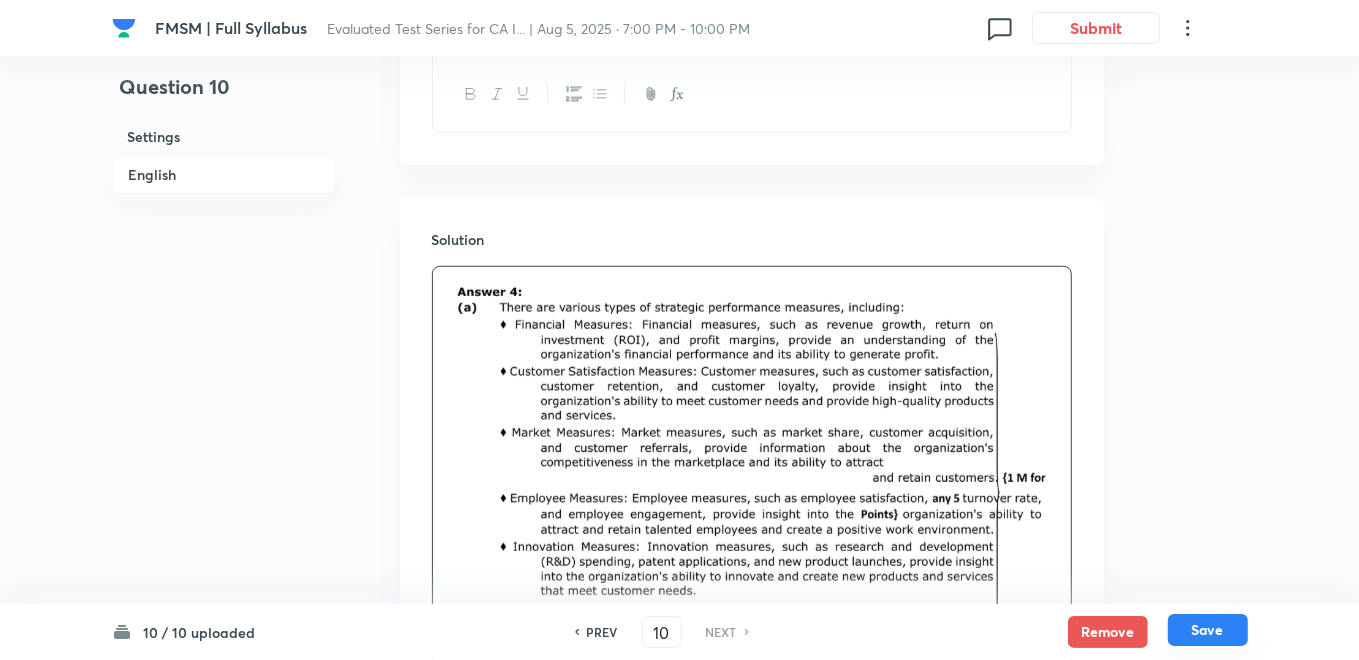 click on "Save" at bounding box center [1208, 630] 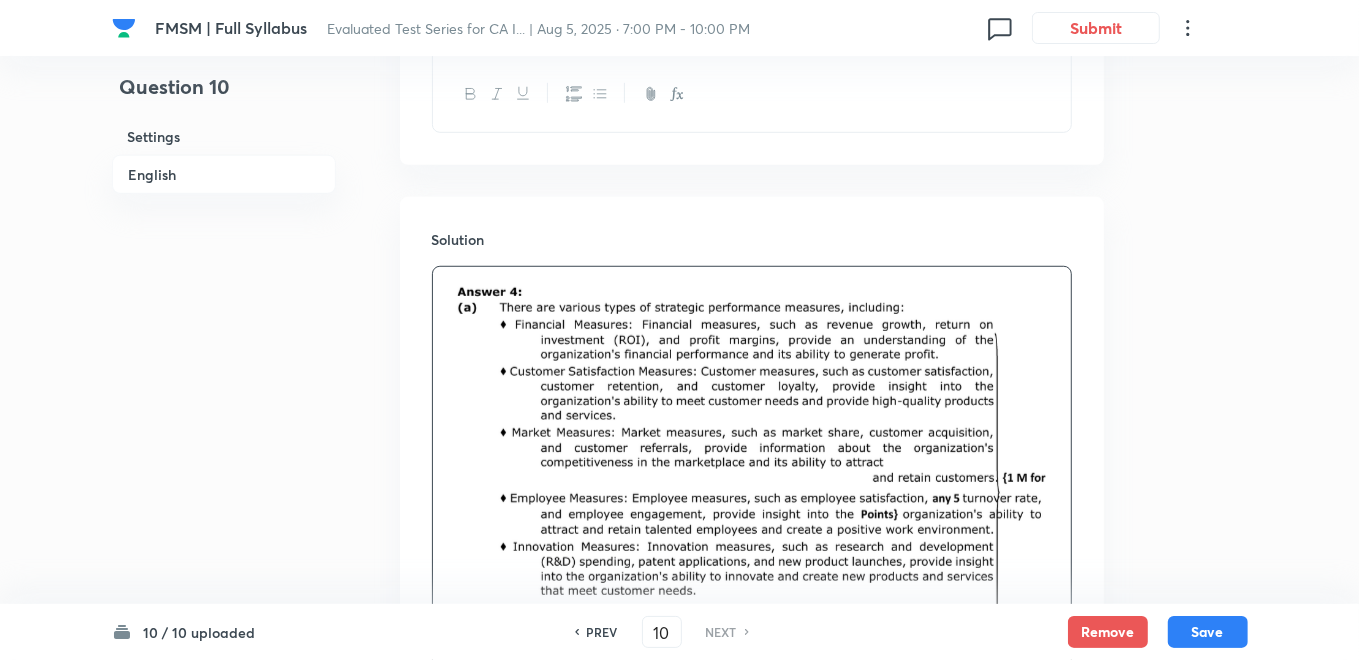 click on "Question 10 Settings English Settings Type Subjective + 10 marks - 0 marks Edit Concept CA Inter (Group 2) Financial Management and Strategic Management Financial Management Strategy Implementation and Evaluation Edit Additional details Easy Fact Not from PYQ paper No equation Edit In English Question Solution" at bounding box center (680, 211) 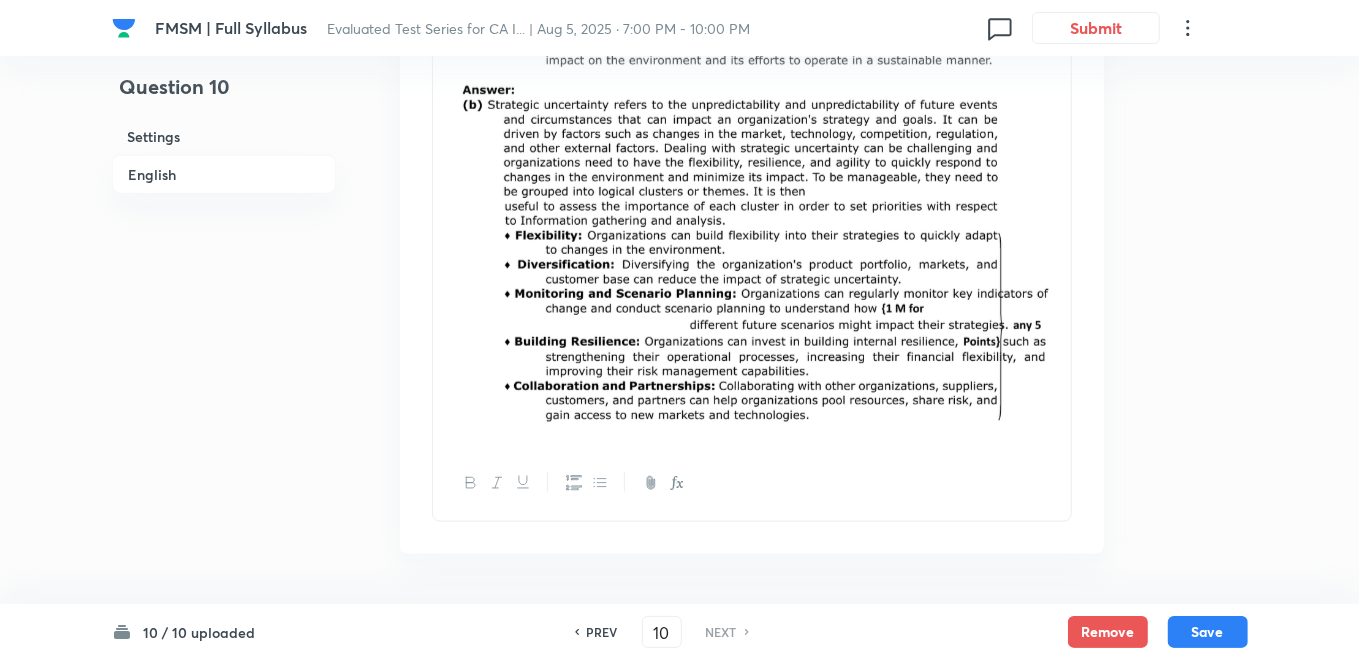 scroll, scrollTop: 1617, scrollLeft: 0, axis: vertical 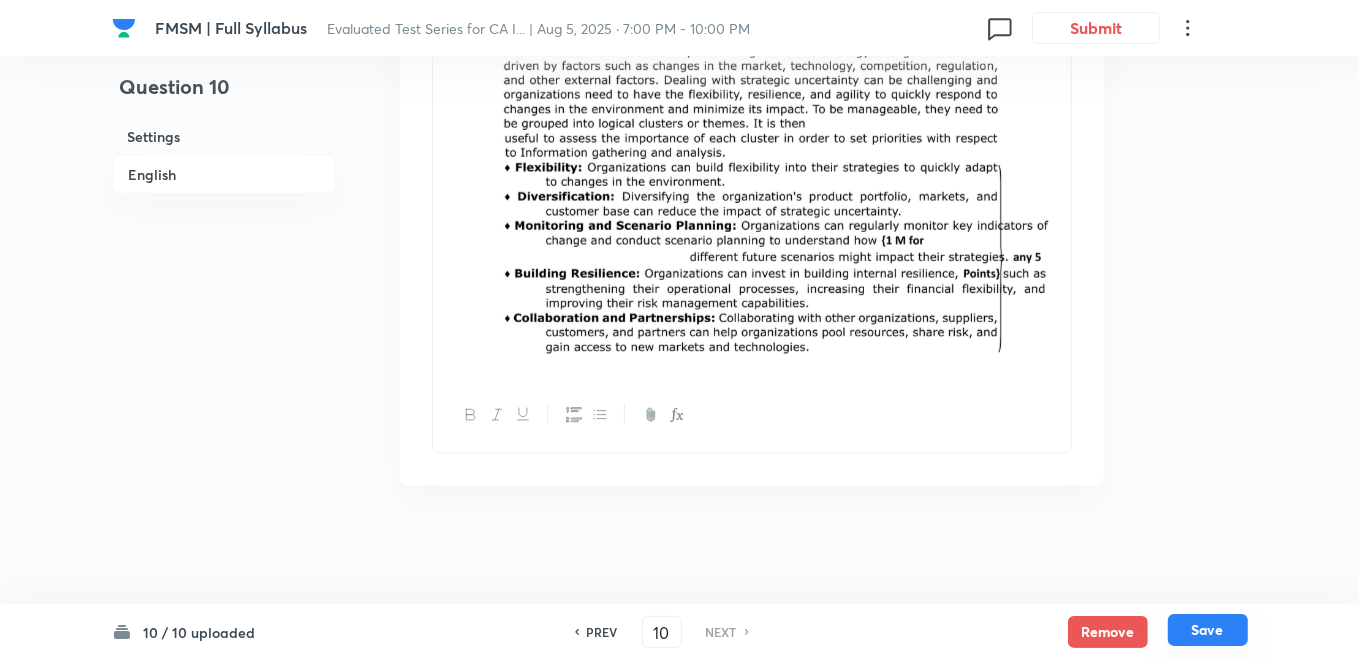 click on "Save" at bounding box center (1208, 630) 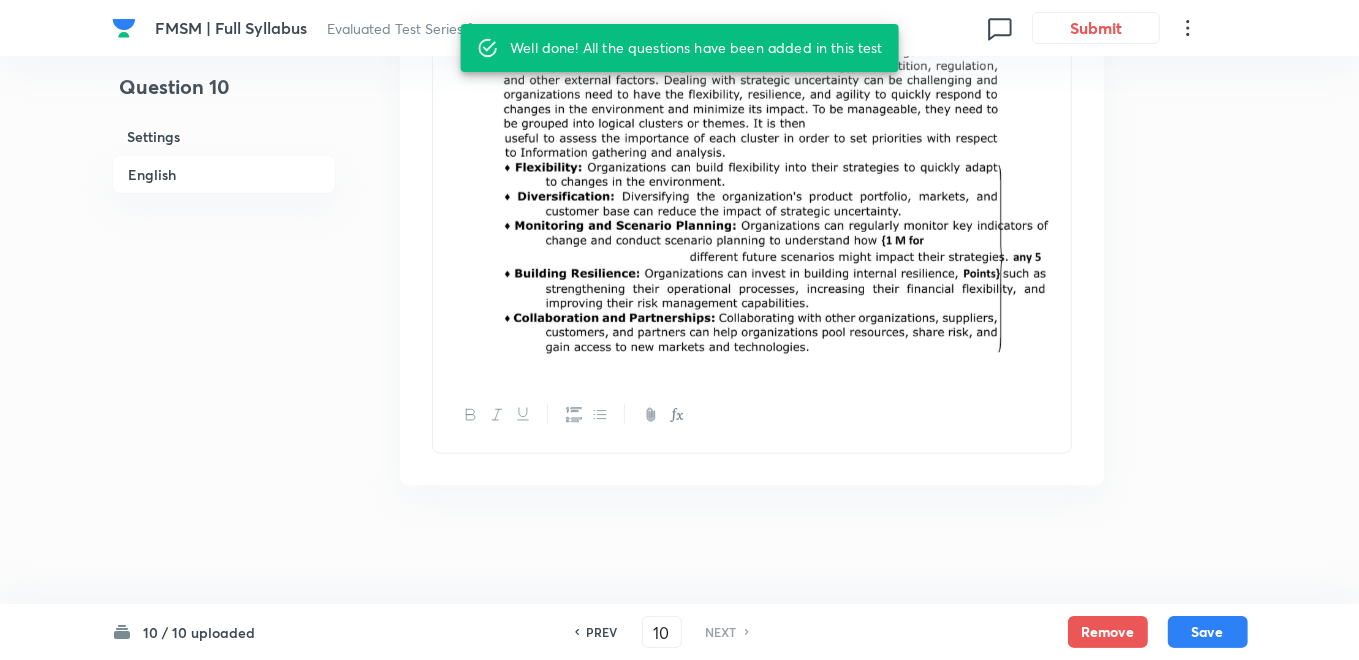 click on "Question 10 Settings English Settings Type Subjective + 10 marks - 0 marks Edit Concept CA Inter (Group 2) Financial Management and Strategic Management Financial Management Strategy Implementation and Evaluation Edit Additional details Easy Fact Not from PYQ paper No equation Edit In English Question Solution" at bounding box center (680, -478) 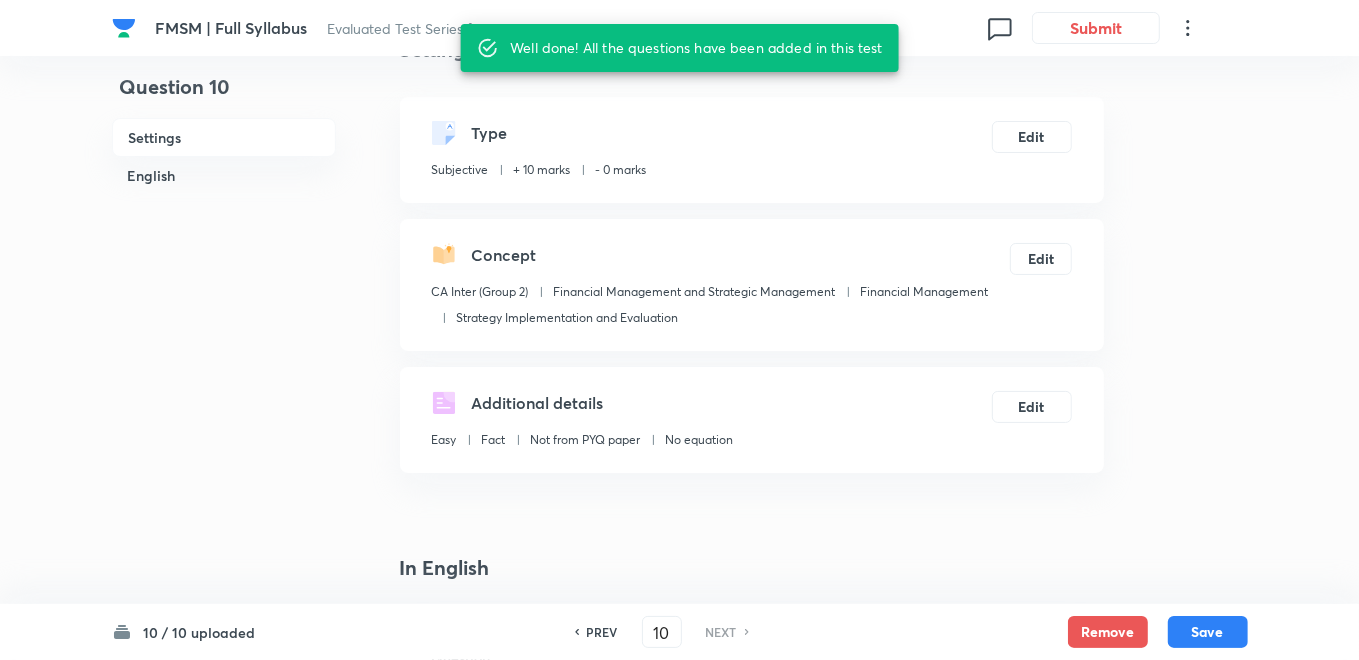 scroll, scrollTop: 0, scrollLeft: 0, axis: both 